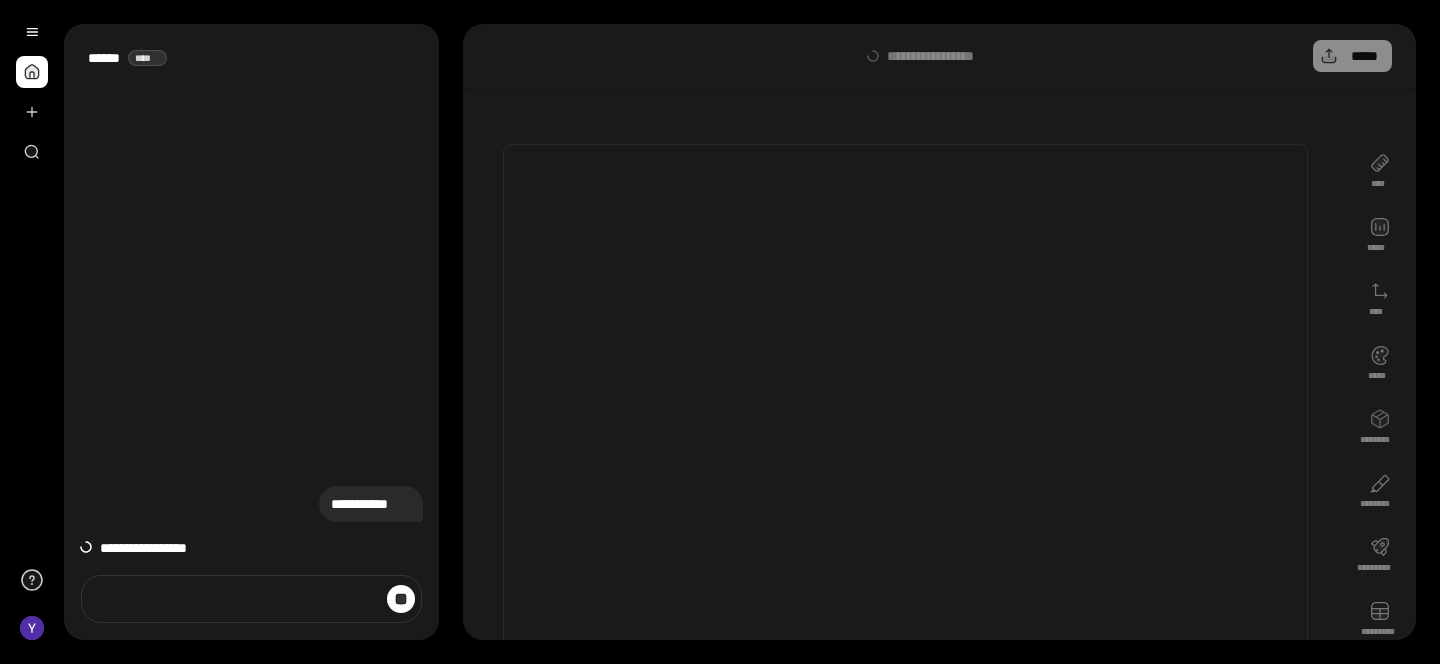 scroll, scrollTop: 0, scrollLeft: 0, axis: both 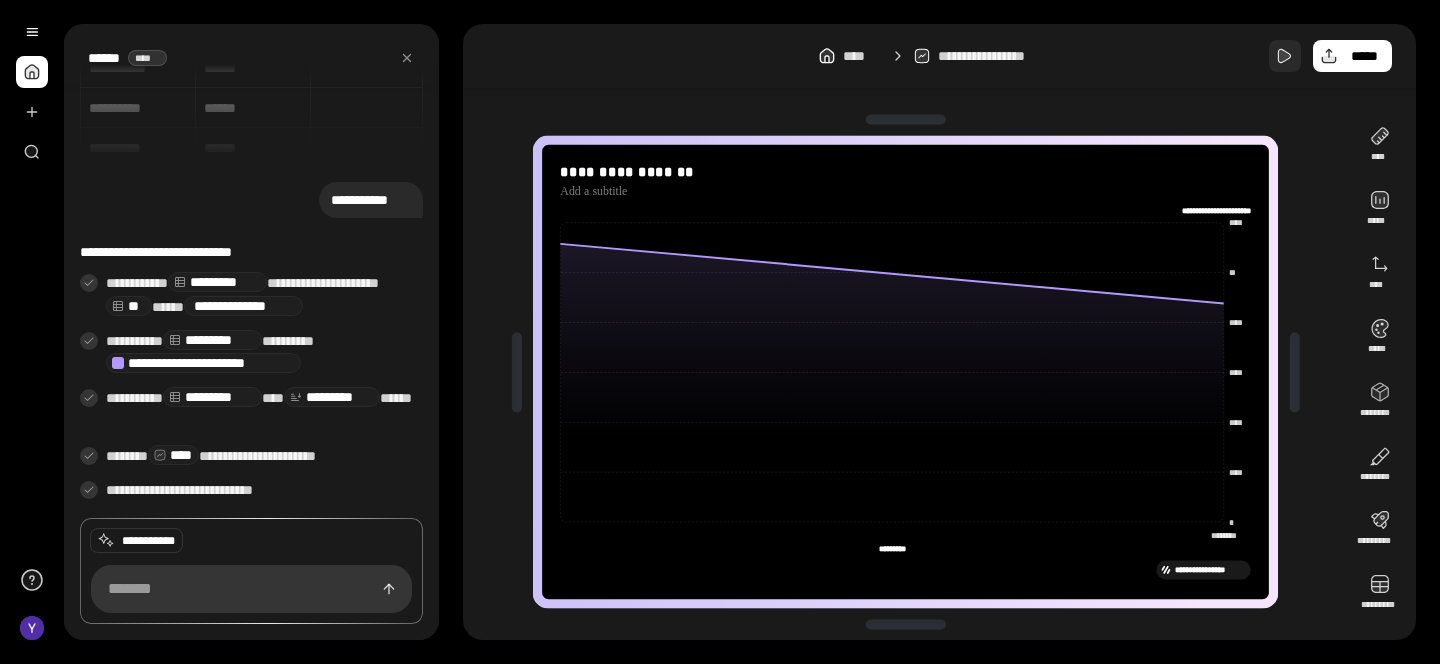 click at bounding box center (1285, 56) 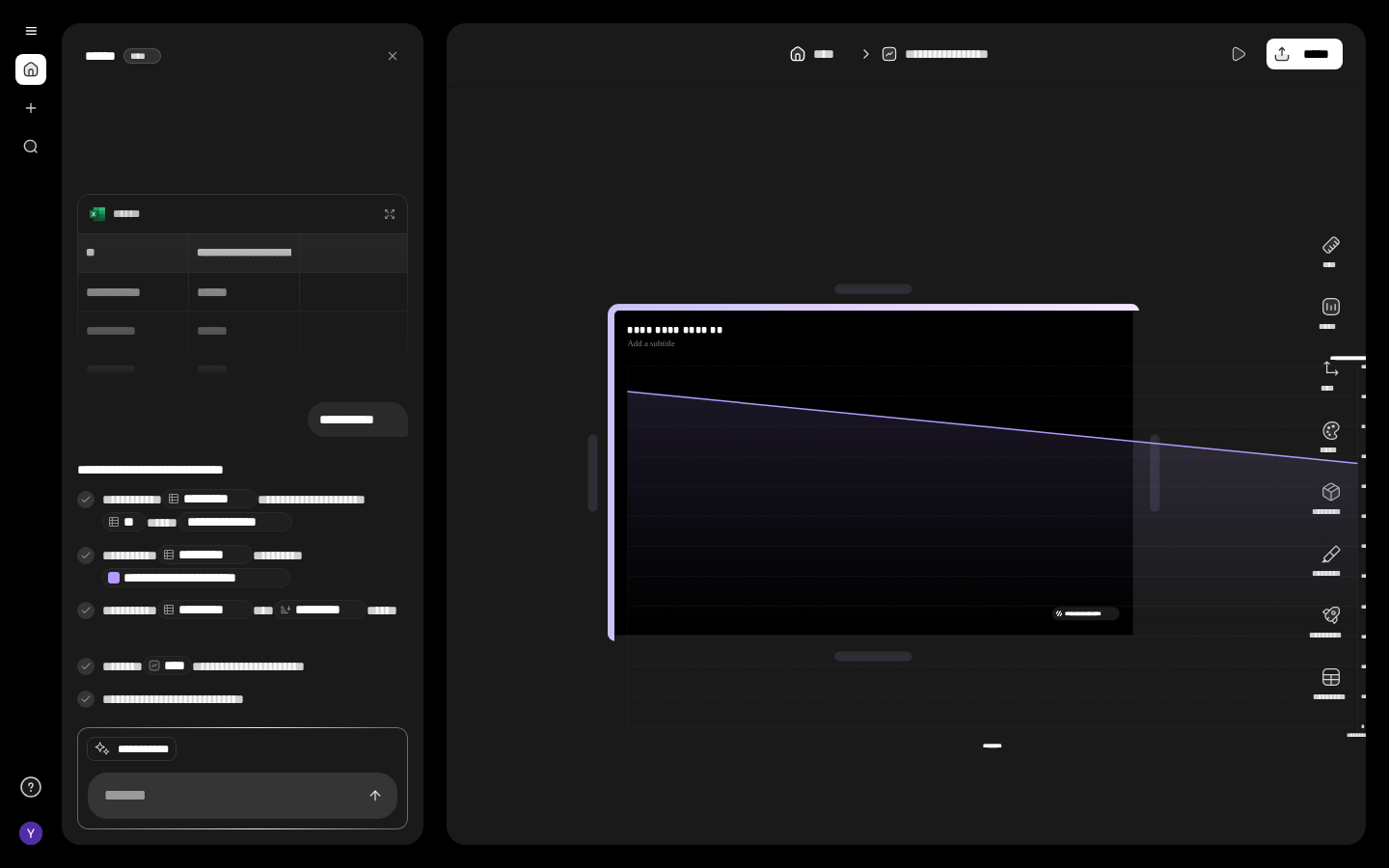 drag, startPoint x: 1264, startPoint y: 122, endPoint x: 1251, endPoint y: 122, distance: 13 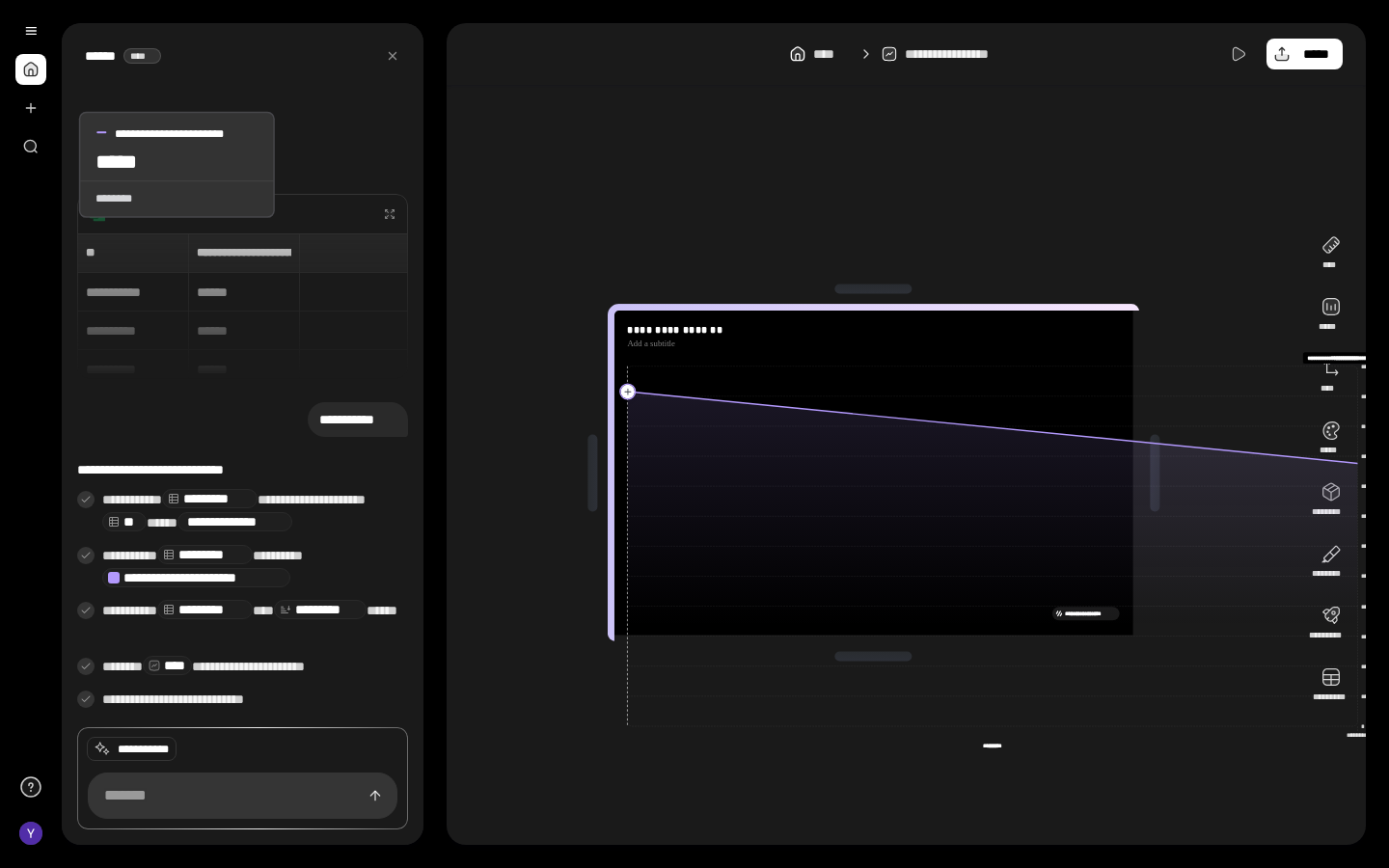 click 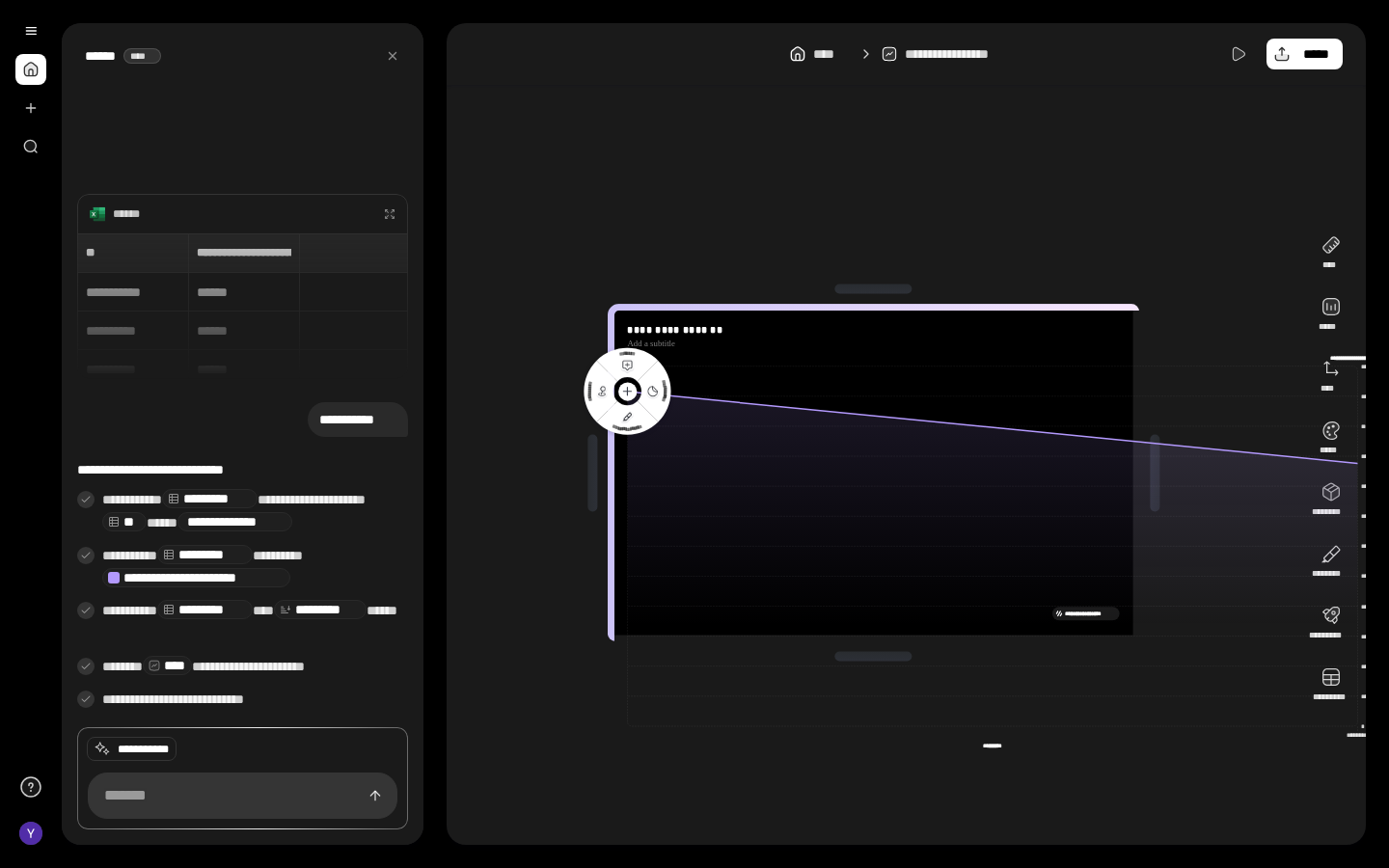 click 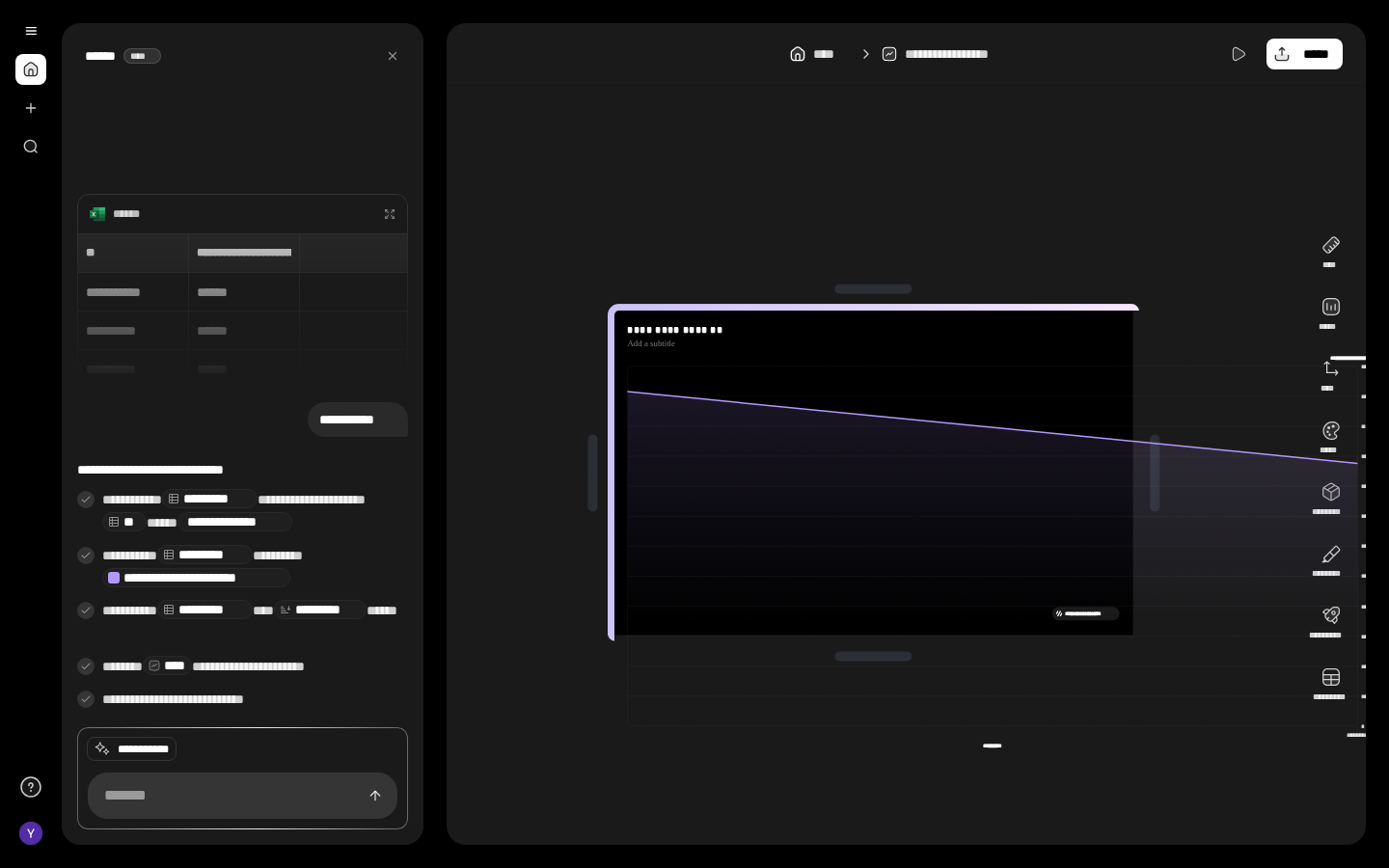 click on "**********" 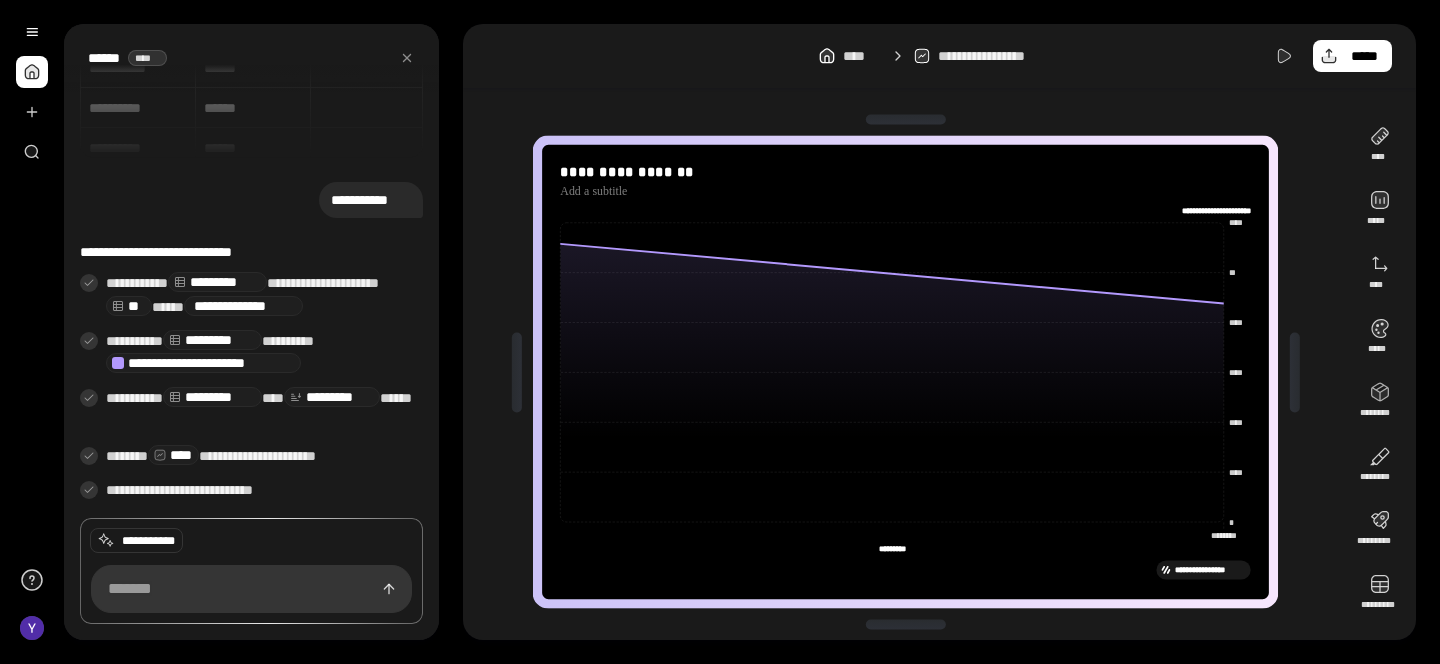 scroll, scrollTop: 0, scrollLeft: 0, axis: both 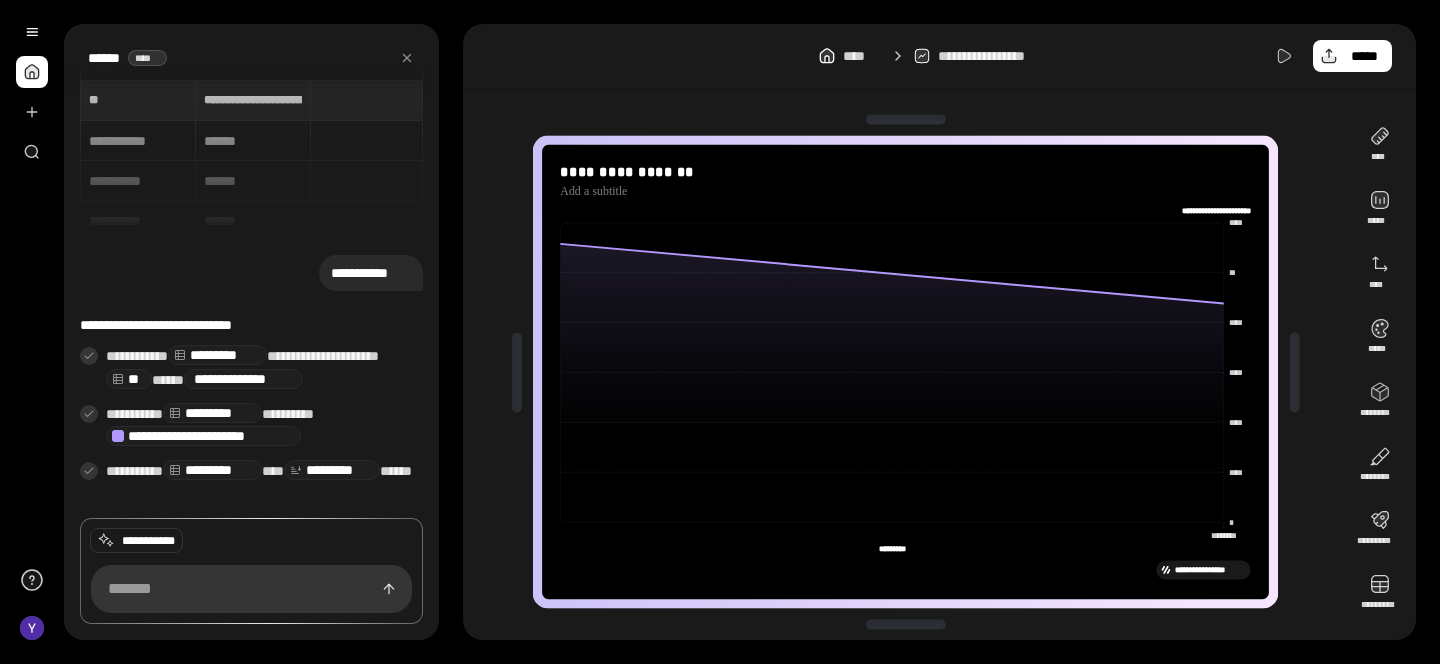 click on "**********" at bounding box center [251, 155] 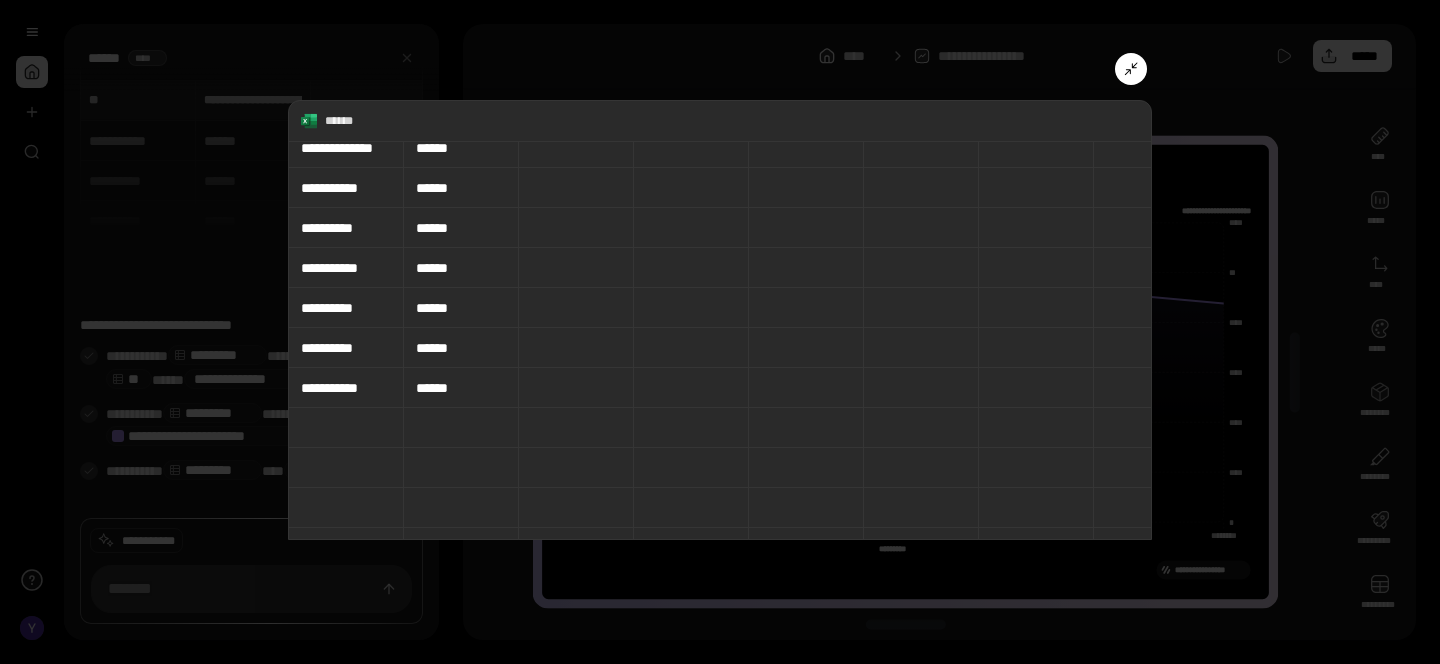 scroll, scrollTop: 0, scrollLeft: 0, axis: both 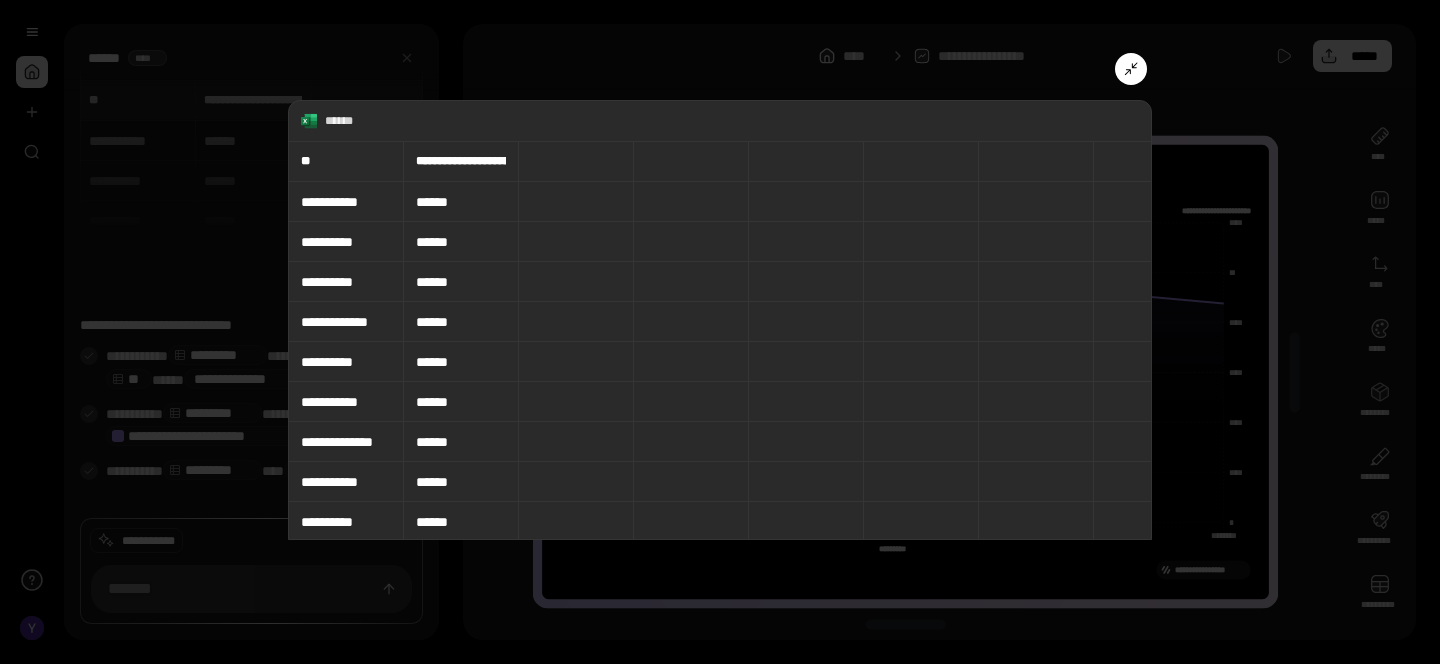 click 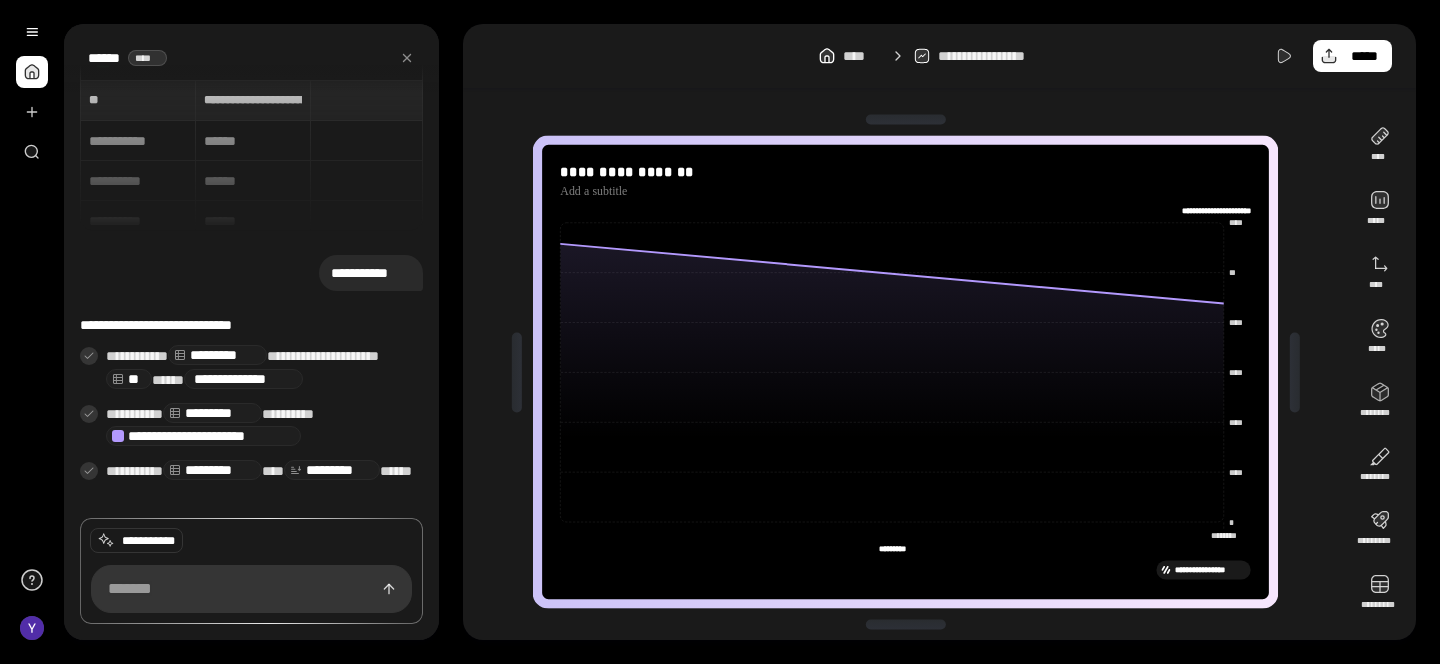 click on "**********" at bounding box center [251, 273] 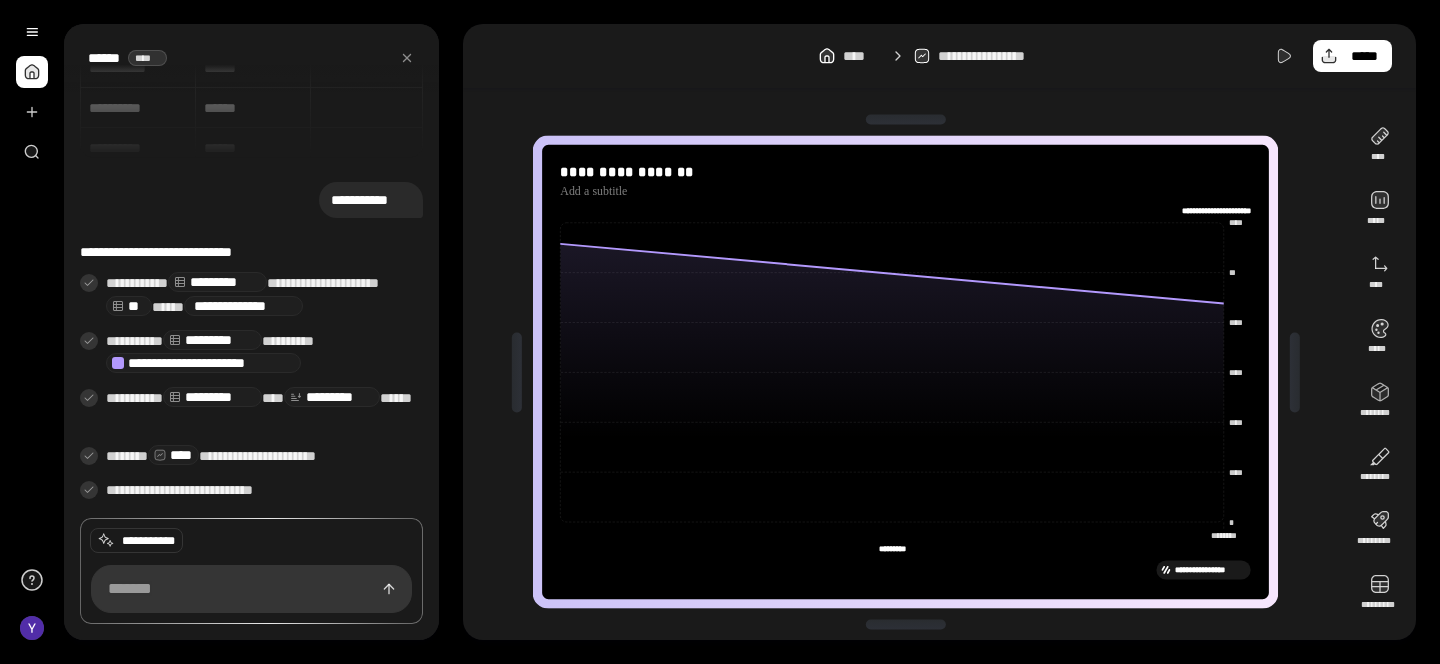 click on "*********" at bounding box center [212, 397] 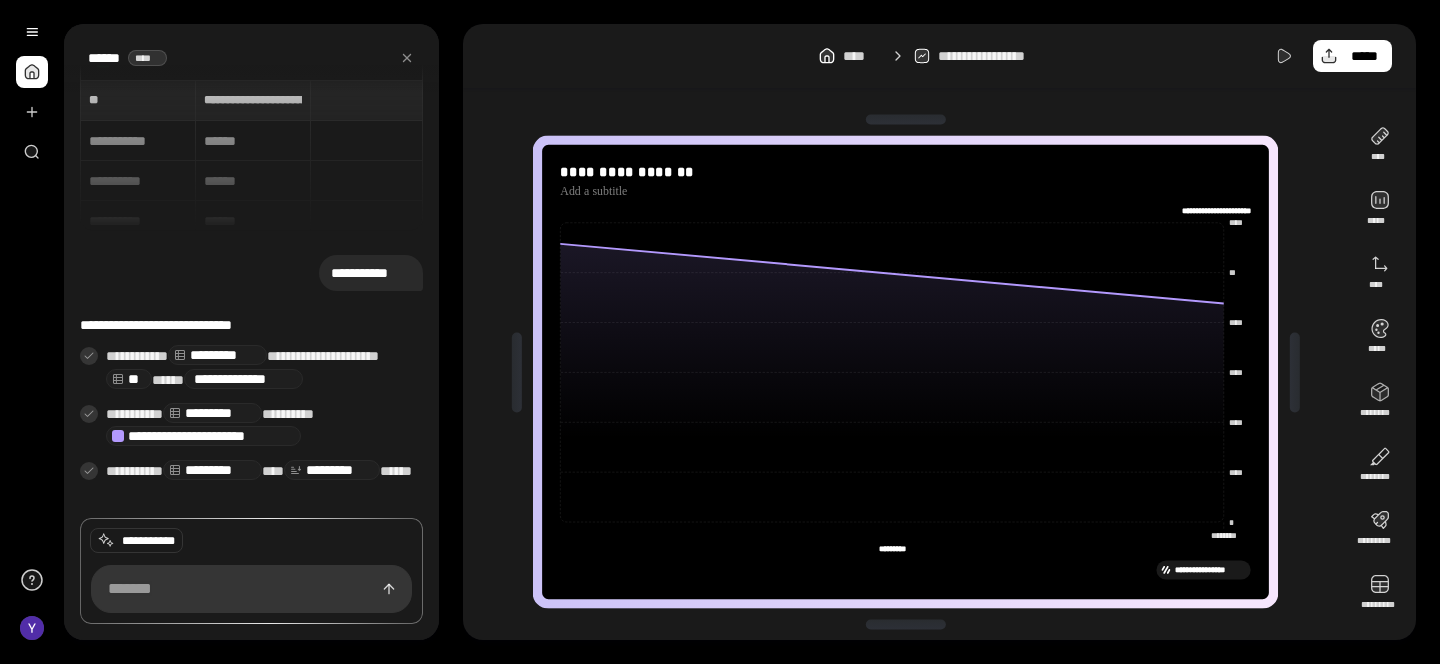 click on "**" at bounding box center [129, 379] 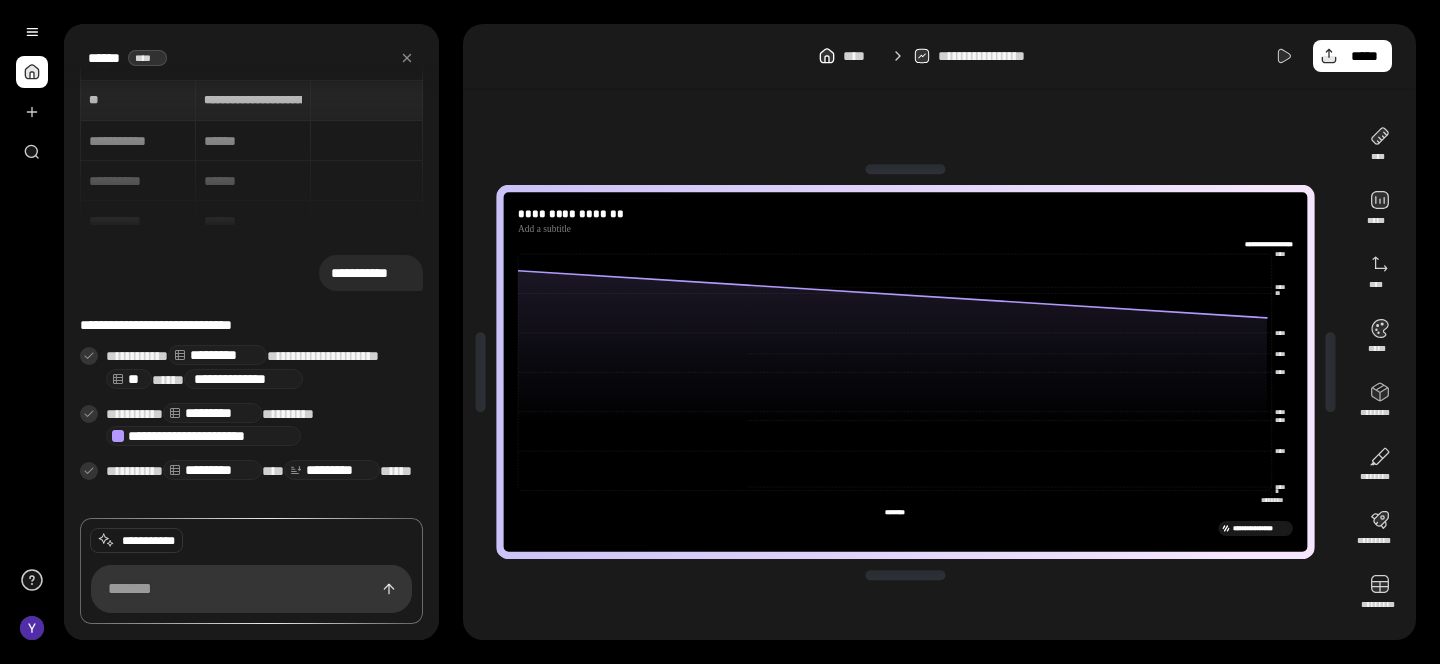 click on "**********" at bounding box center (740, 332) 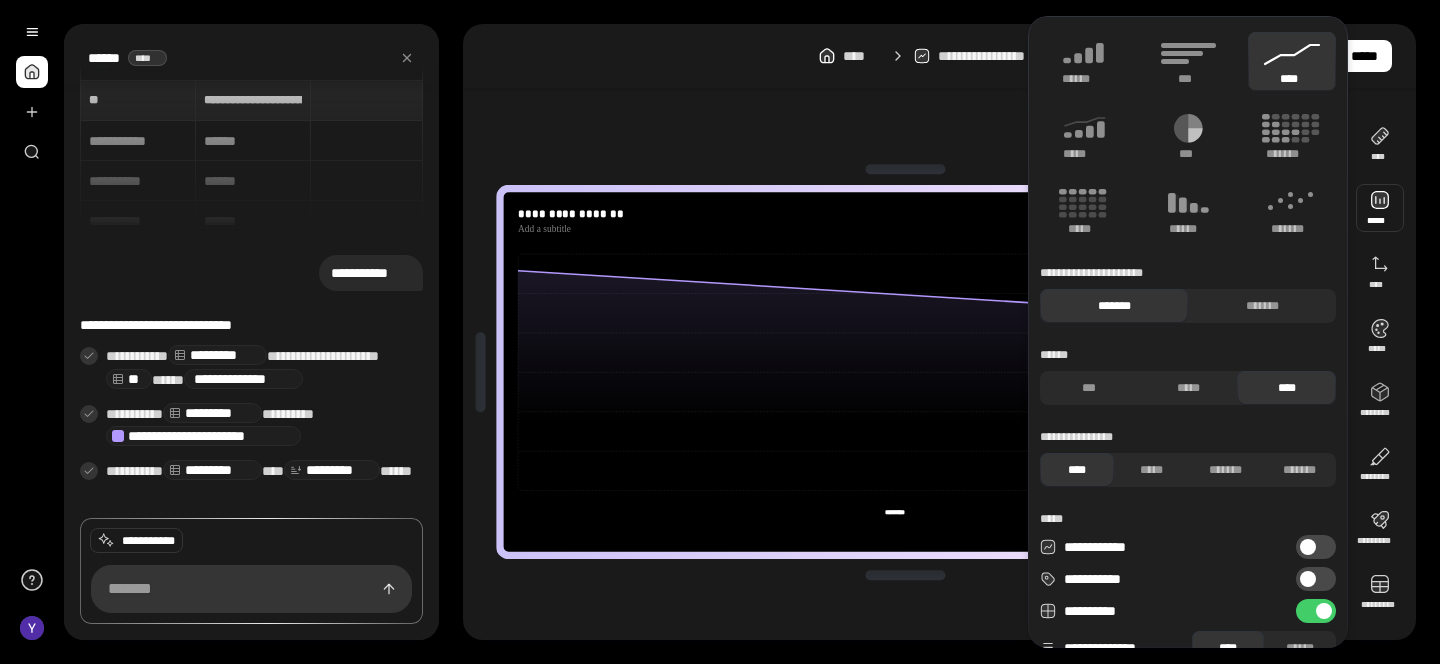 click at bounding box center [1380, 208] 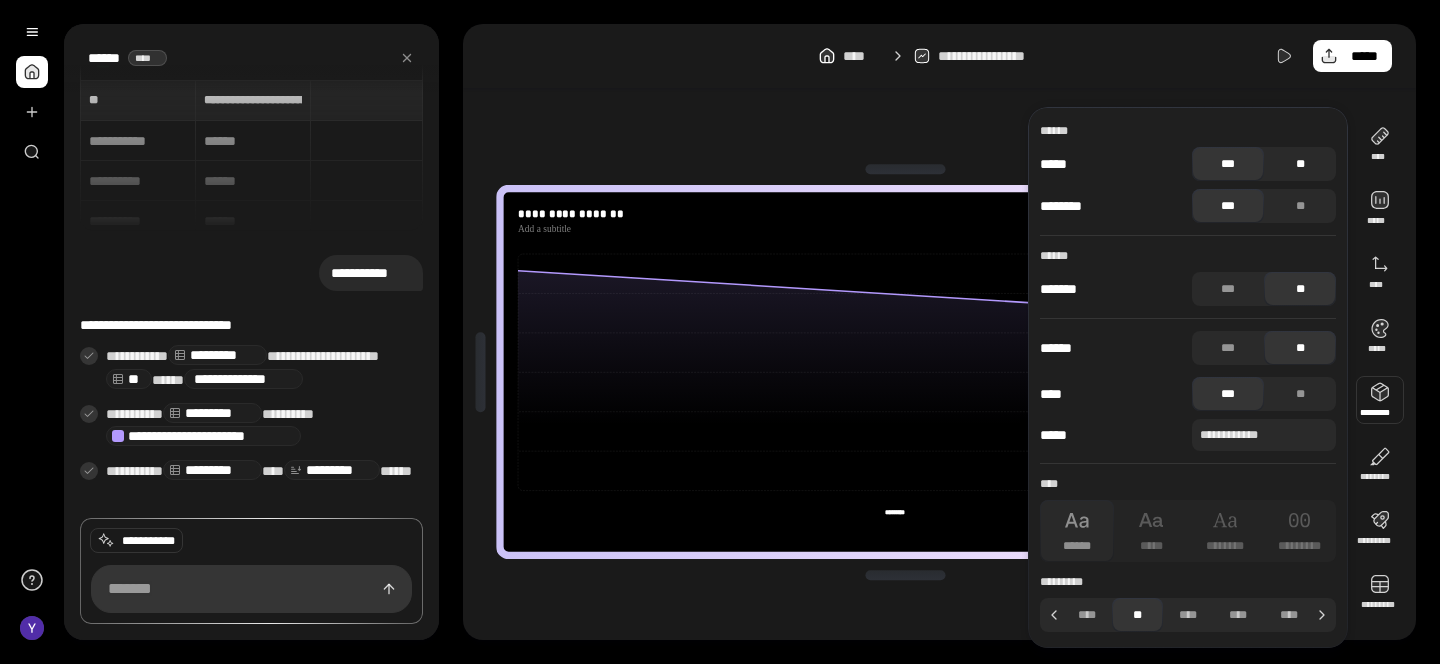 click on "**" at bounding box center [1300, 164] 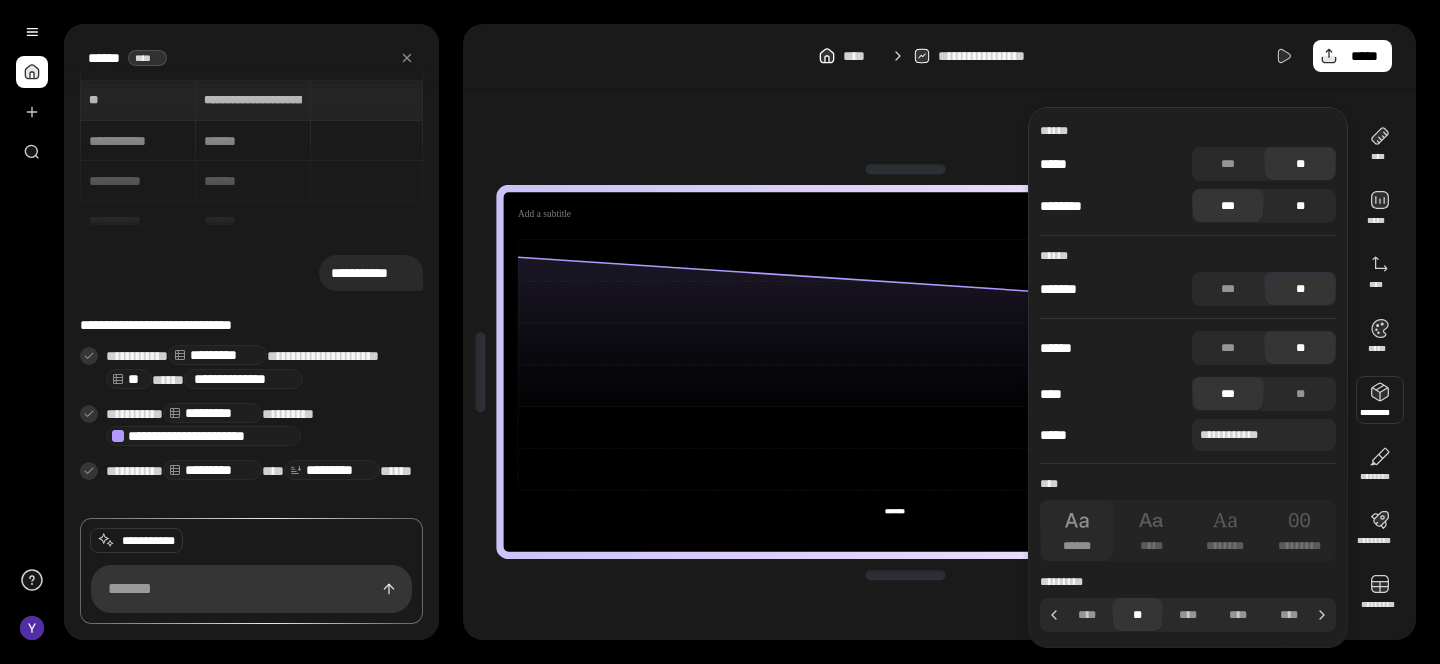 click on "**" at bounding box center [1300, 206] 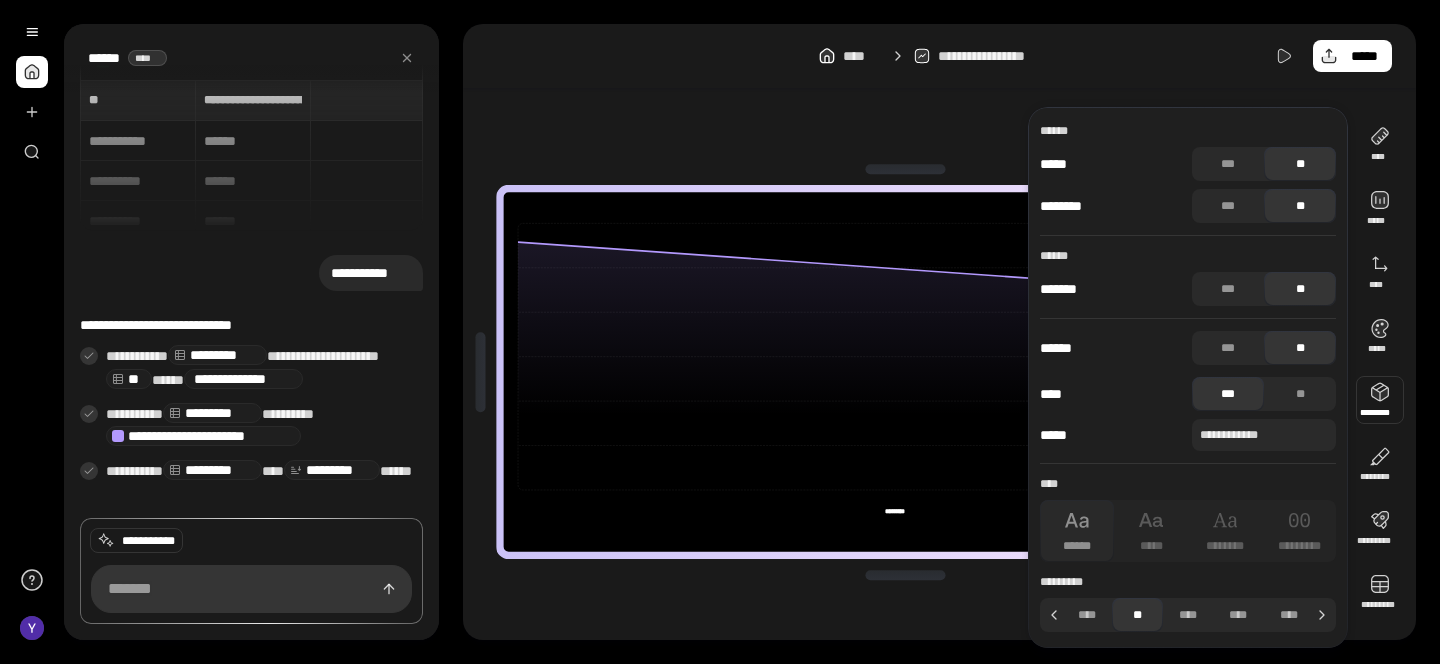 click on "**" at bounding box center (1300, 348) 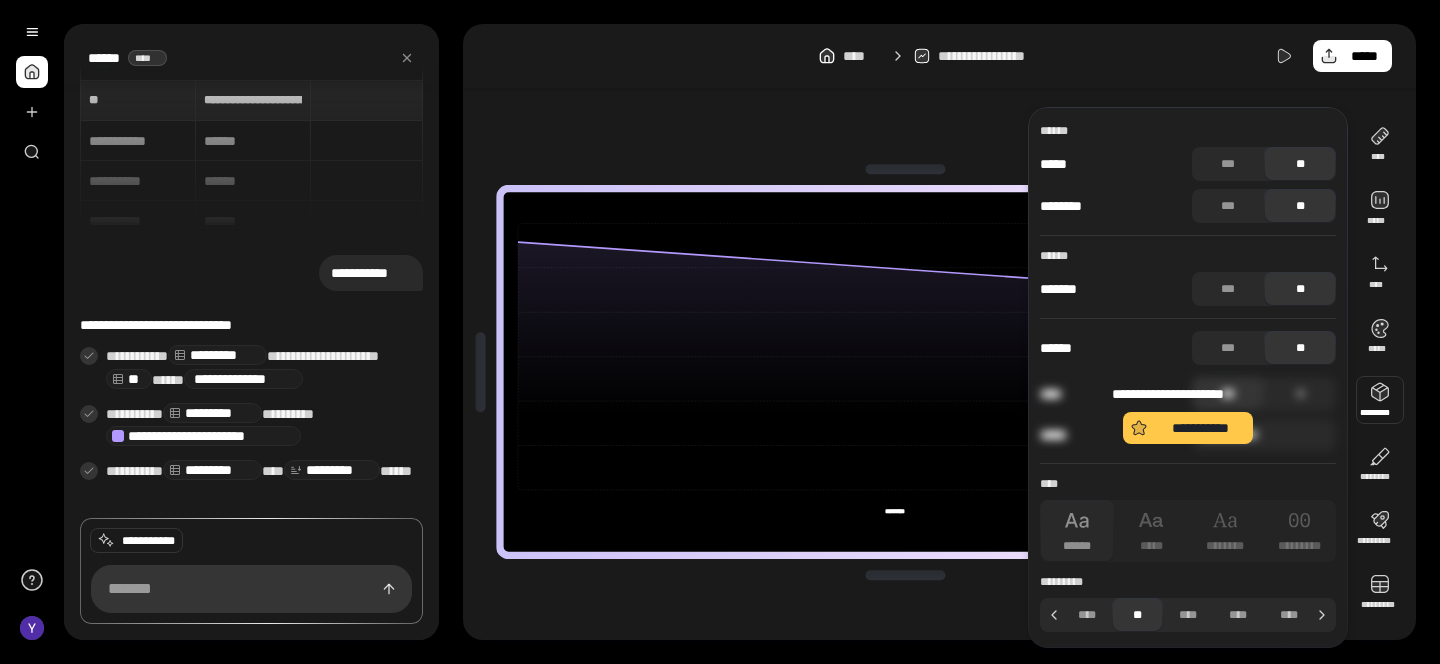 click on "**********" at bounding box center [1188, 414] 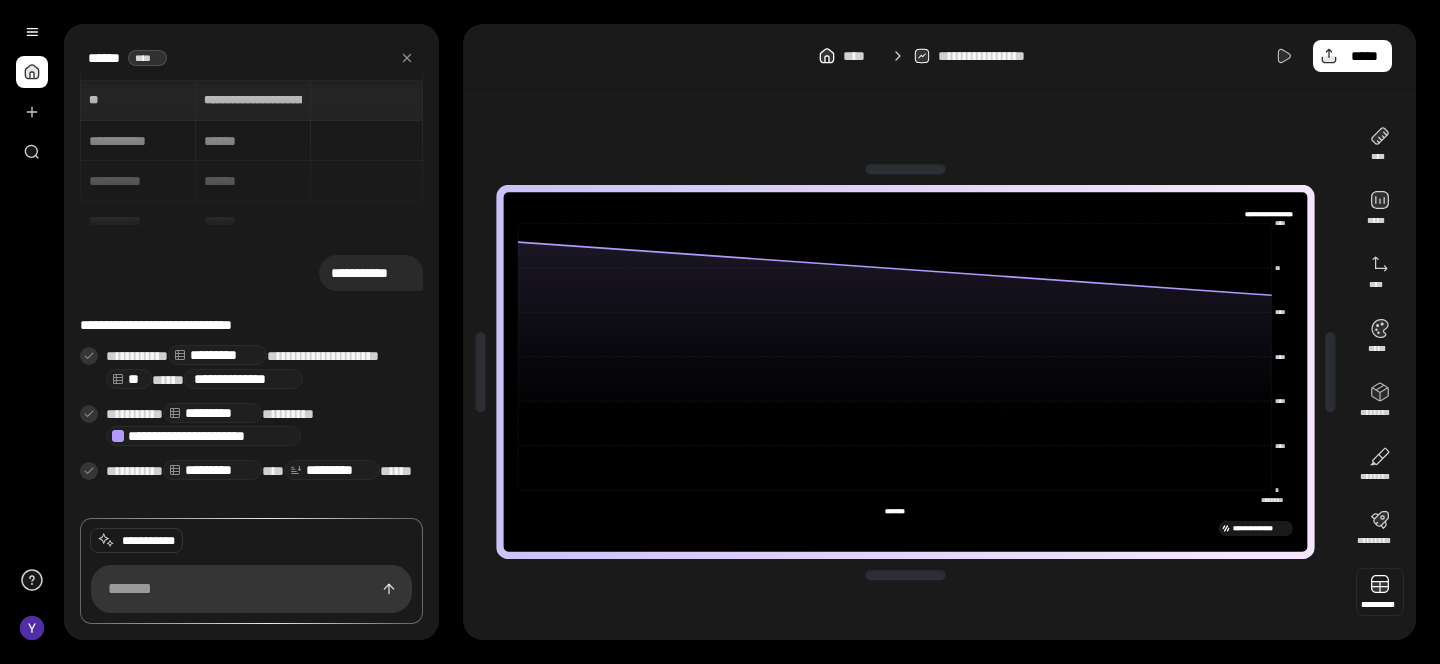 click at bounding box center (1380, 592) 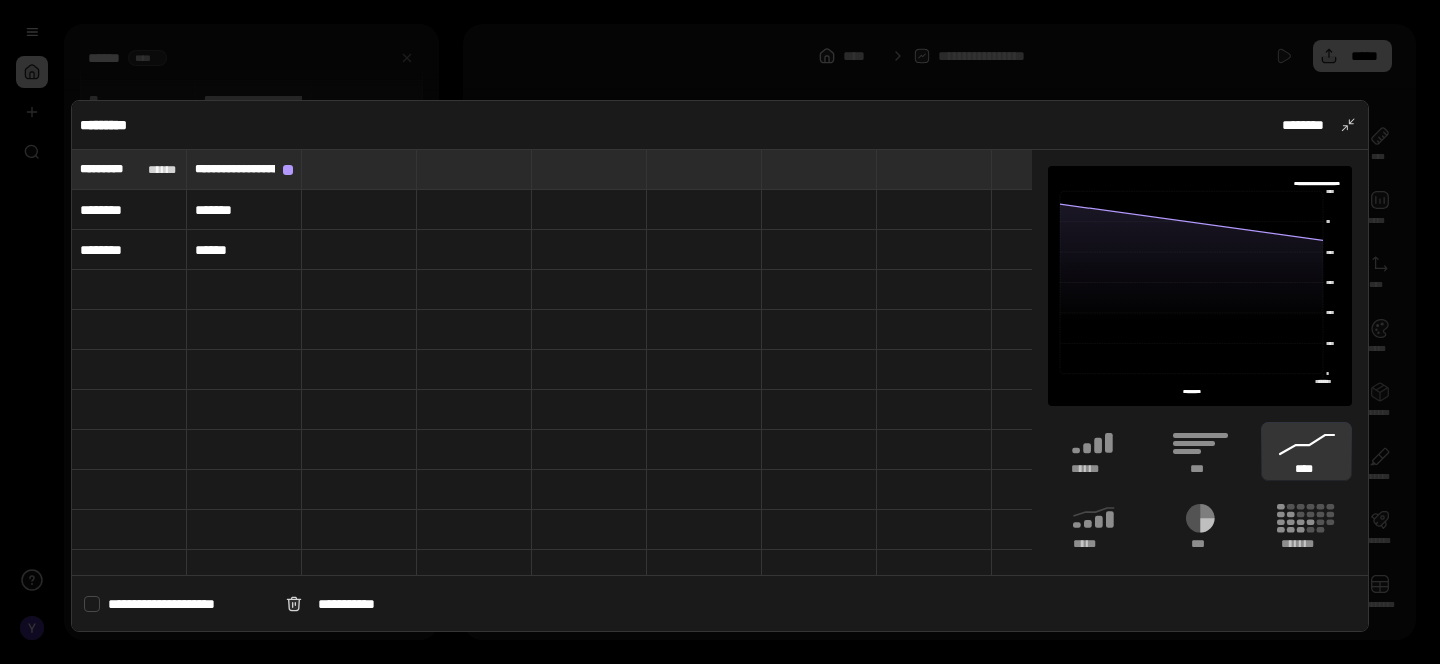 click on "********" at bounding box center [129, 210] 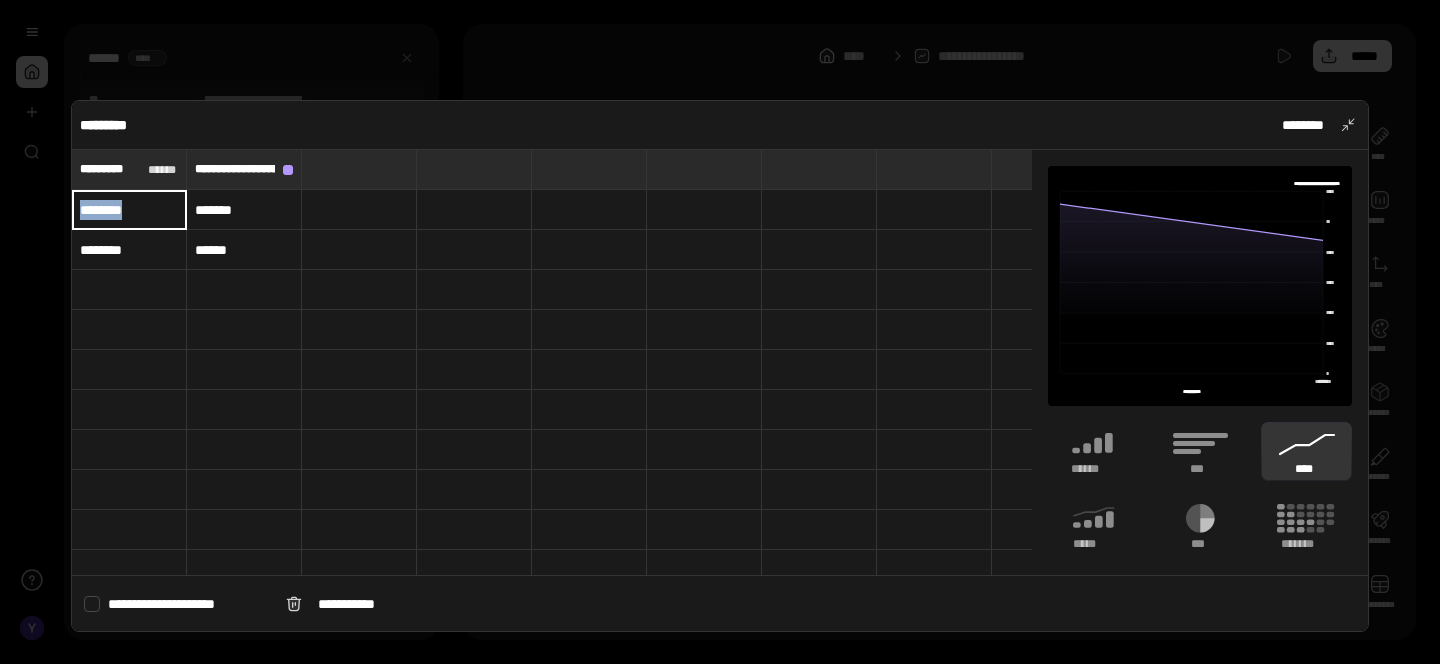 click on "********" at bounding box center (129, 210) 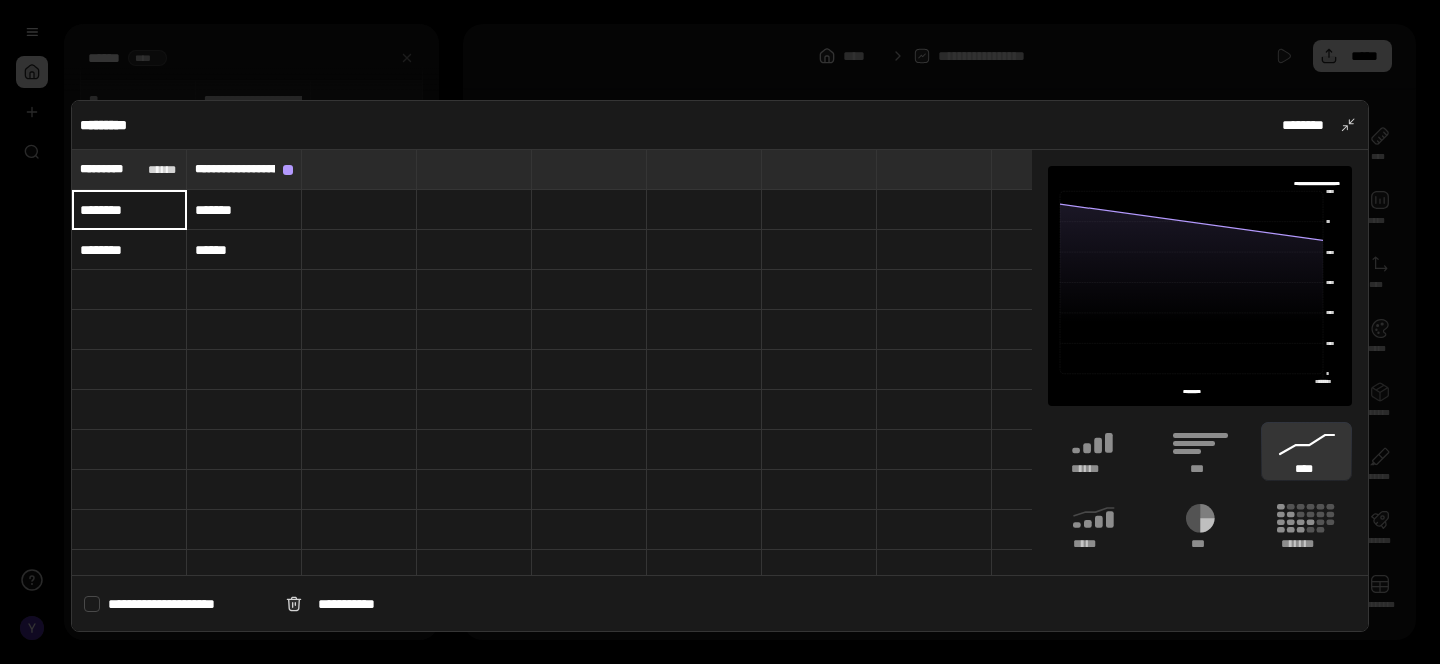 click on "********" at bounding box center [129, 250] 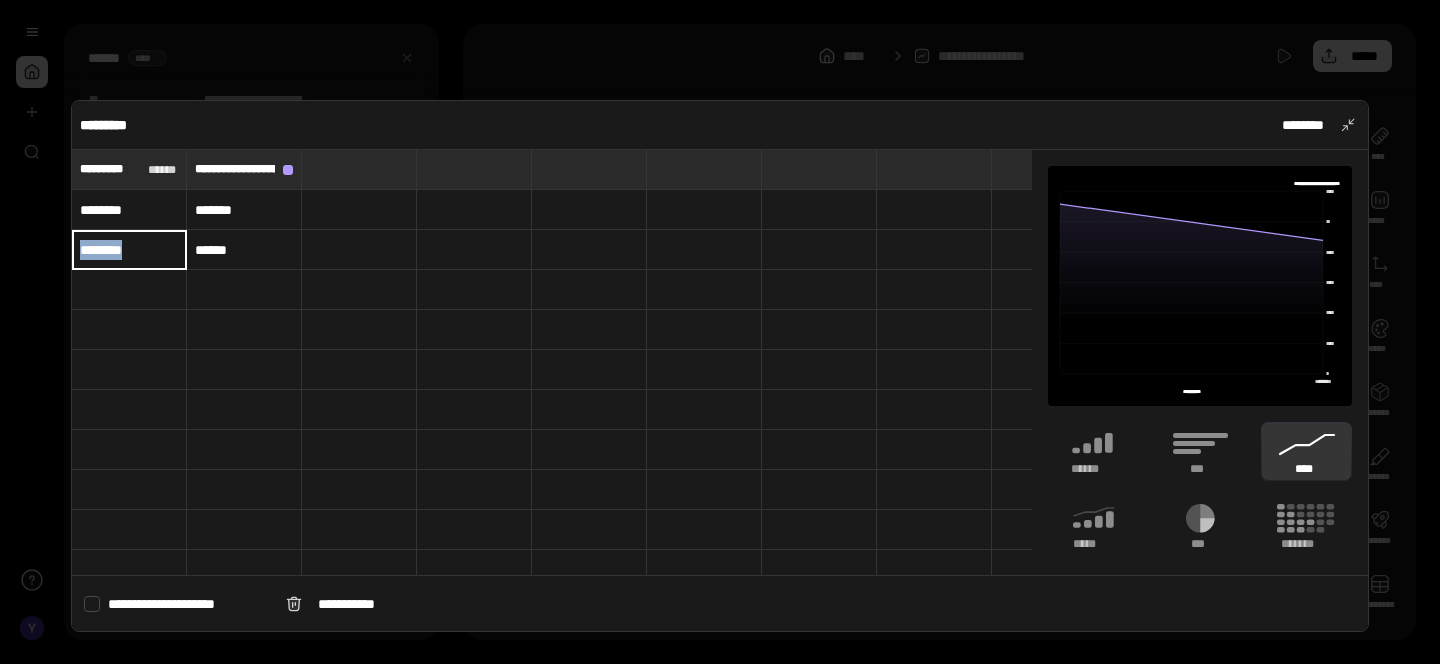 click on "********" at bounding box center [129, 250] 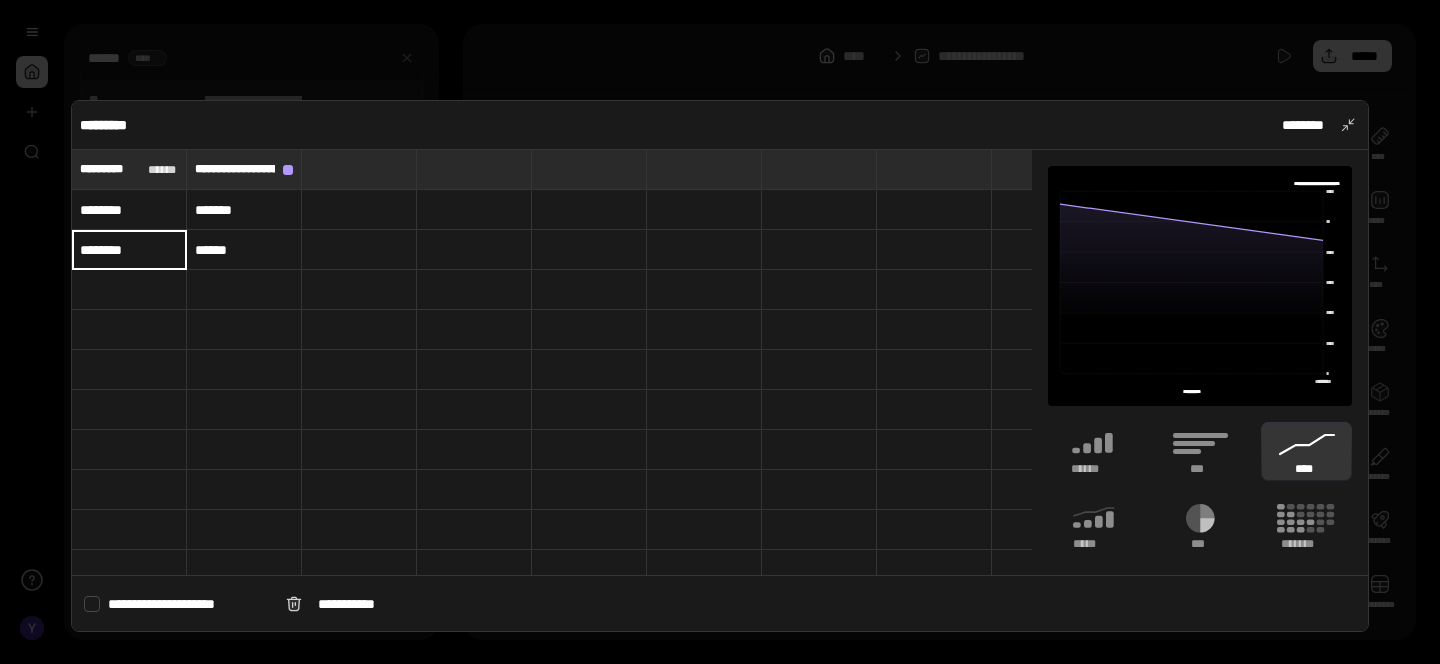 click on "********" at bounding box center (129, 210) 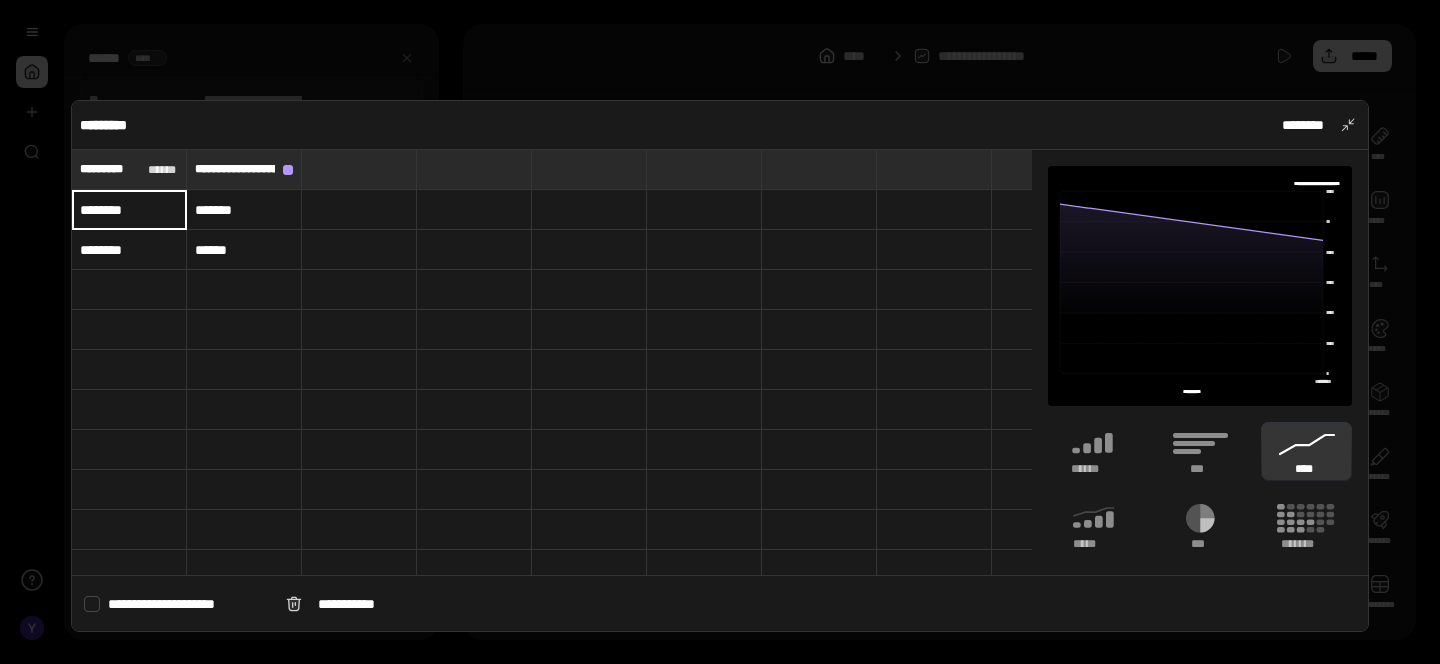 click on "*******" at bounding box center [244, 210] 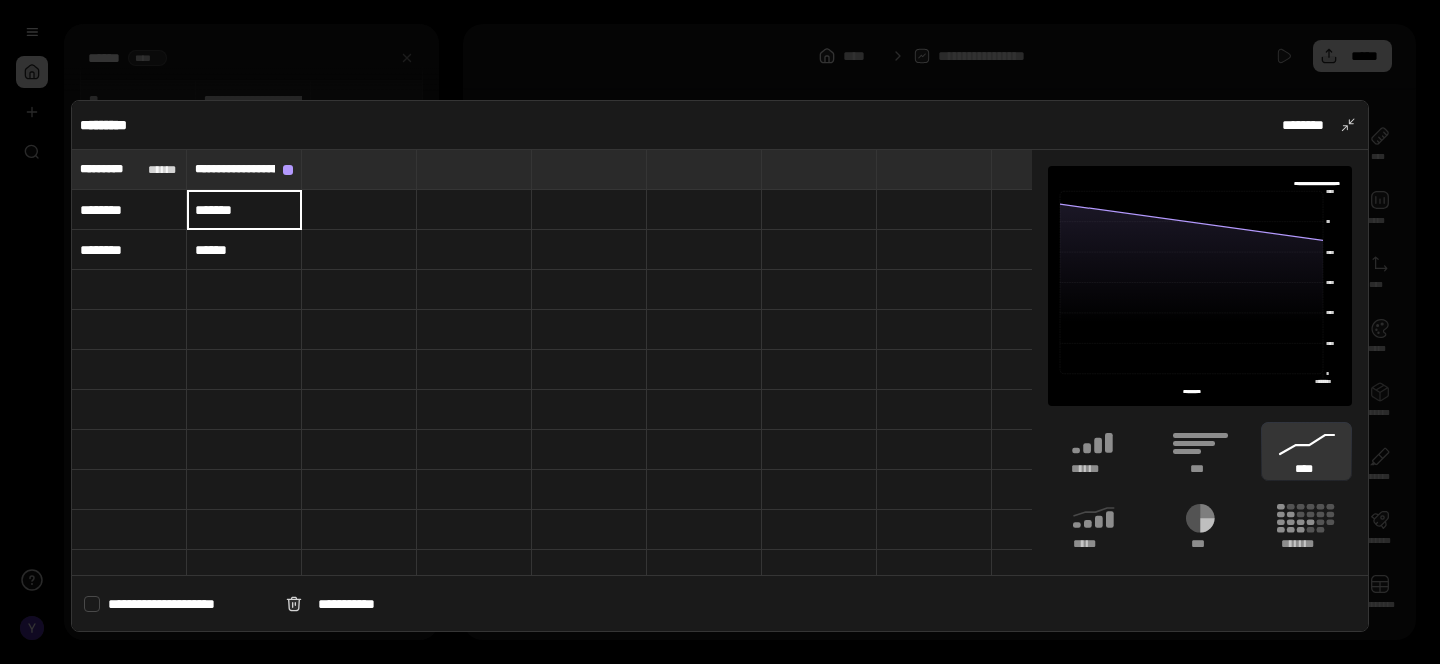 click at bounding box center (359, 210) 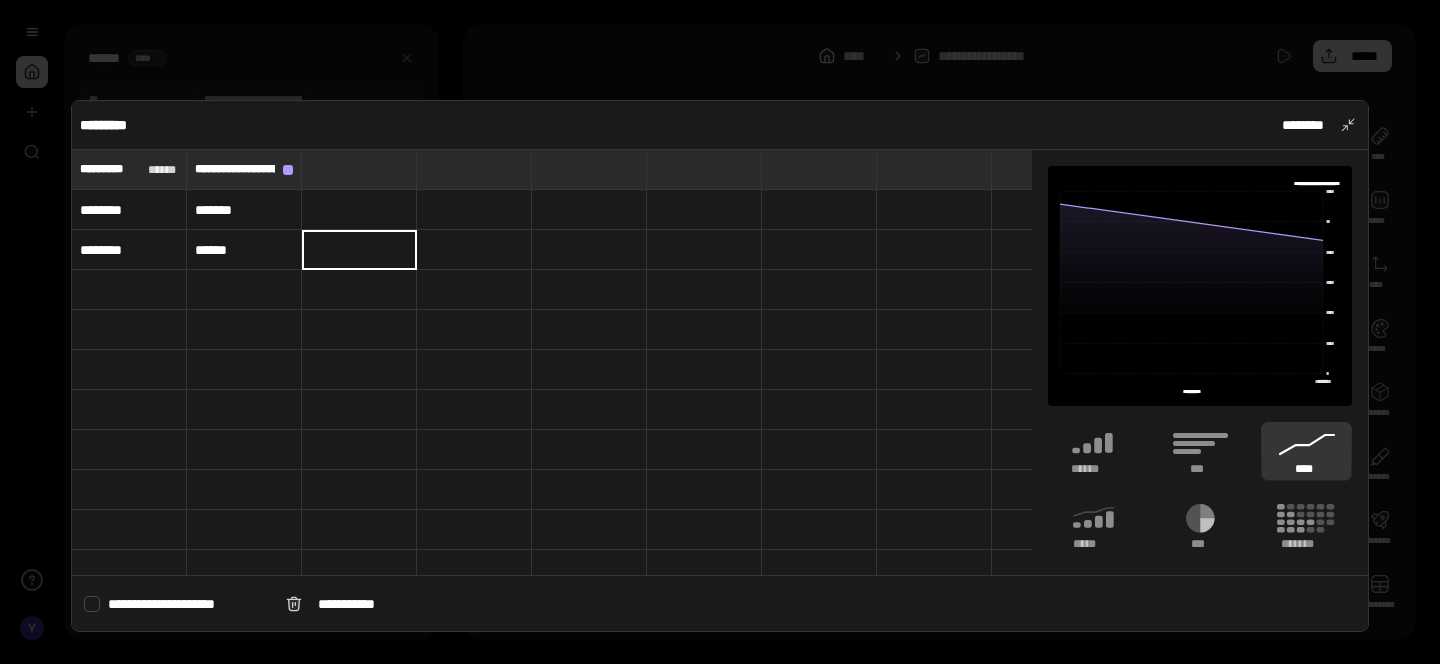 click on "********" at bounding box center (129, 250) 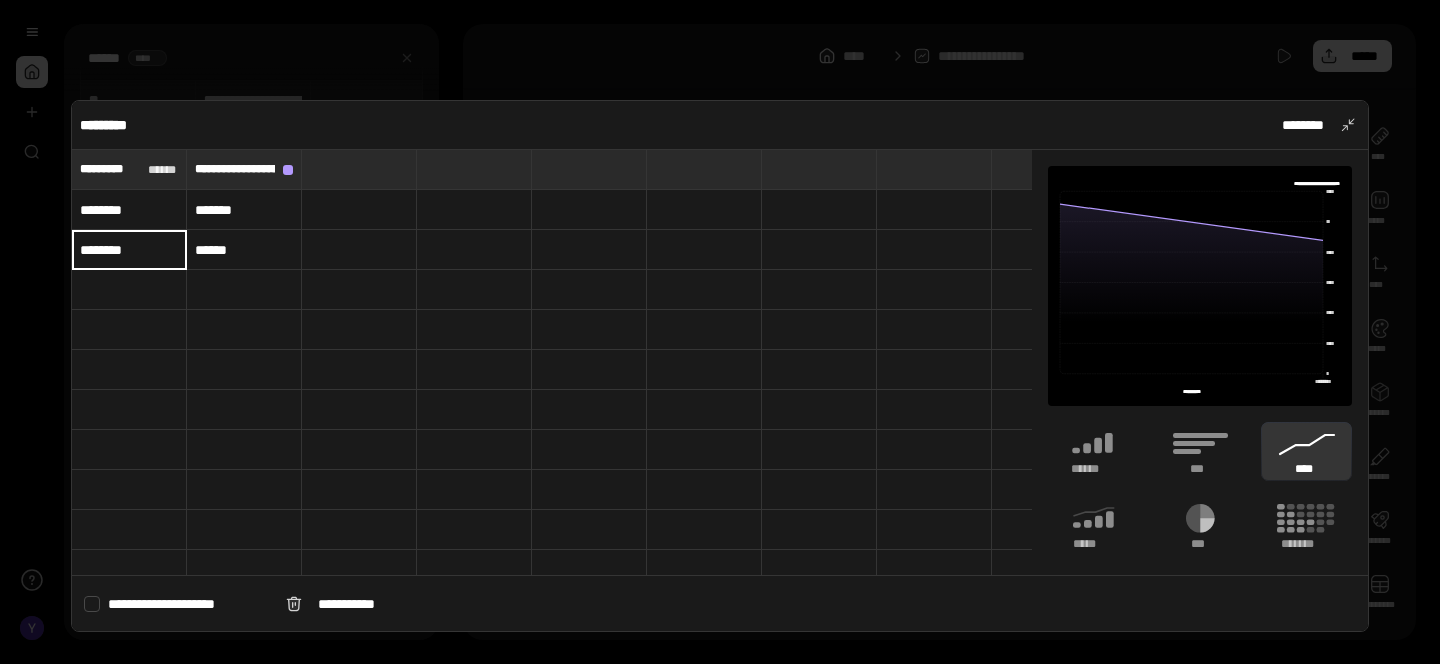 click on "********" at bounding box center [129, 250] 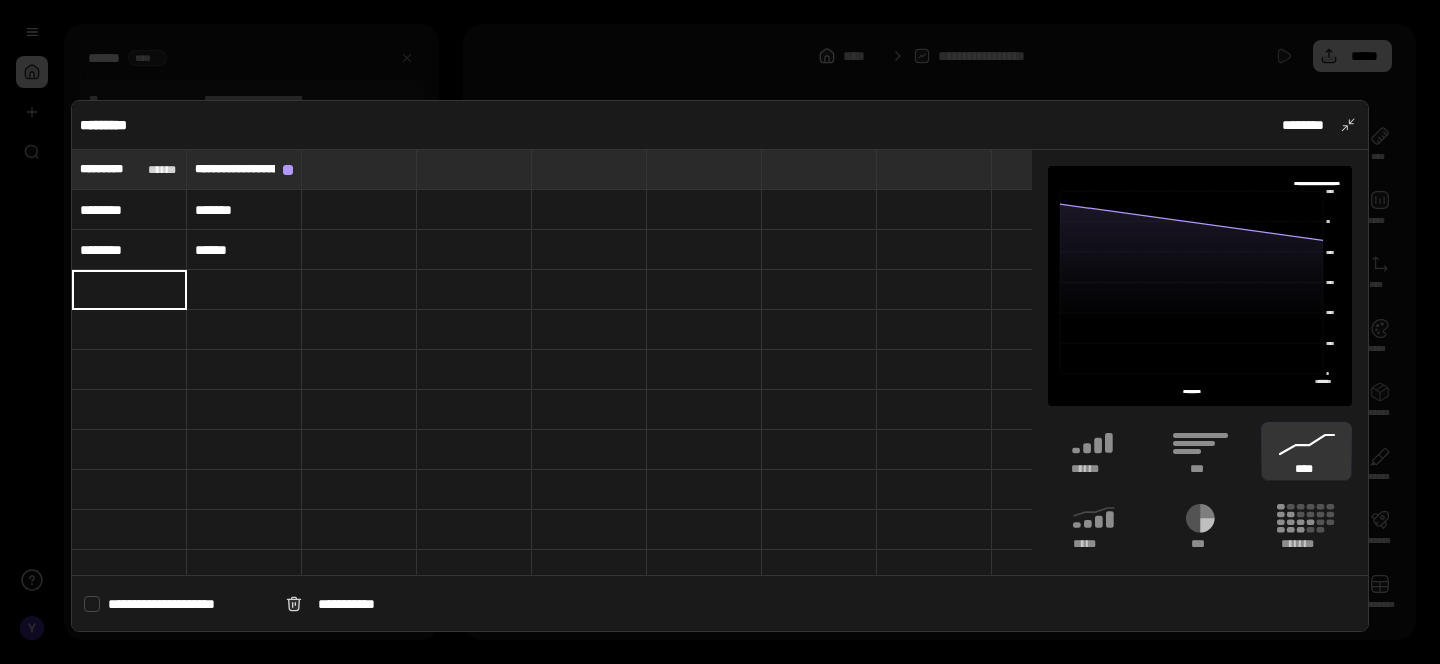 click on "********" at bounding box center [129, 250] 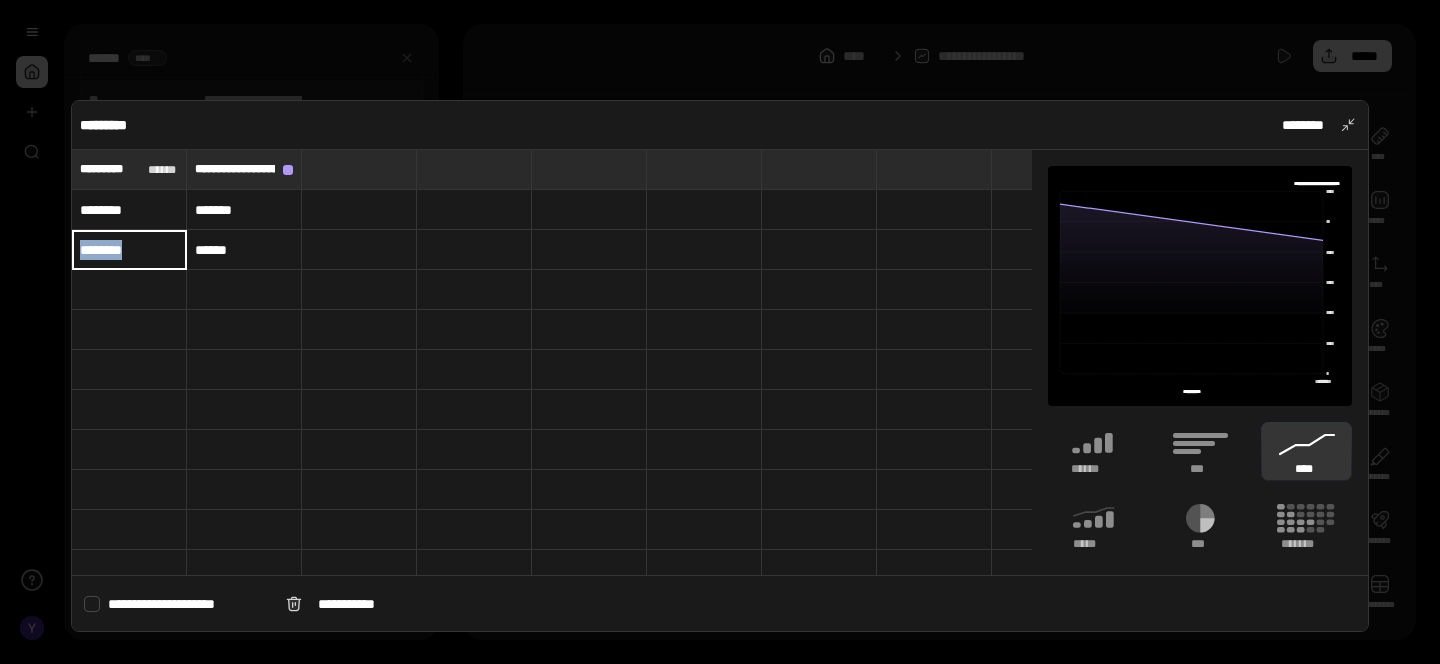 click on "********" at bounding box center (129, 250) 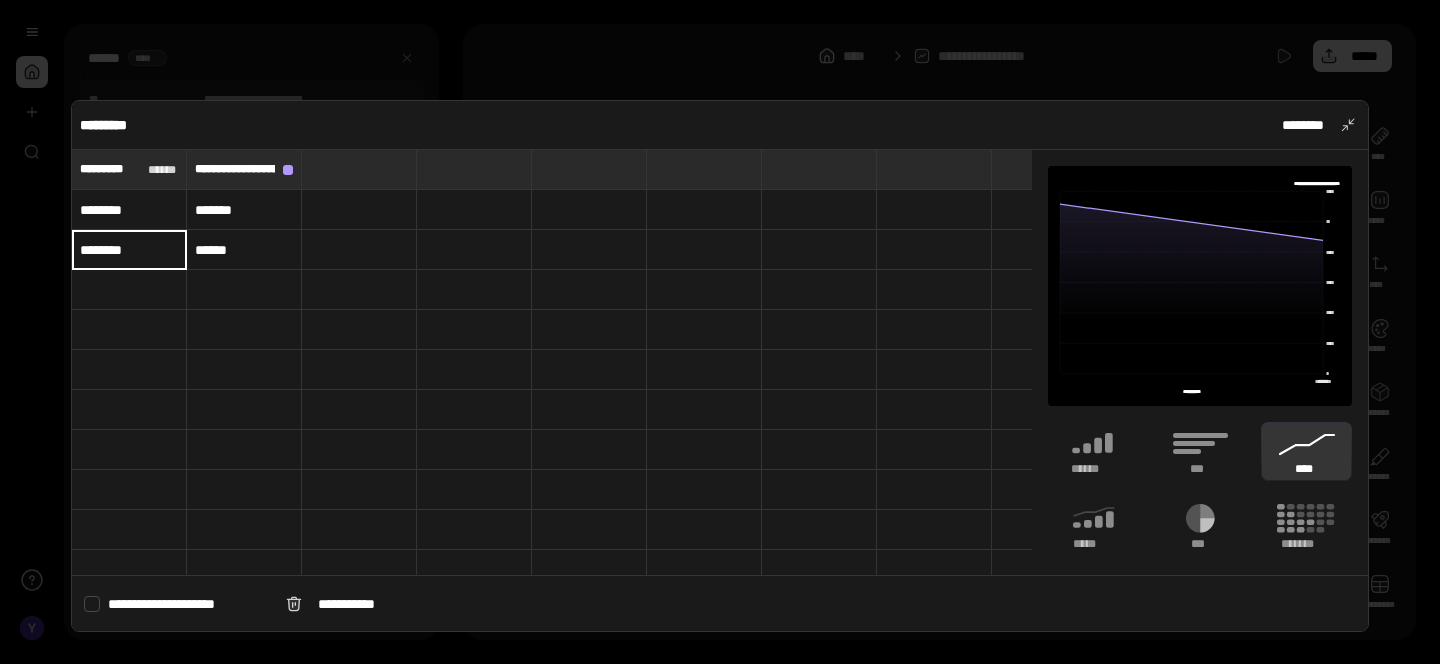 paste on "***" 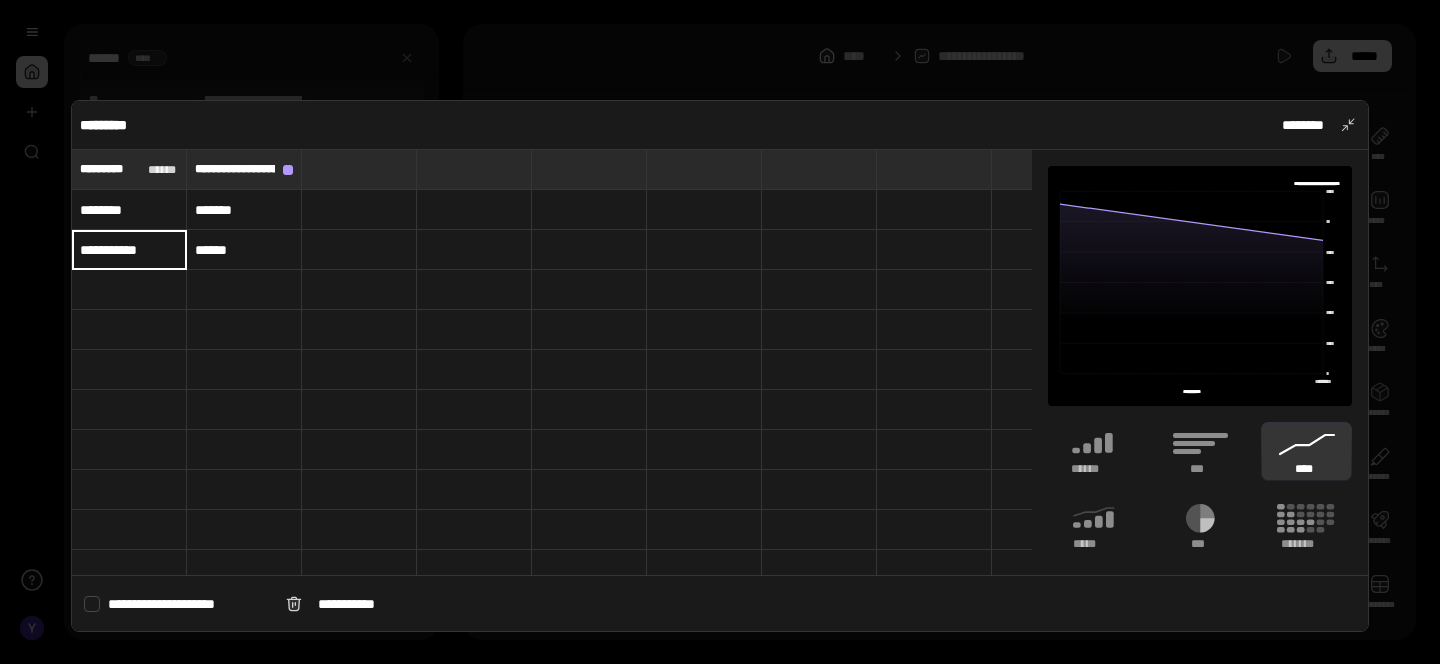 click on "**********" at bounding box center (129, 249) 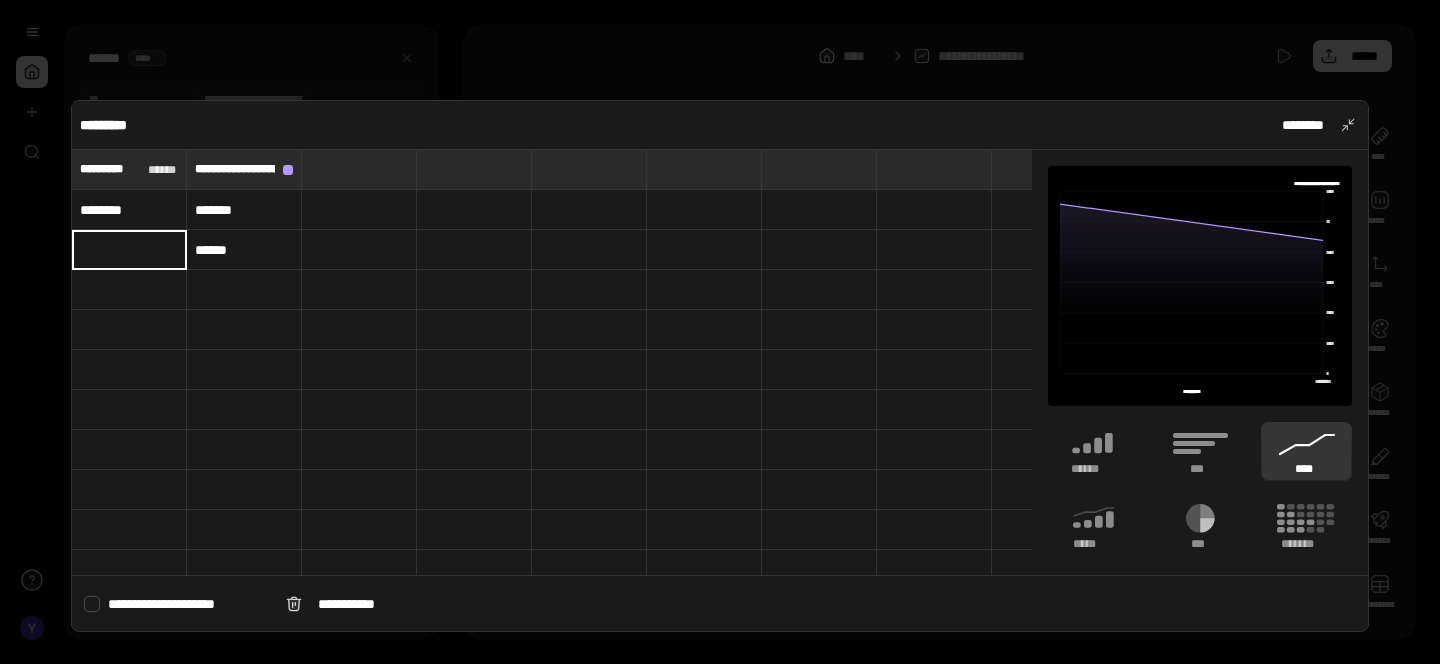type 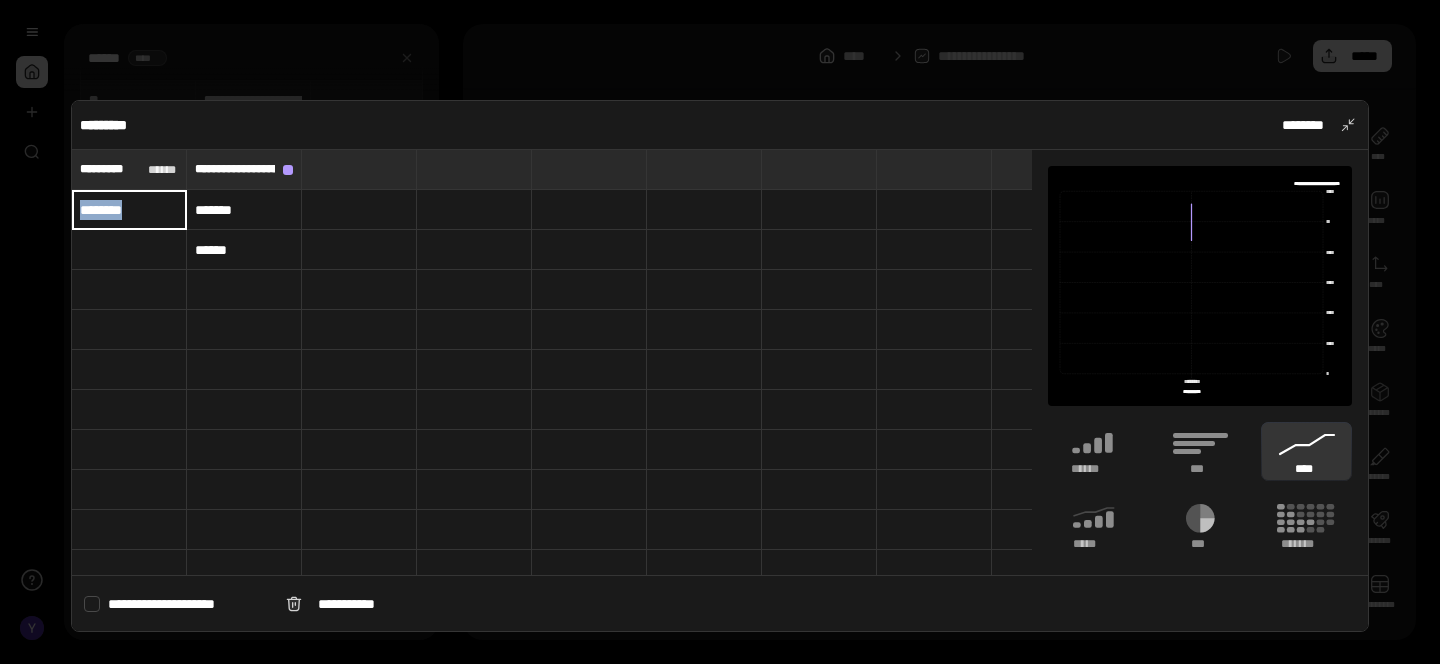 click on "********" at bounding box center [129, 210] 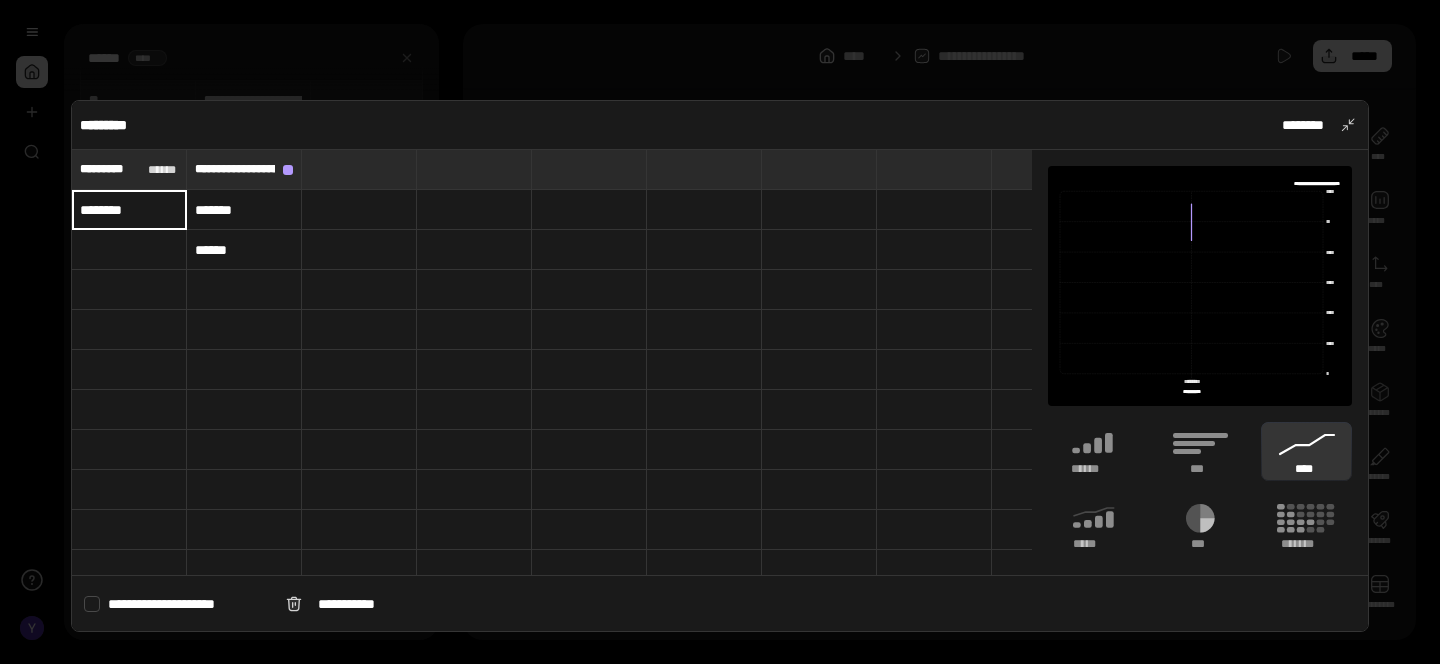 click on "********" at bounding box center [129, 209] 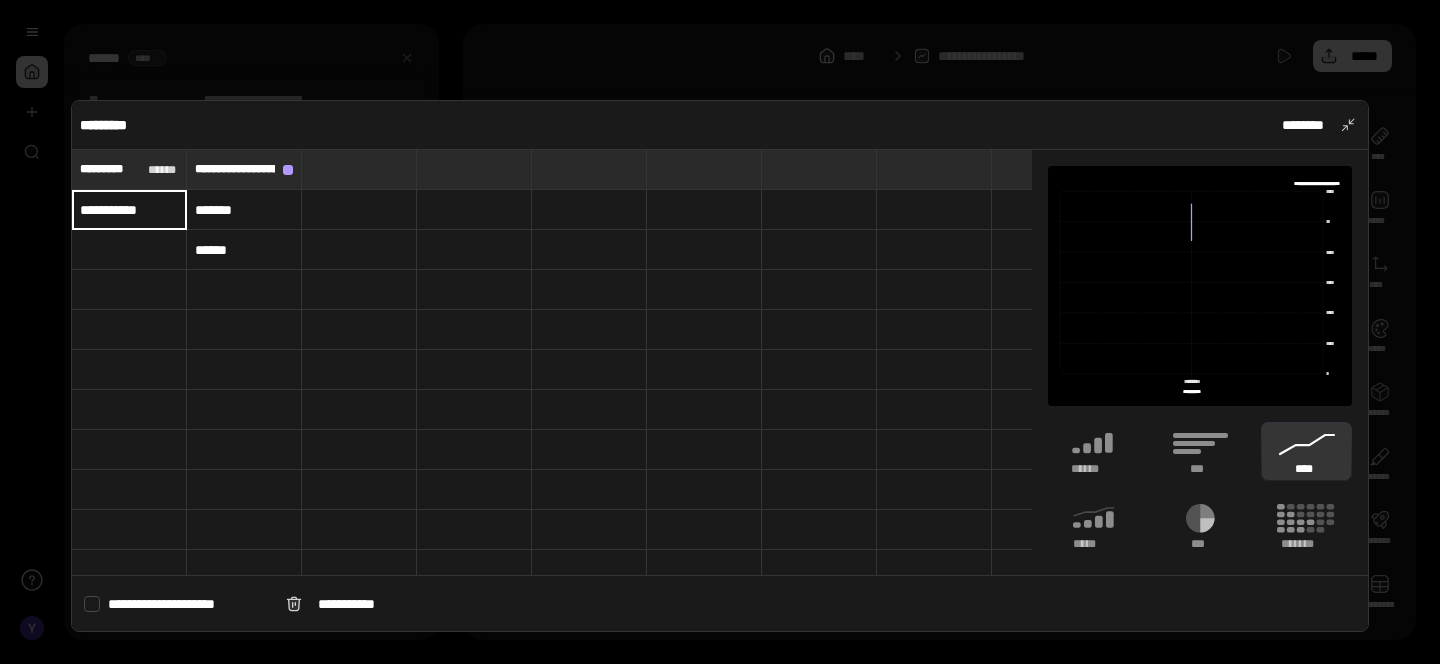 type on "**********" 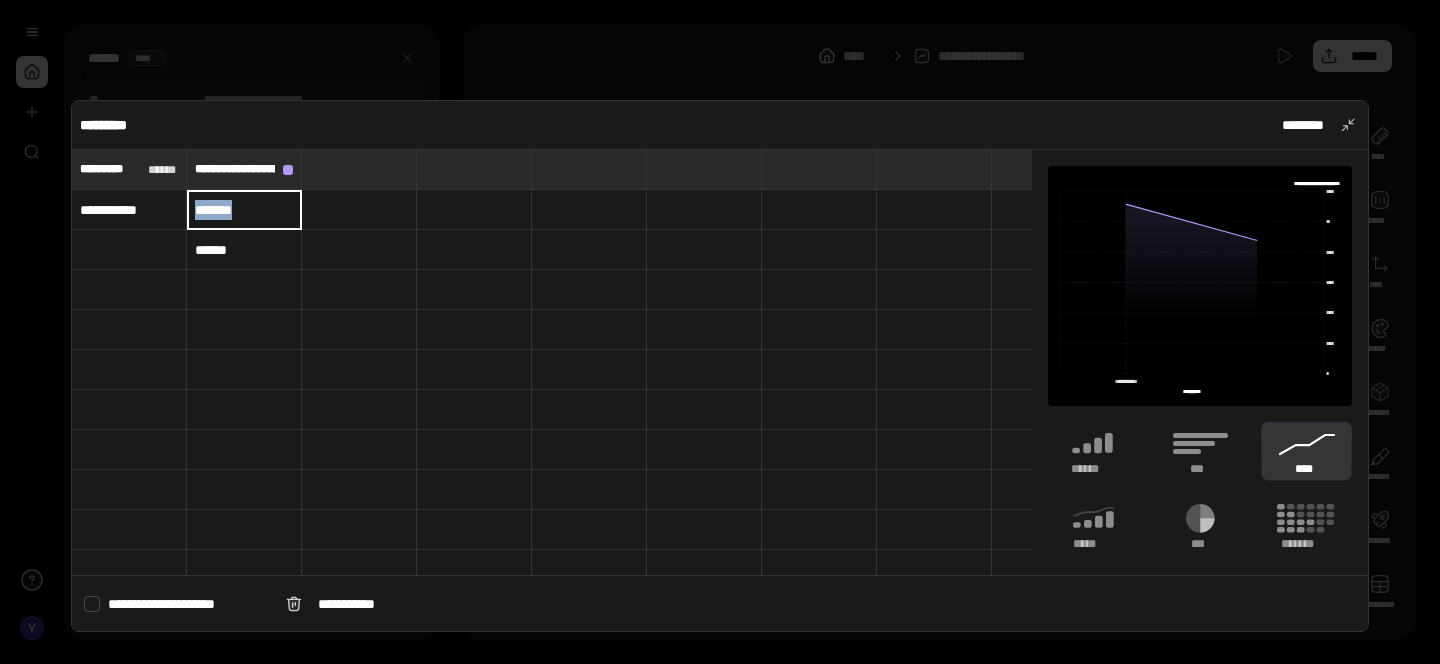 click on "*******" at bounding box center (244, 210) 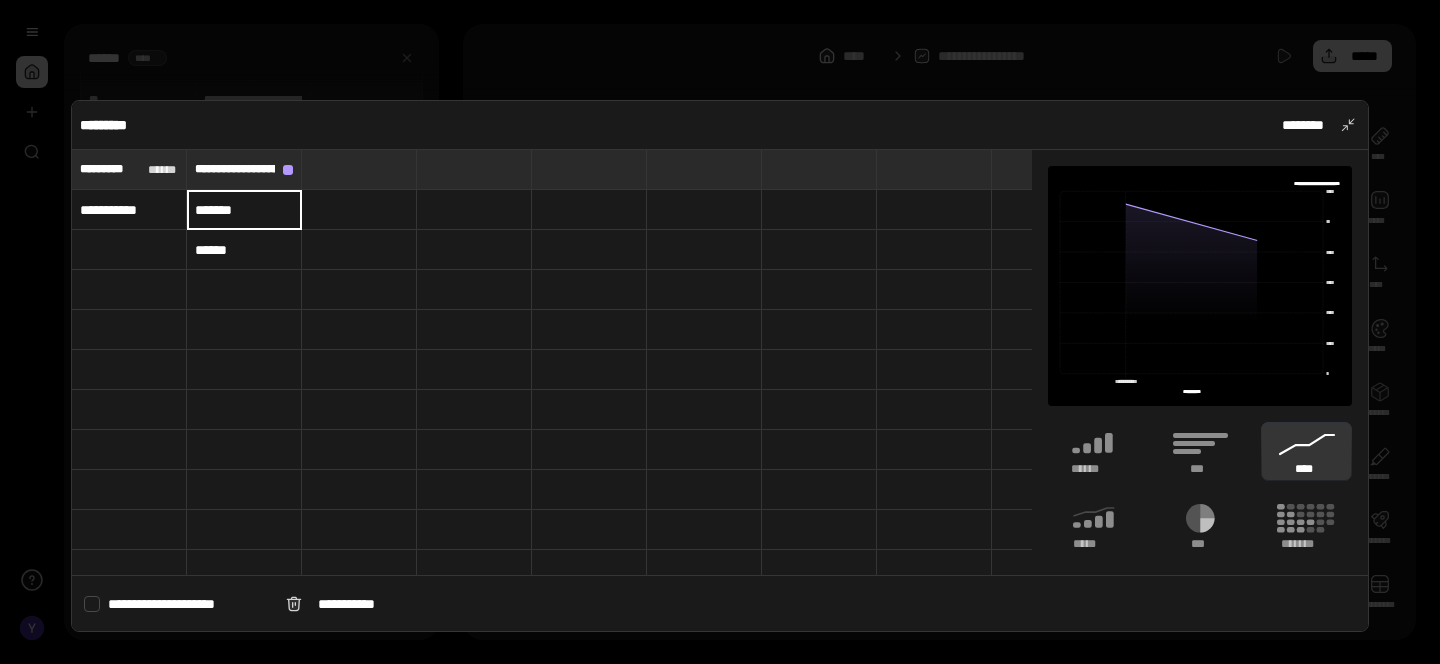 paste 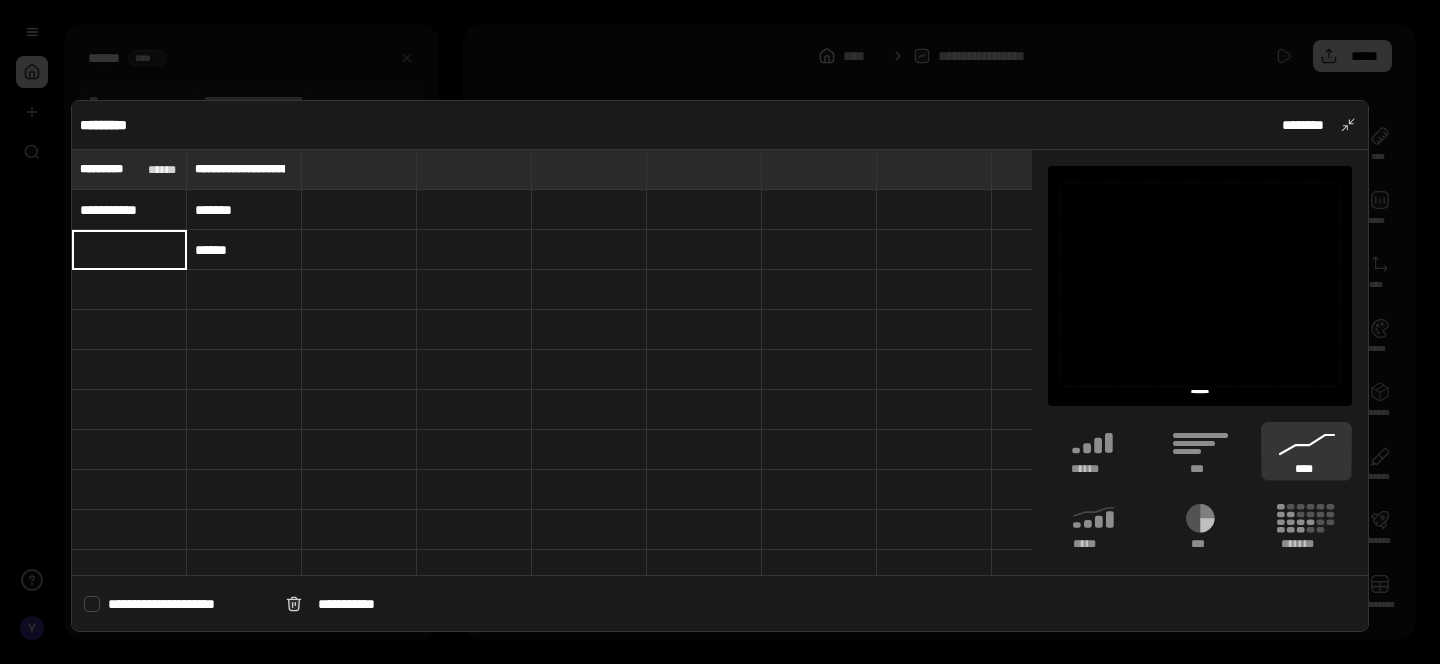 paste on "**********" 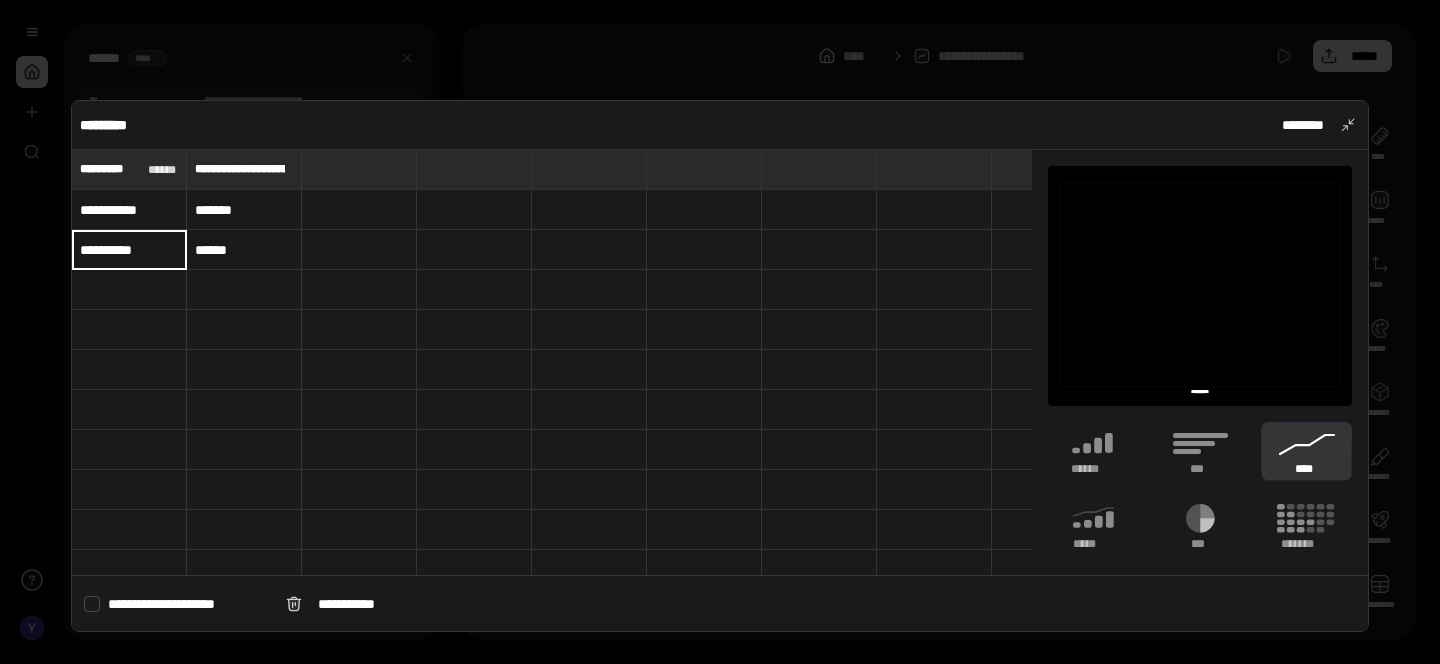 type on "**********" 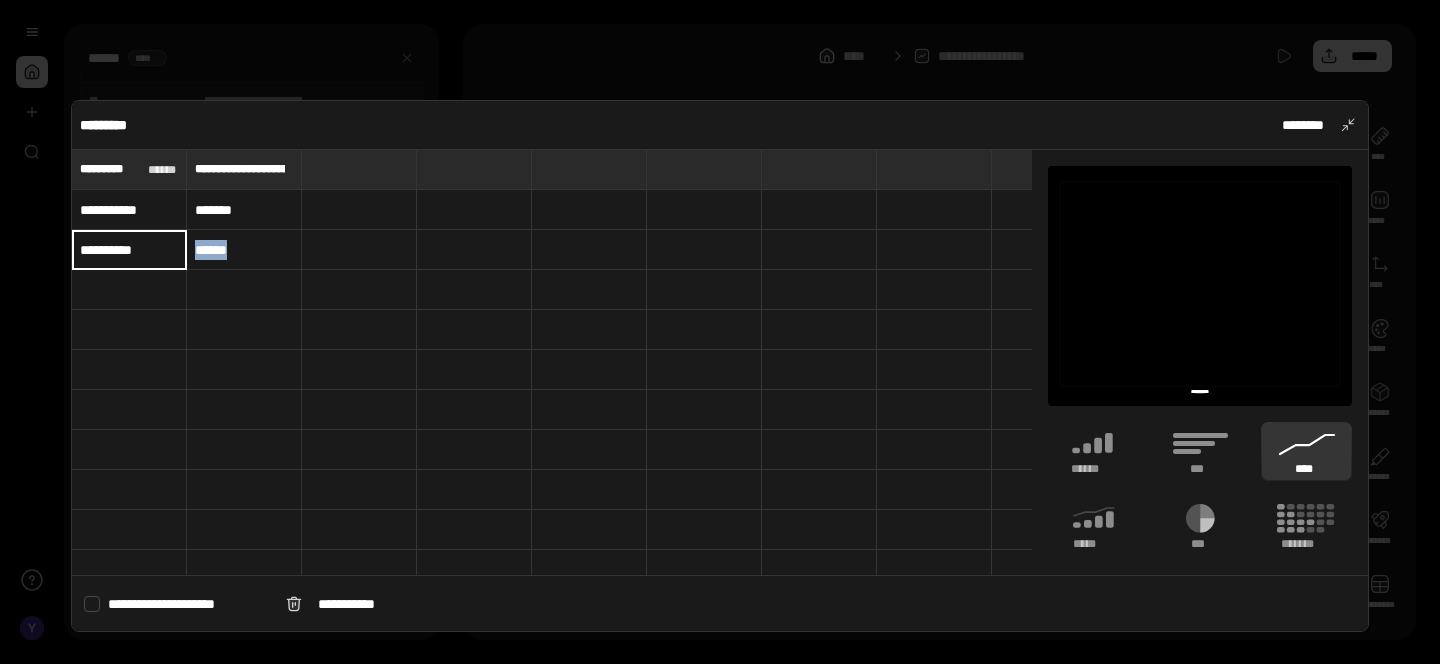 click on "******" at bounding box center (244, 250) 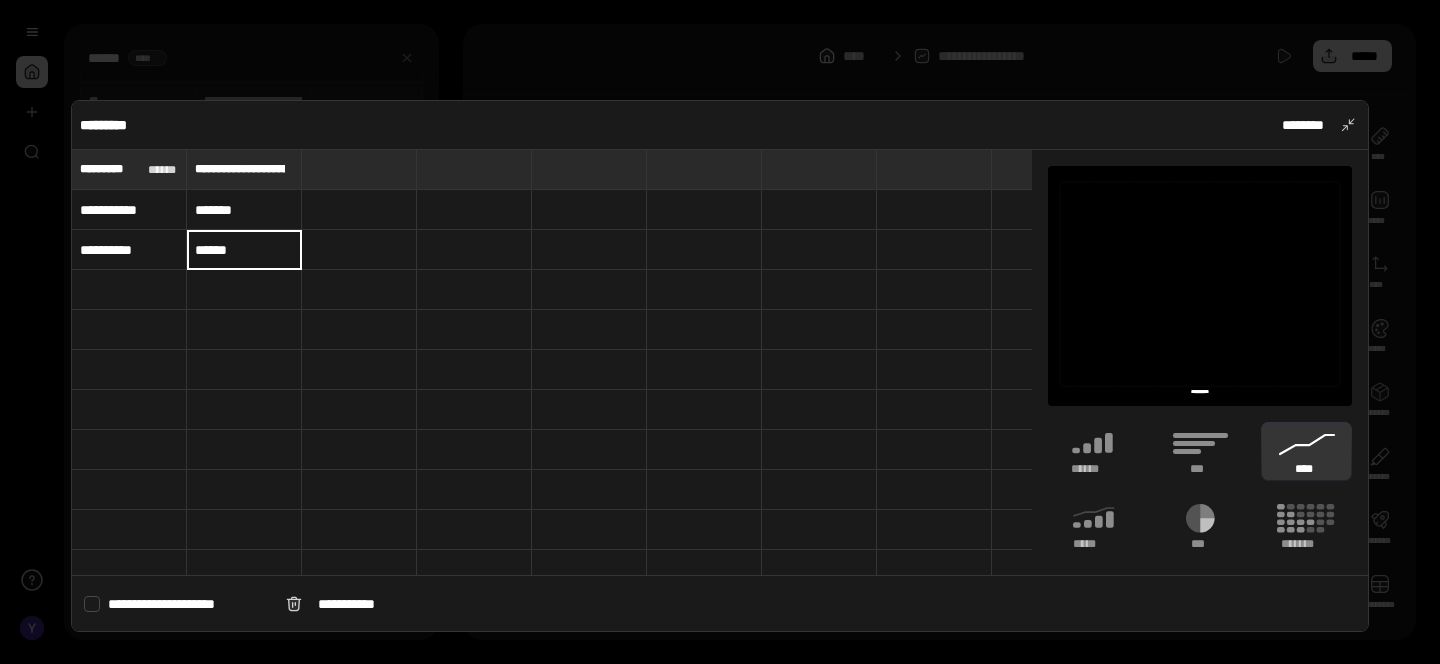 click on "******" at bounding box center (244, 249) 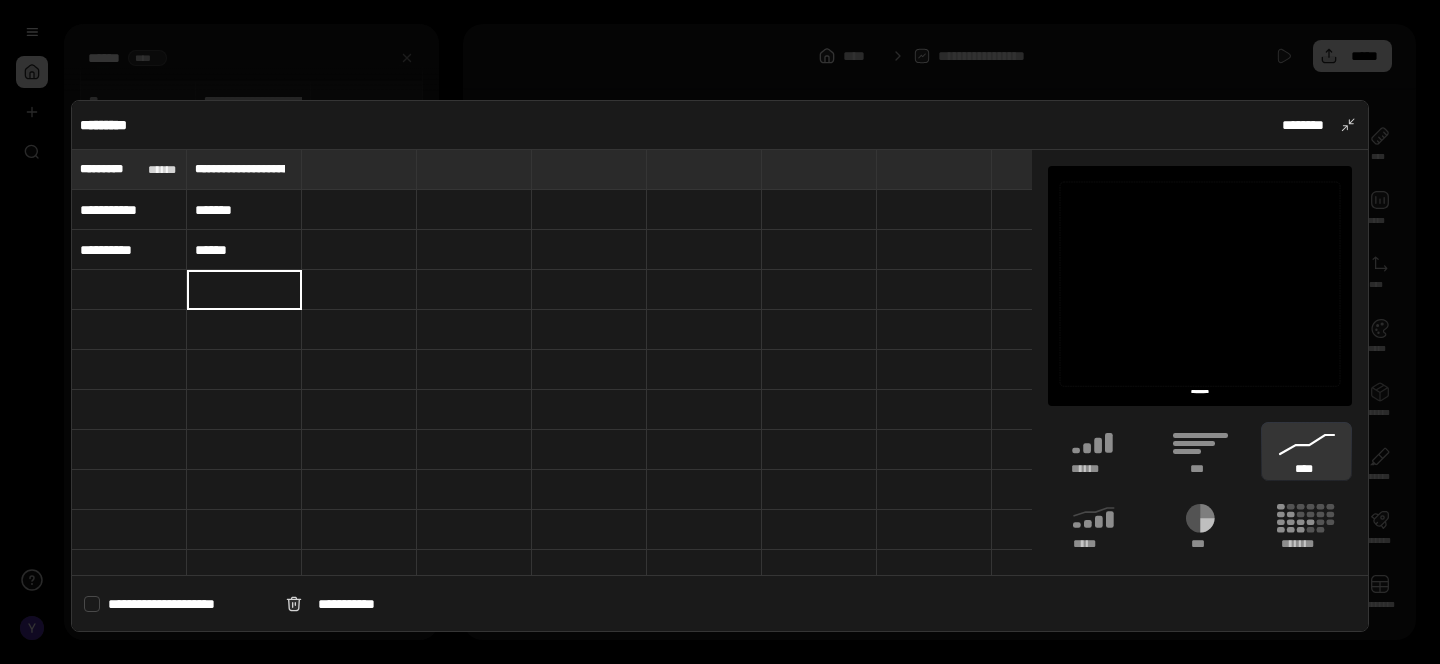click on "******" at bounding box center (244, 250) 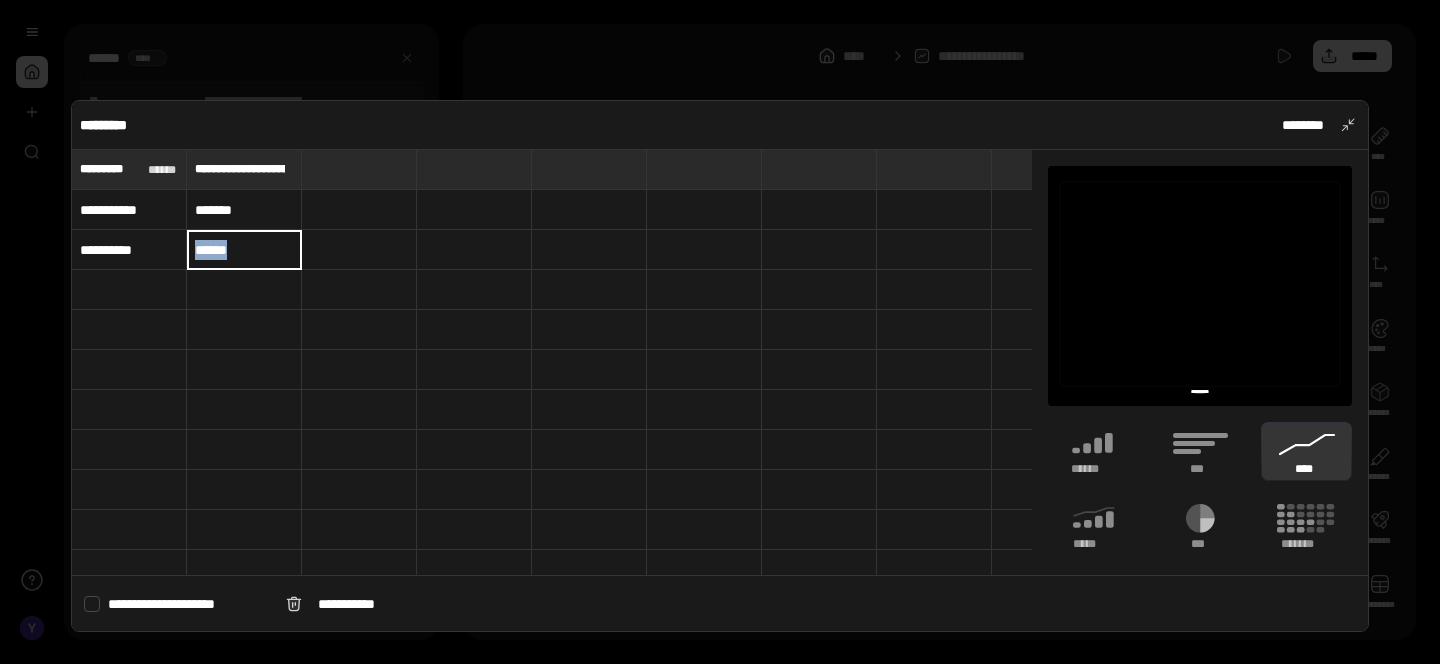 click on "******" at bounding box center (244, 250) 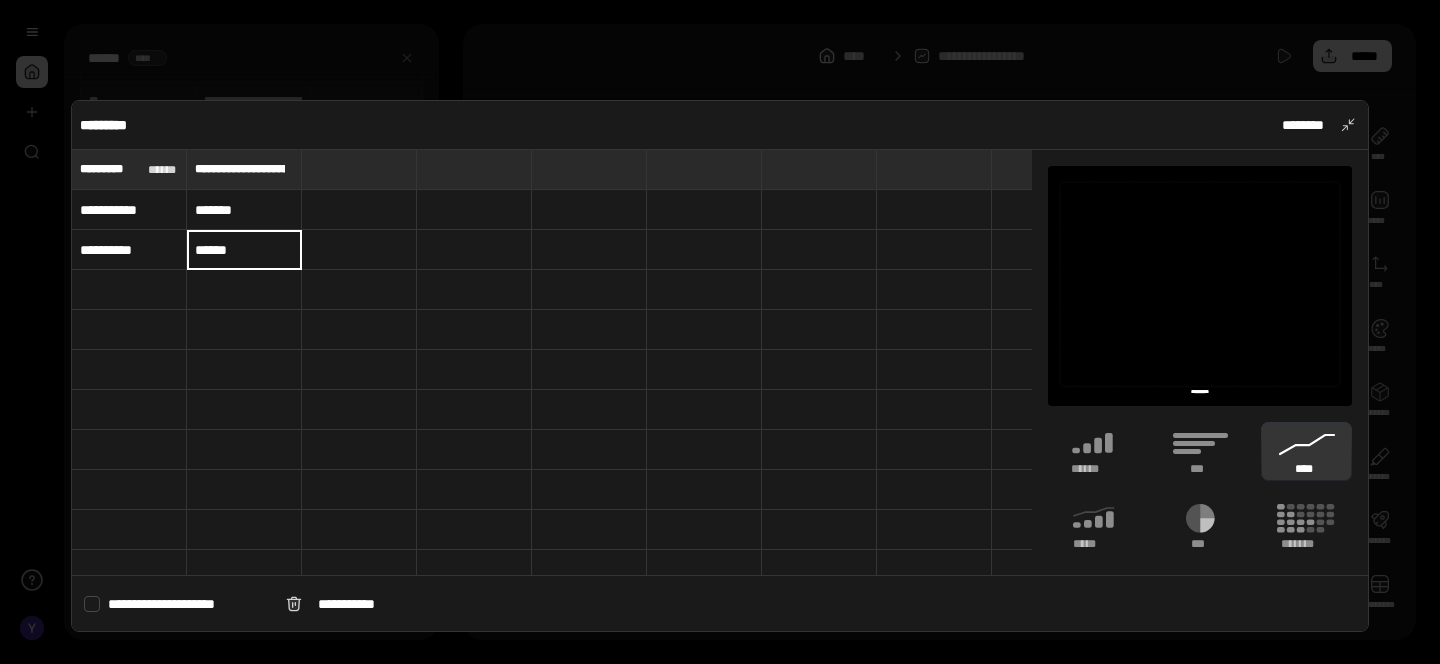 click on "*******" at bounding box center [244, 210] 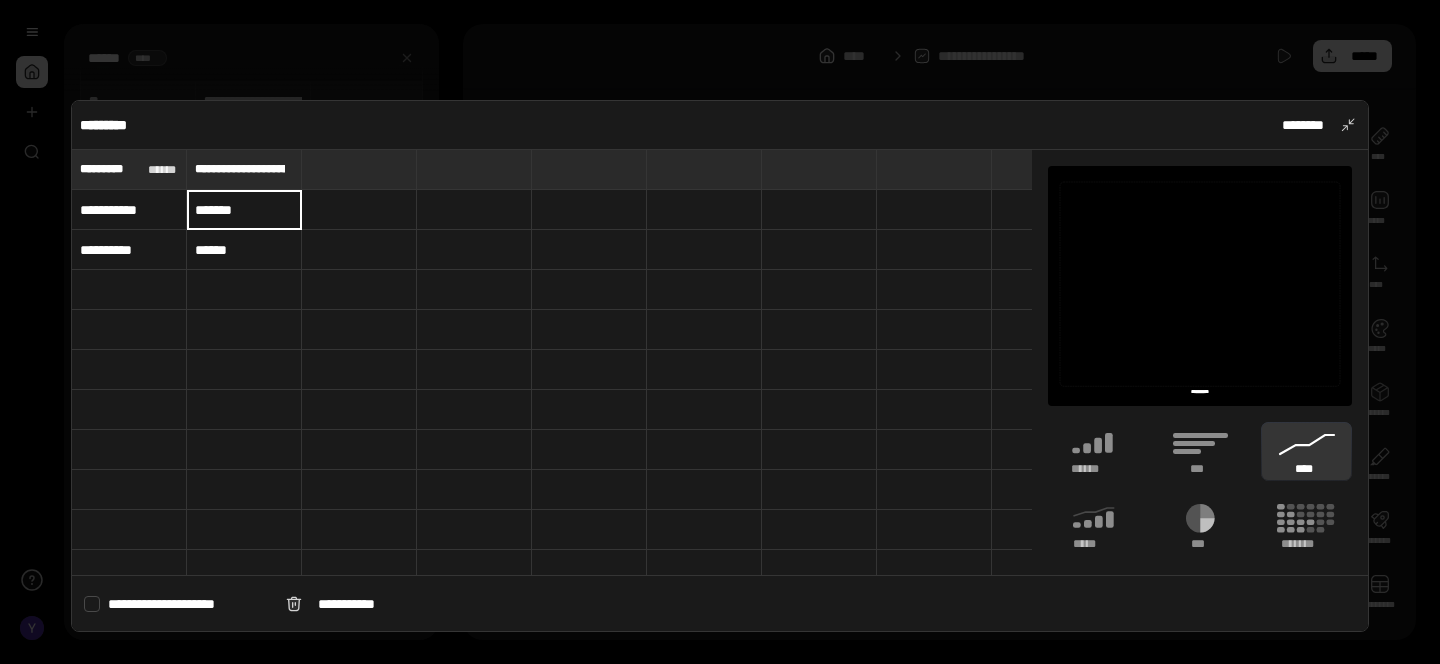 click on "*******" at bounding box center [244, 210] 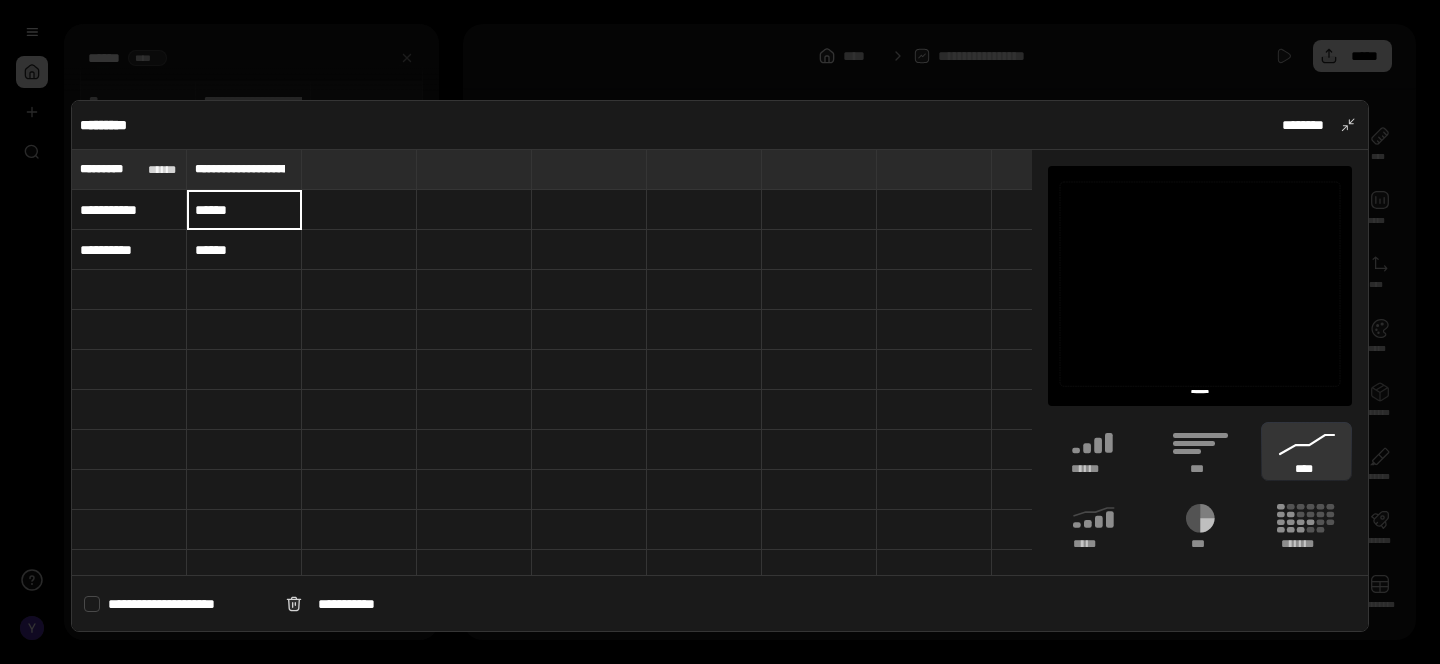 type on "******" 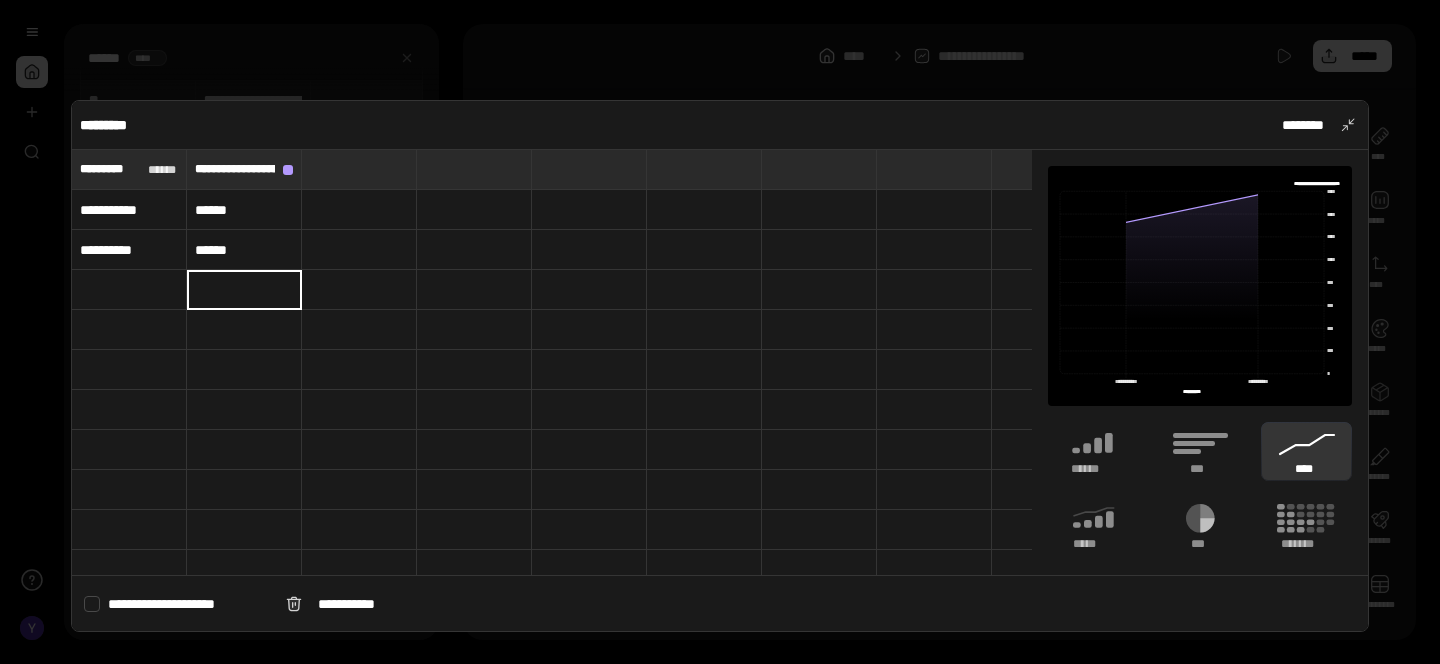 click at bounding box center [129, 290] 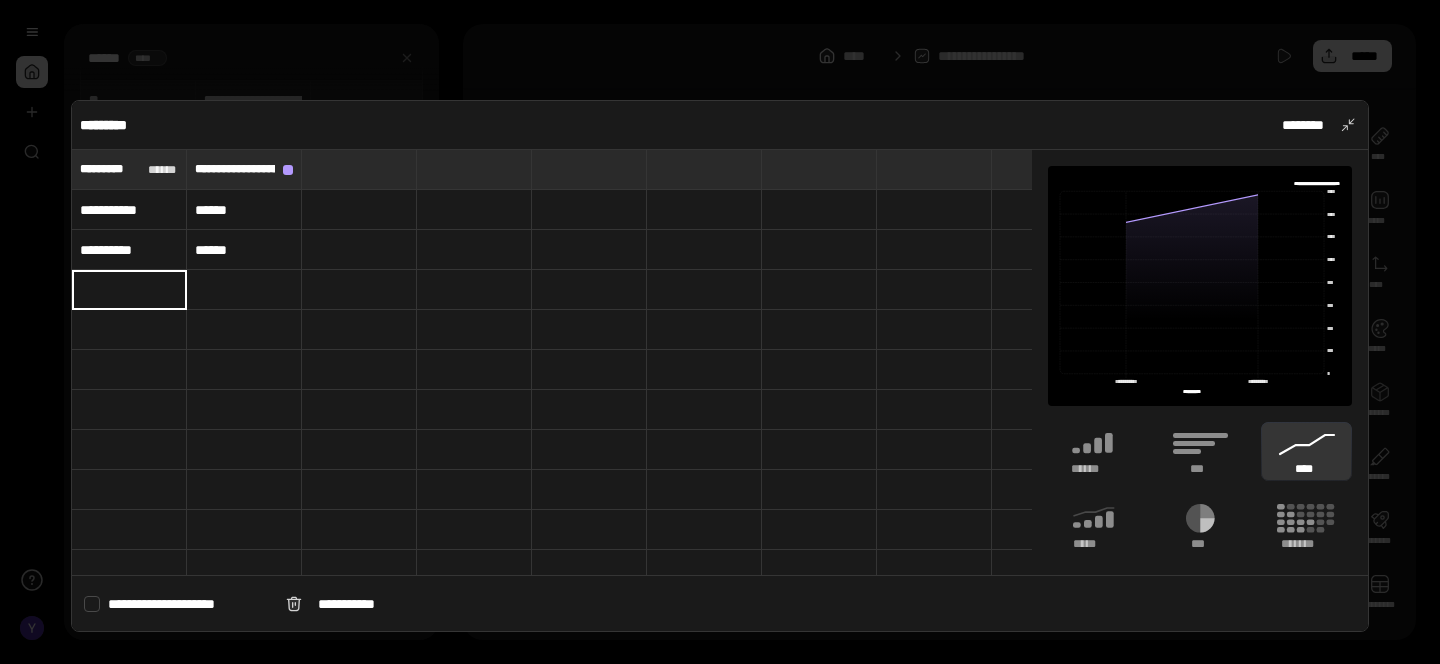 click at bounding box center (129, 290) 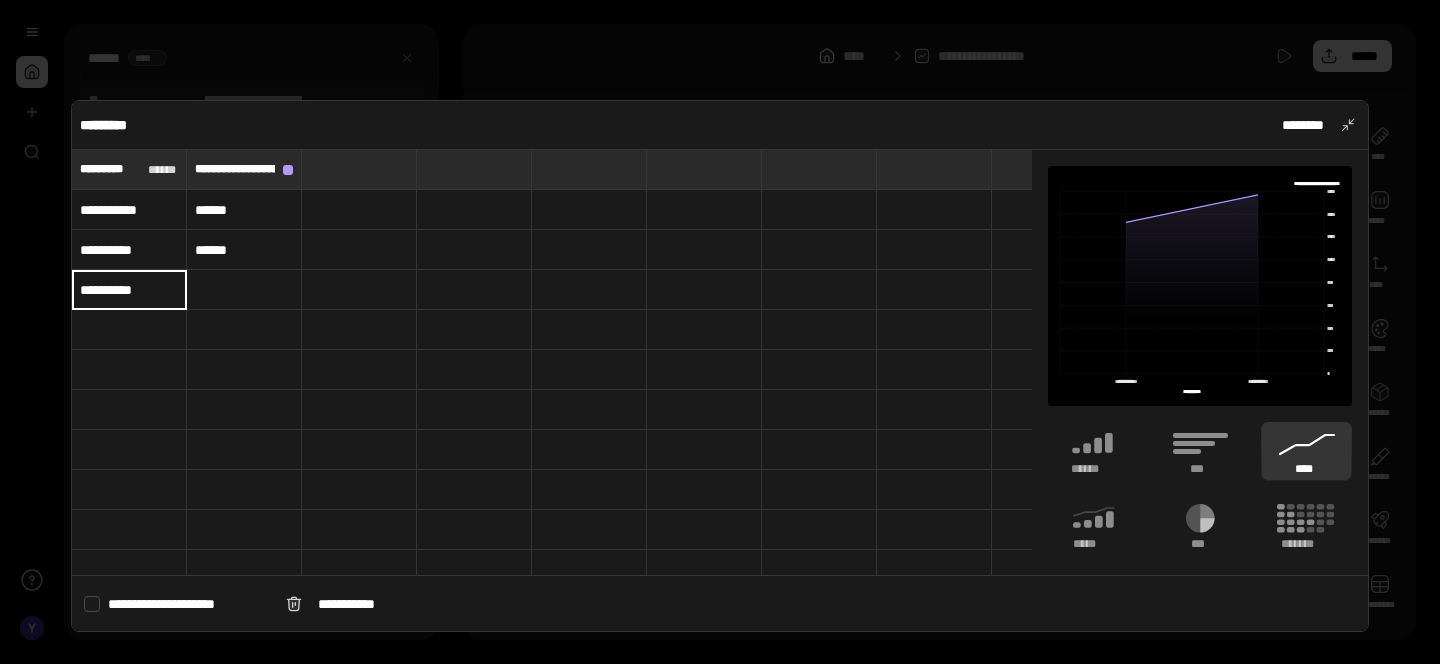 type on "**********" 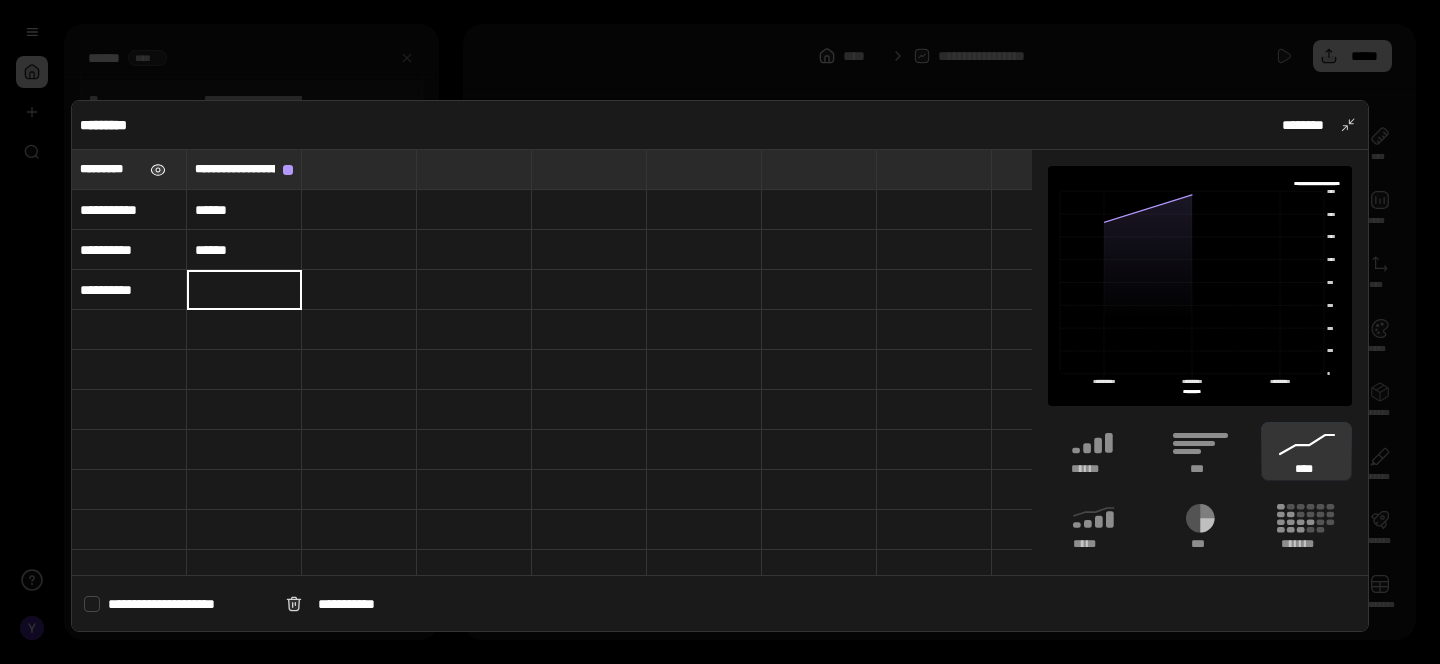 click at bounding box center [158, 170] 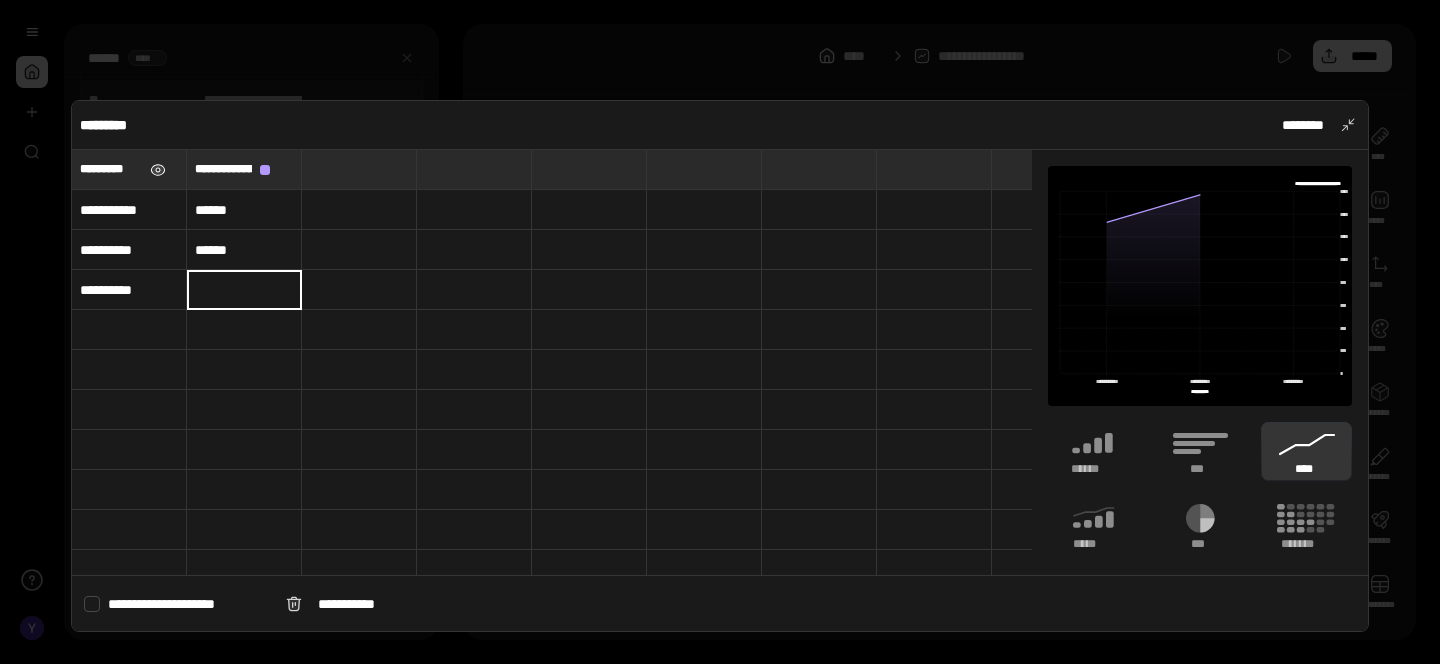 type on "*********" 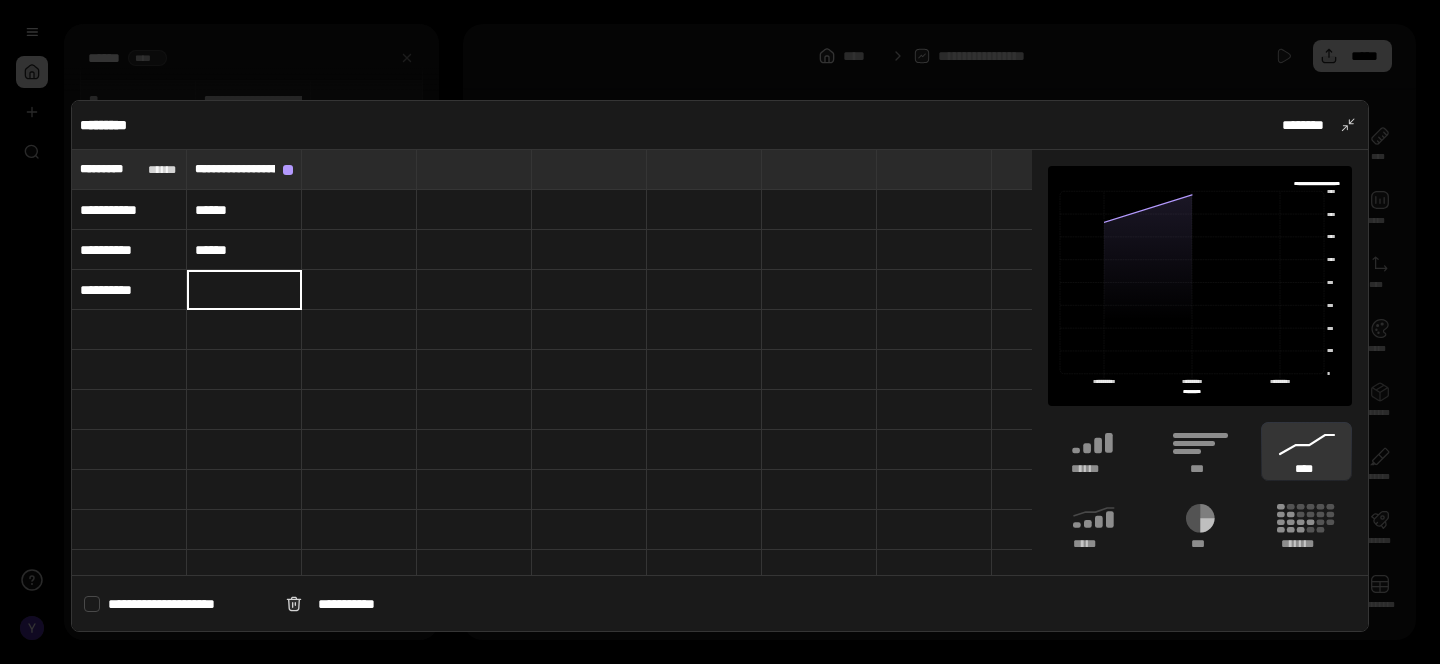 click at bounding box center (244, 289) 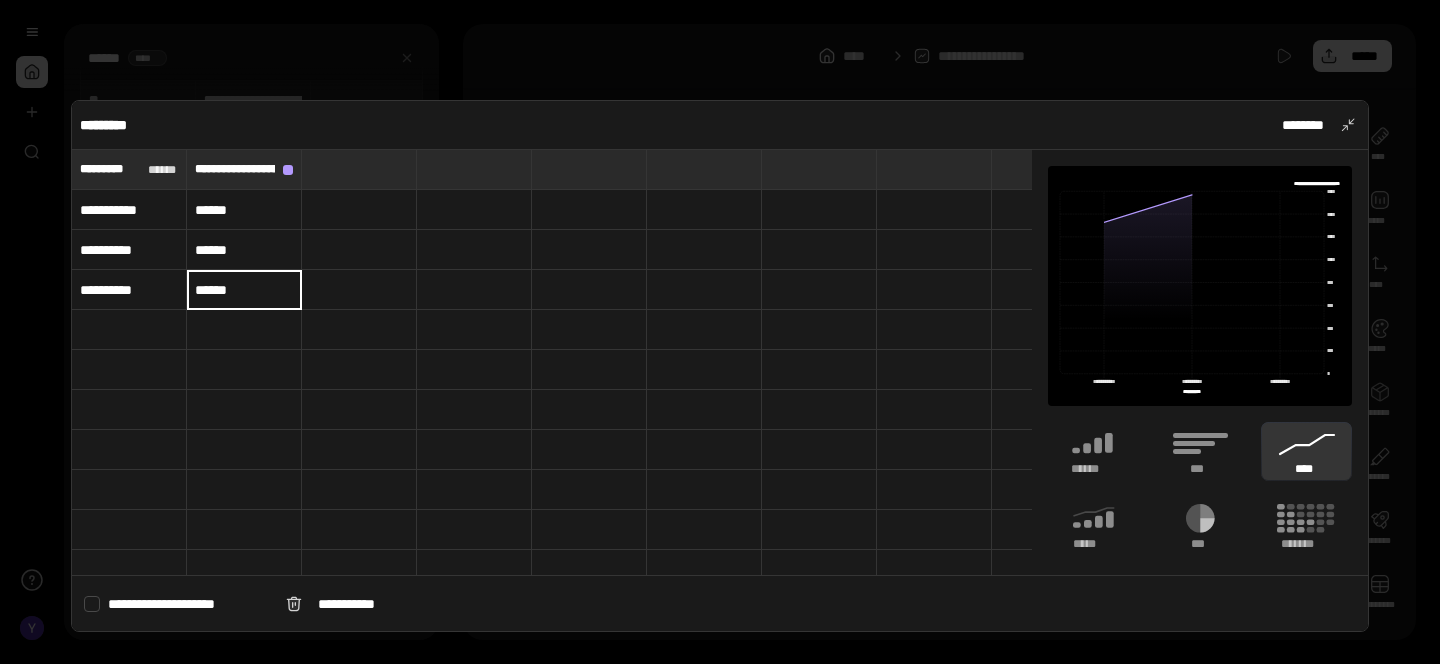 type on "******" 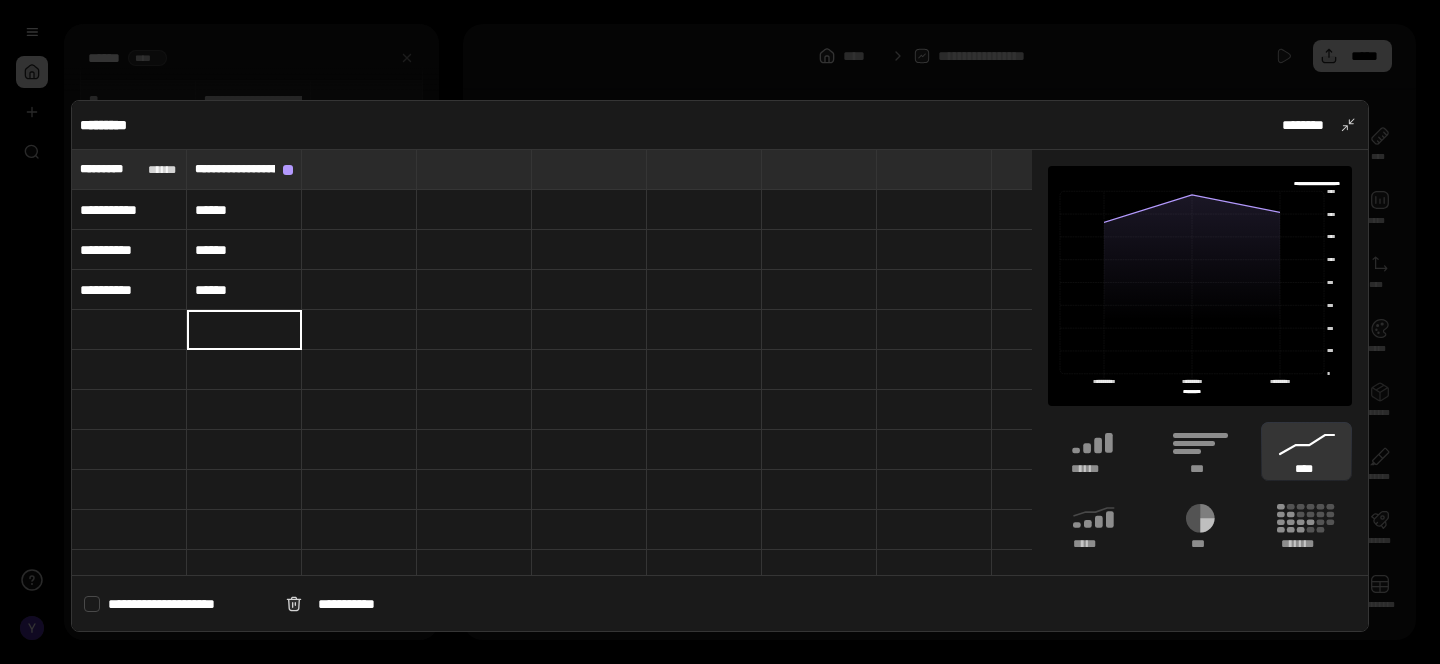 click at bounding box center (129, 330) 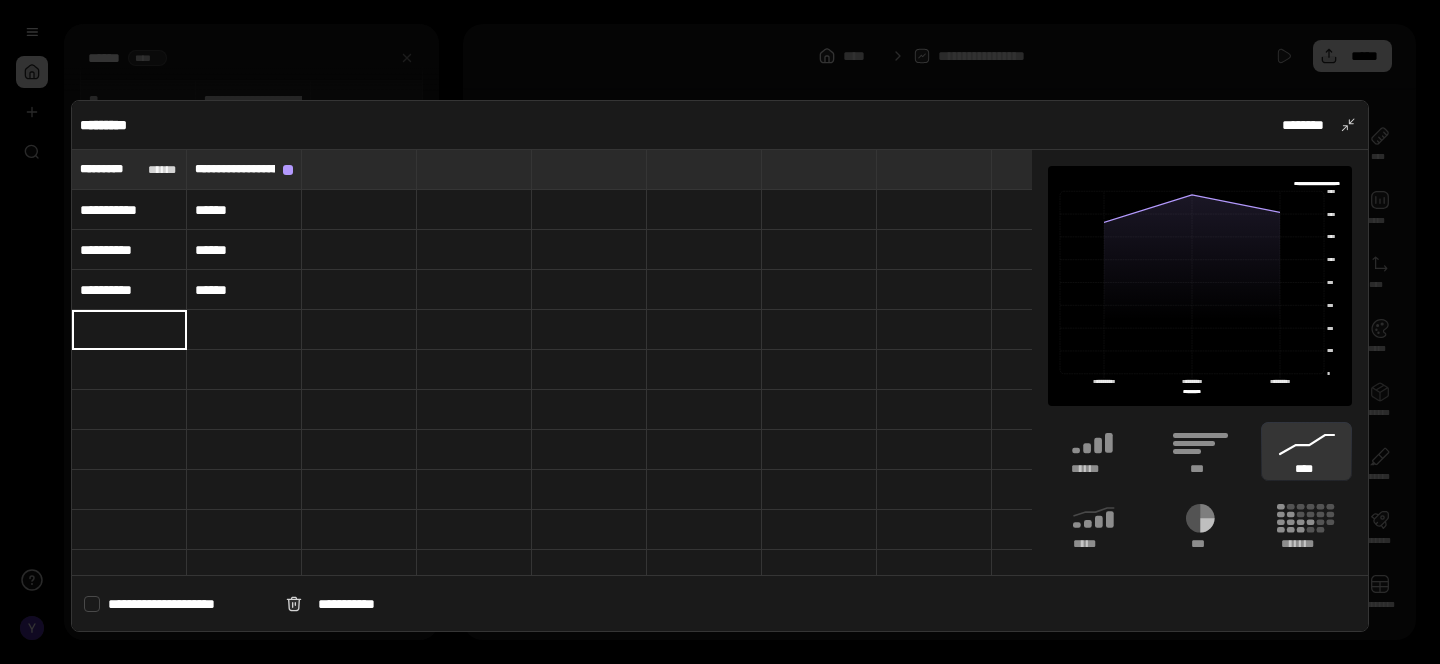 paste on "**********" 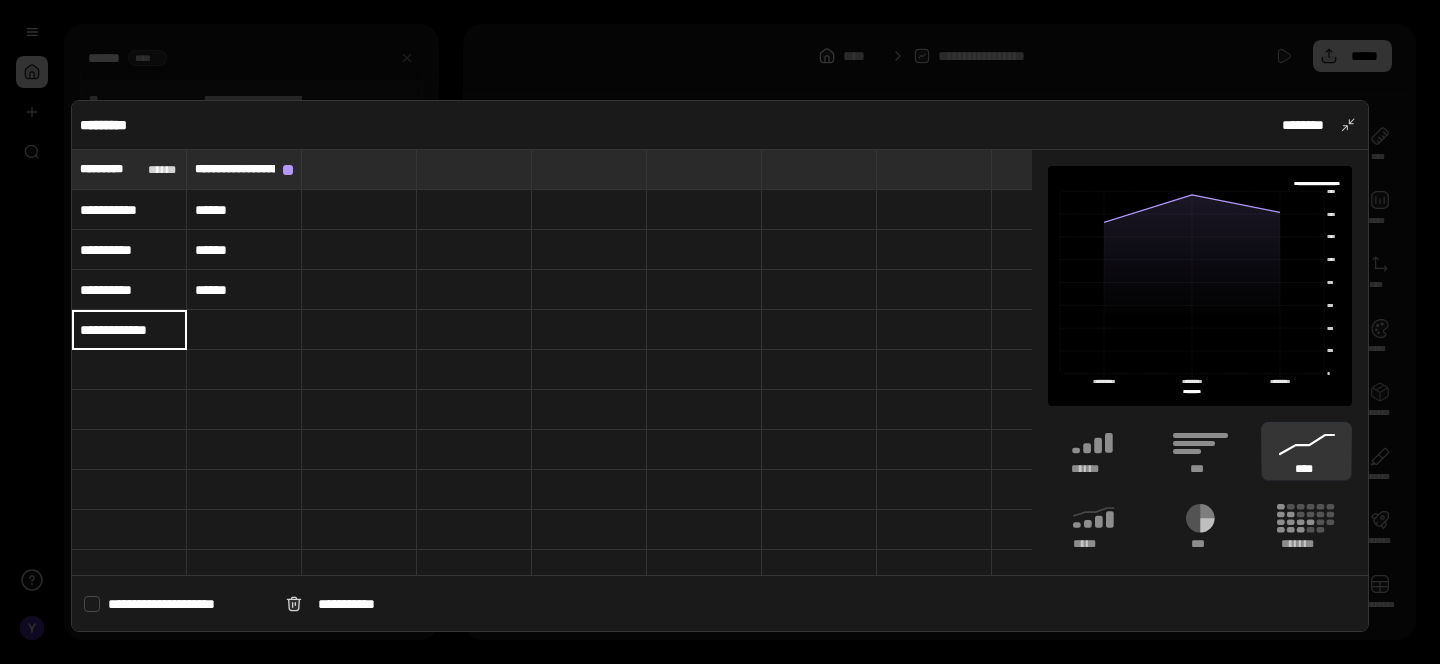 scroll, scrollTop: 0, scrollLeft: 8, axis: horizontal 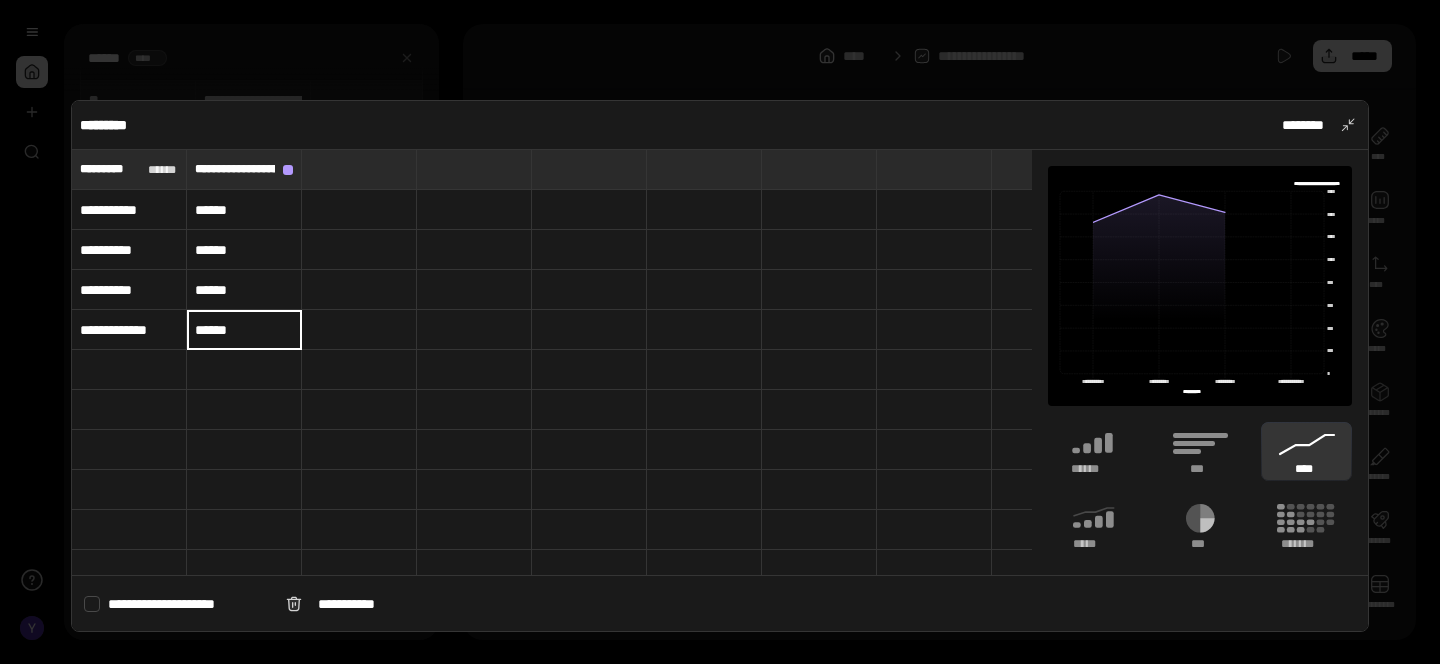 type on "******" 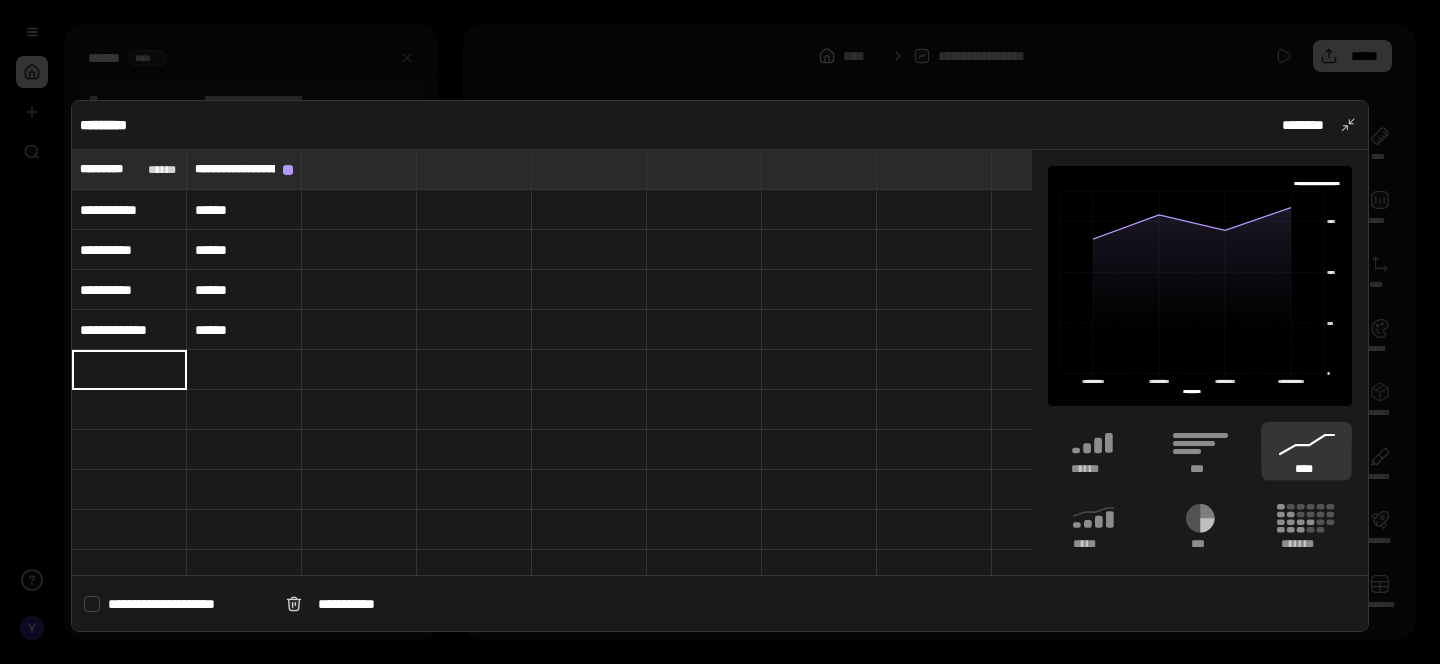type on "**********" 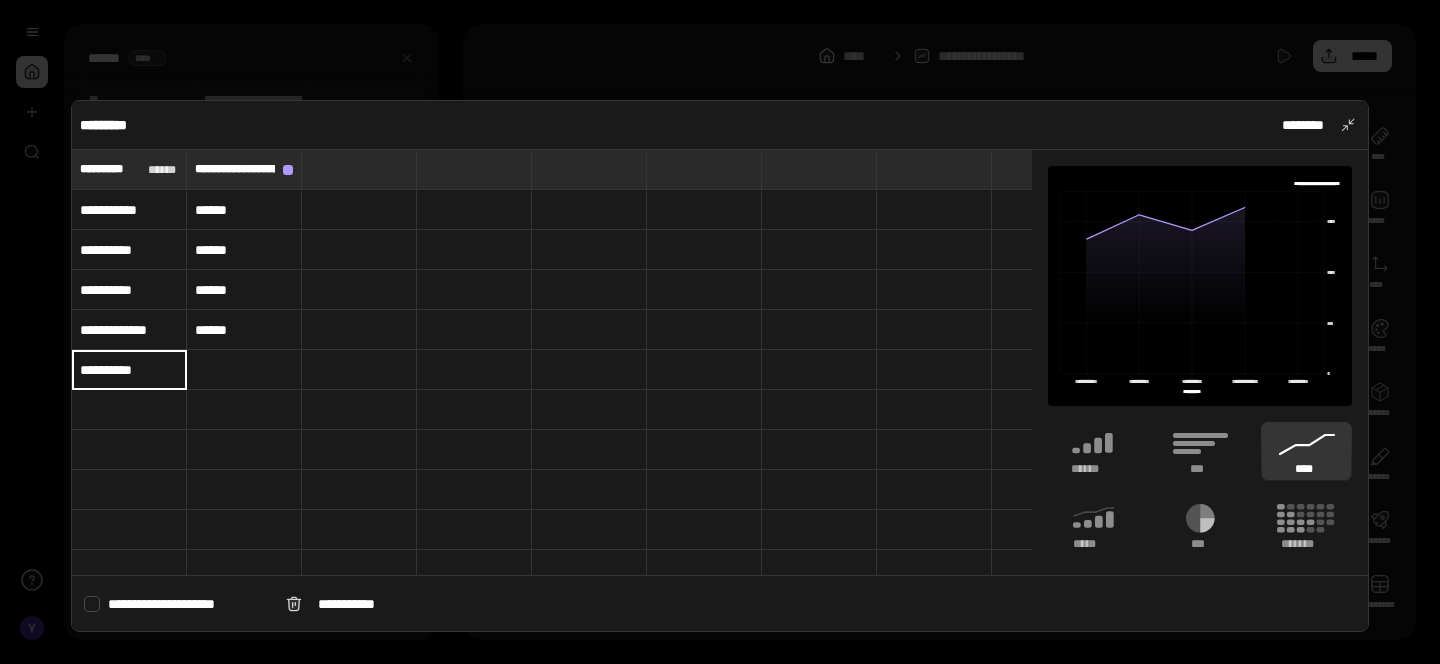 click at bounding box center (244, 370) 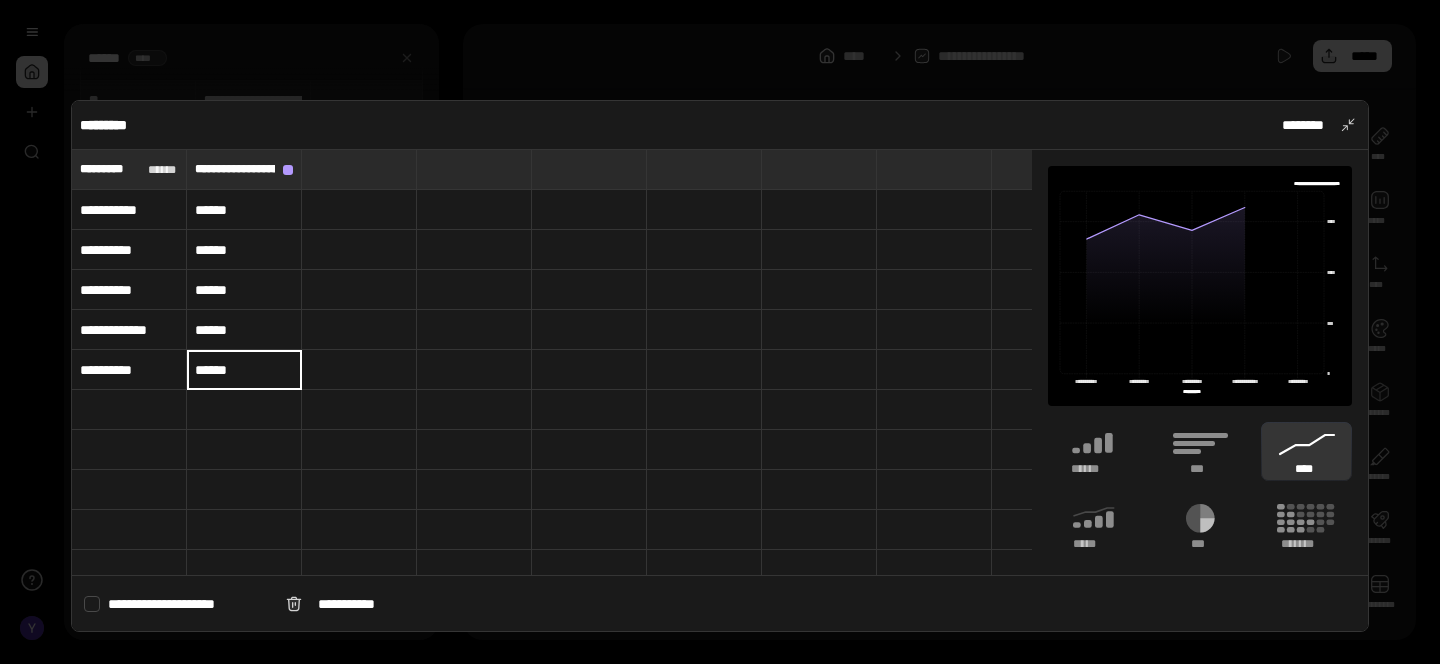 type on "******" 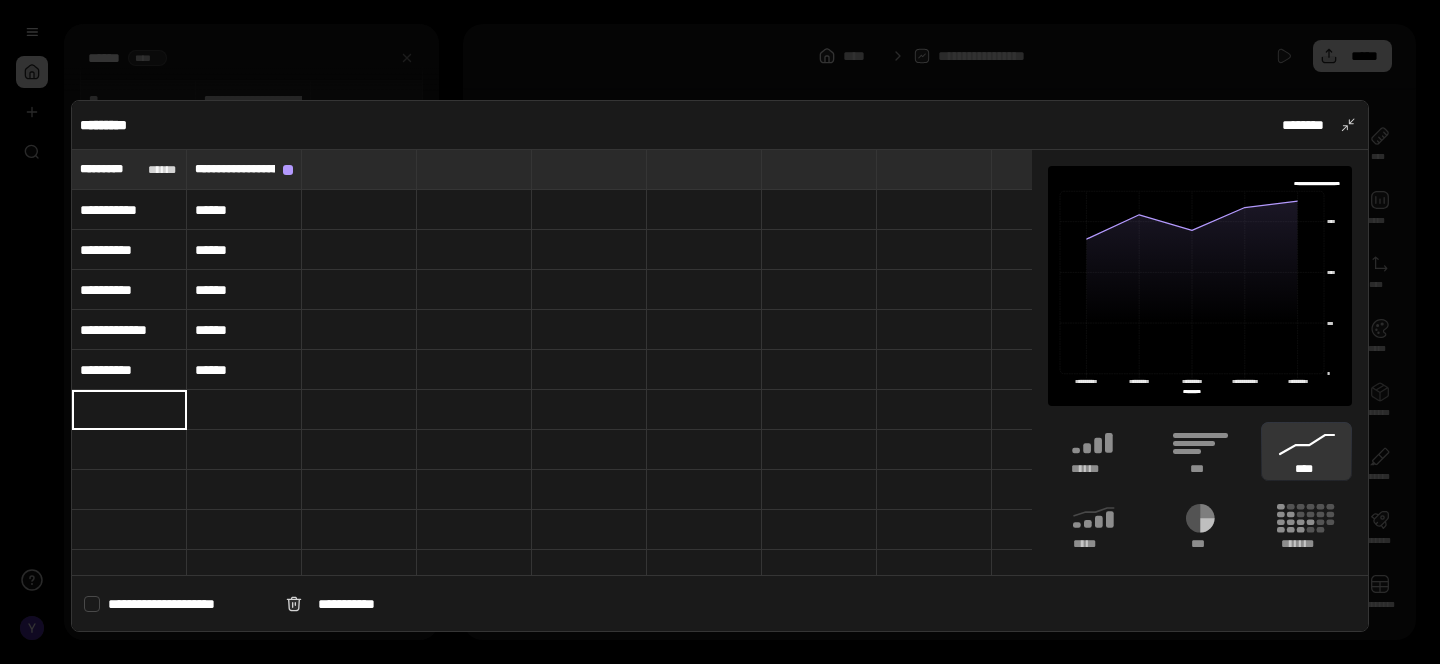 paste on "**********" 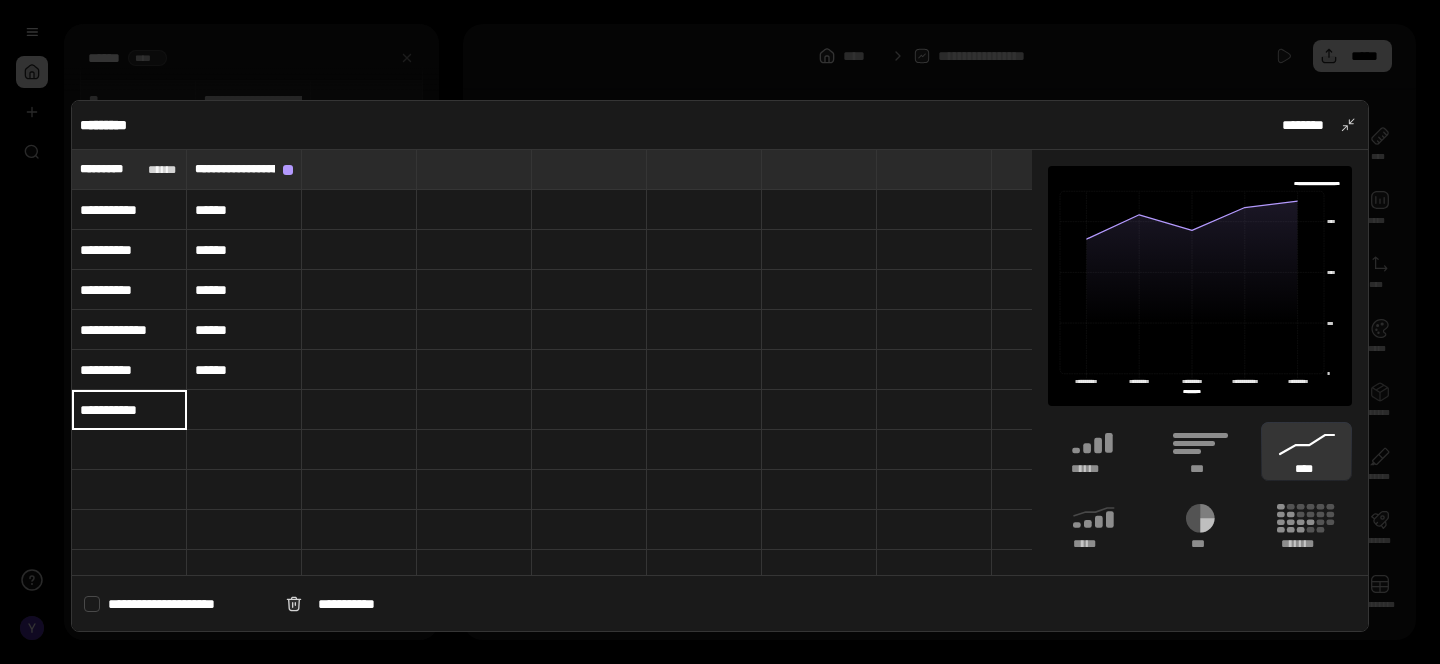 type on "**********" 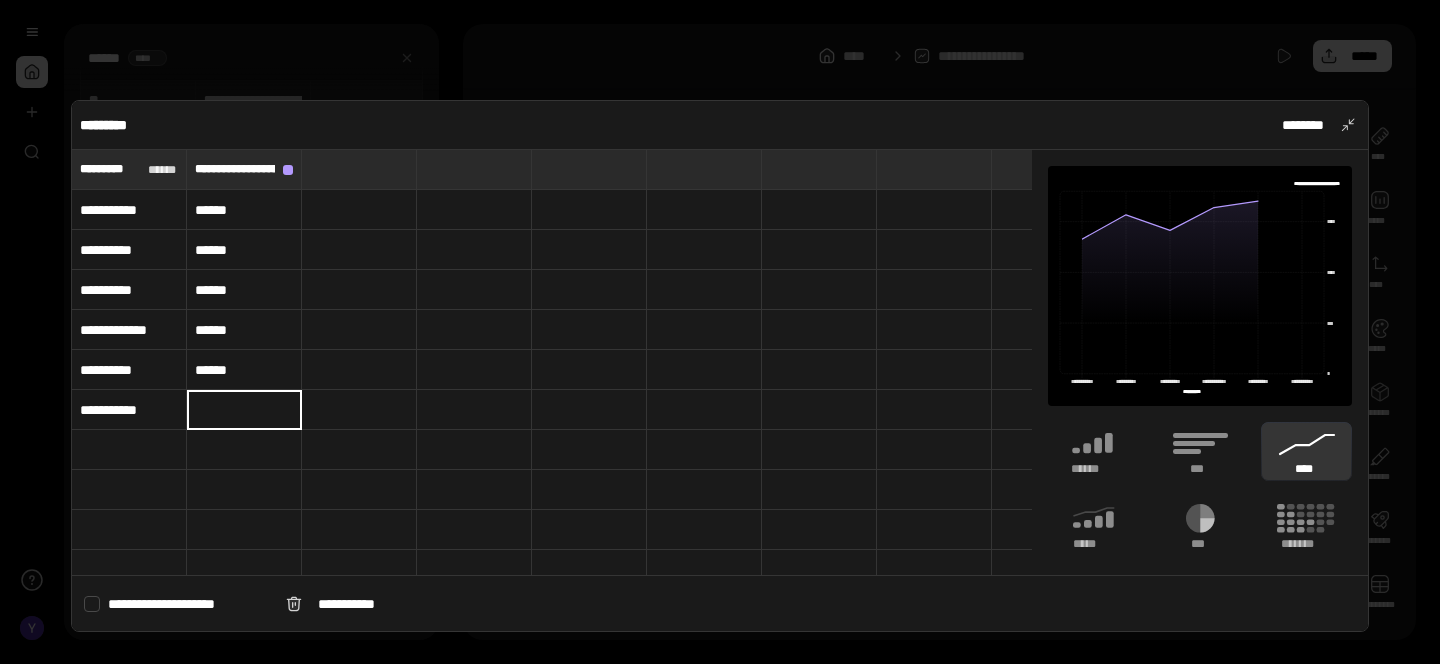 click at bounding box center [244, 410] 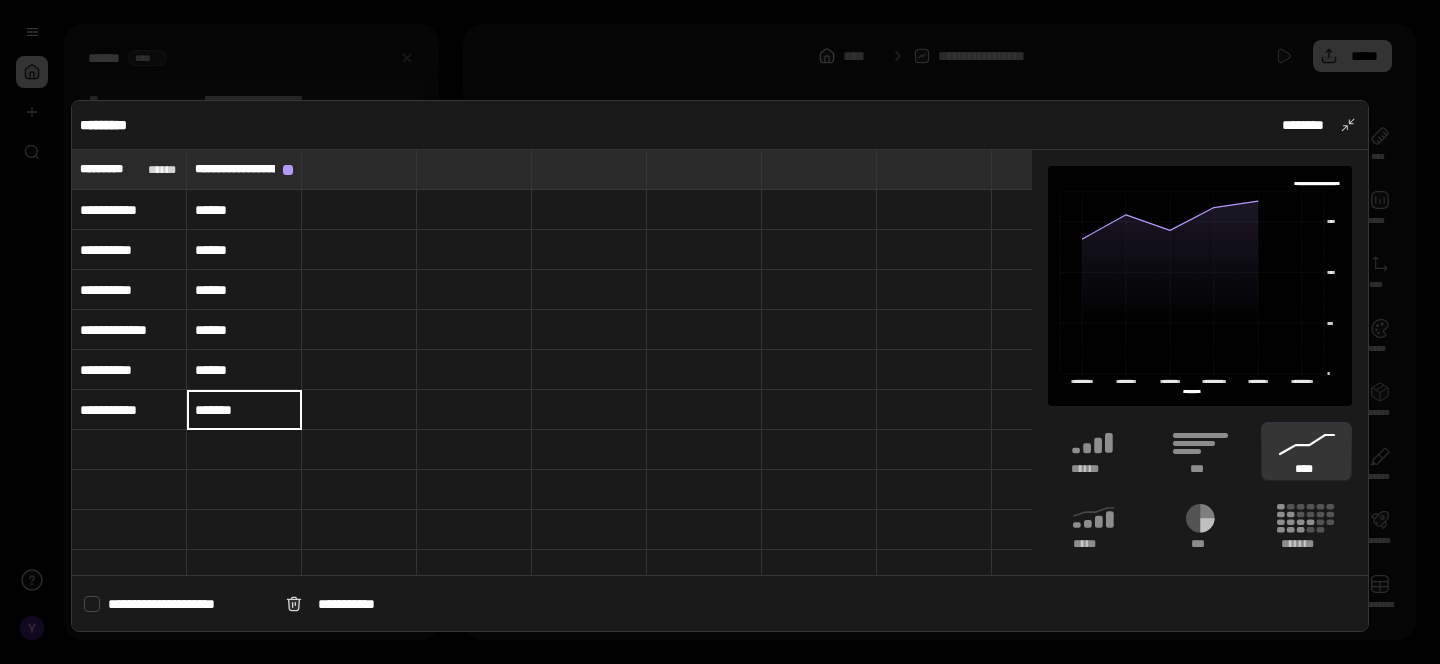 click on "*******" at bounding box center (244, 409) 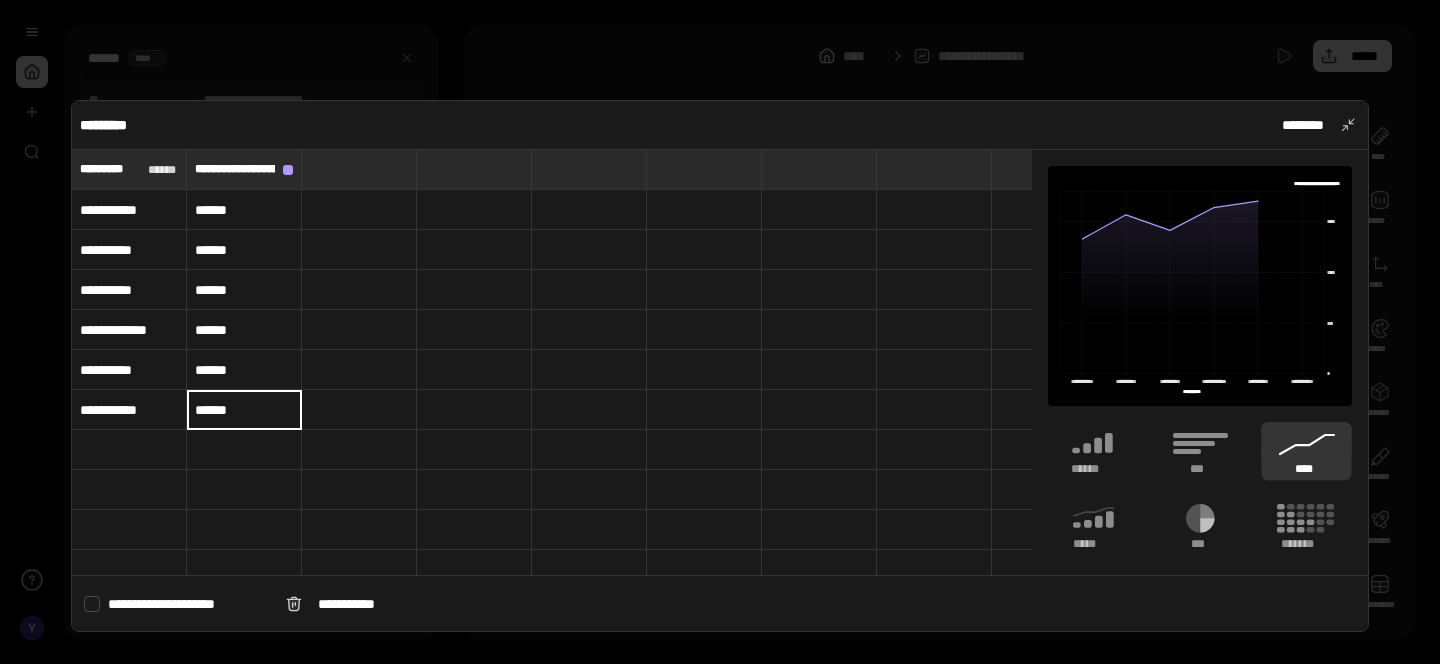 type on "******" 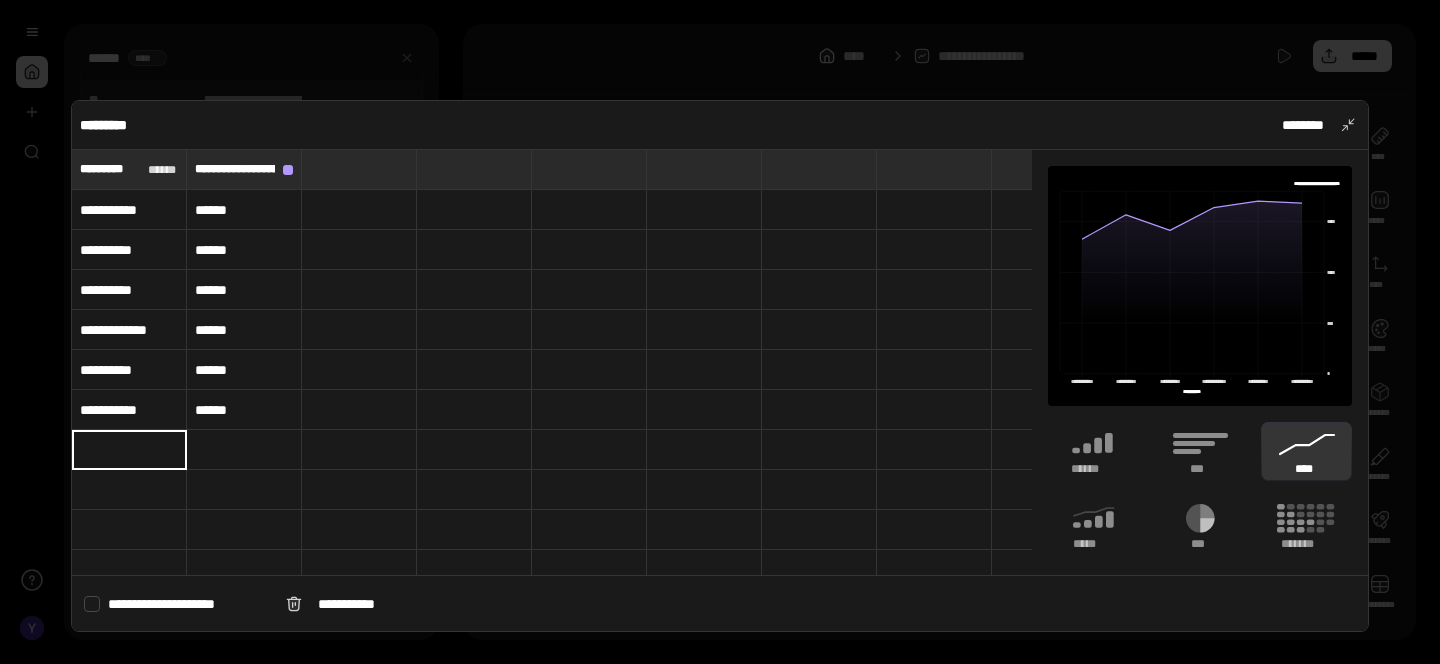 click at bounding box center [129, 450] 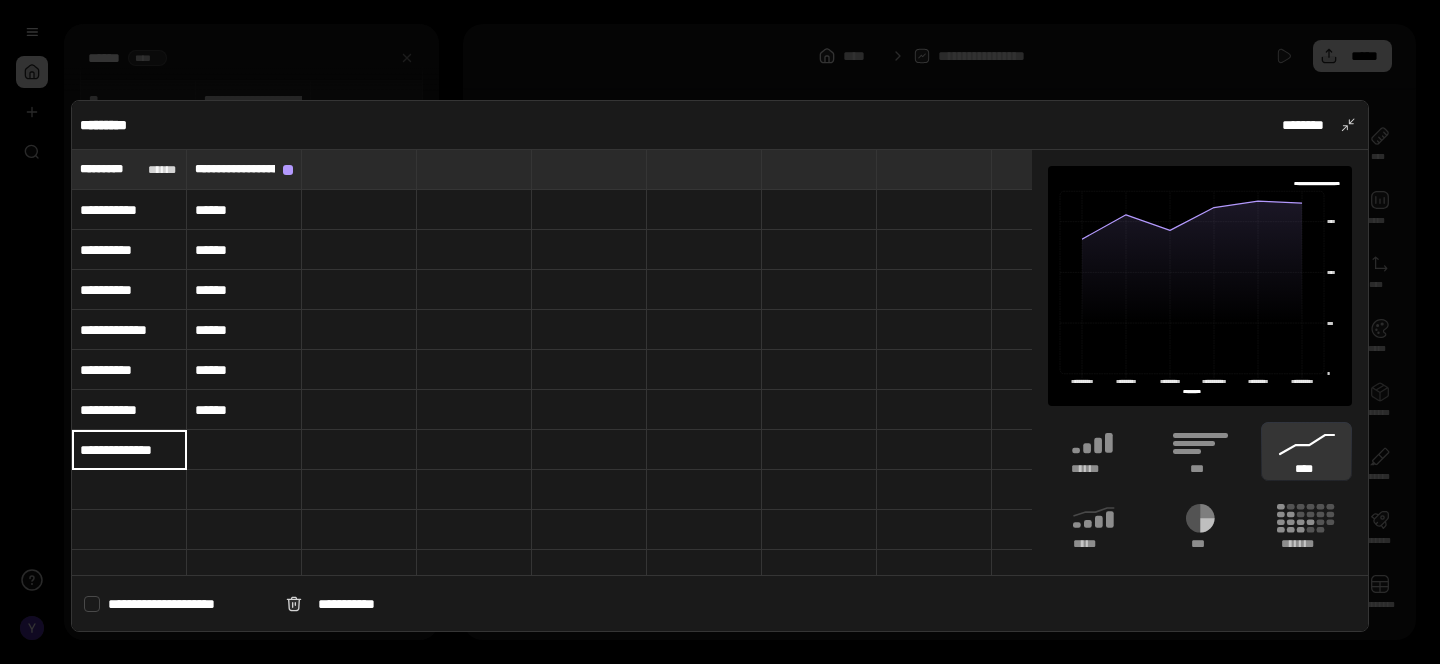 scroll, scrollTop: 0, scrollLeft: 16, axis: horizontal 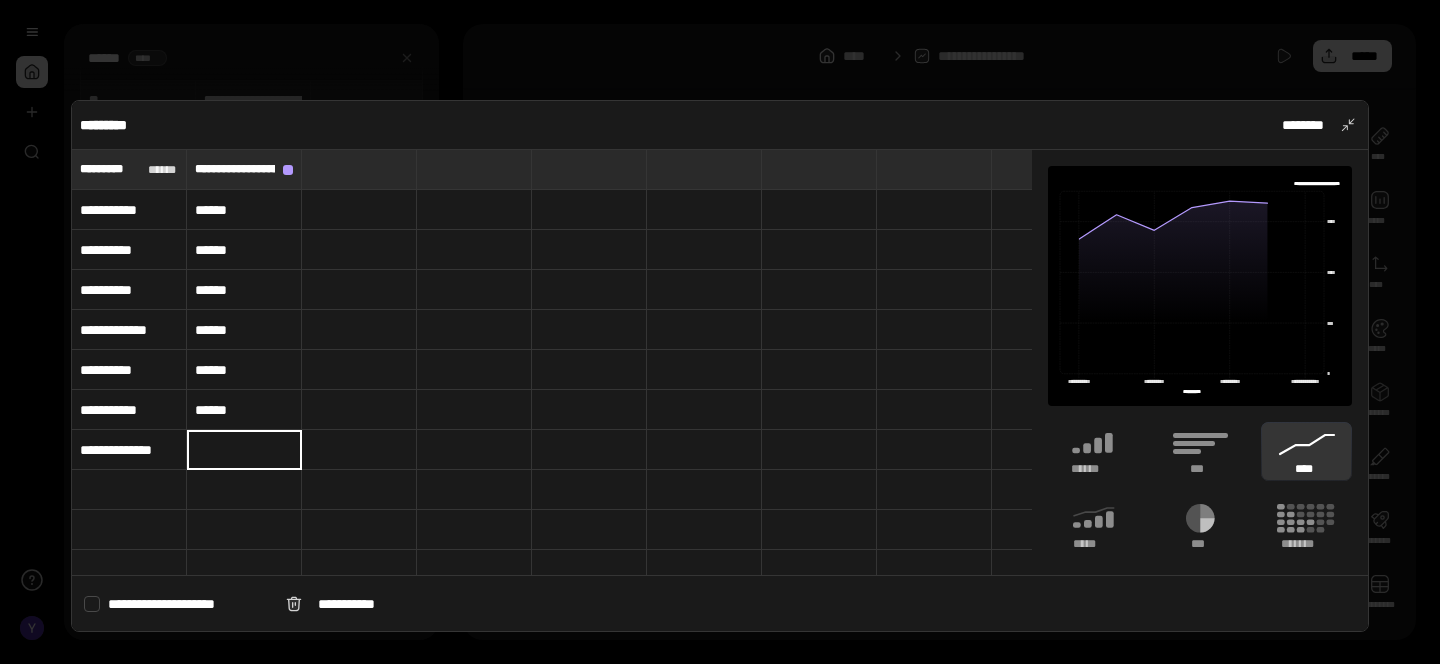 paste on "*******" 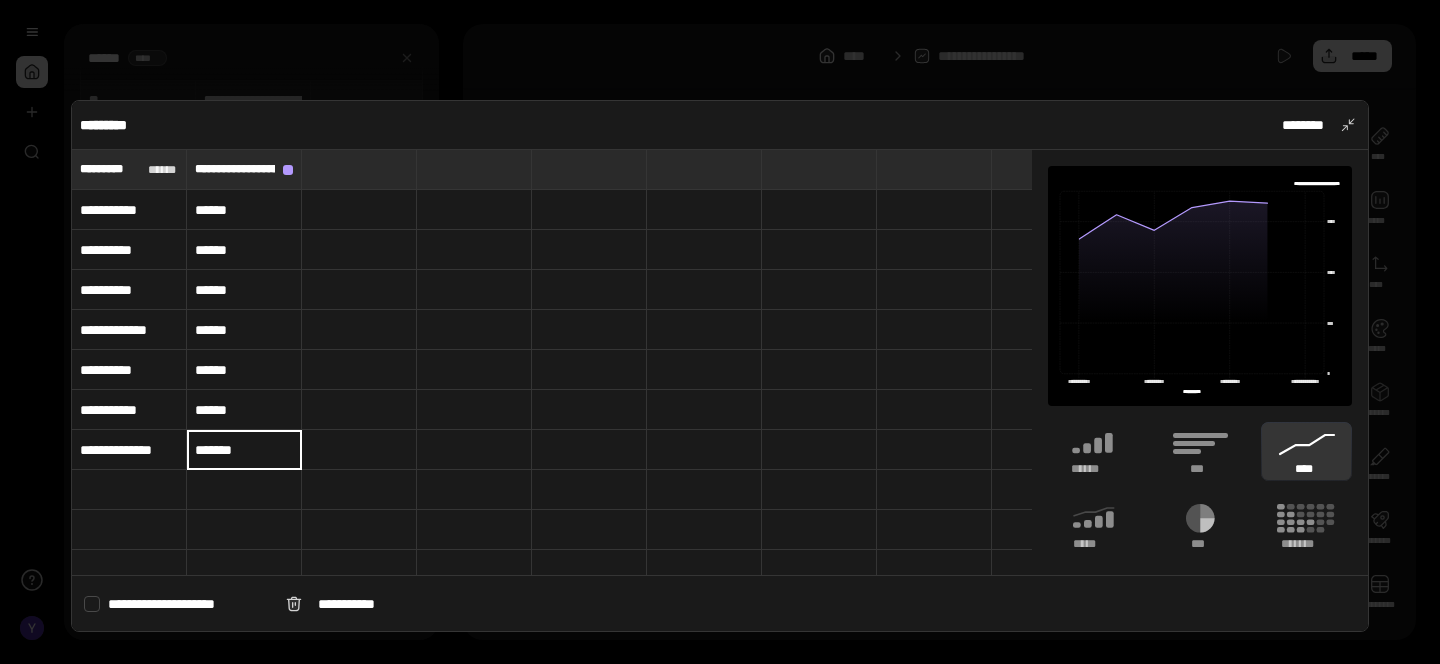 type on "*******" 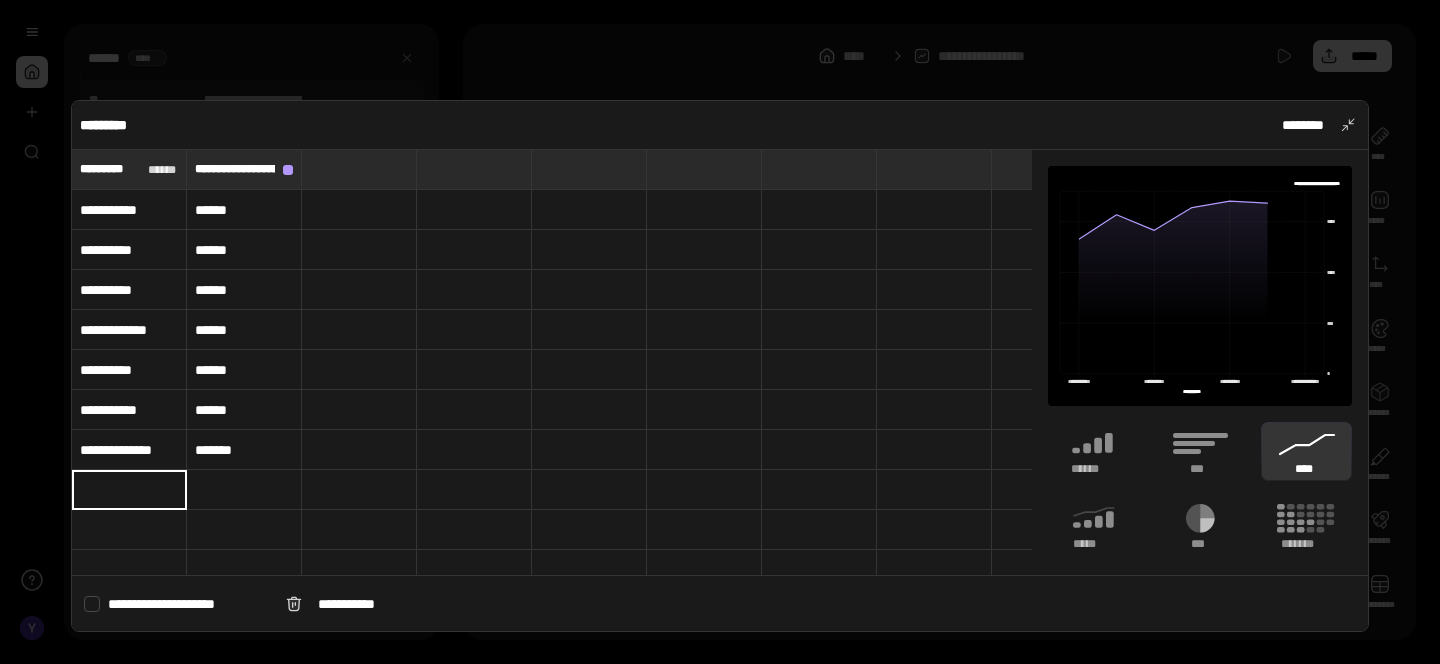 click at bounding box center (129, 490) 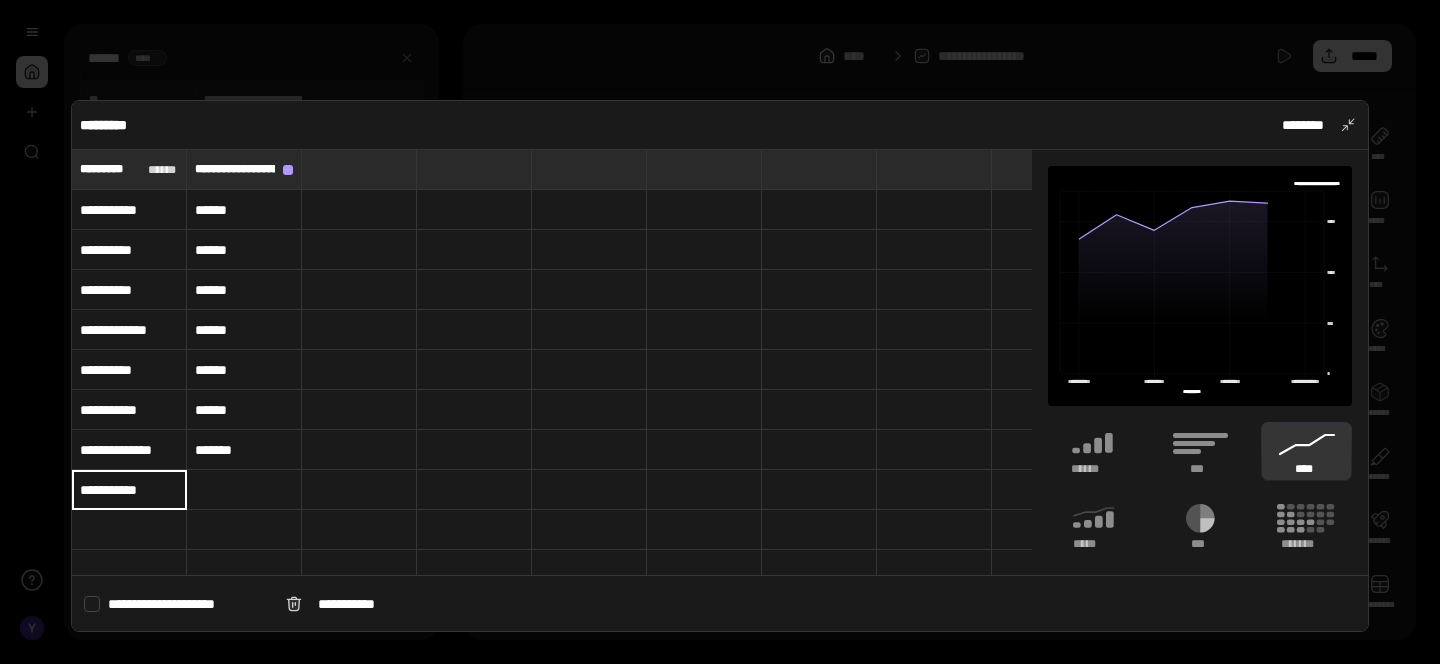 type on "**********" 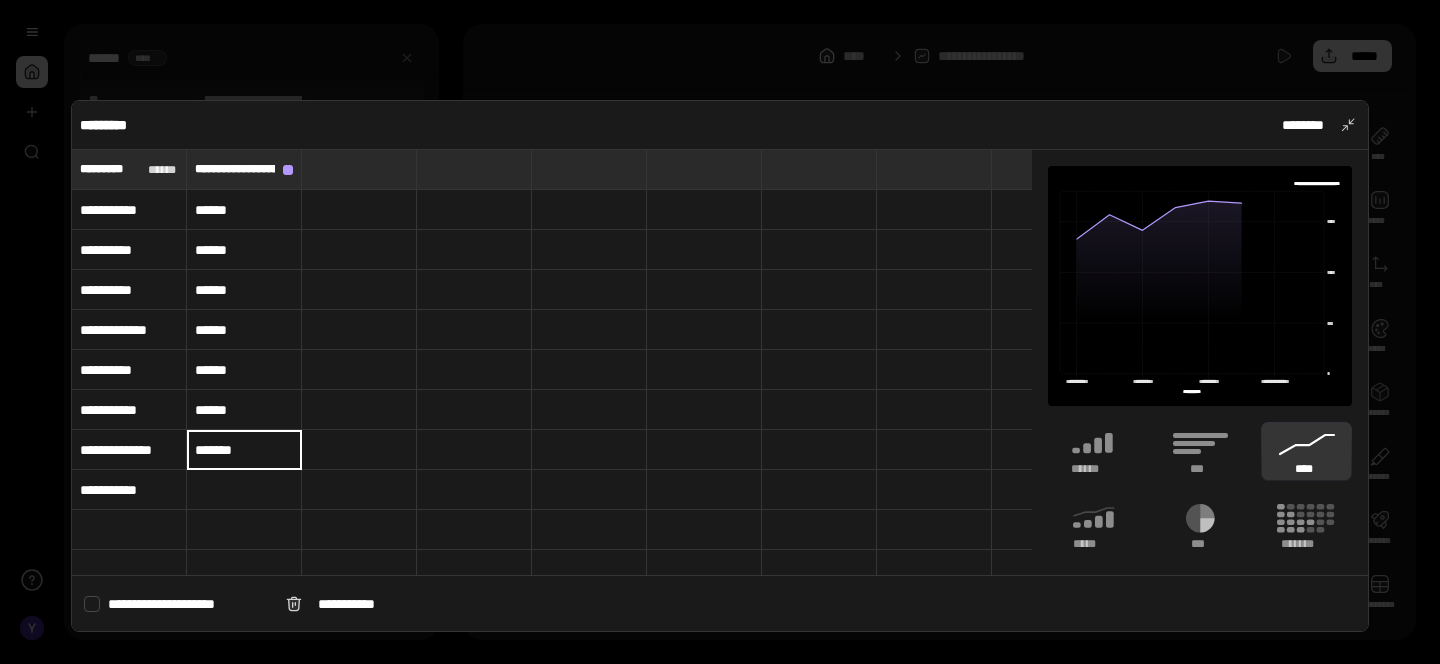 click on "*******" at bounding box center [244, 450] 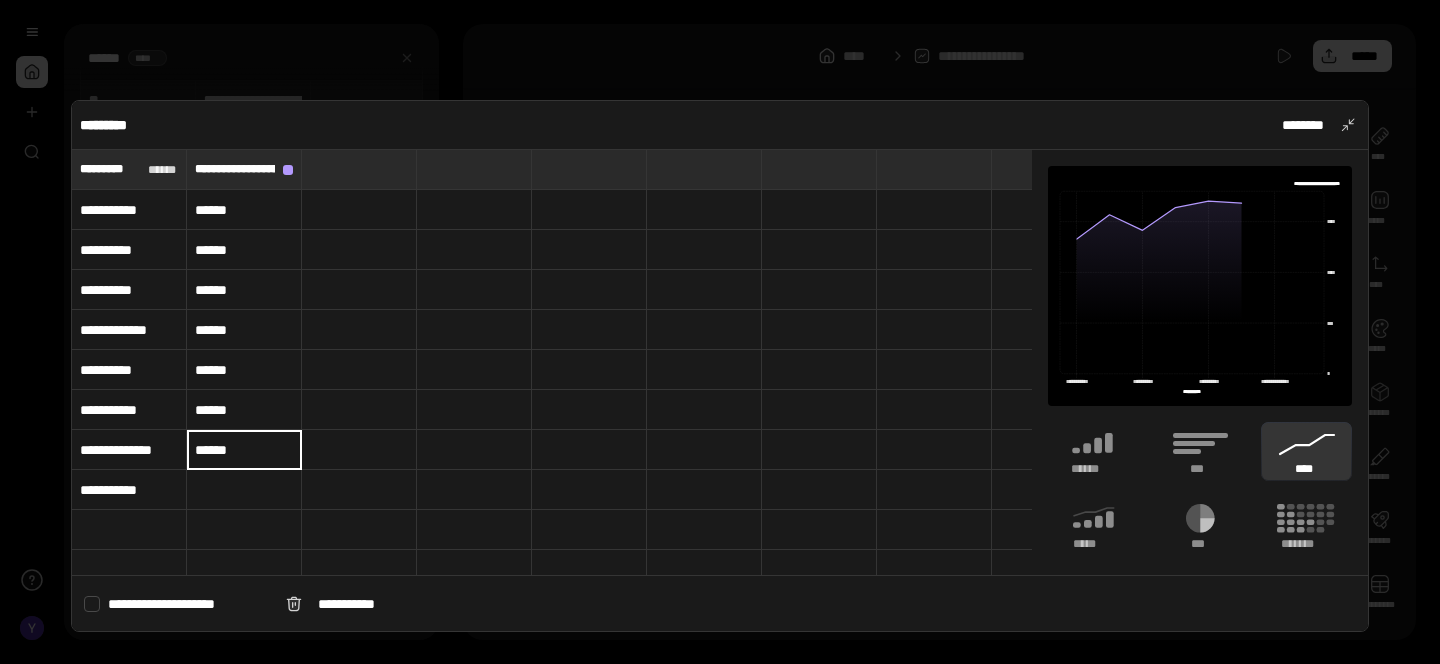 type on "******" 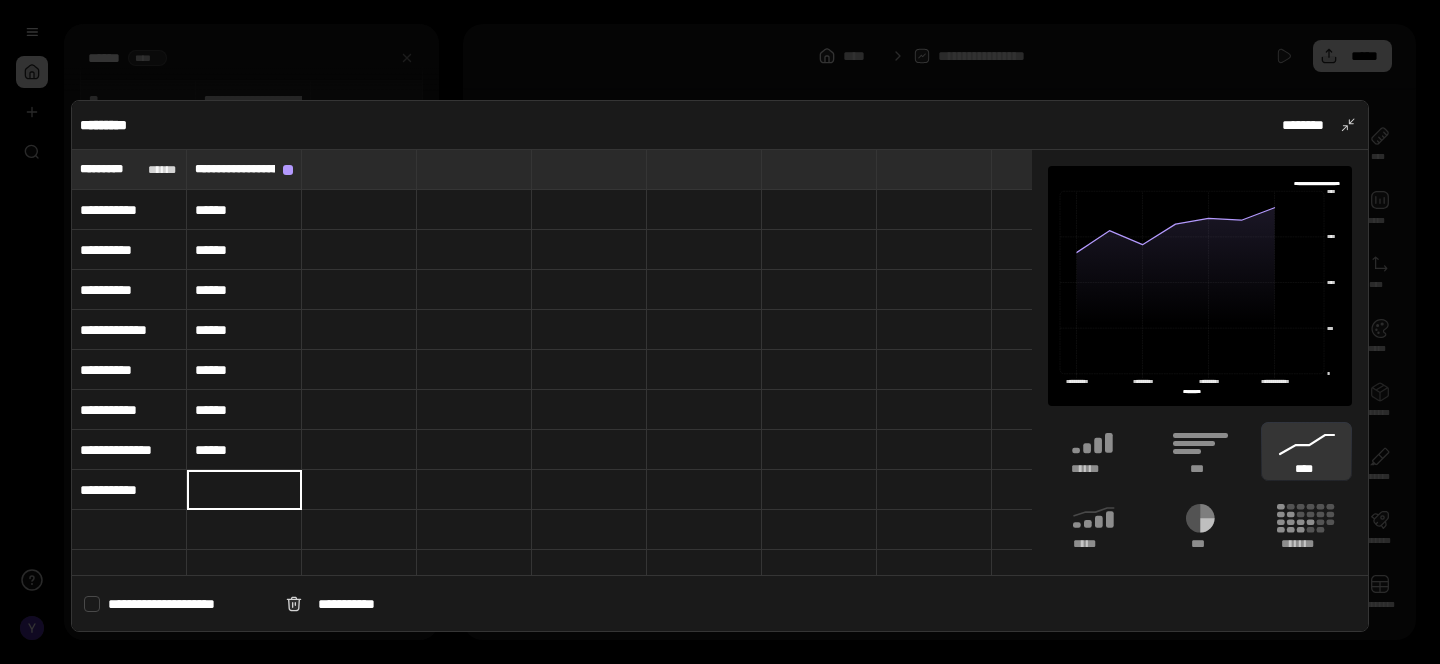click at bounding box center [244, 490] 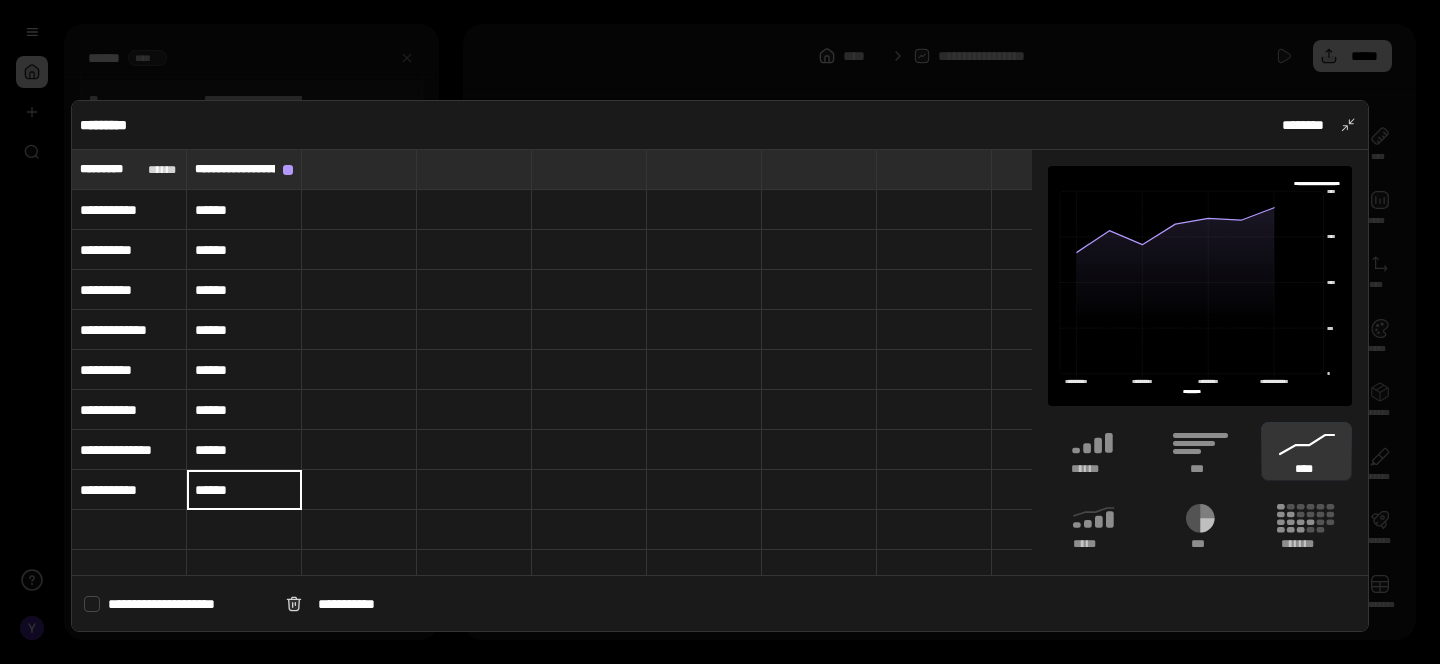 type on "******" 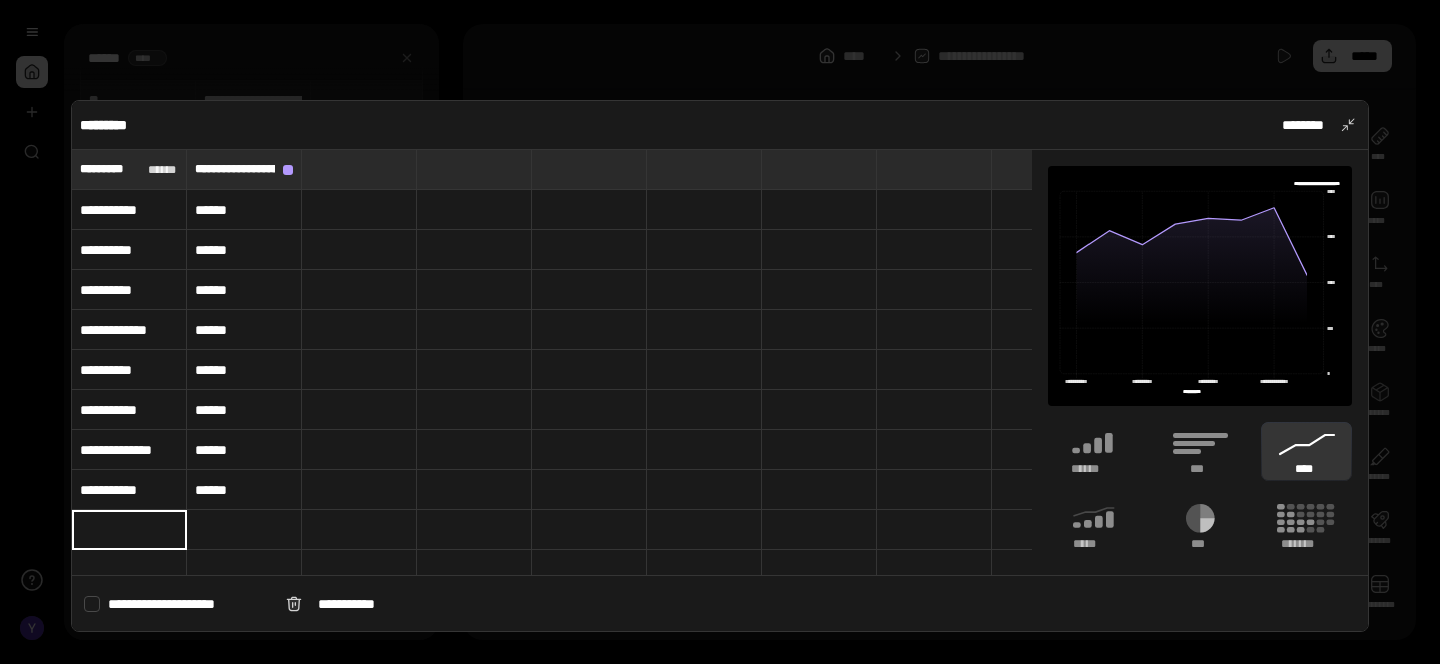 paste on "**********" 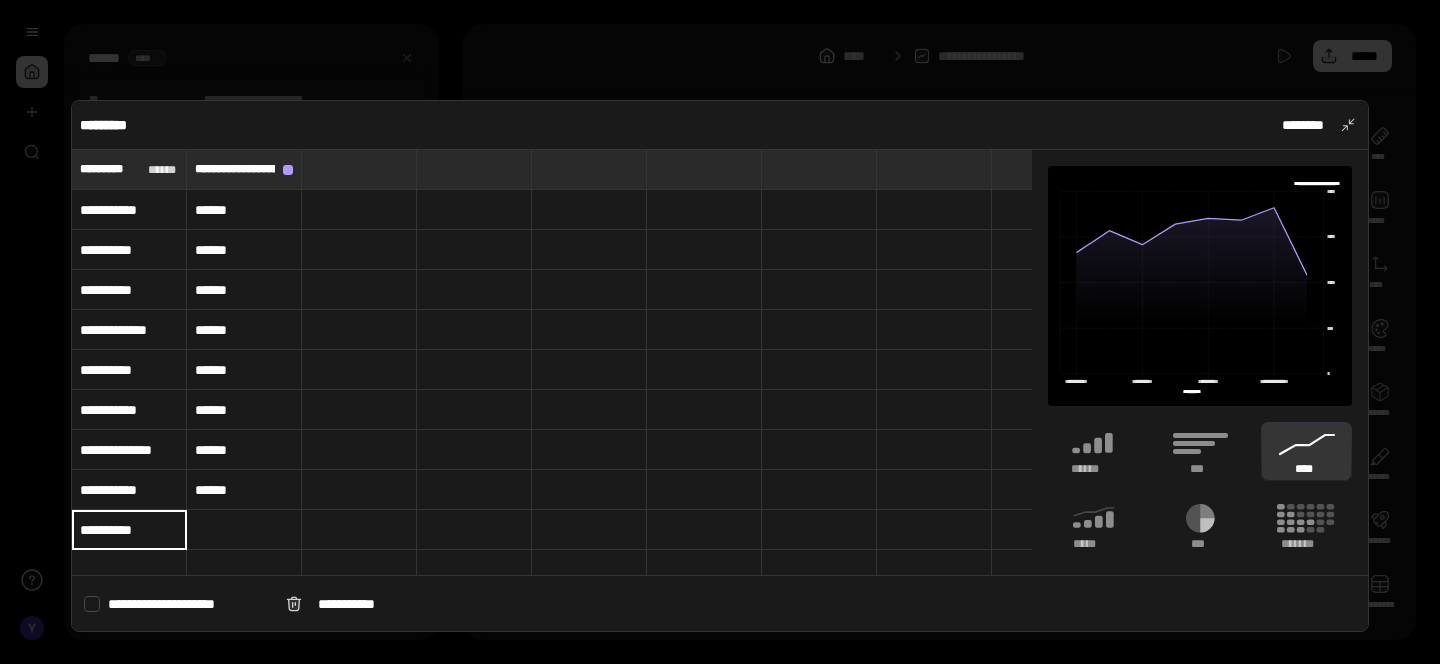 type on "**********" 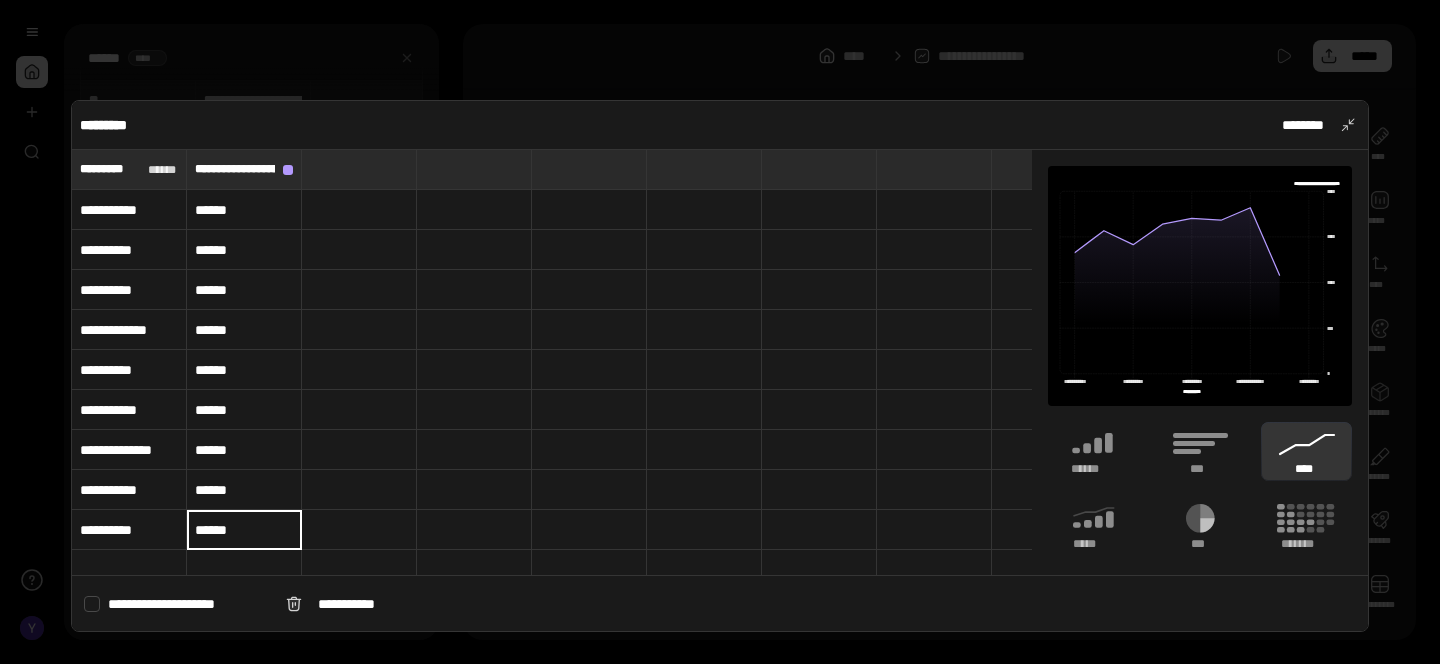 type on "******" 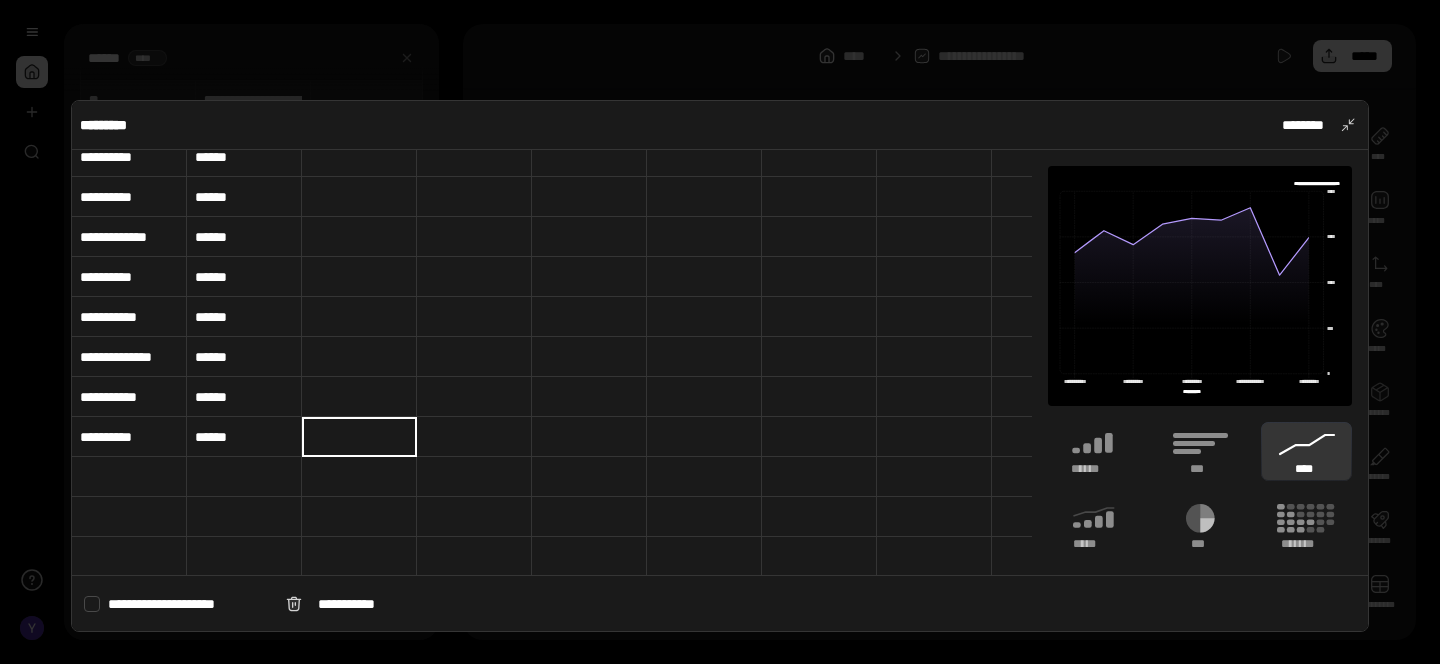 scroll, scrollTop: 120, scrollLeft: 0, axis: vertical 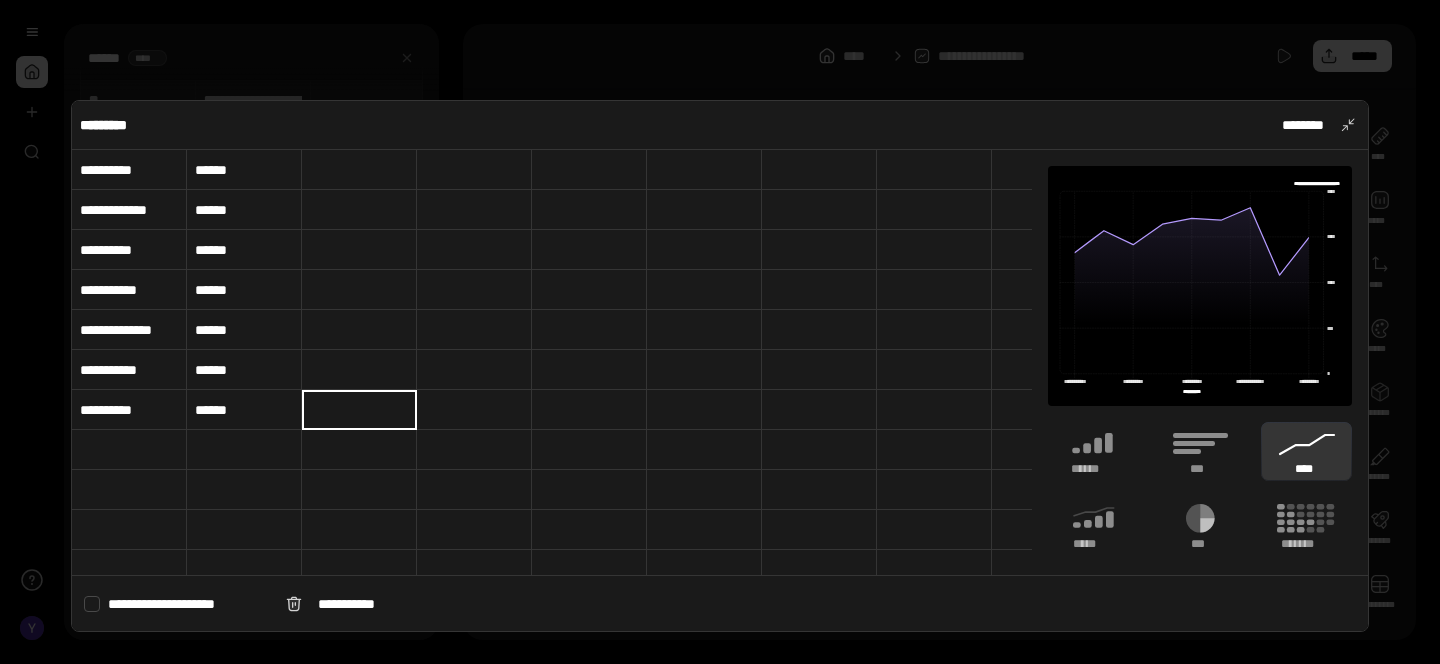 click at bounding box center (129, 450) 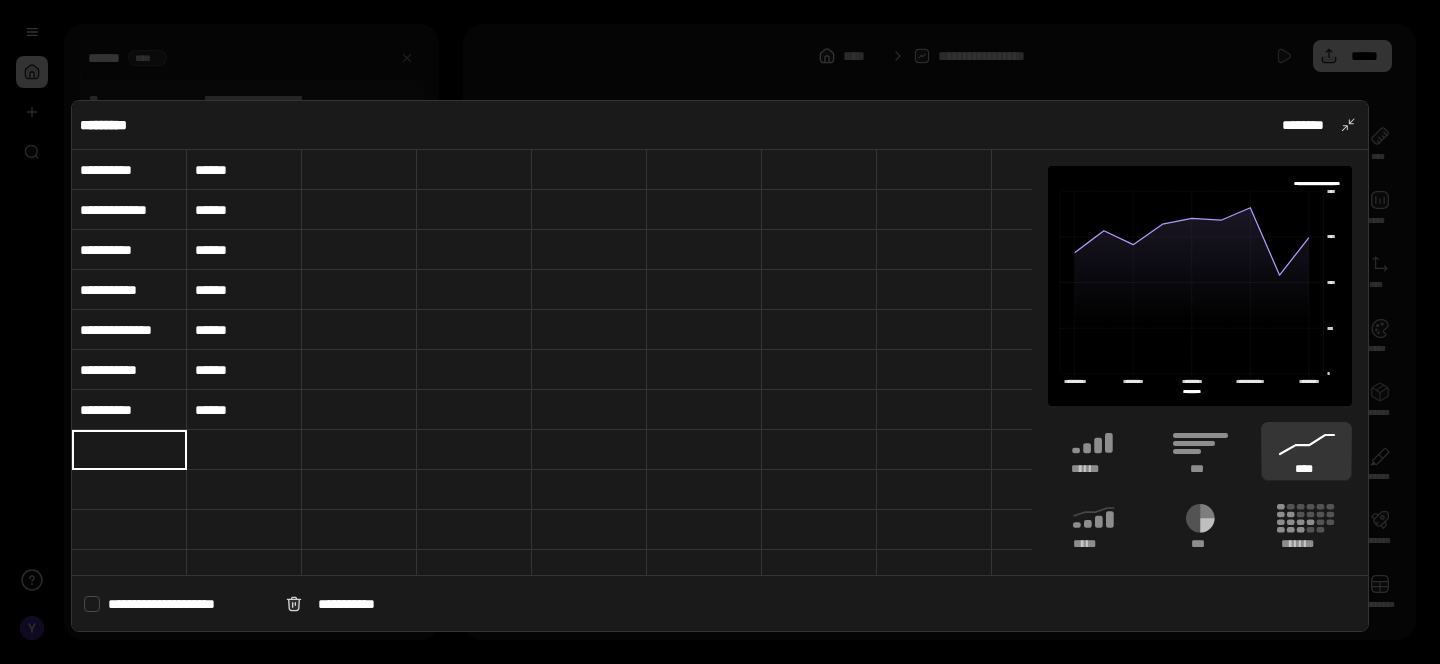 click at bounding box center (129, 450) 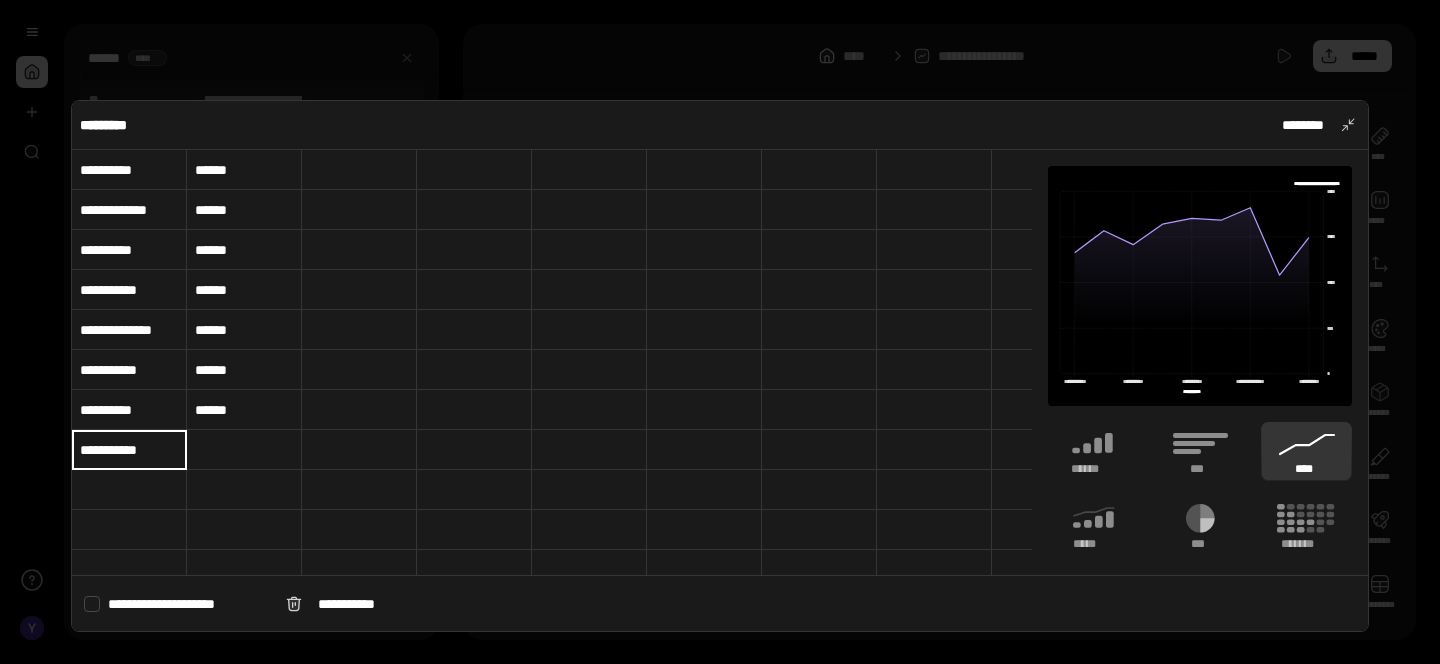 type on "**********" 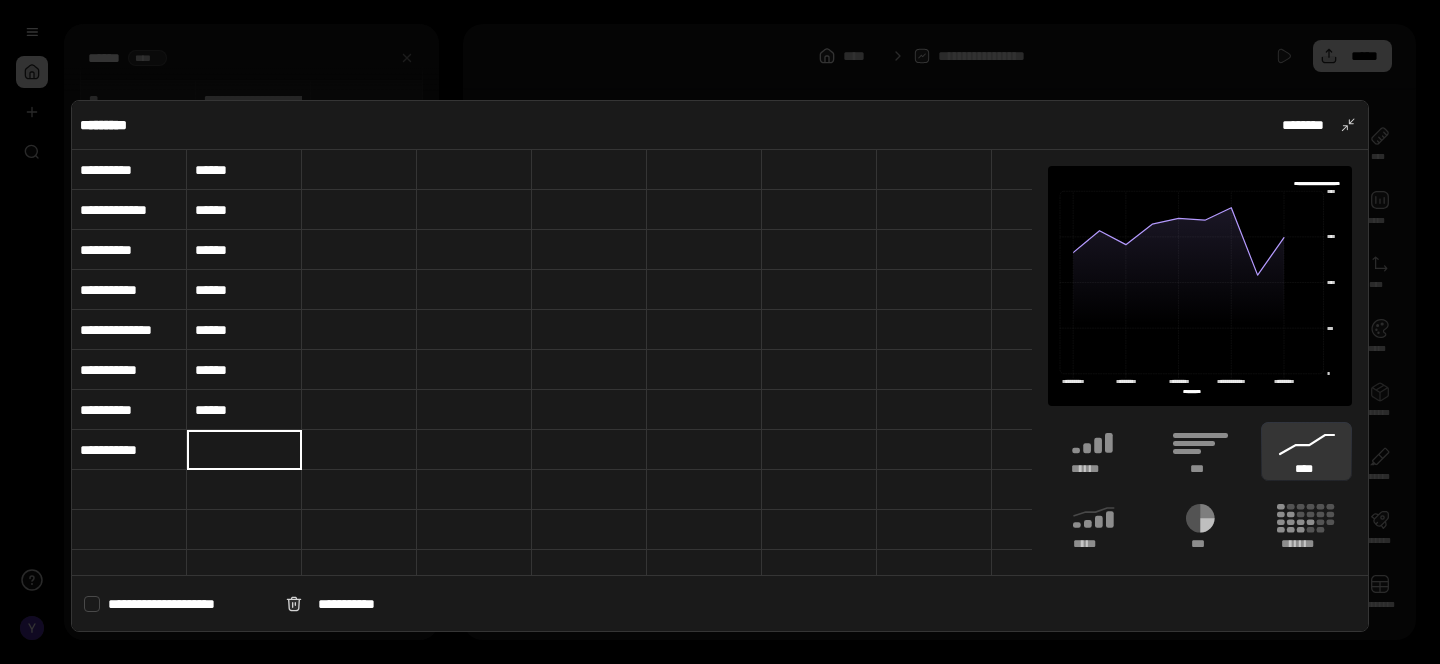 click at bounding box center [244, 450] 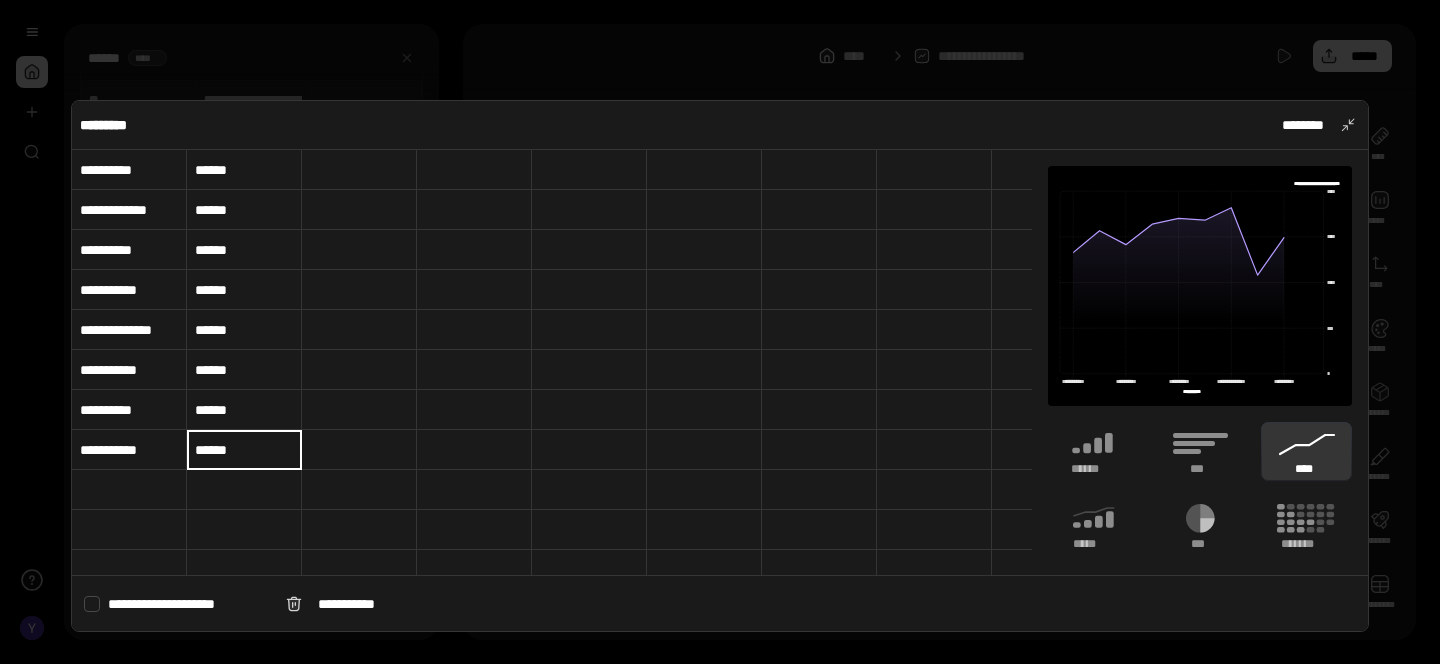 type on "******" 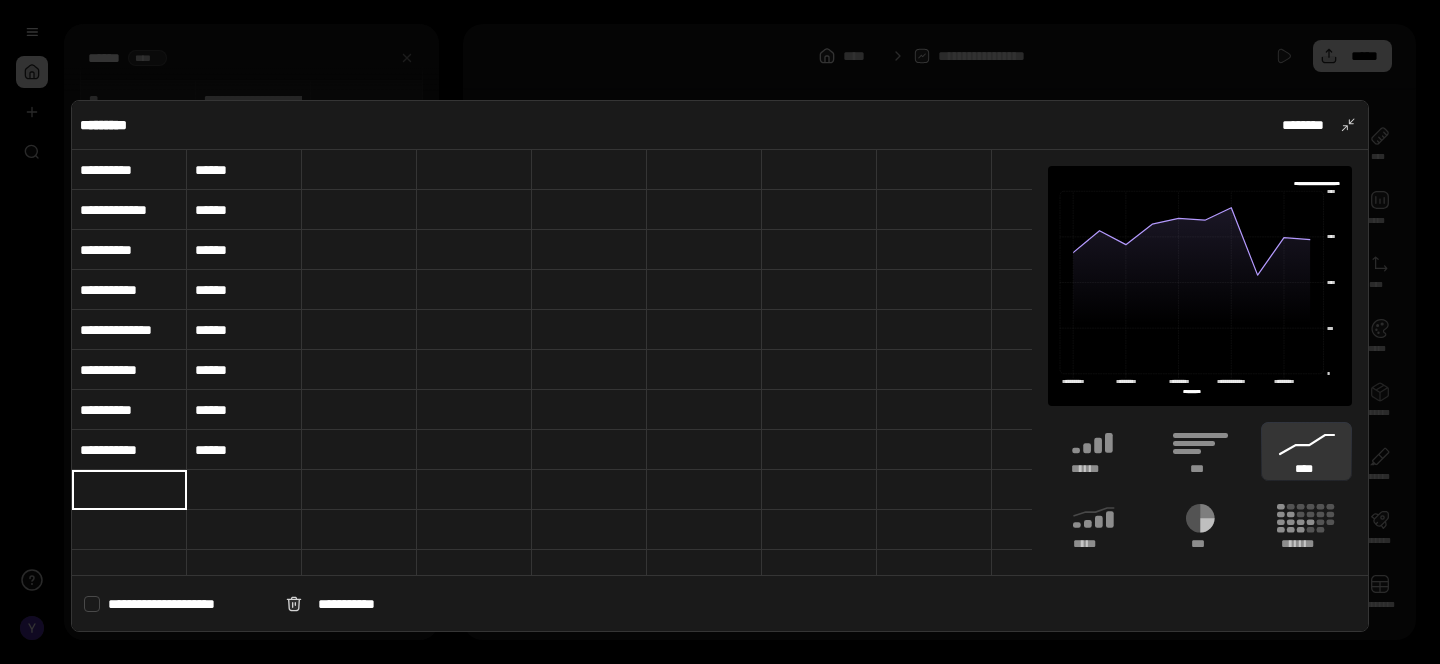 click at bounding box center (129, 490) 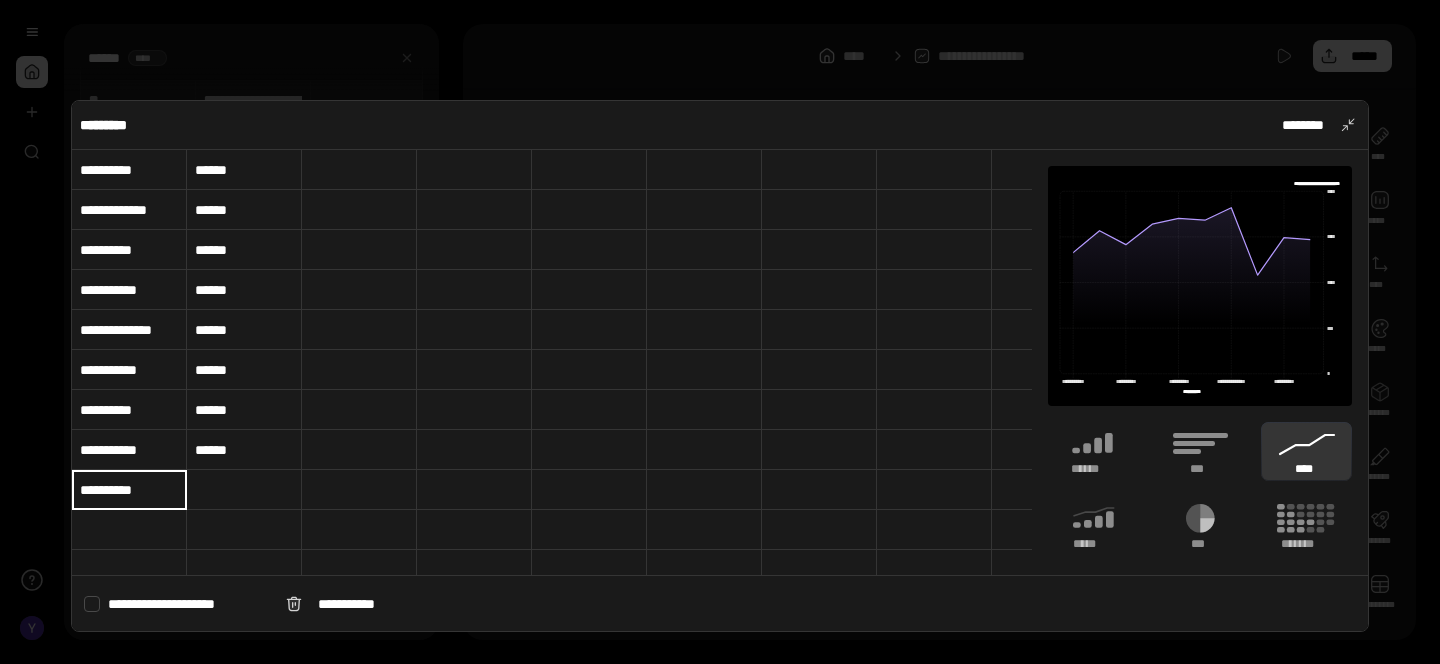 type on "**********" 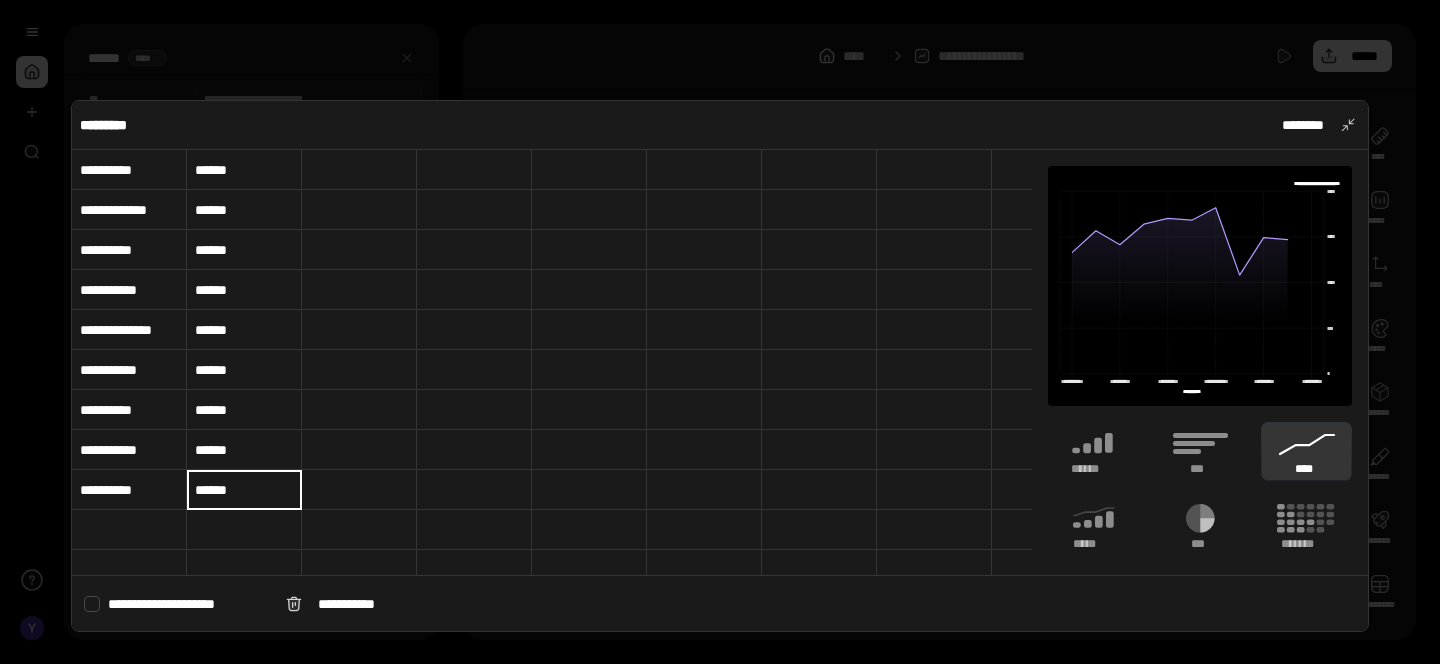 type on "******" 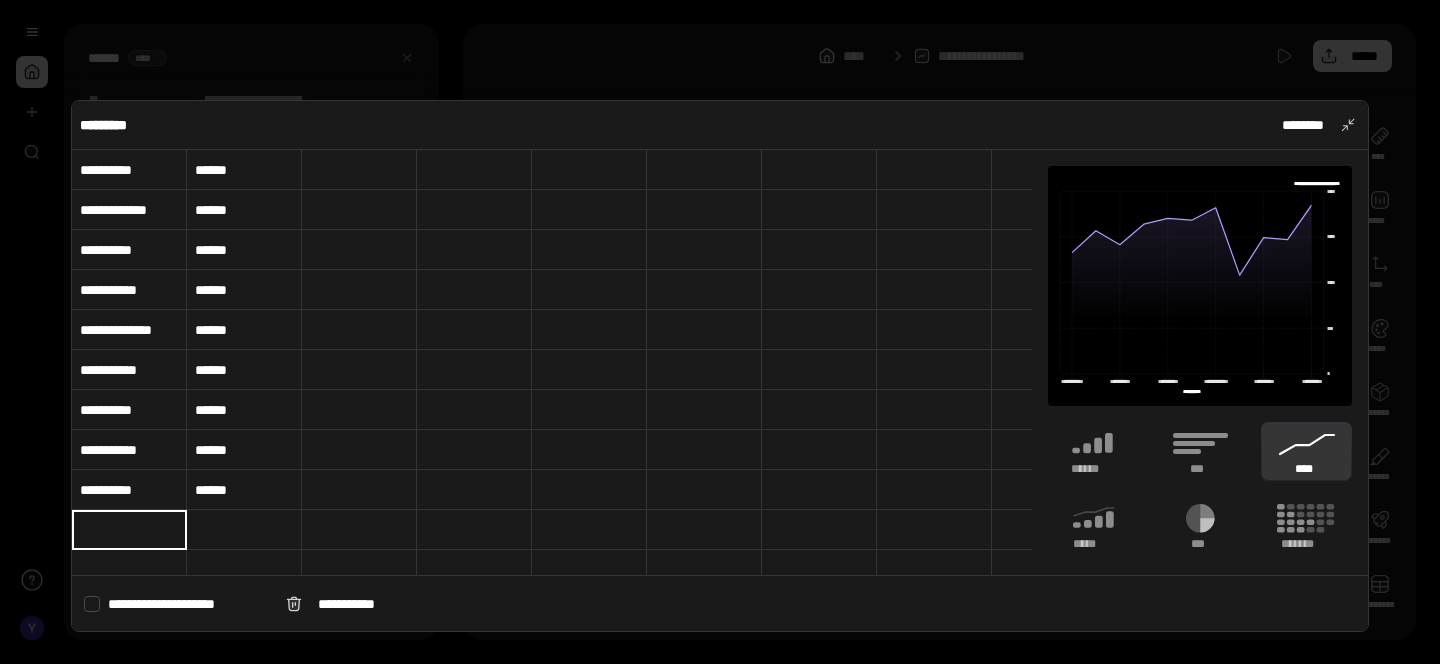 paste on "**********" 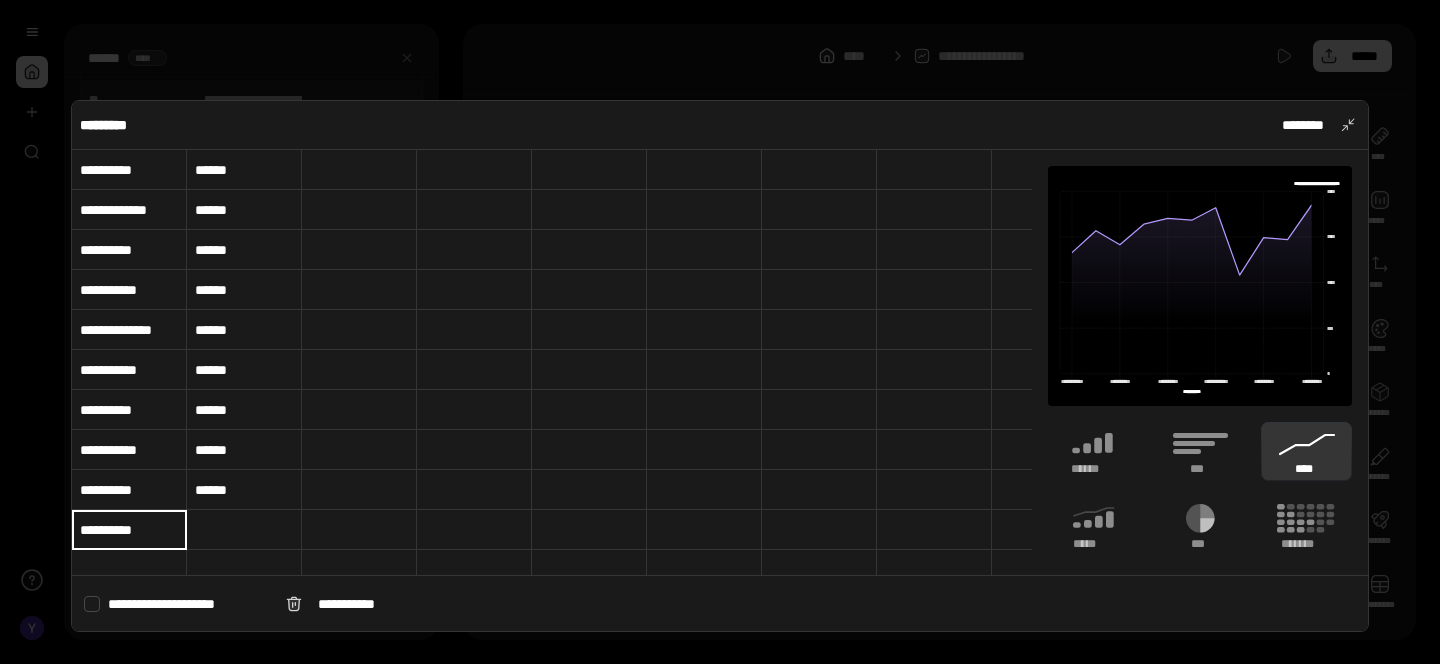 type on "**********" 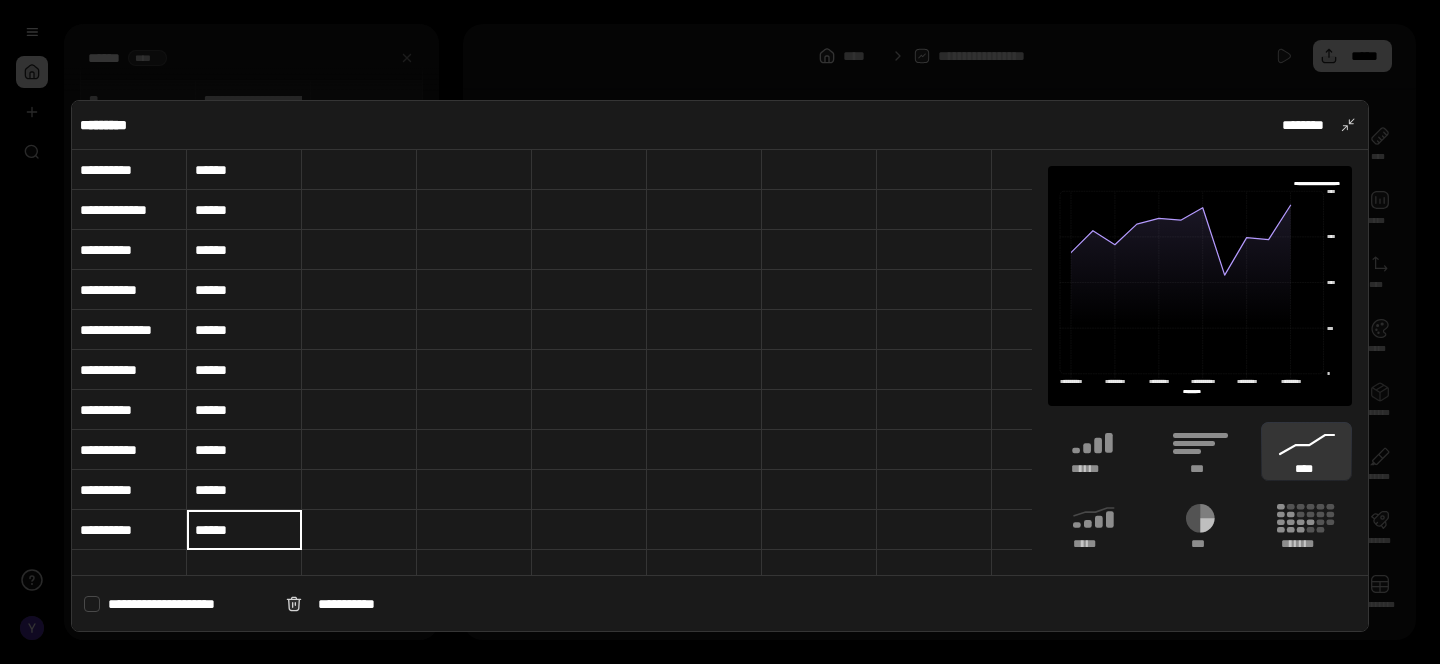 type on "******" 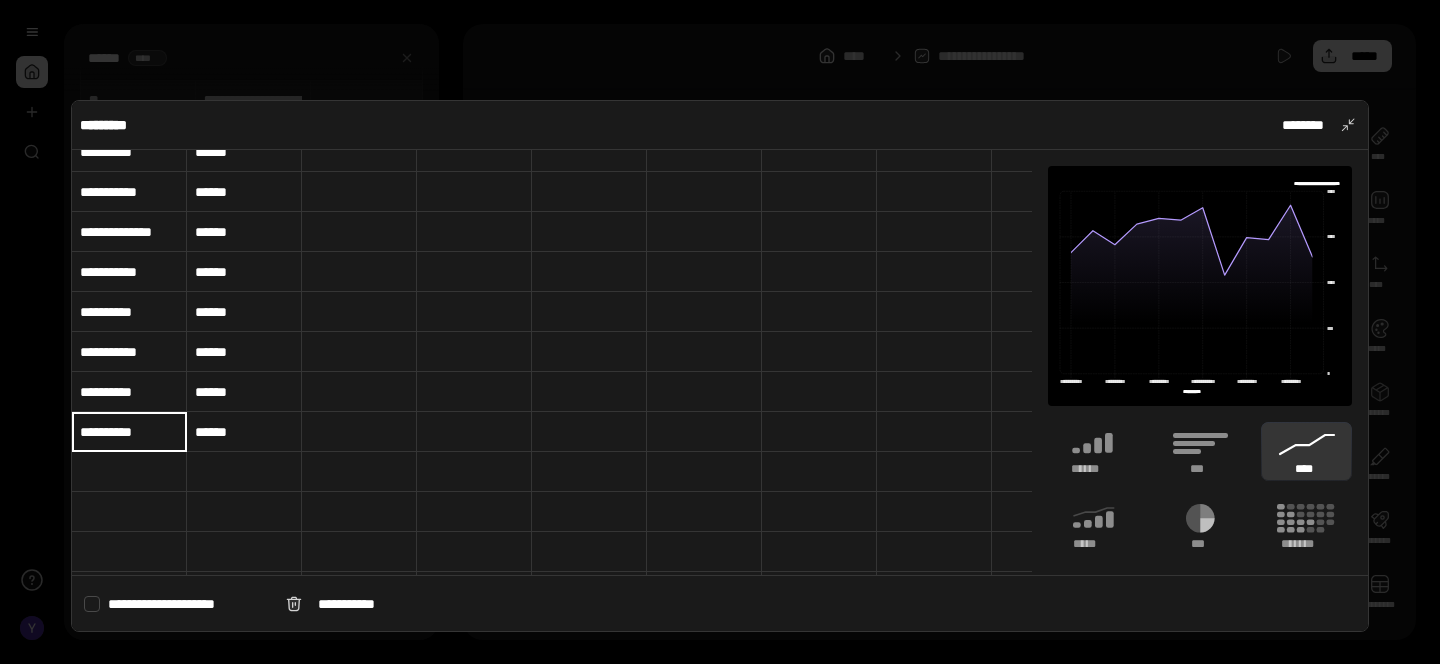 scroll, scrollTop: 225, scrollLeft: 0, axis: vertical 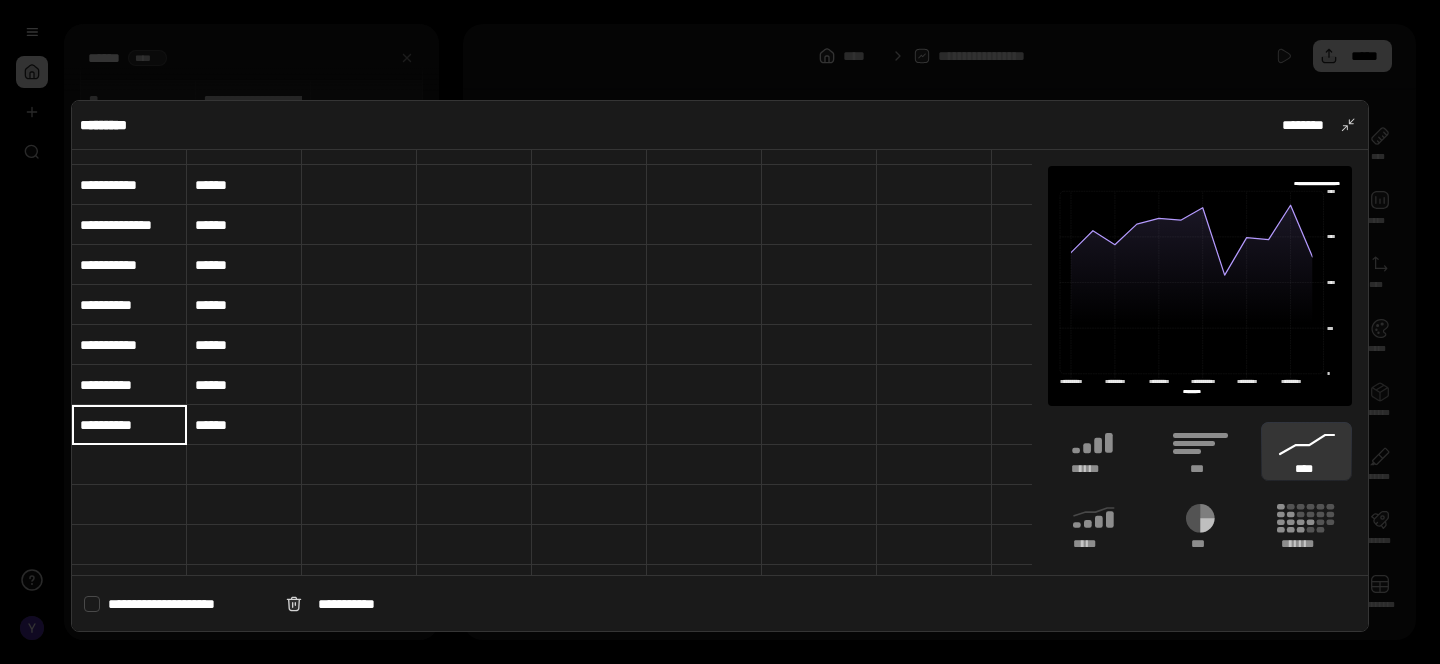 click at bounding box center (129, 465) 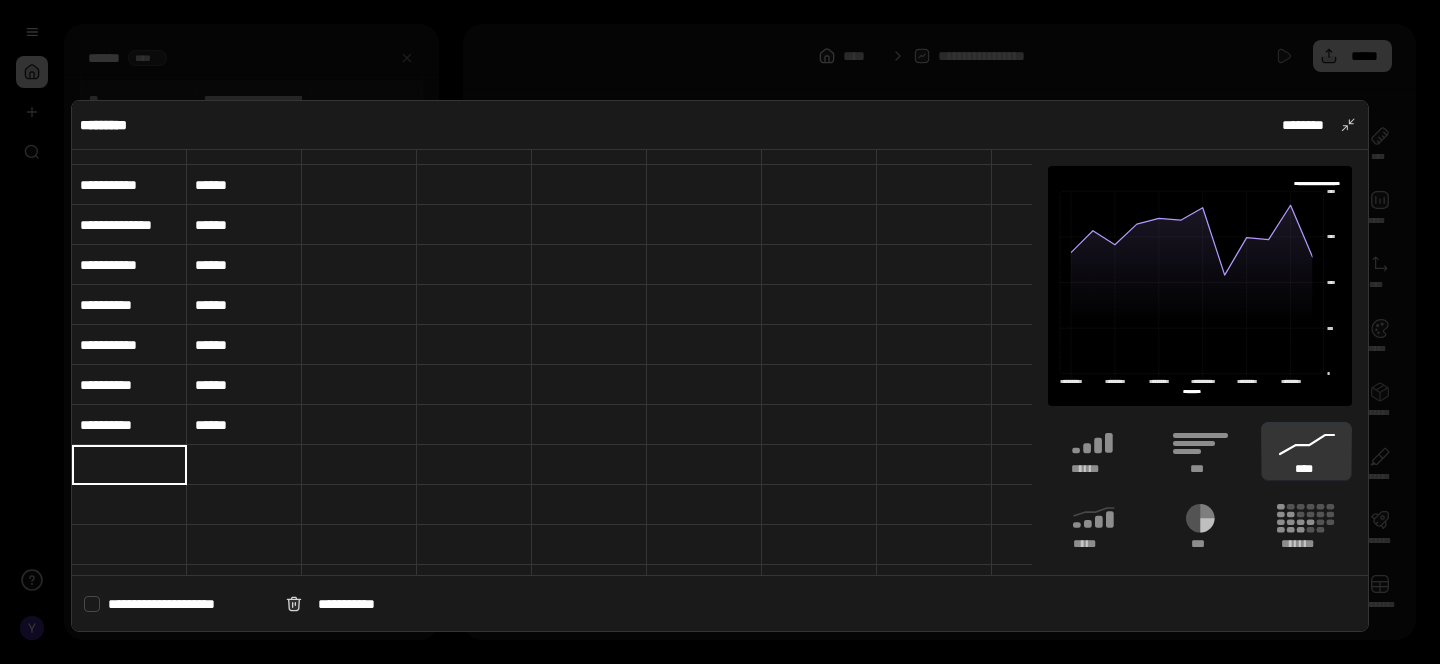 click at bounding box center [129, 465] 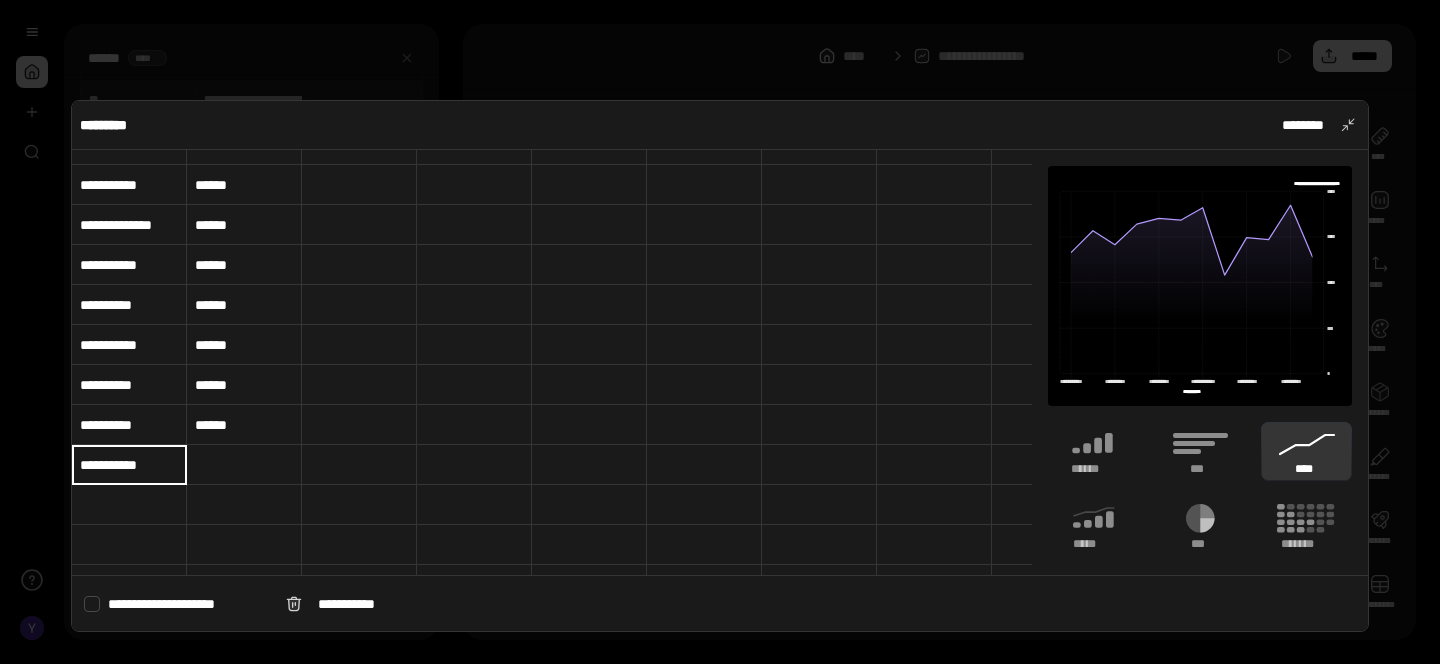 type on "**********" 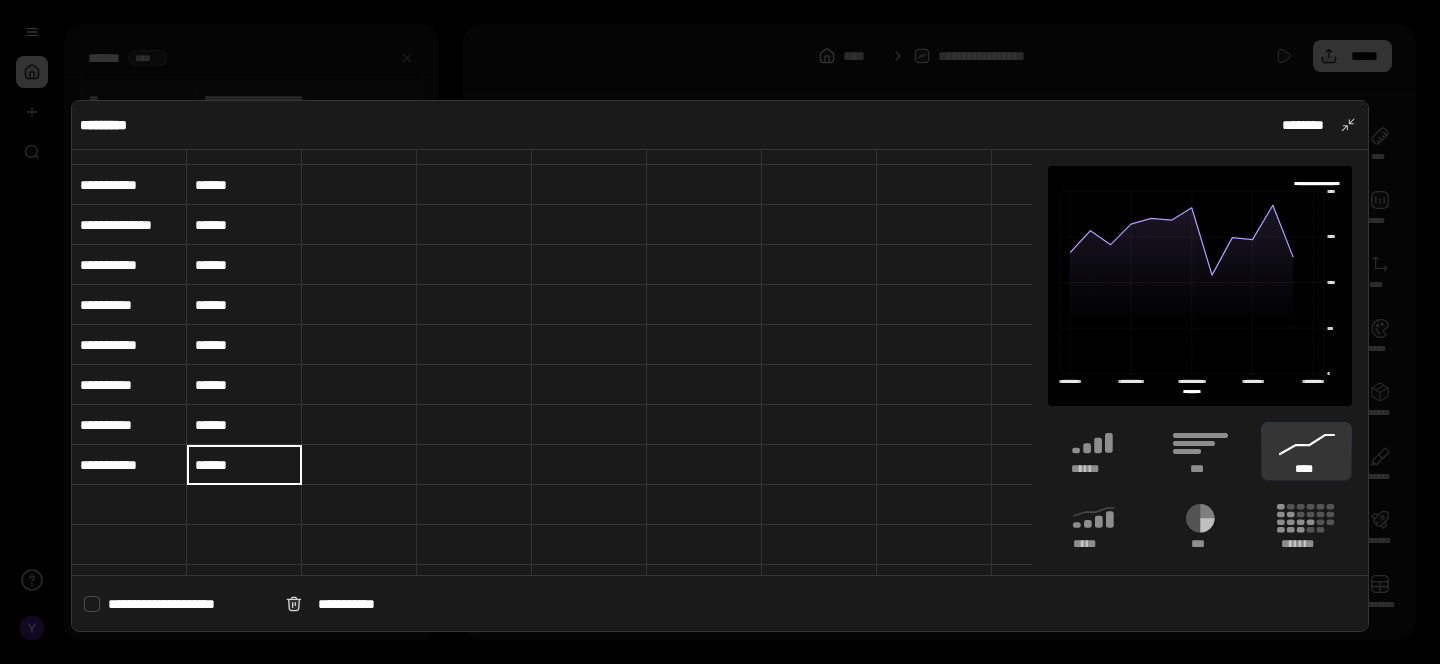 type on "******" 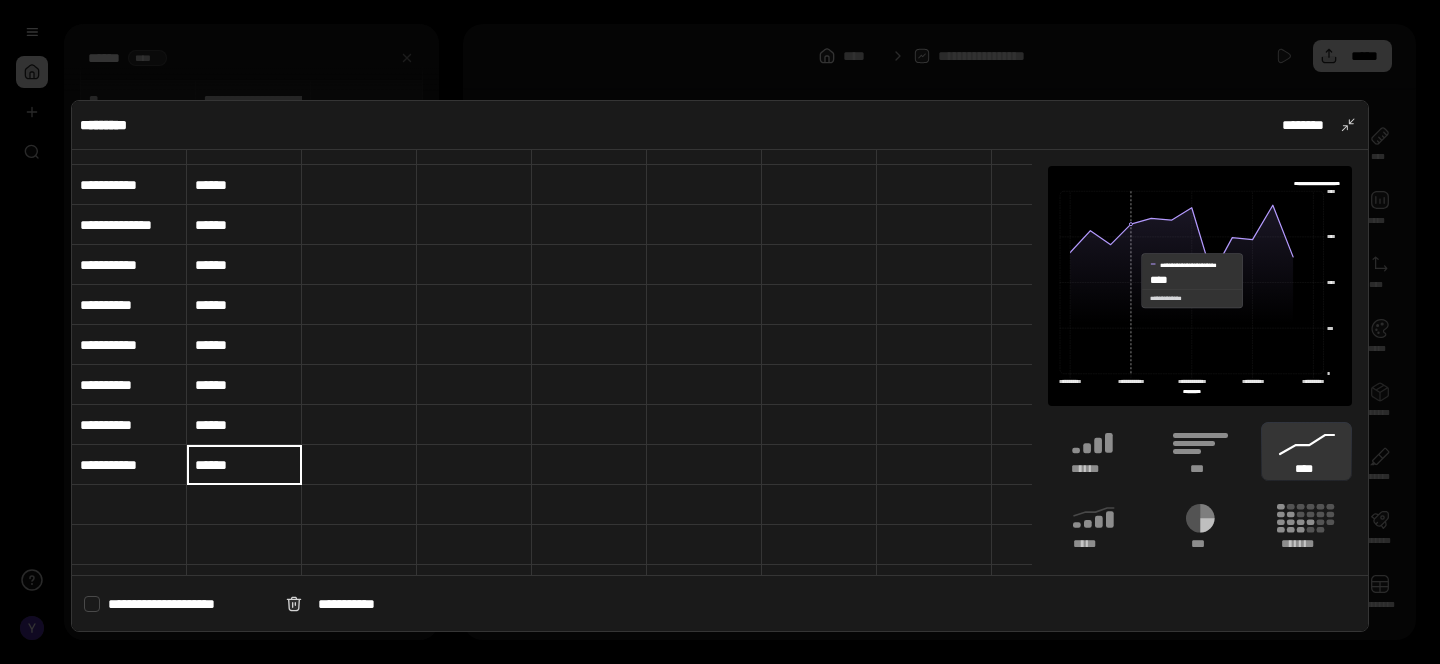 click 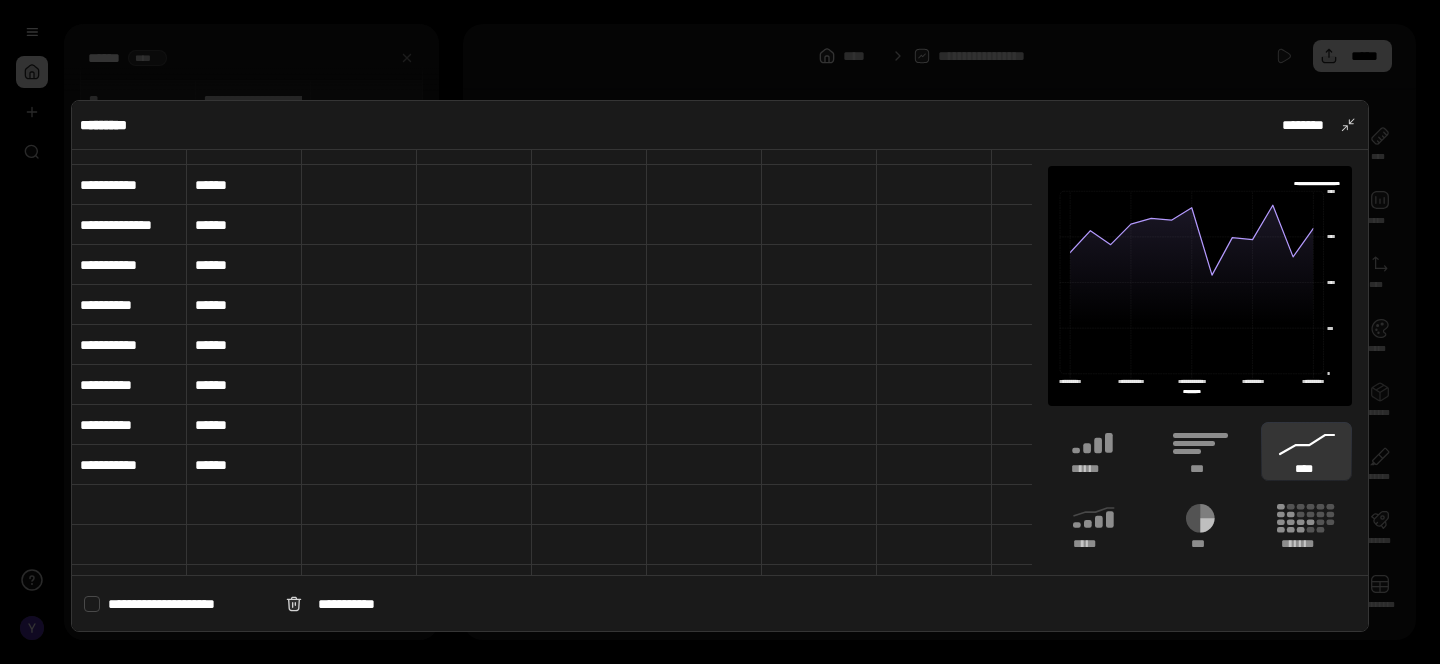 click on "**********" at bounding box center (189, 604) 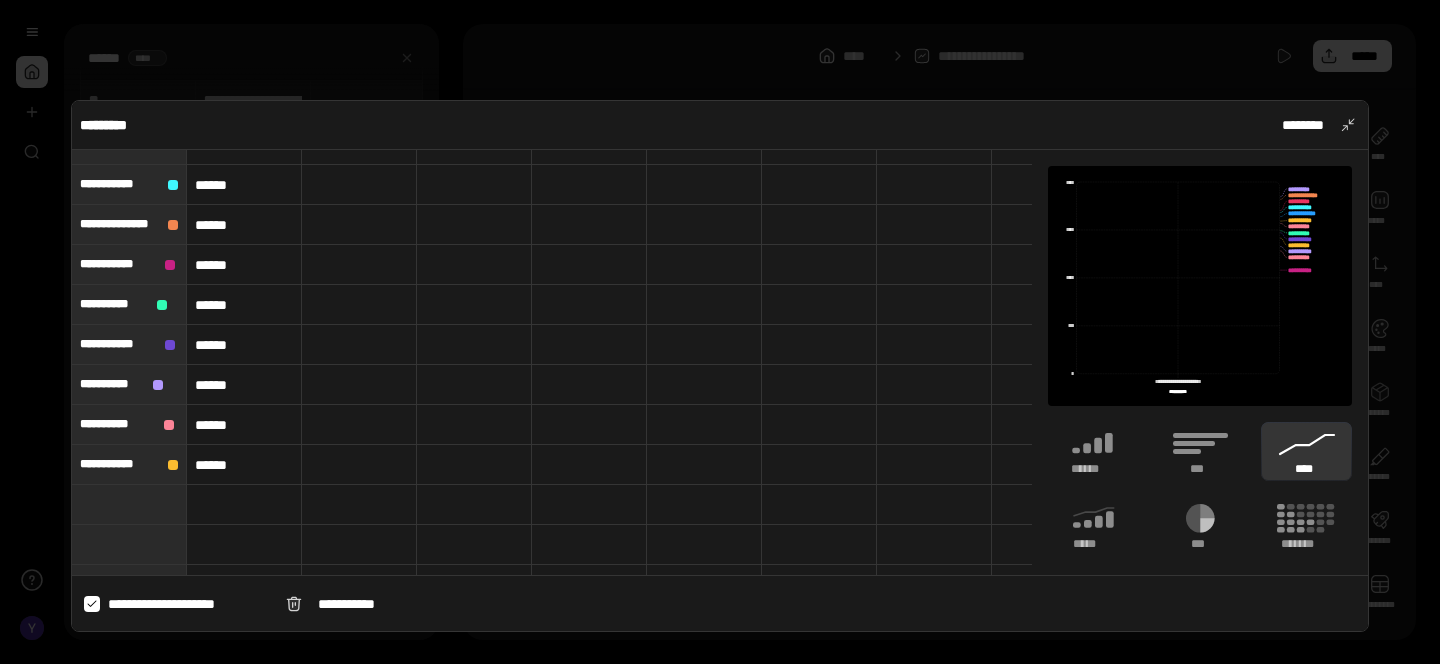 click on "**********" at bounding box center [189, 604] 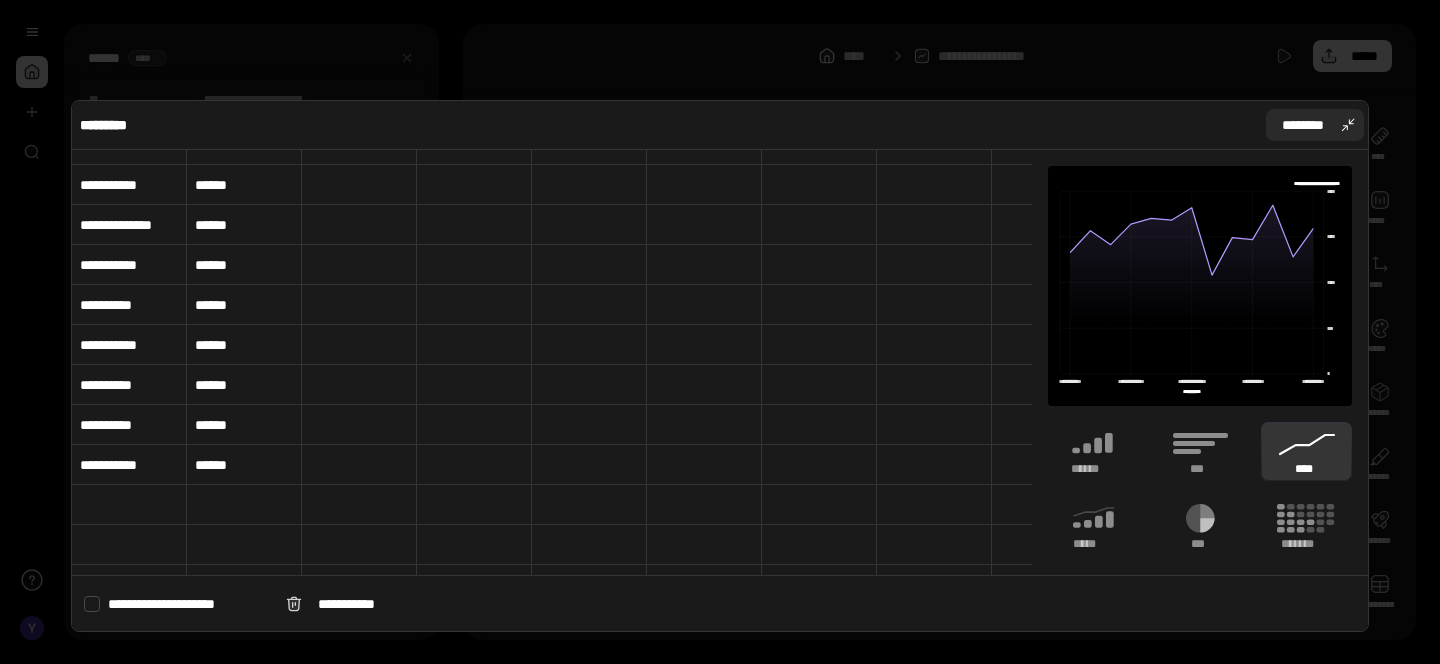 click on "********" at bounding box center (1315, 125) 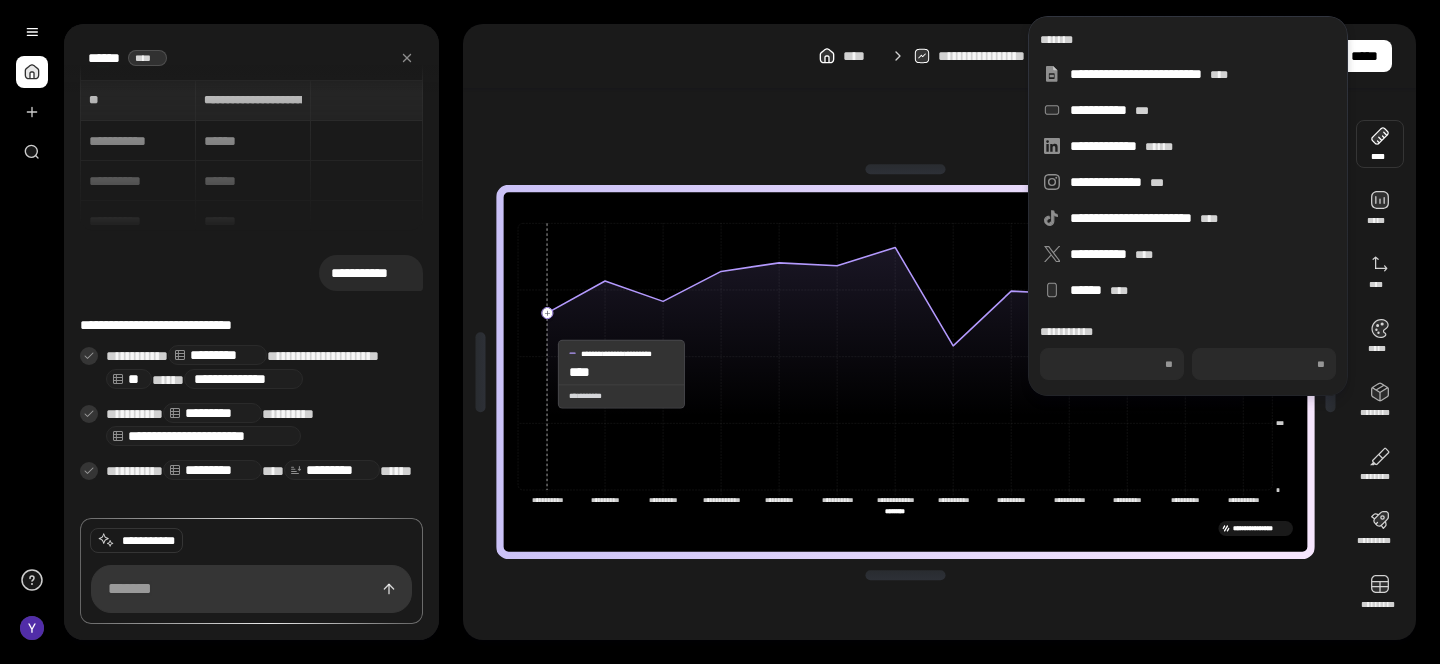 click 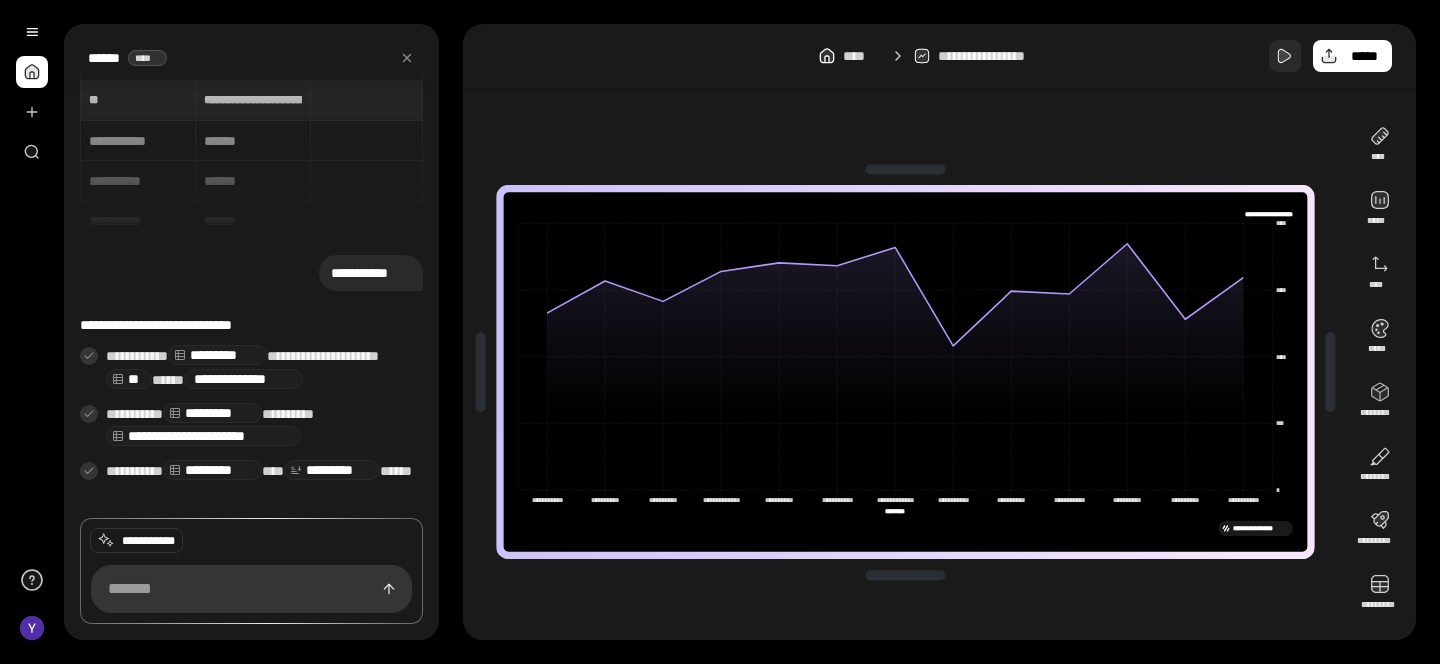 click at bounding box center [1285, 56] 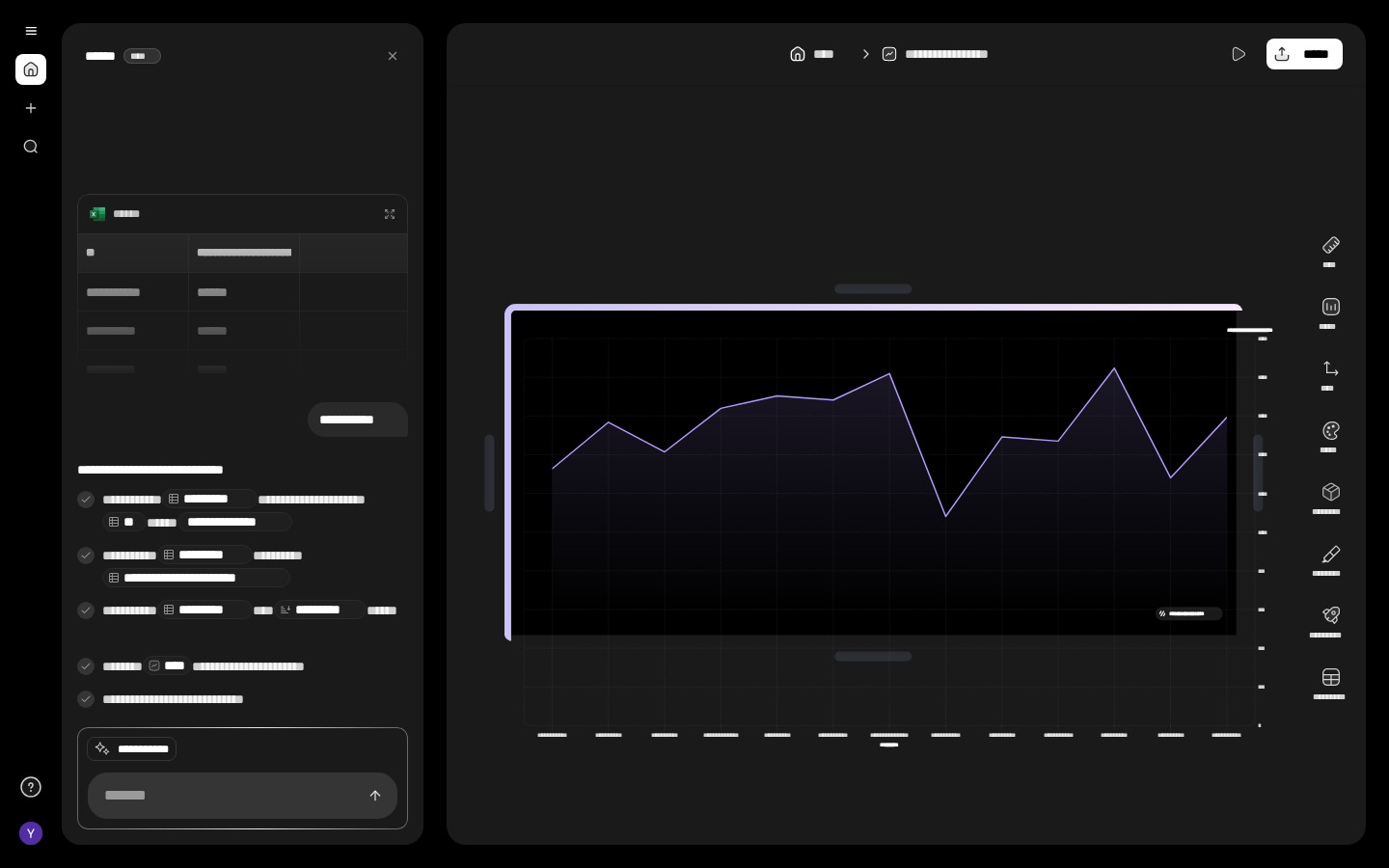 click on "********* *********" 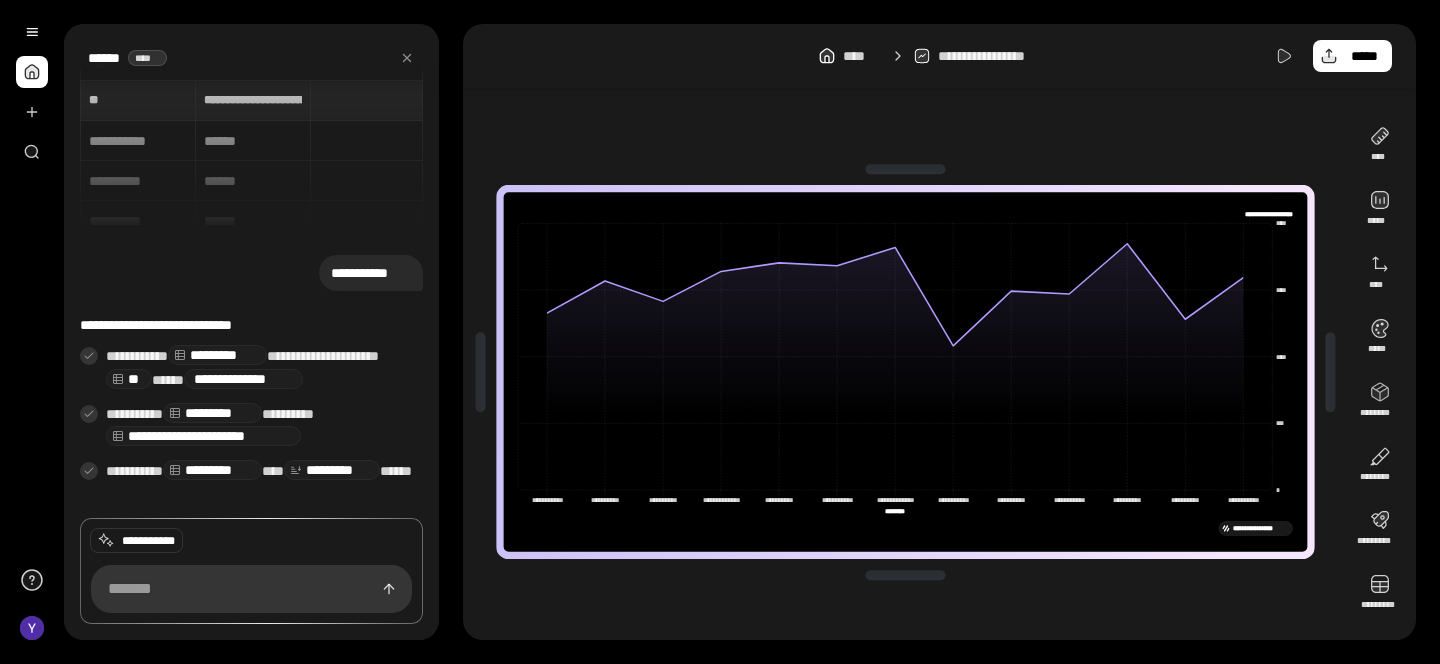 scroll, scrollTop: 74, scrollLeft: 0, axis: vertical 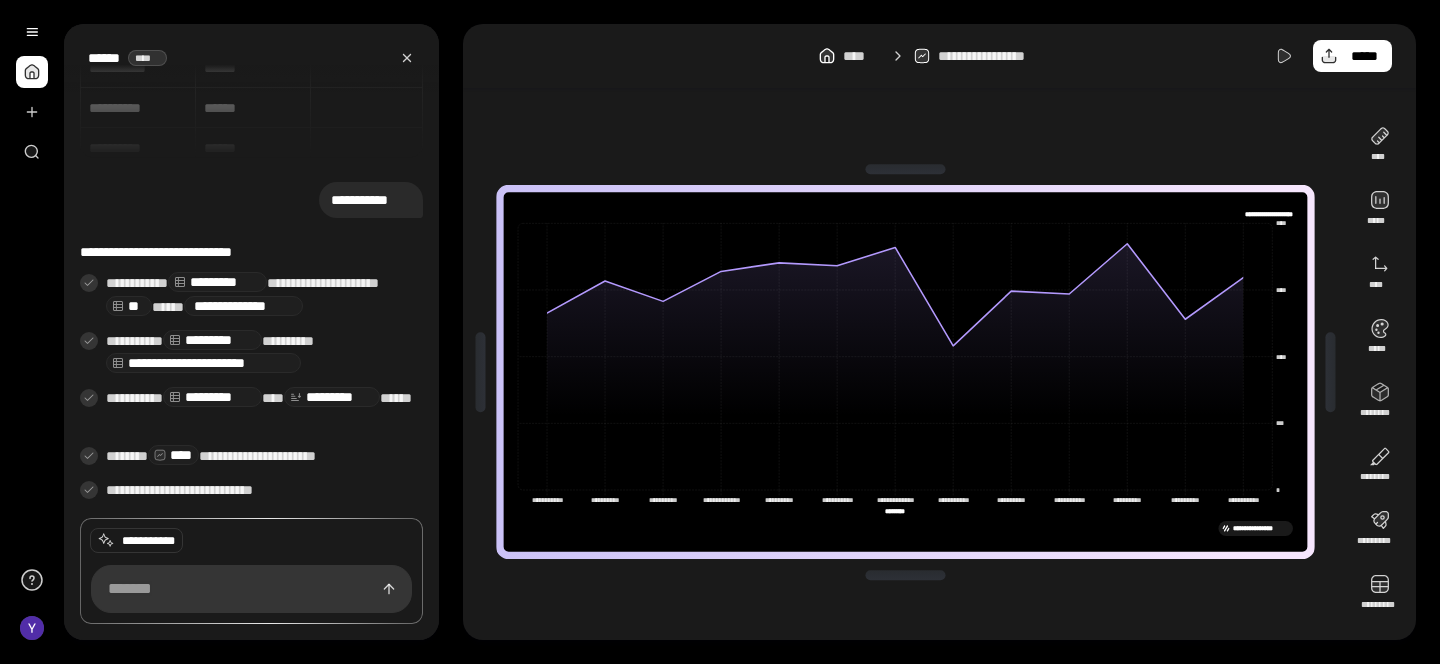 click 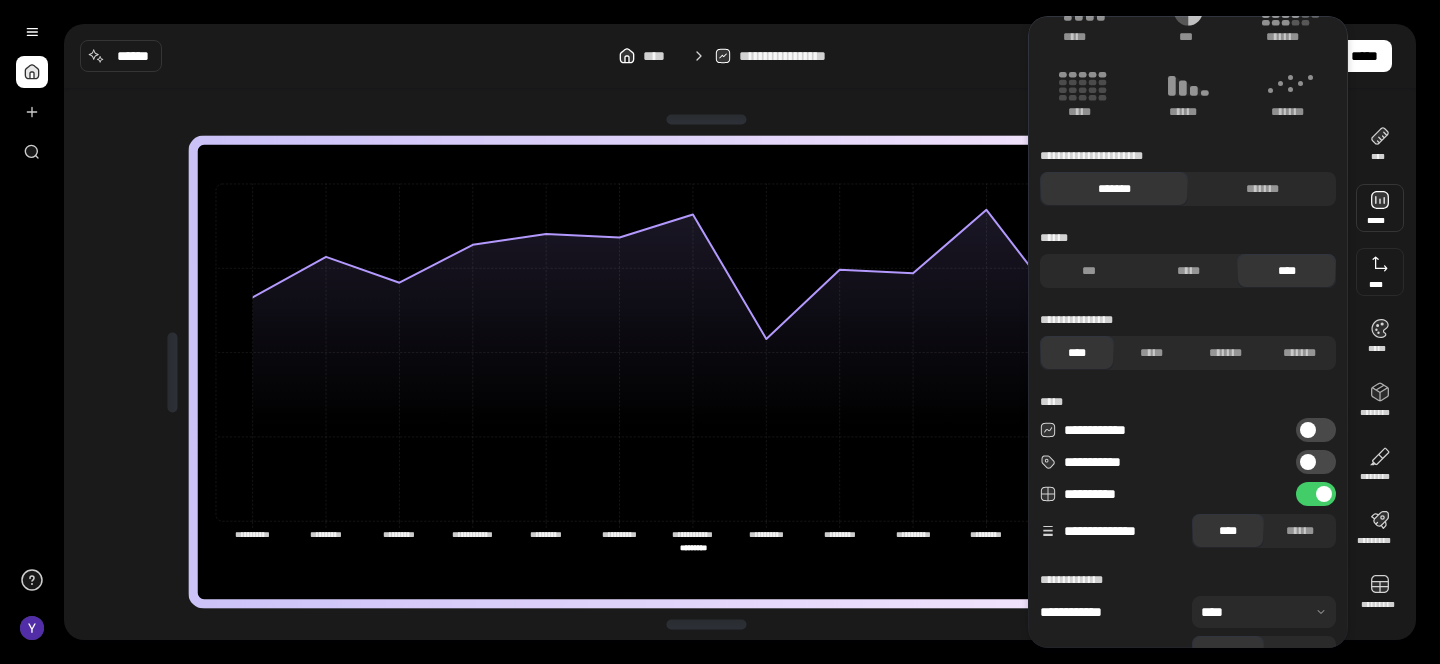 scroll, scrollTop: 155, scrollLeft: 0, axis: vertical 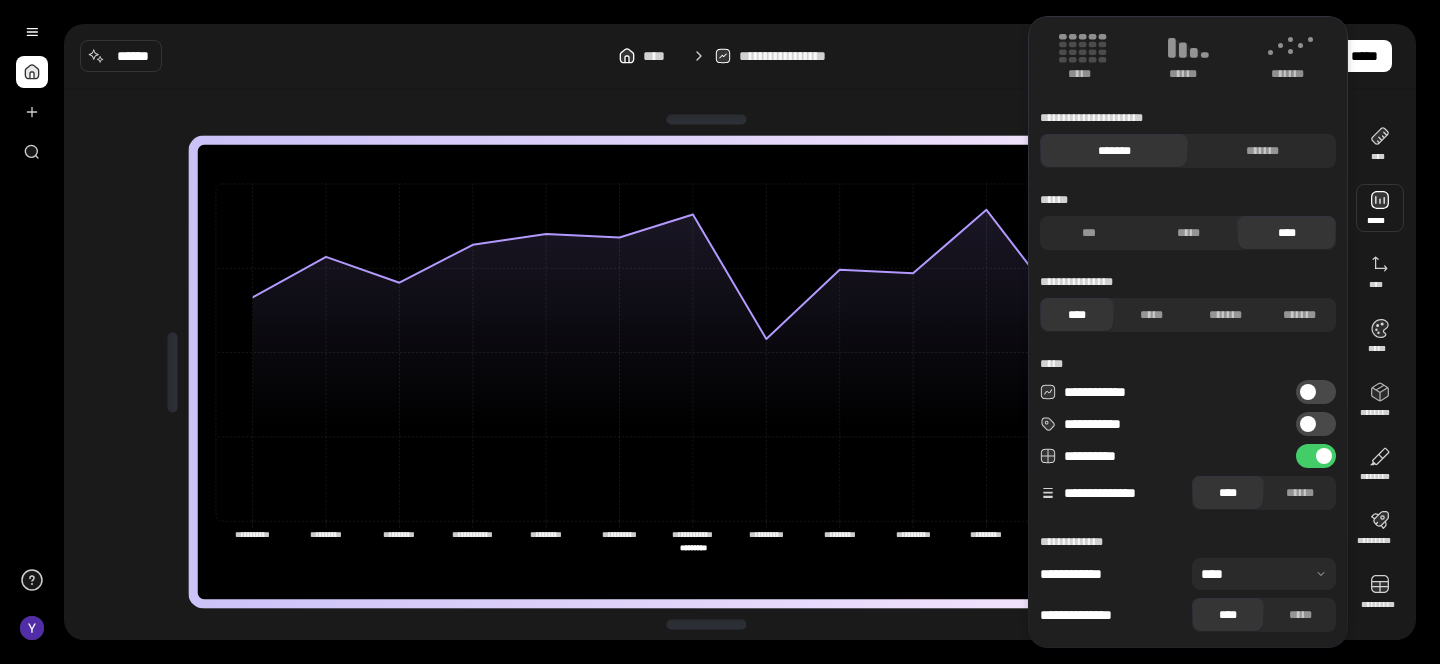 click at bounding box center (1324, 456) 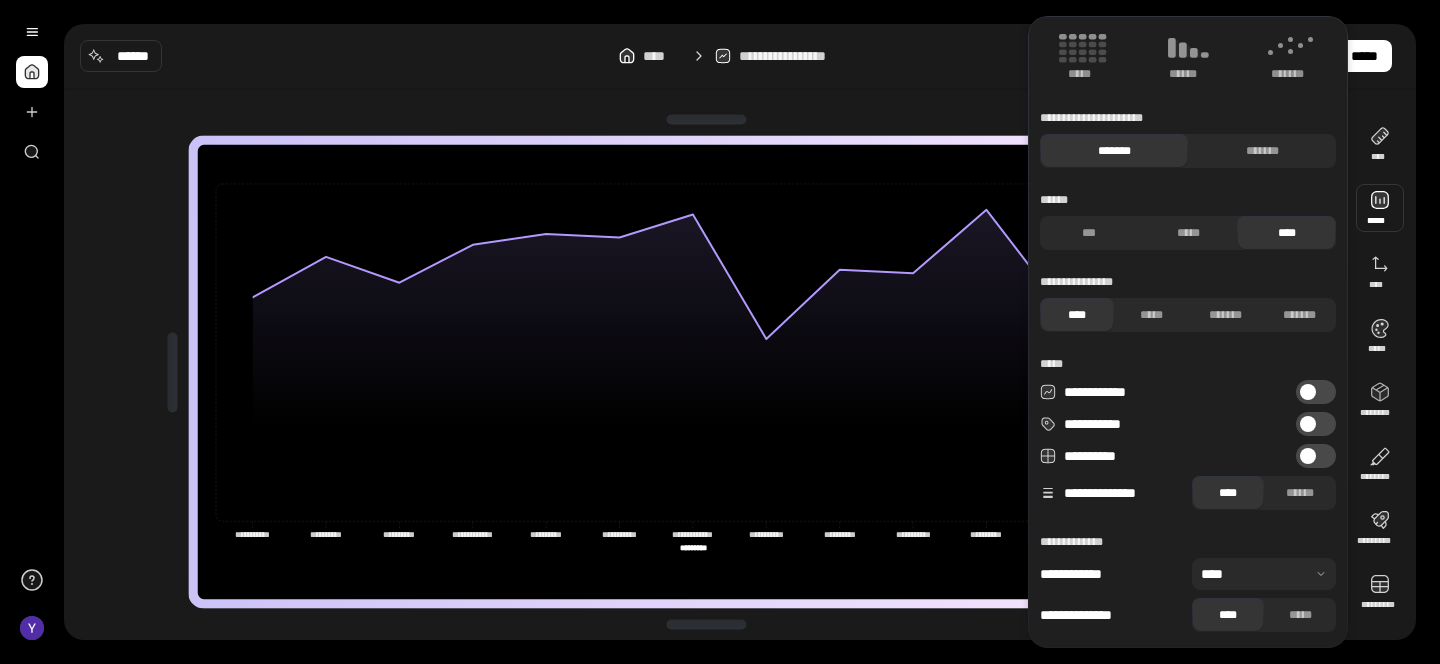 click at bounding box center (1308, 456) 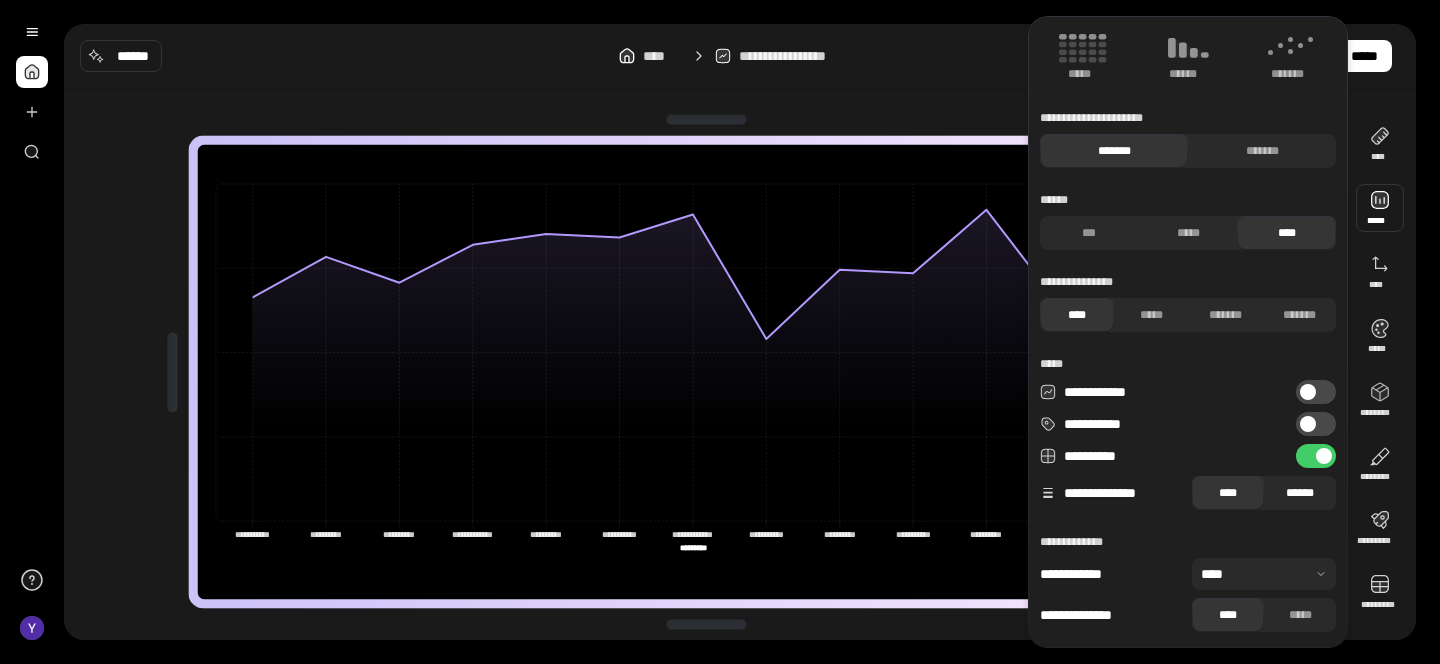click on "******" at bounding box center (1300, 493) 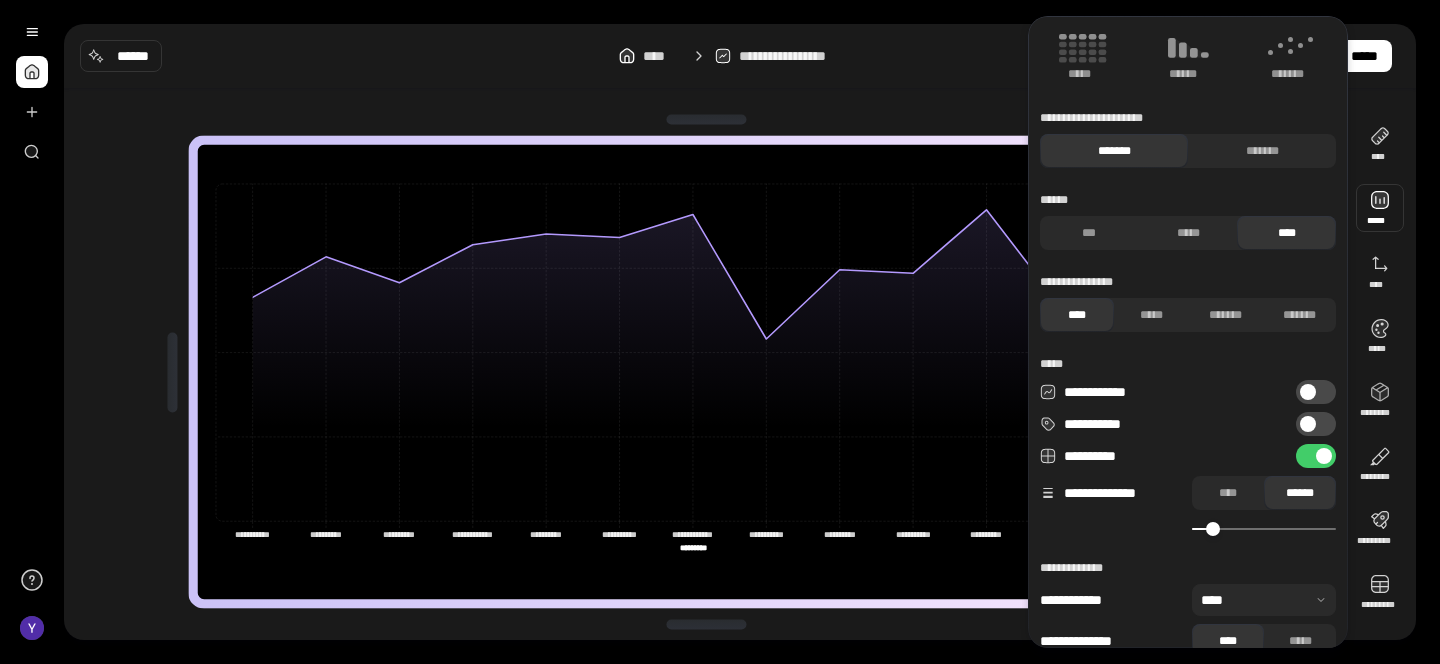scroll, scrollTop: 181, scrollLeft: 0, axis: vertical 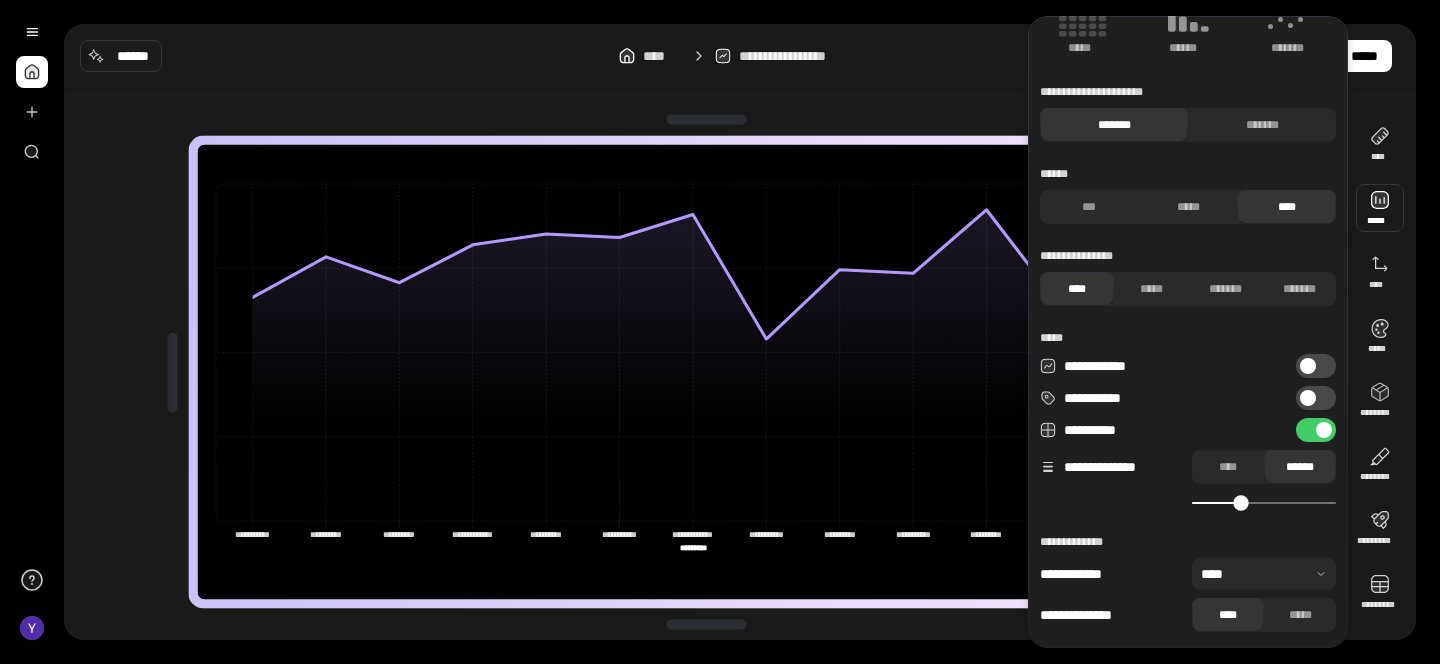 click at bounding box center [1240, 502] 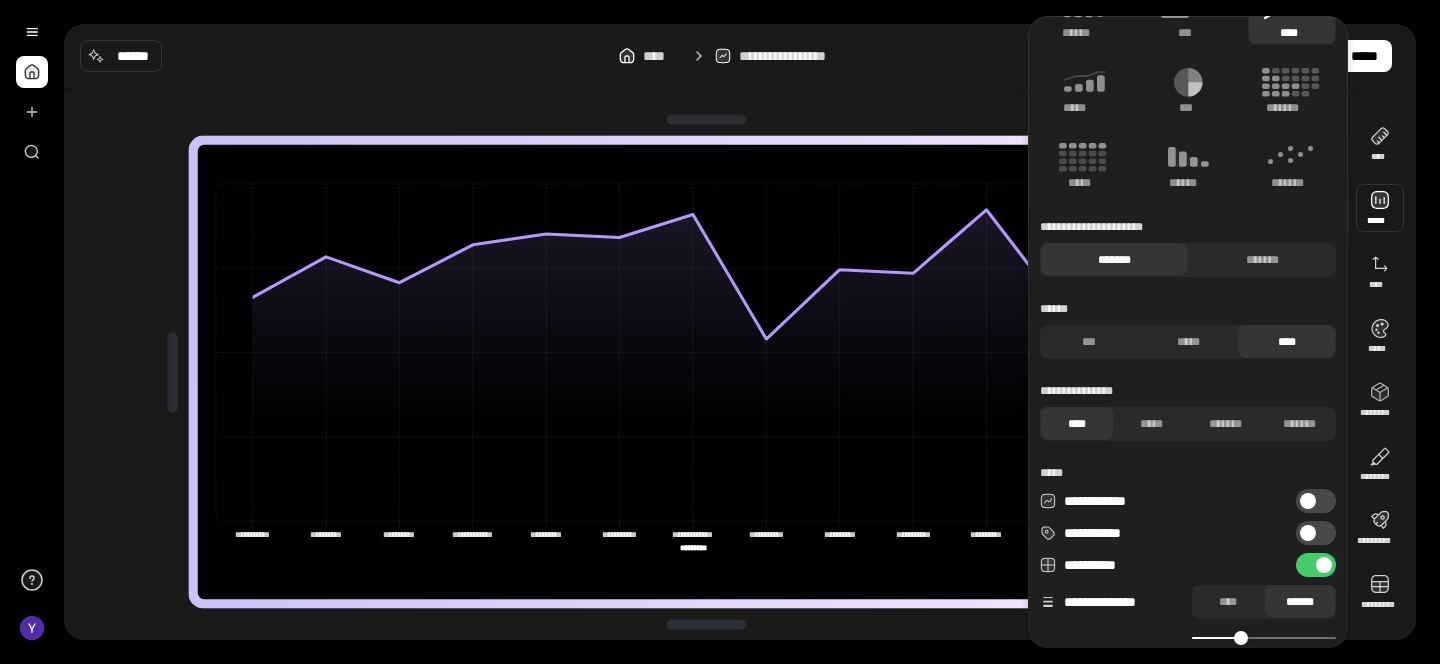 scroll, scrollTop: 0, scrollLeft: 0, axis: both 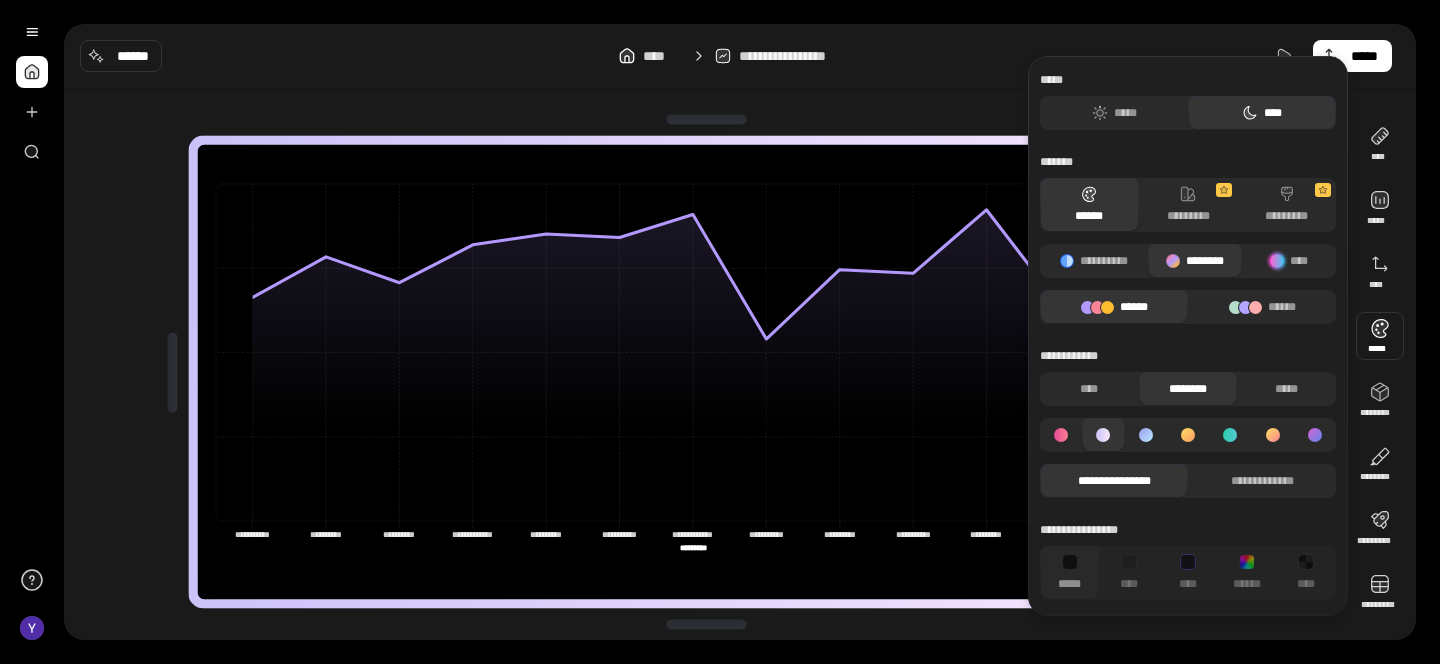 click at bounding box center (1380, 336) 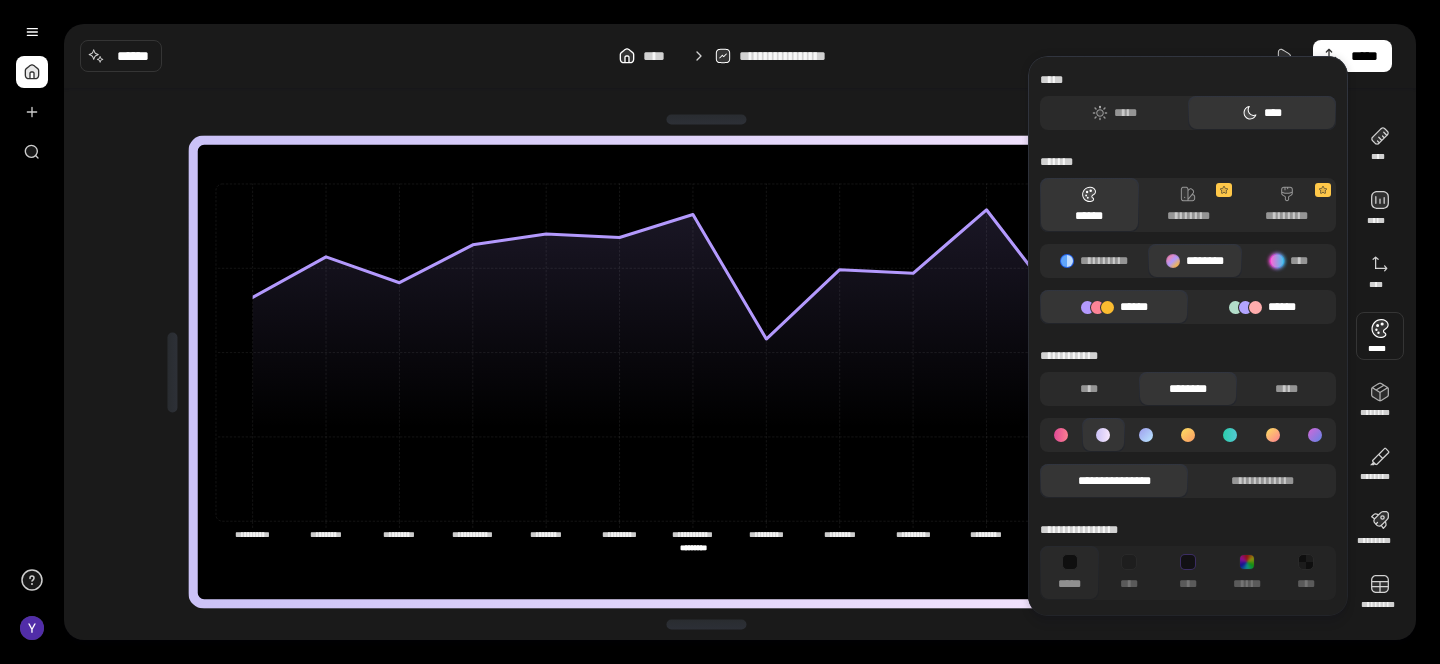 click 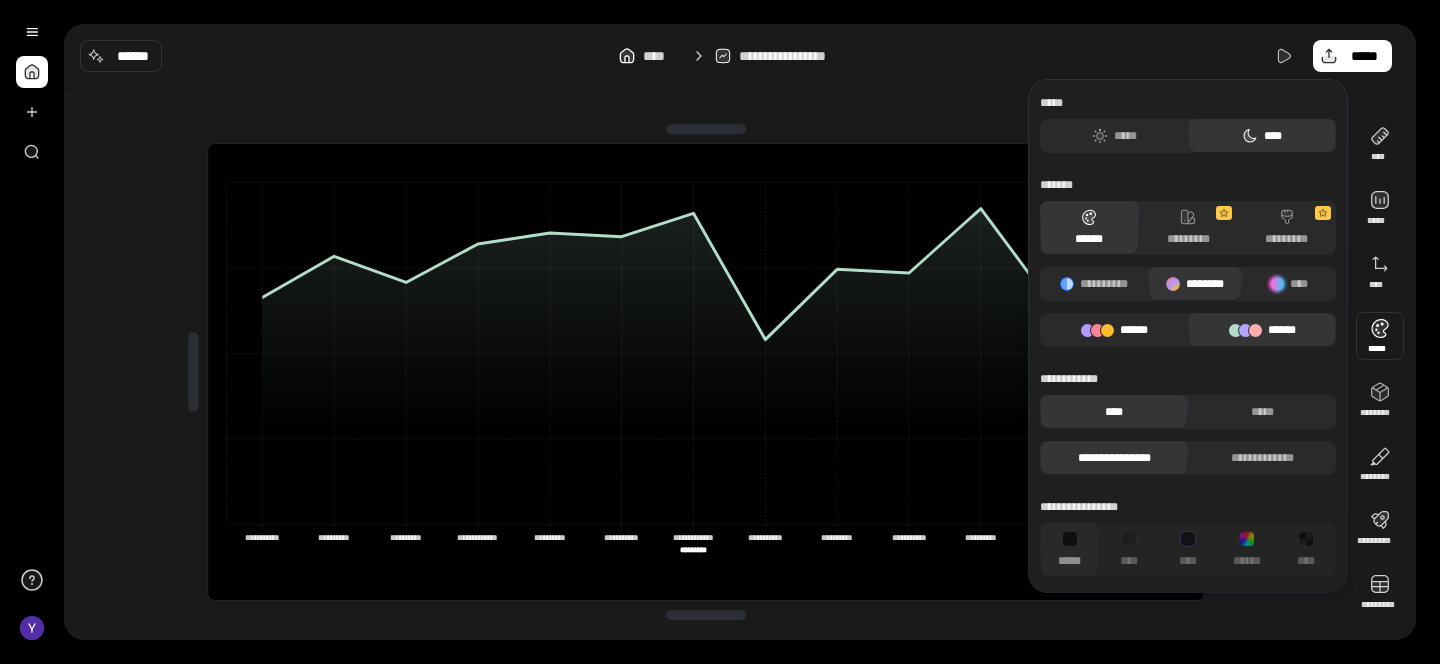 click on "******" at bounding box center (1114, 330) 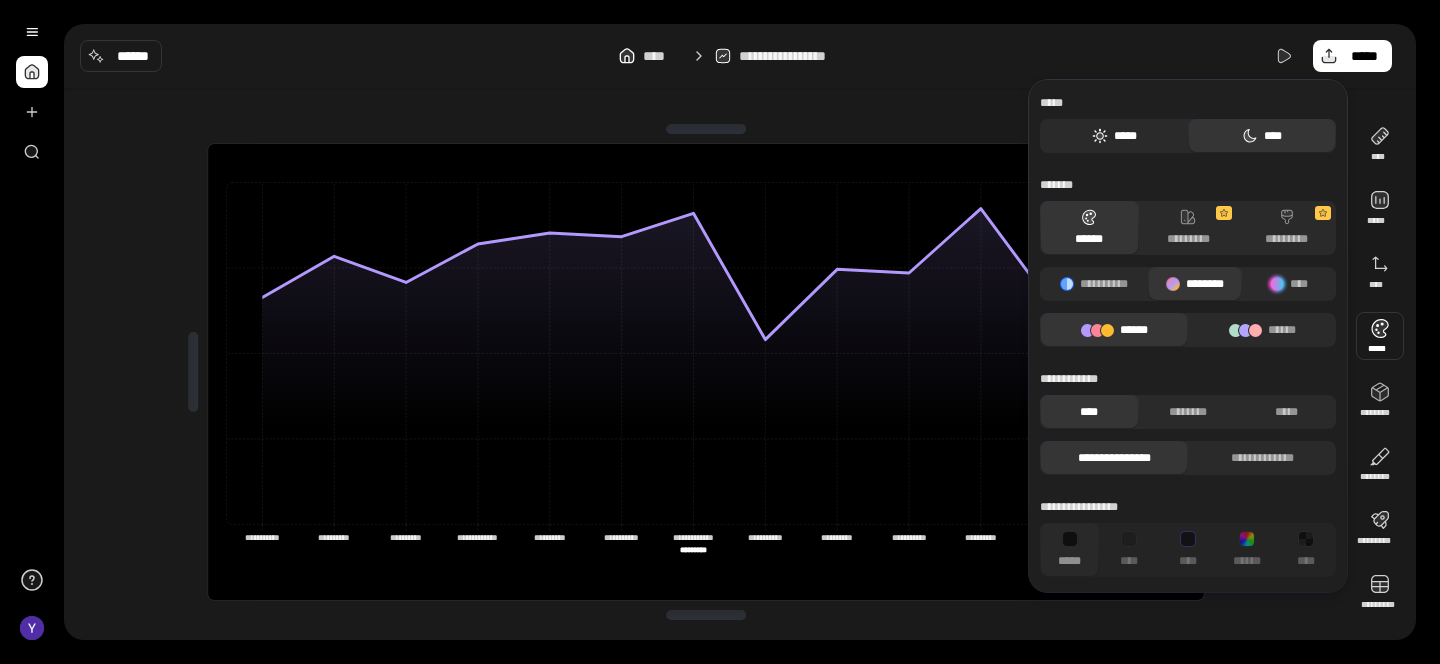 click on "*****" at bounding box center [1114, 136] 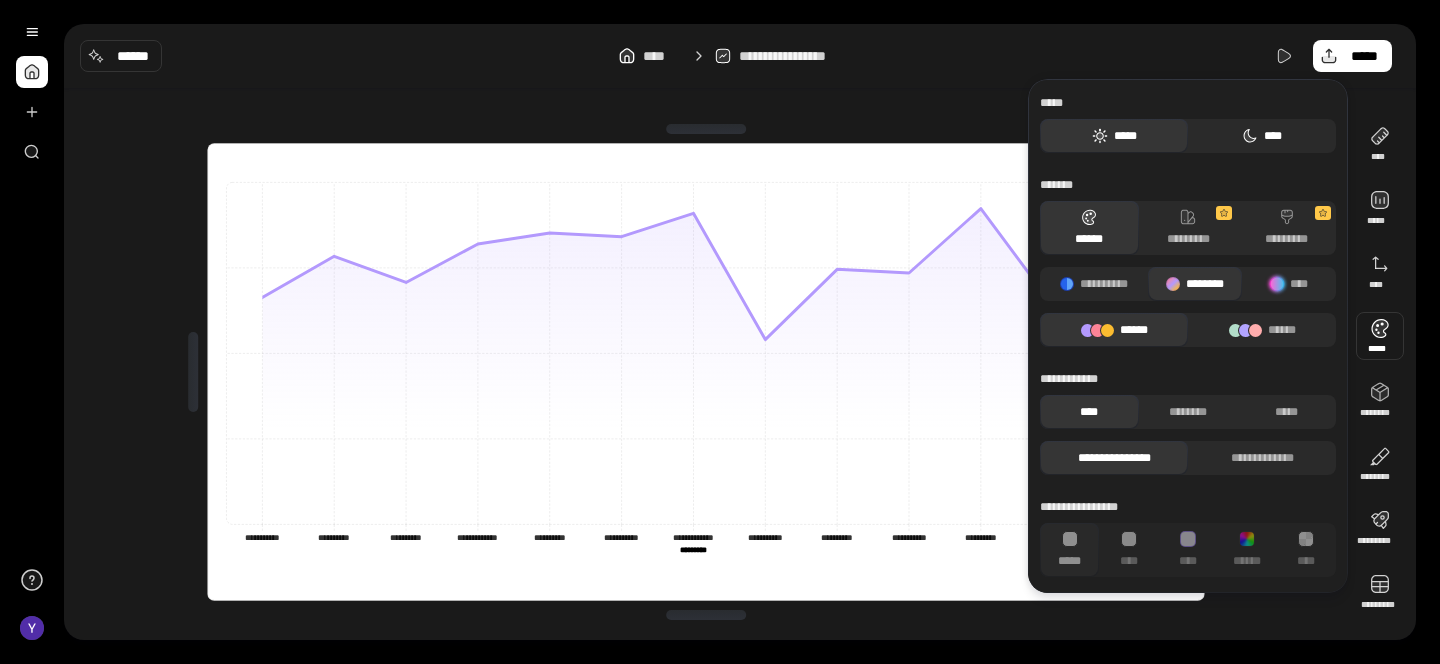 click on "****" at bounding box center (1262, 136) 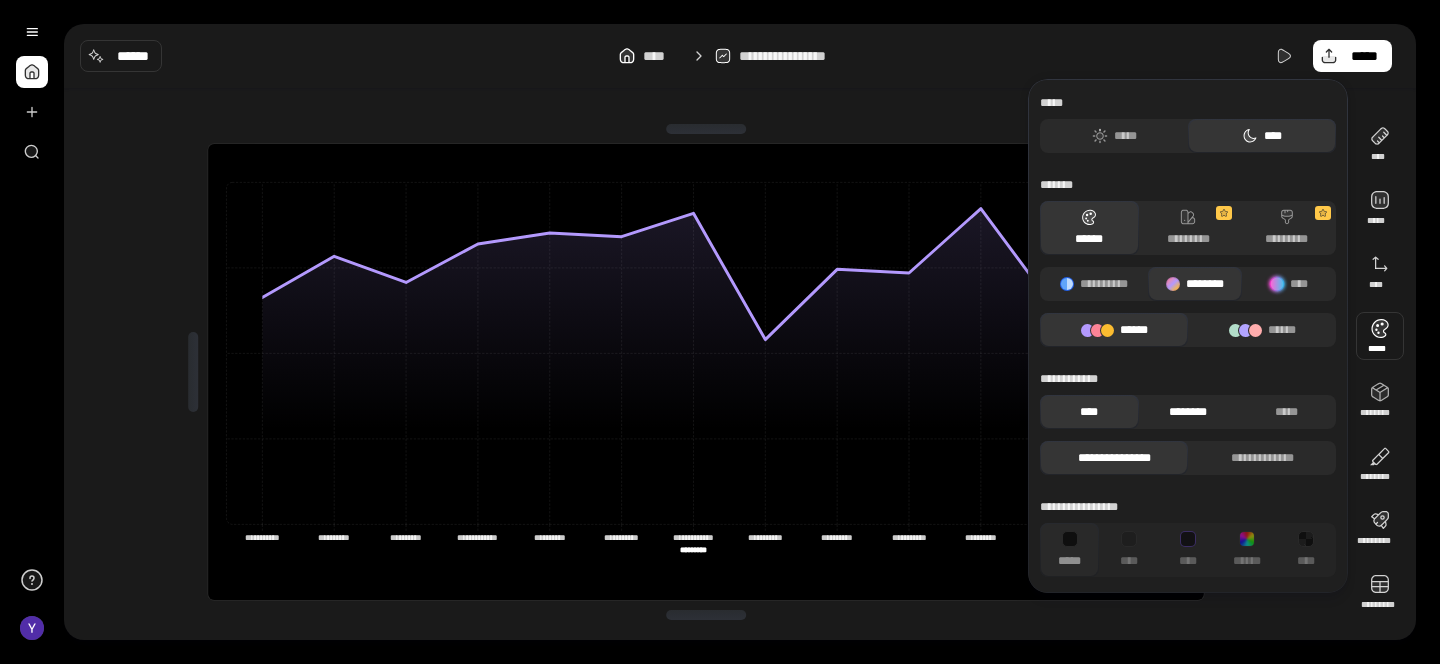 click on "********" at bounding box center (1188, 412) 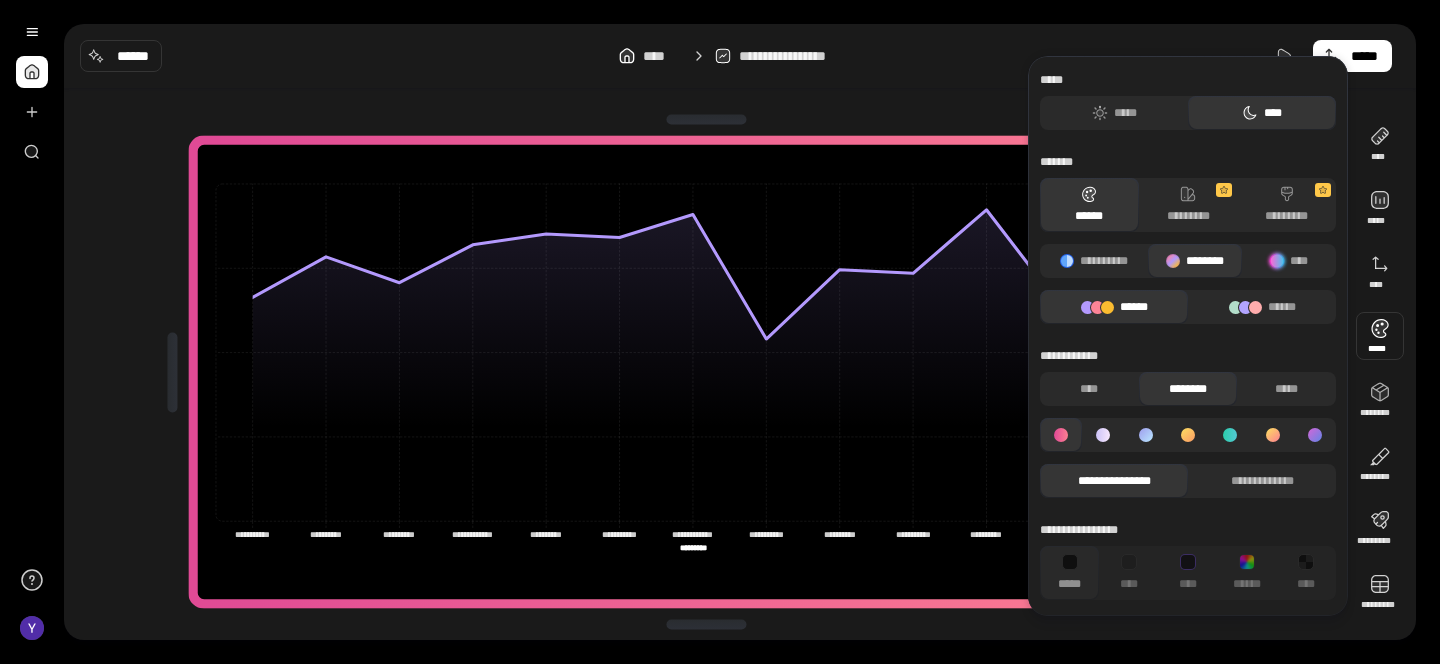 click at bounding box center (1146, 435) 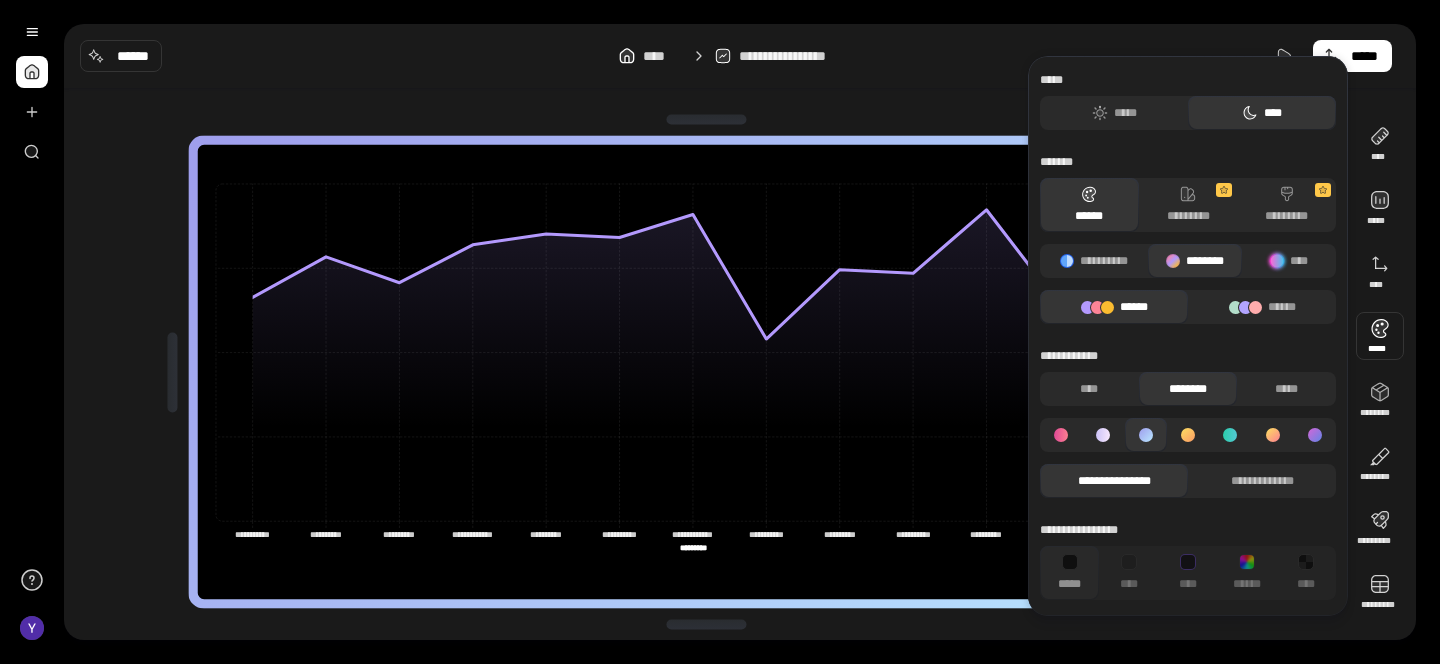click at bounding box center [1188, 435] 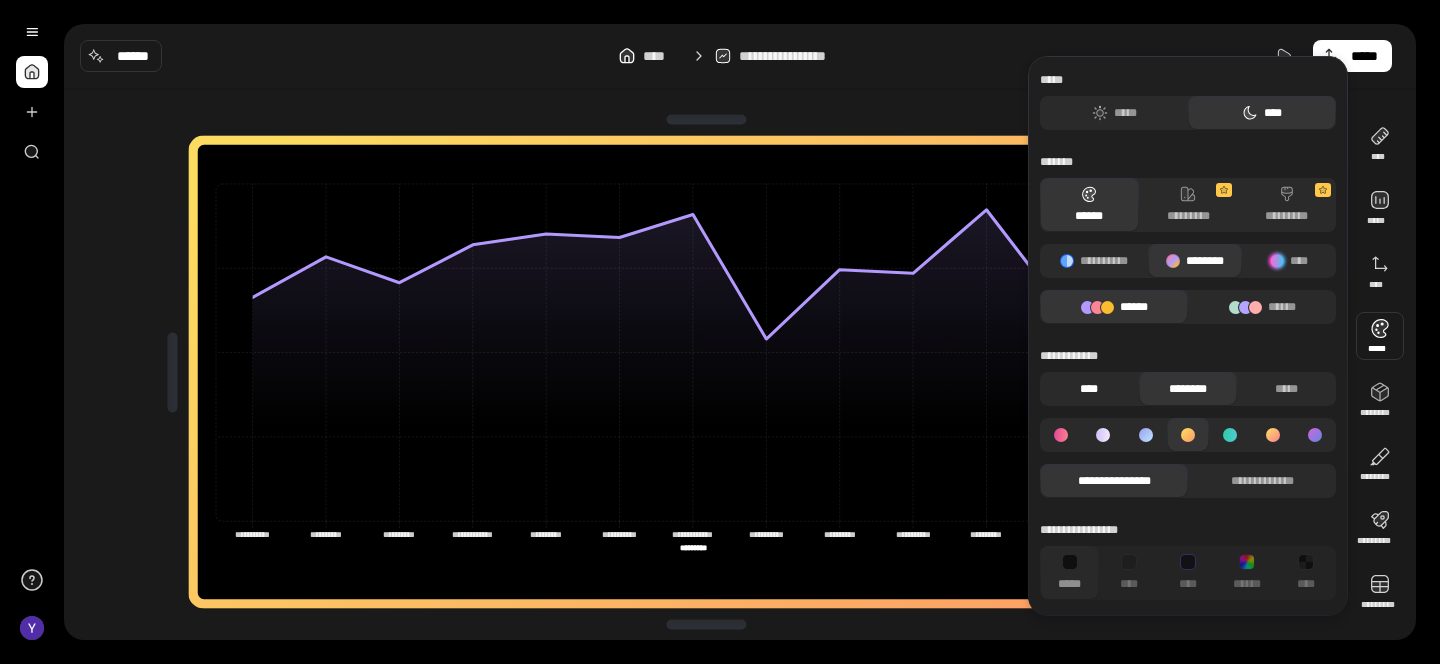 click on "****" at bounding box center [1089, 389] 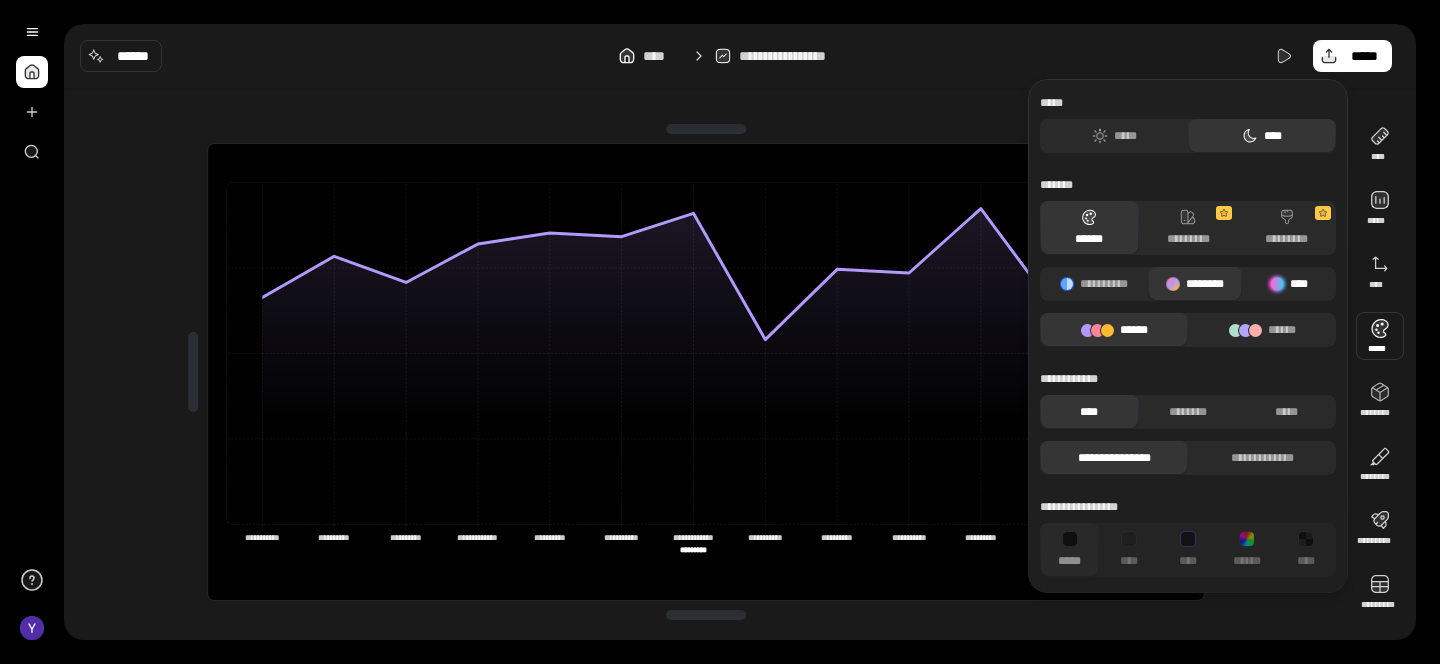 click at bounding box center [1277, 284] 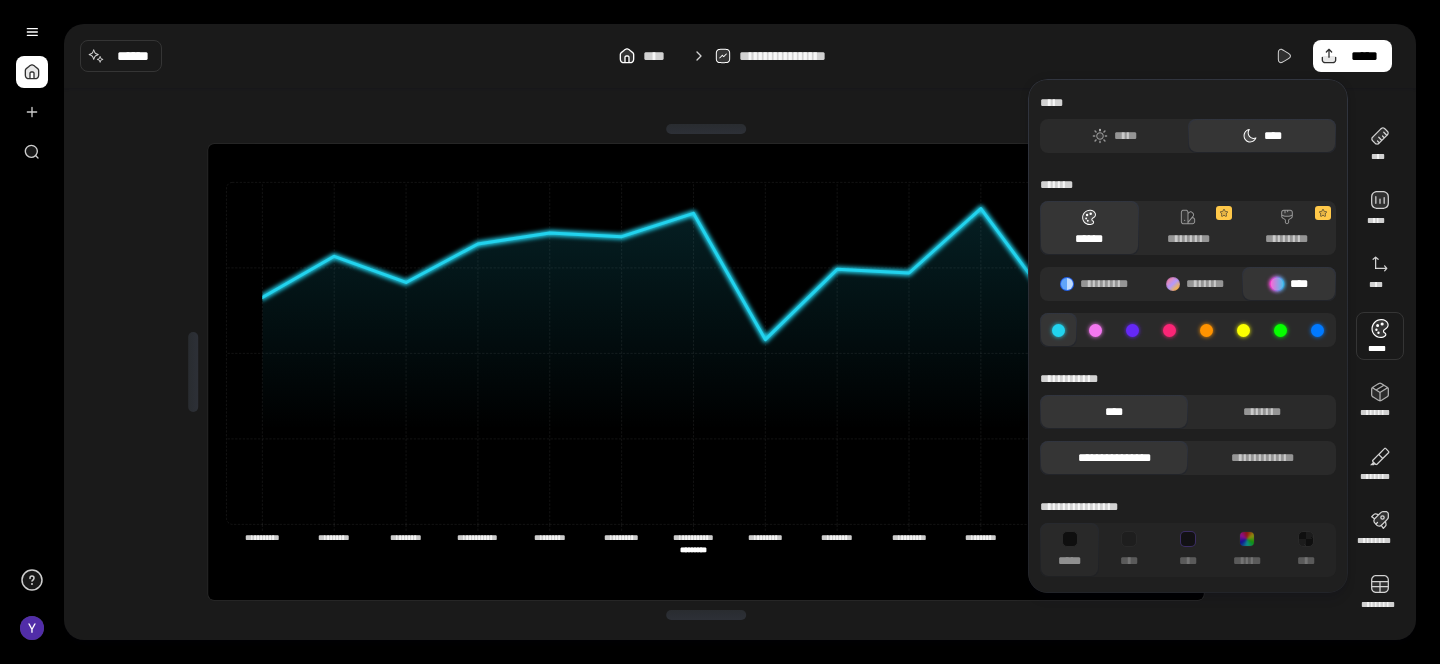 click at bounding box center [1206, 330] 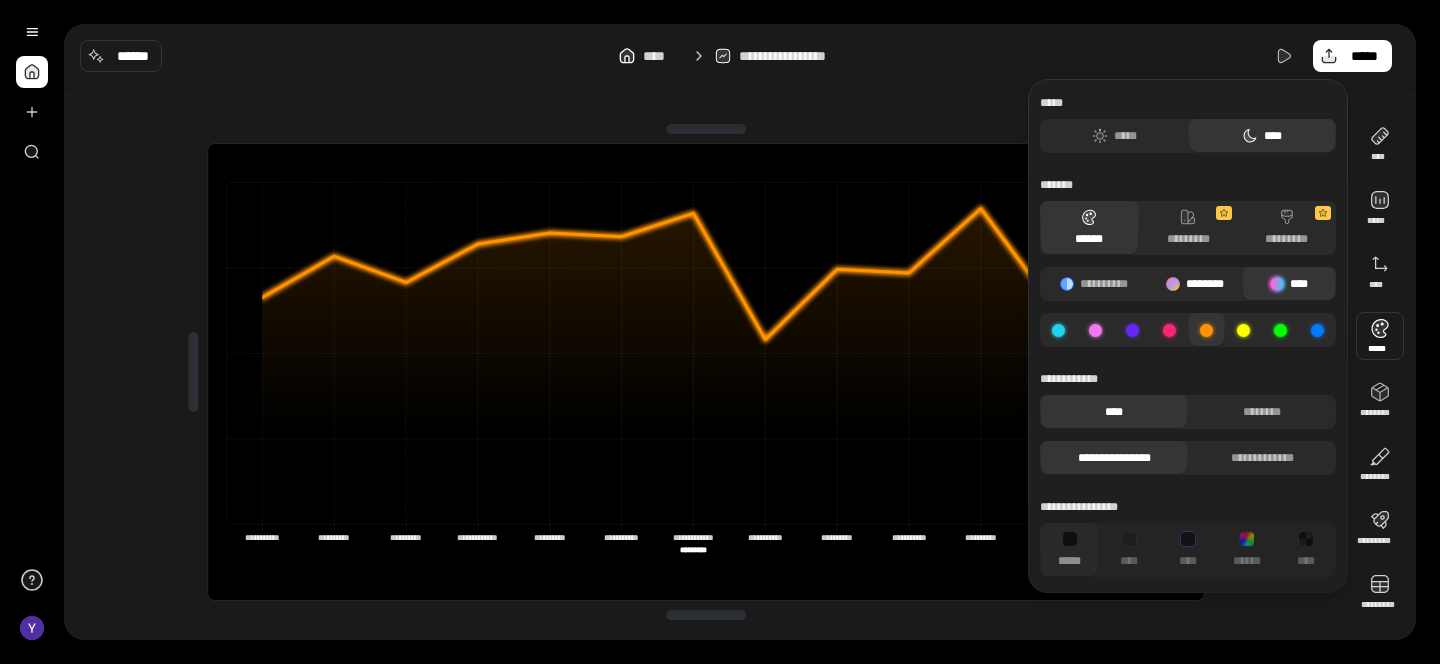 click on "********" at bounding box center [1195, 284] 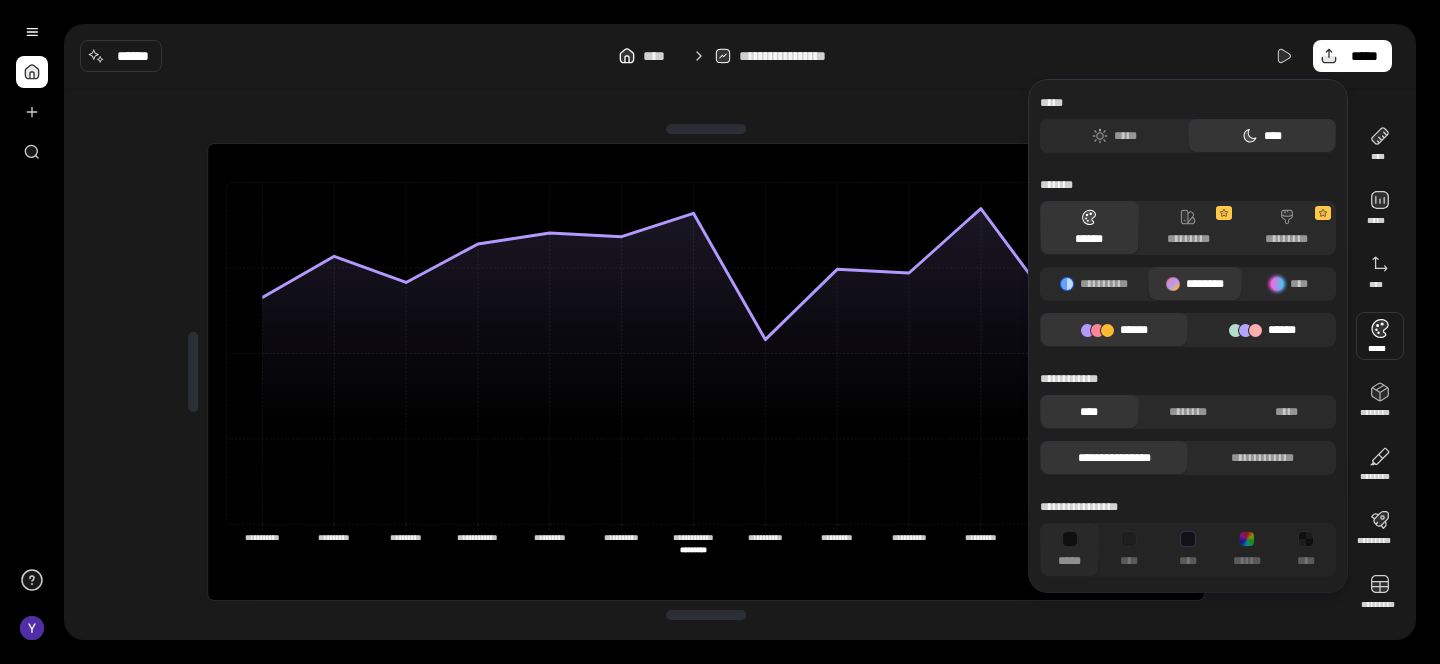 click on "******" at bounding box center (1262, 330) 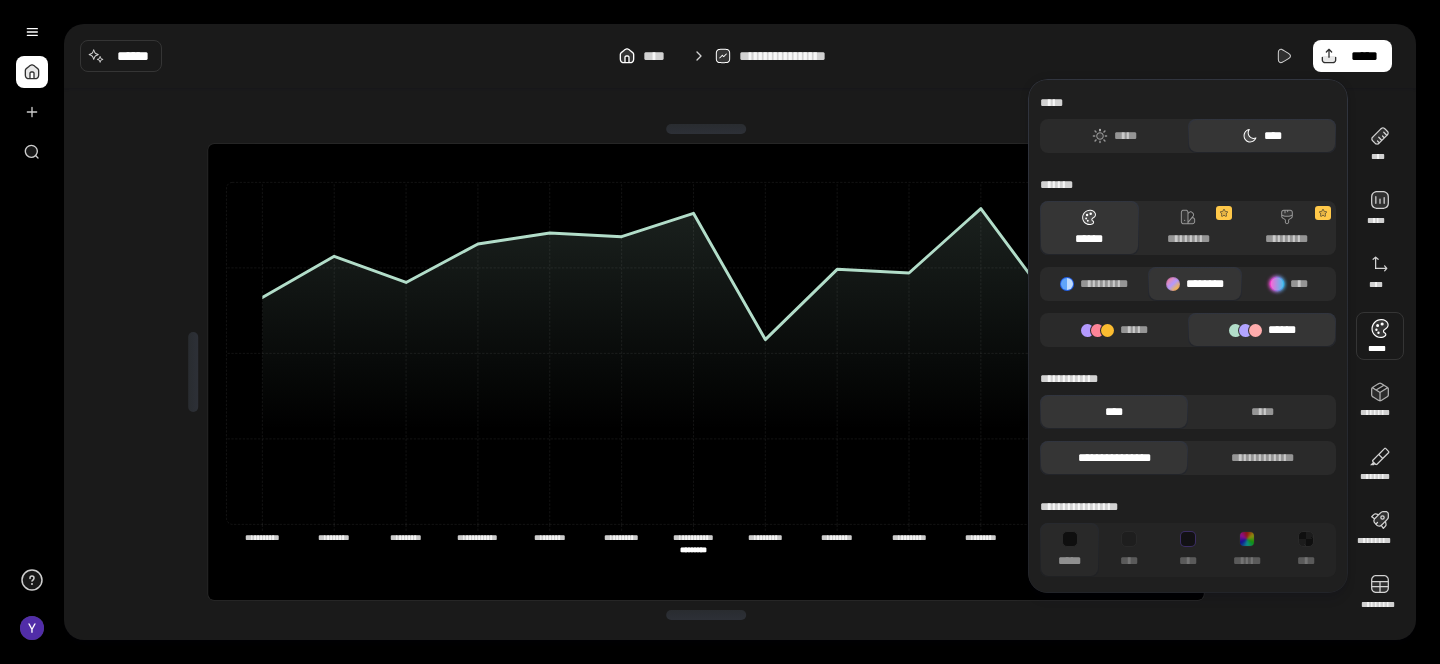 click on "******" at bounding box center [1262, 330] 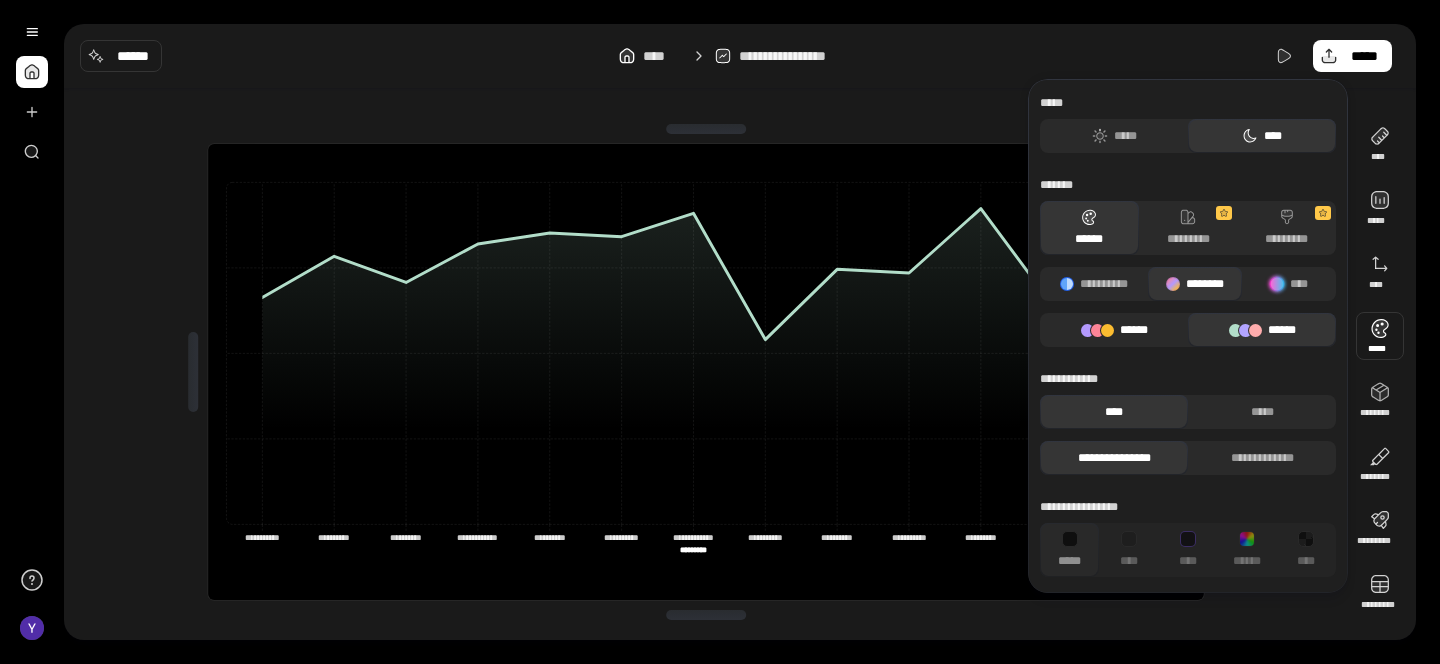 click on "******" at bounding box center (1114, 330) 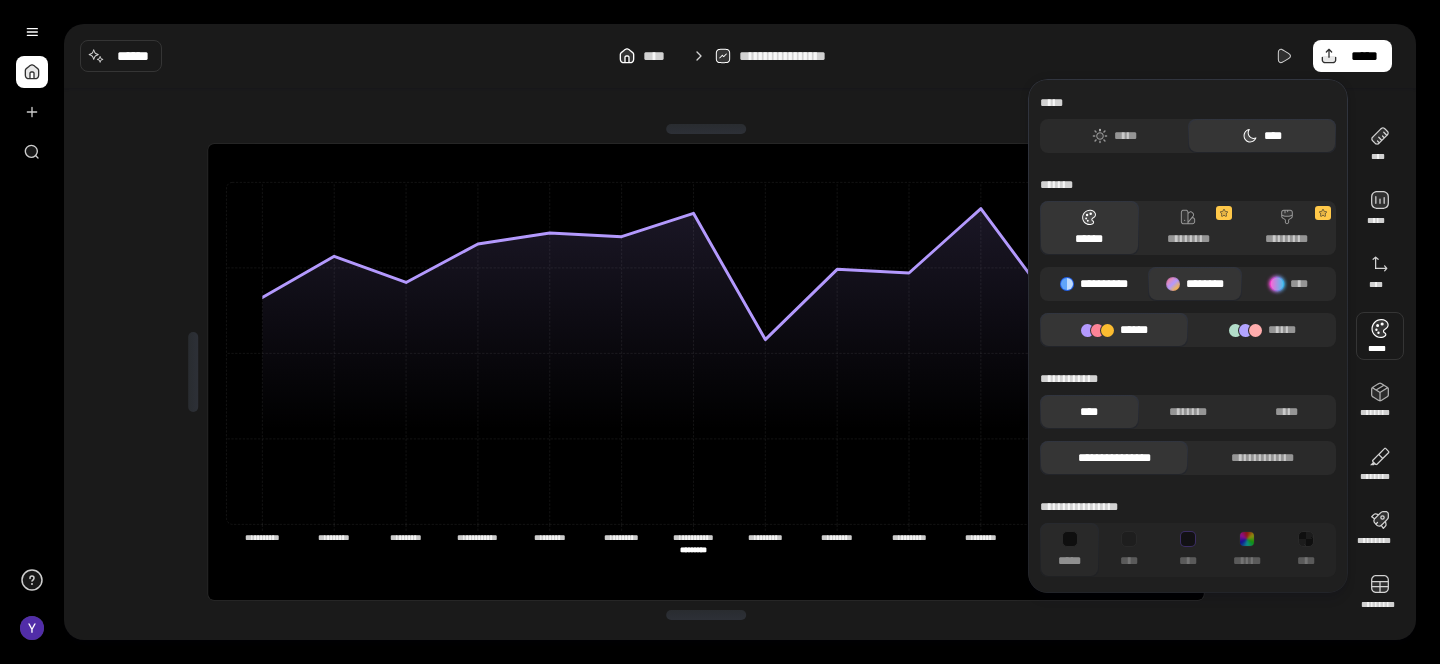 click on "**********" at bounding box center (1094, 284) 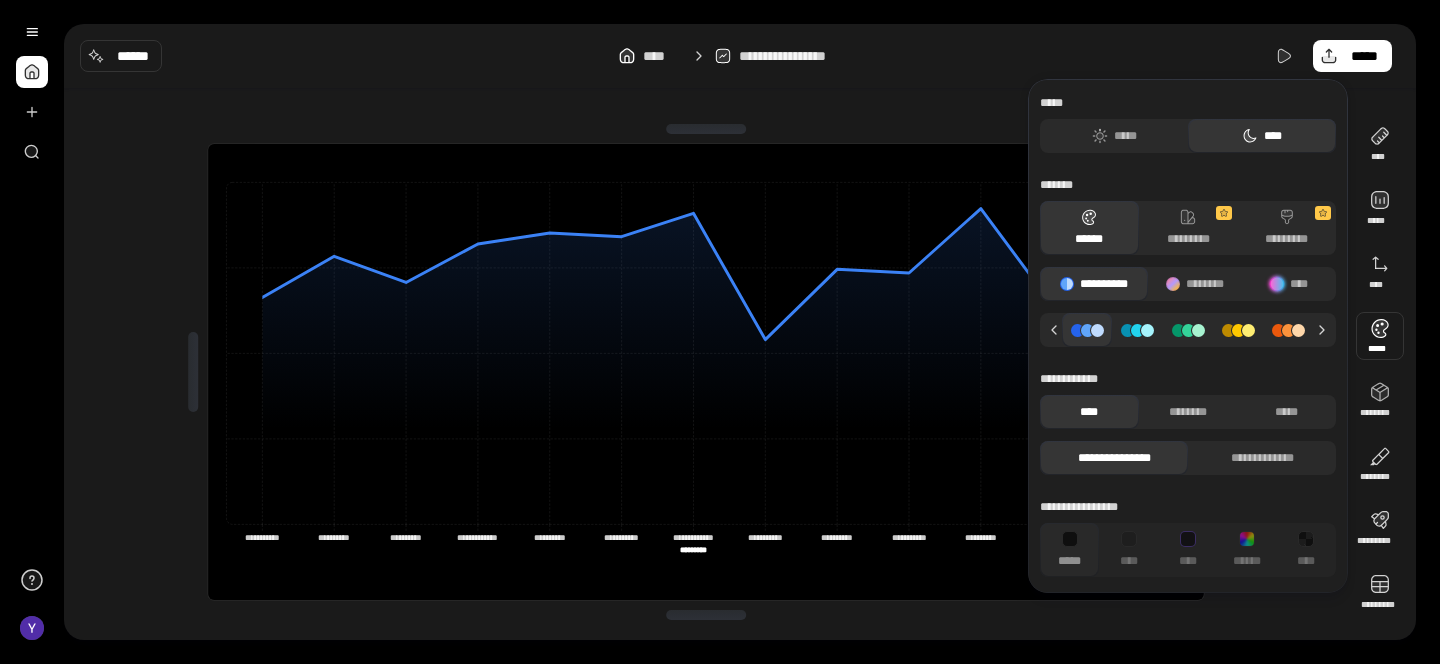 click 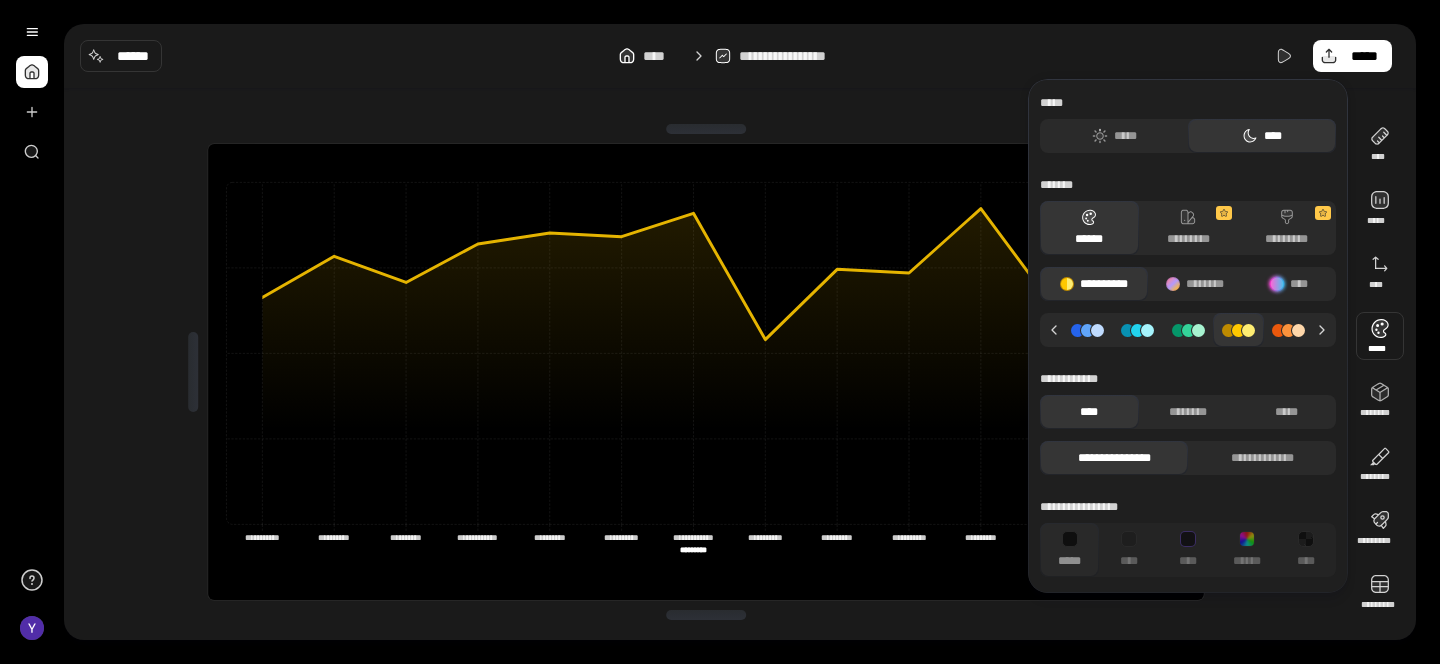 click 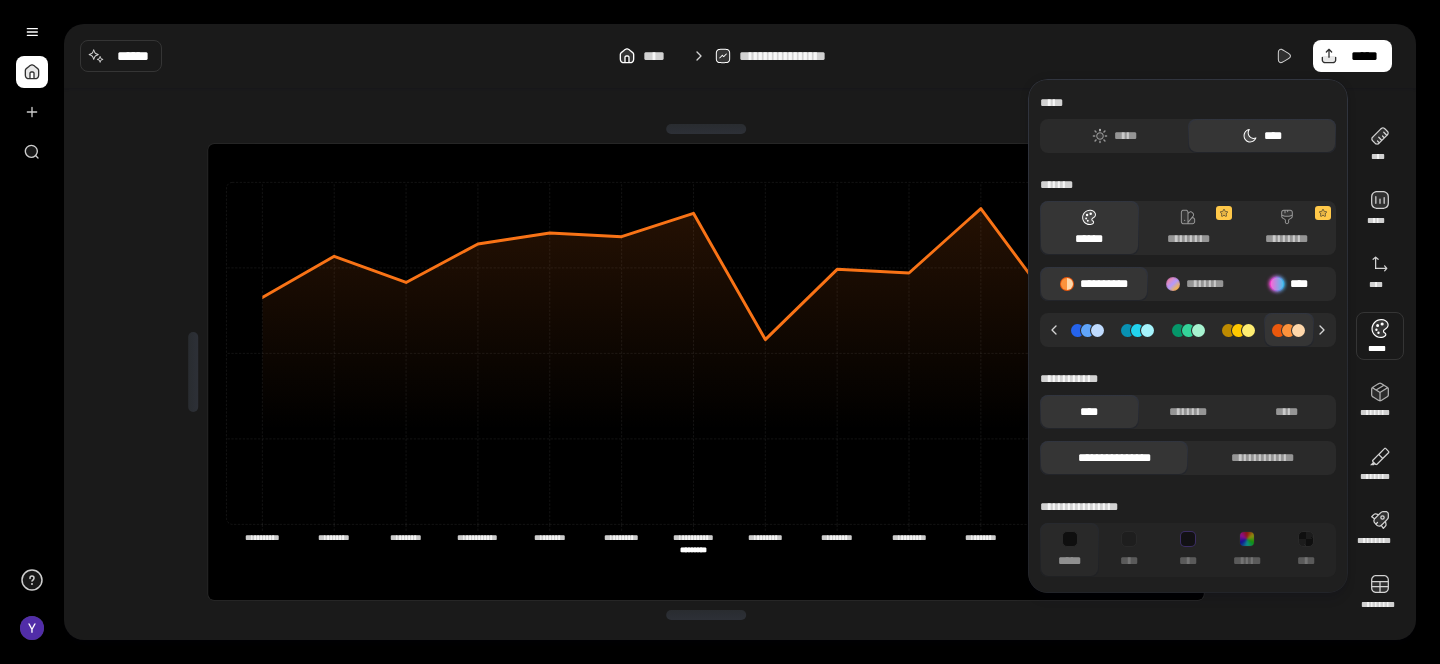 click at bounding box center [1277, 284] 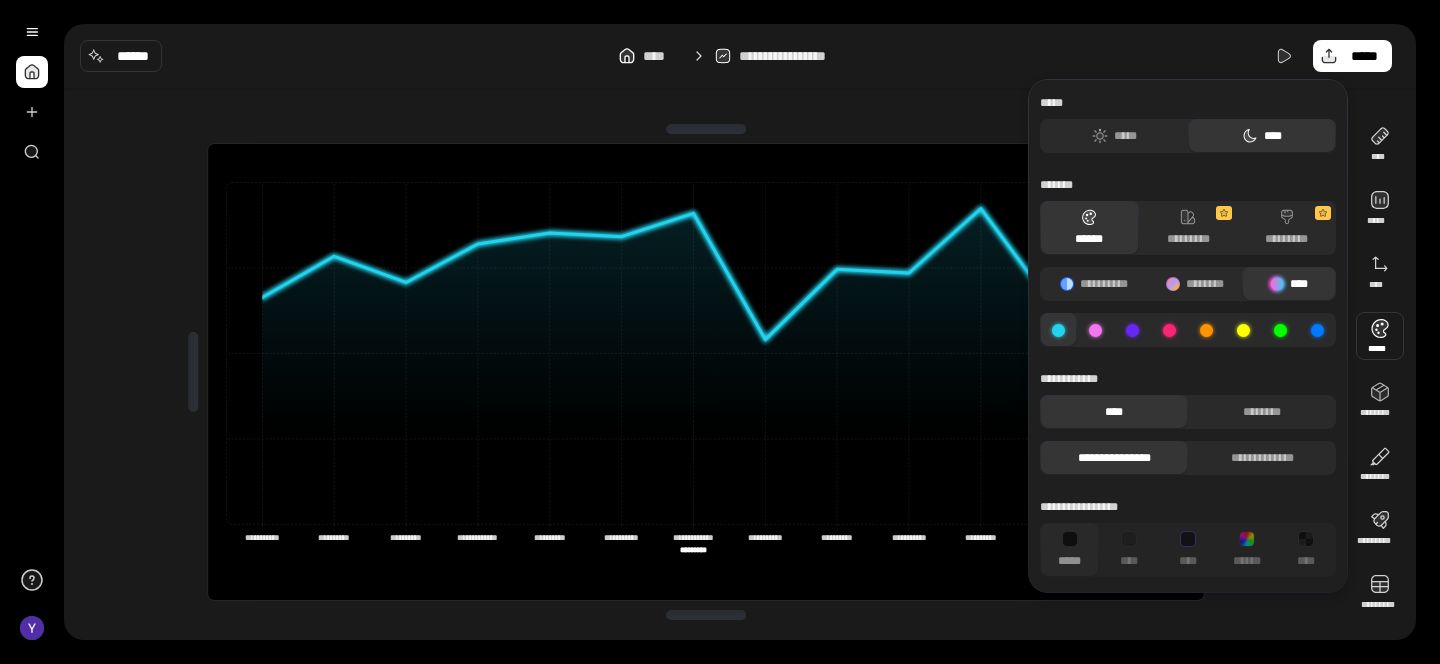 click 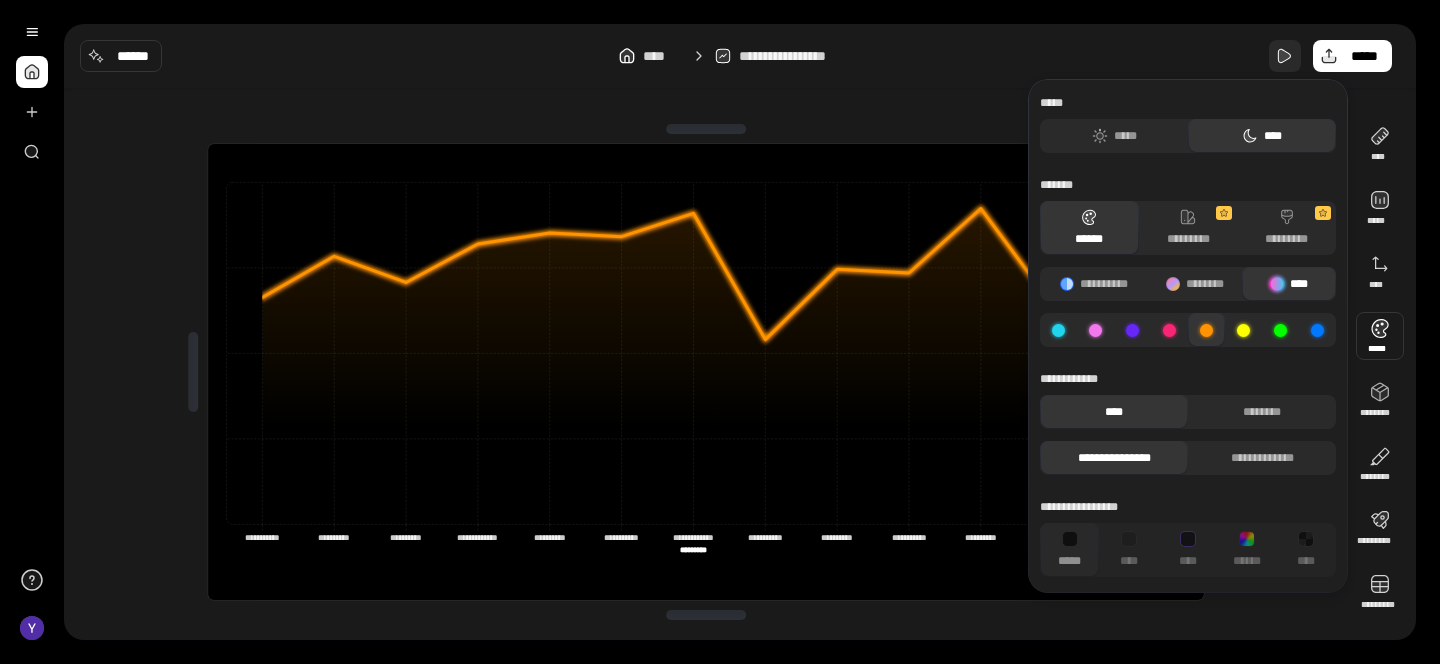 click at bounding box center [1285, 56] 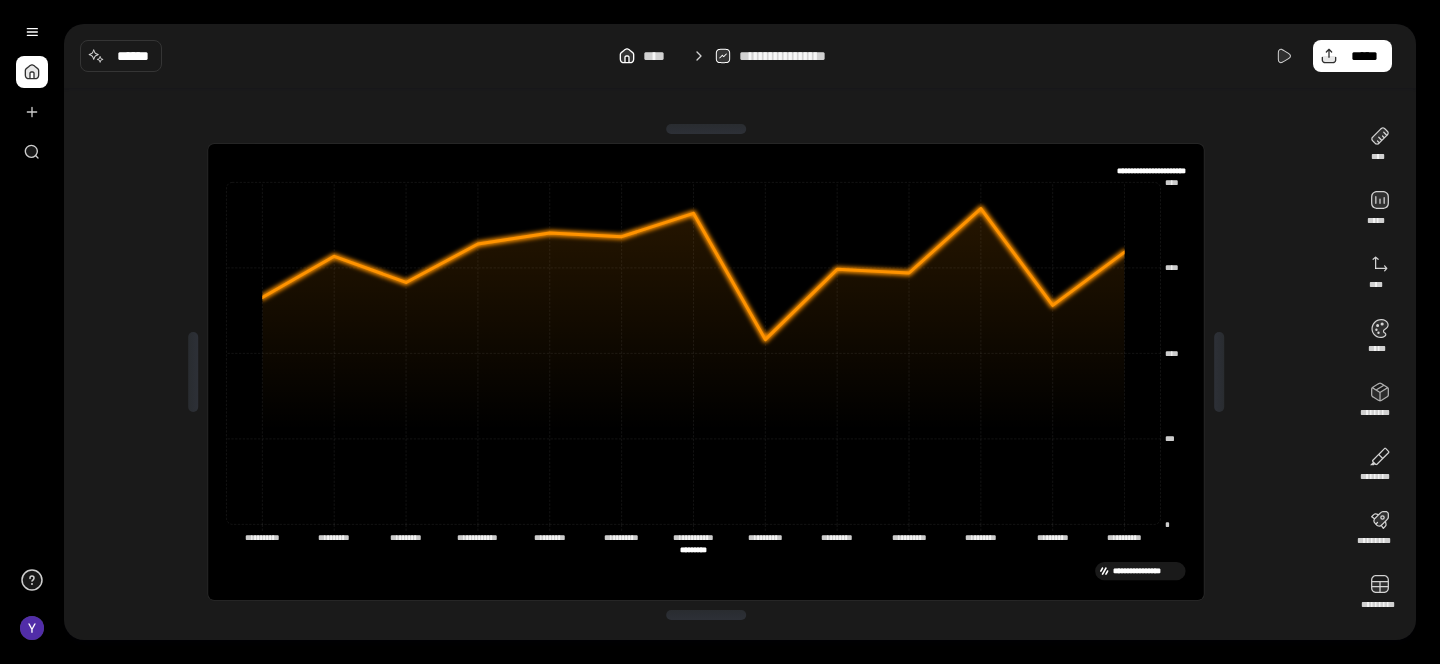 click on "**********" at bounding box center [740, 56] 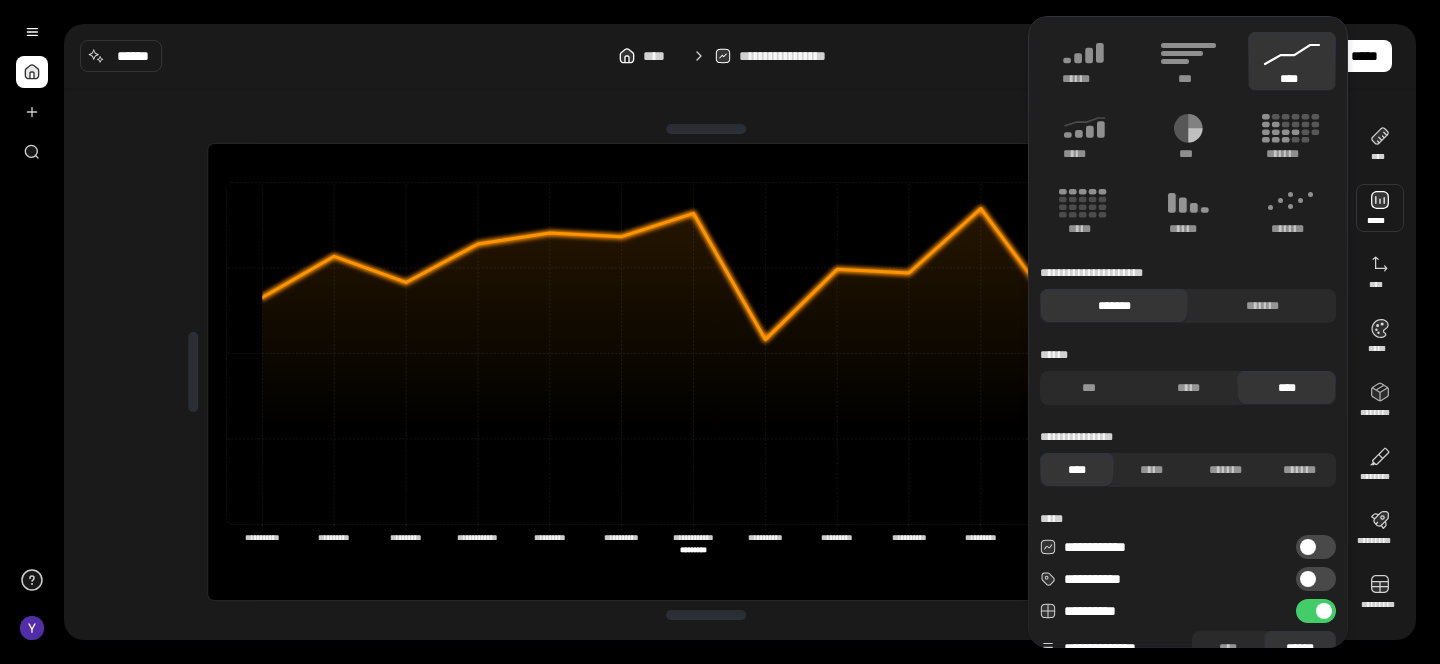 click at bounding box center (1380, 208) 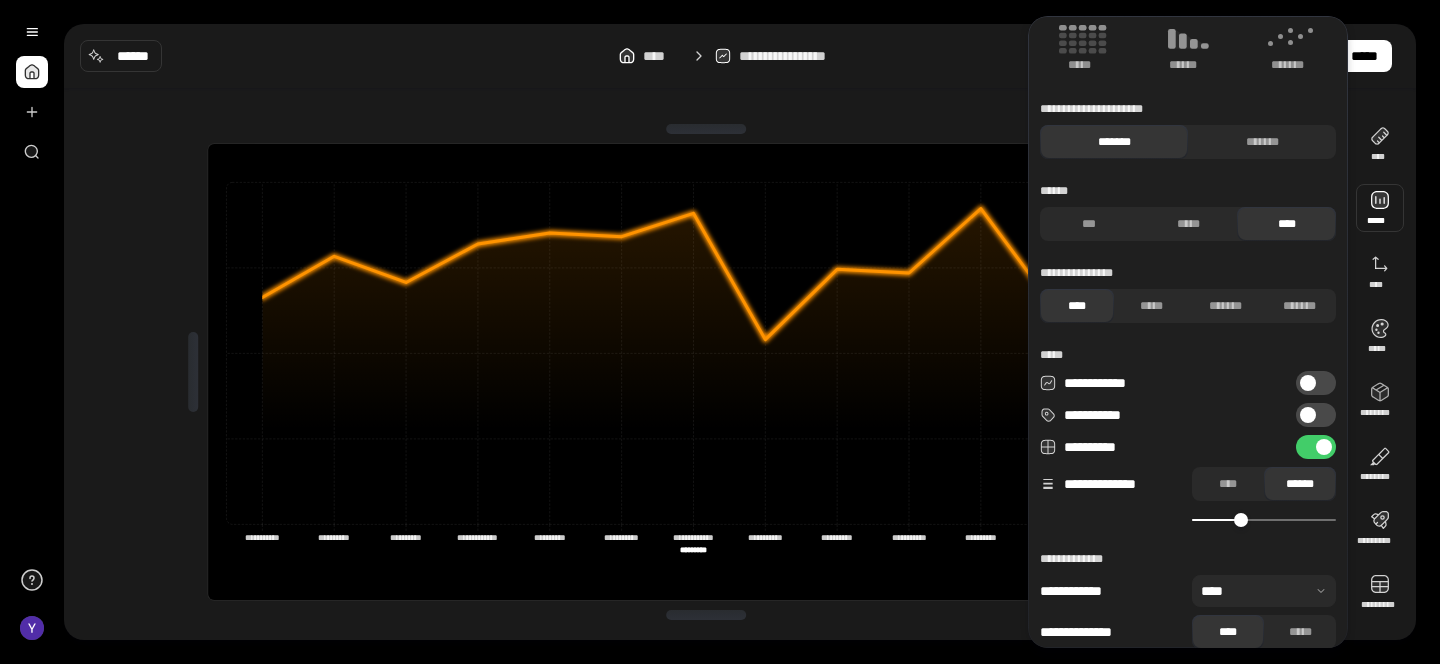 scroll, scrollTop: 181, scrollLeft: 0, axis: vertical 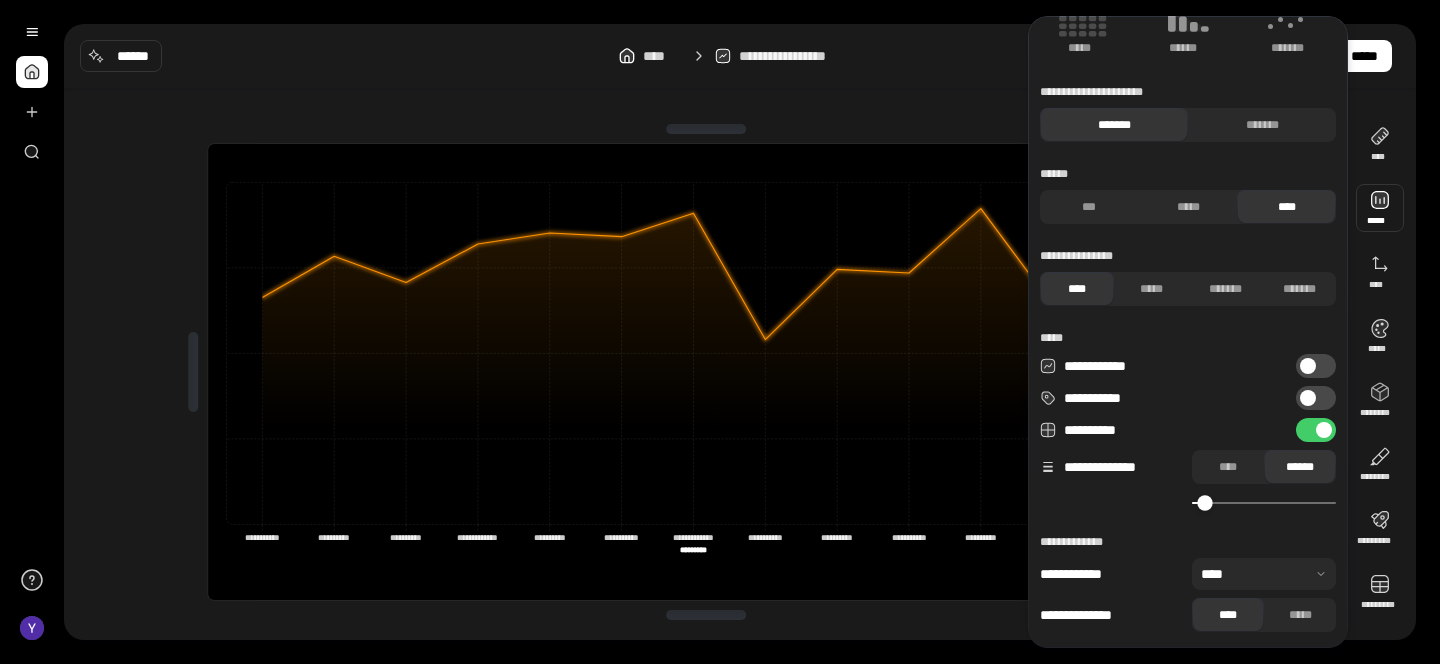 click at bounding box center [1205, 502] 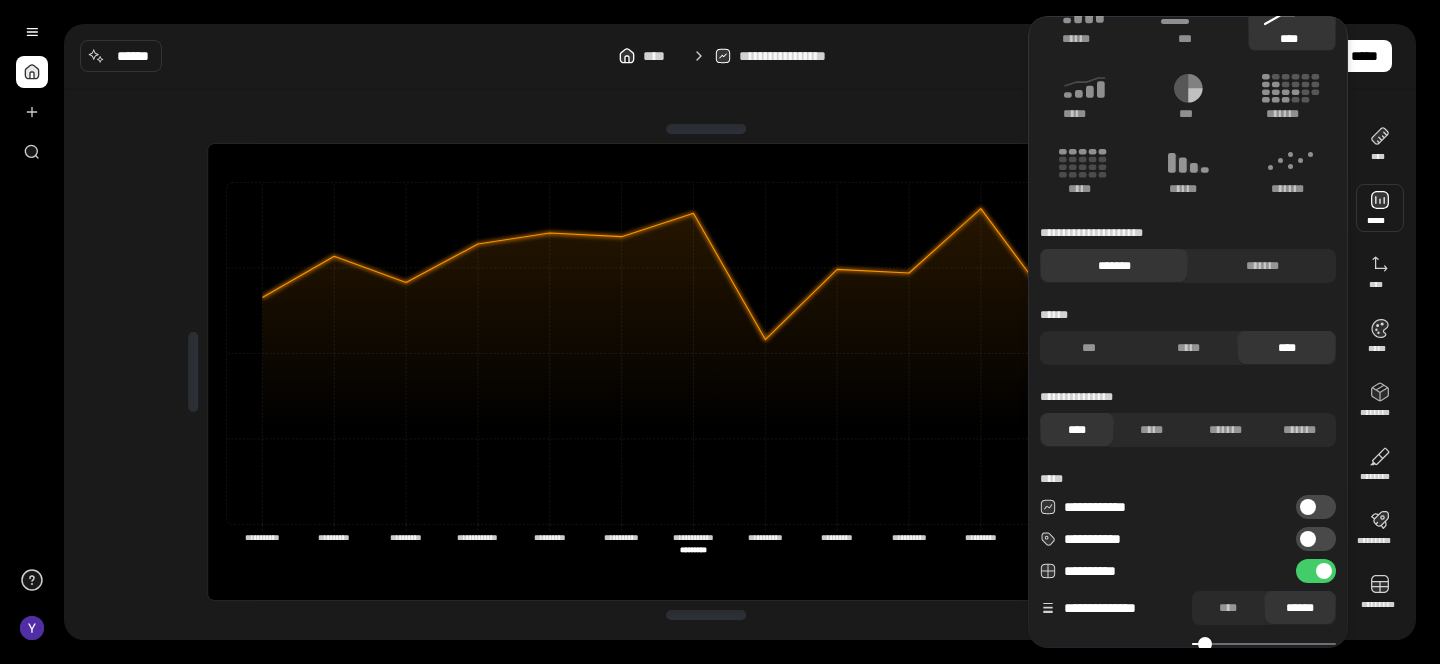 scroll, scrollTop: 23, scrollLeft: 0, axis: vertical 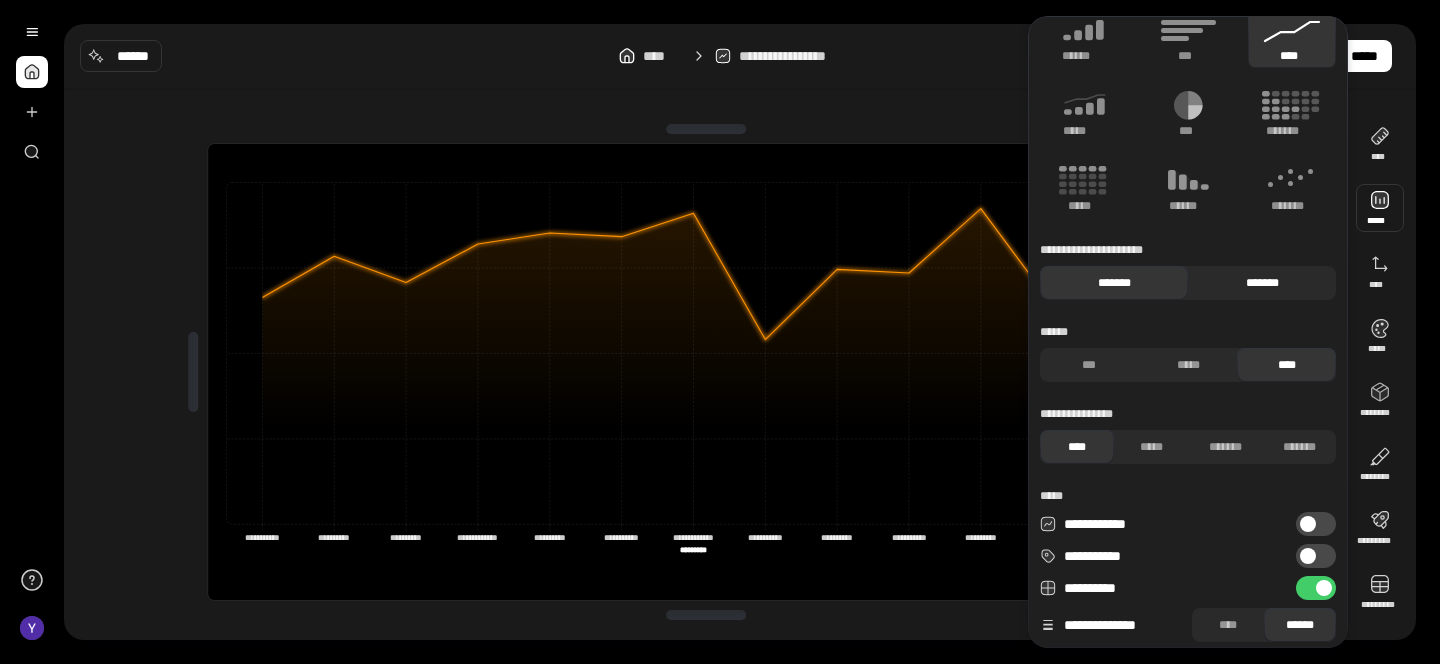 click on "*******" at bounding box center [1262, 283] 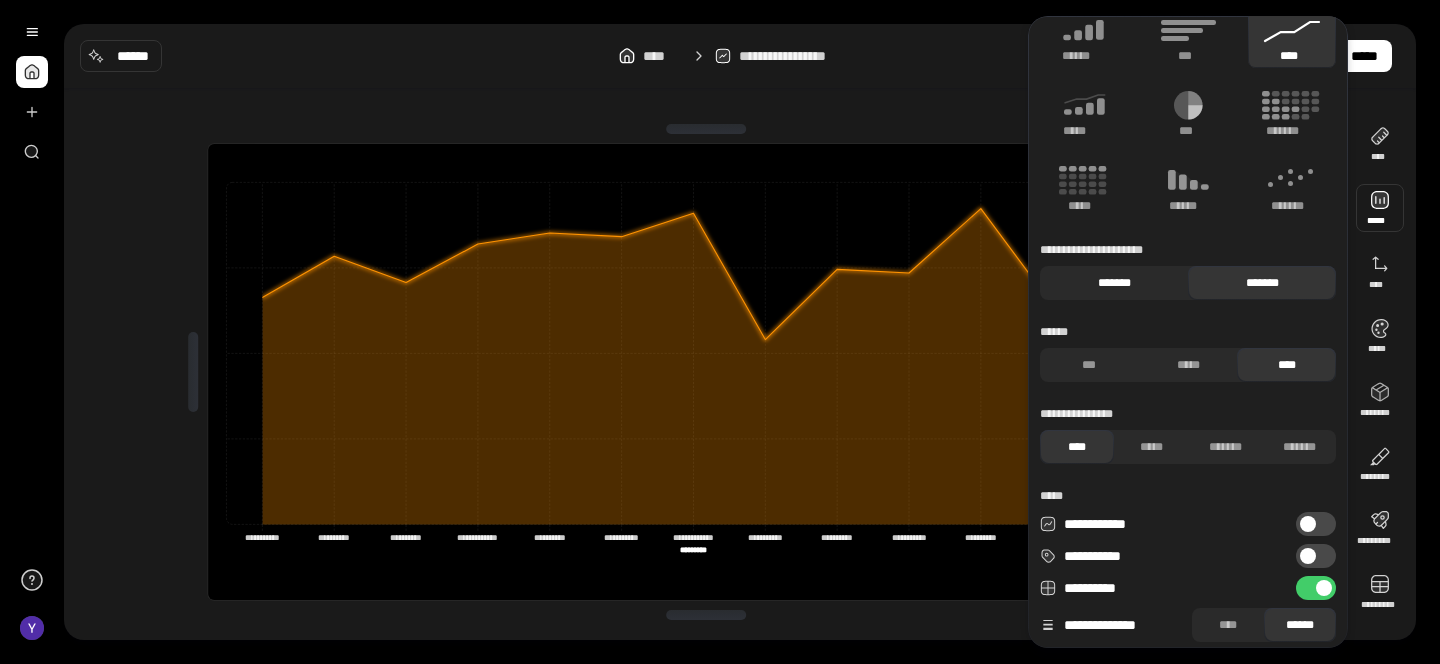 click on "*******" at bounding box center (1114, 283) 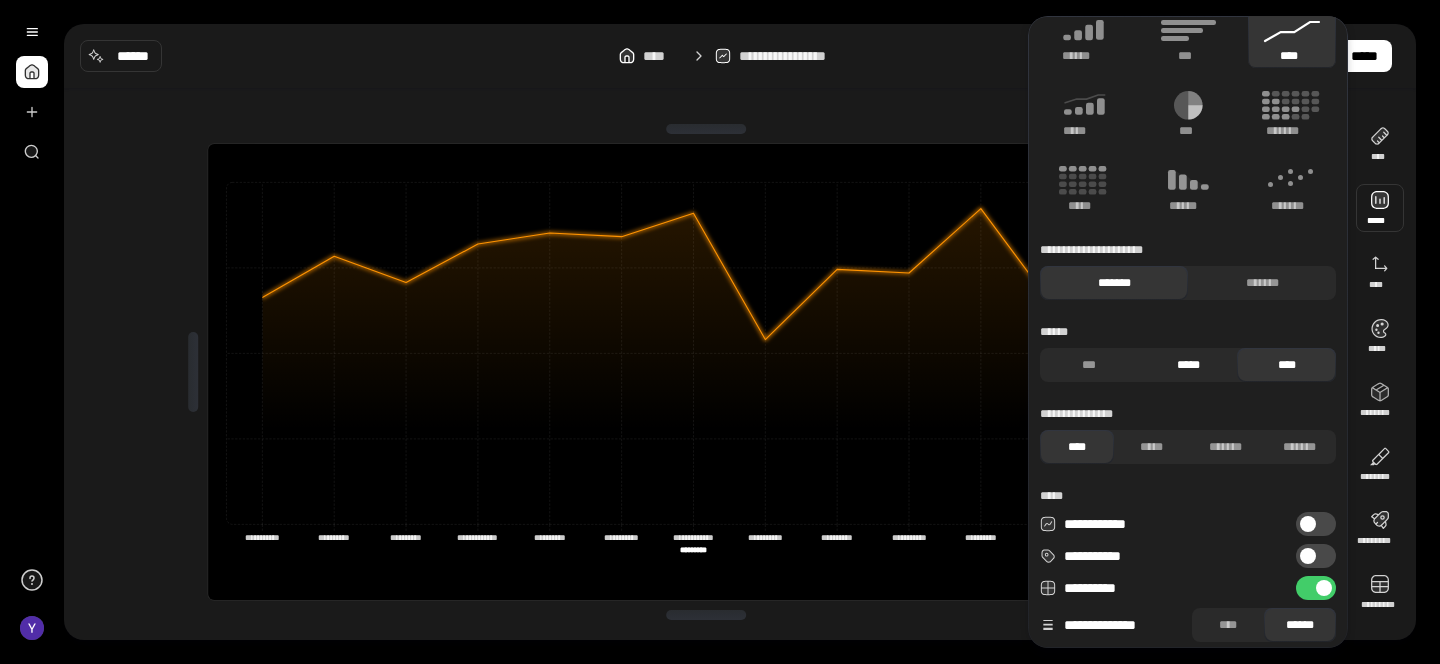 click on "*****" at bounding box center [1188, 365] 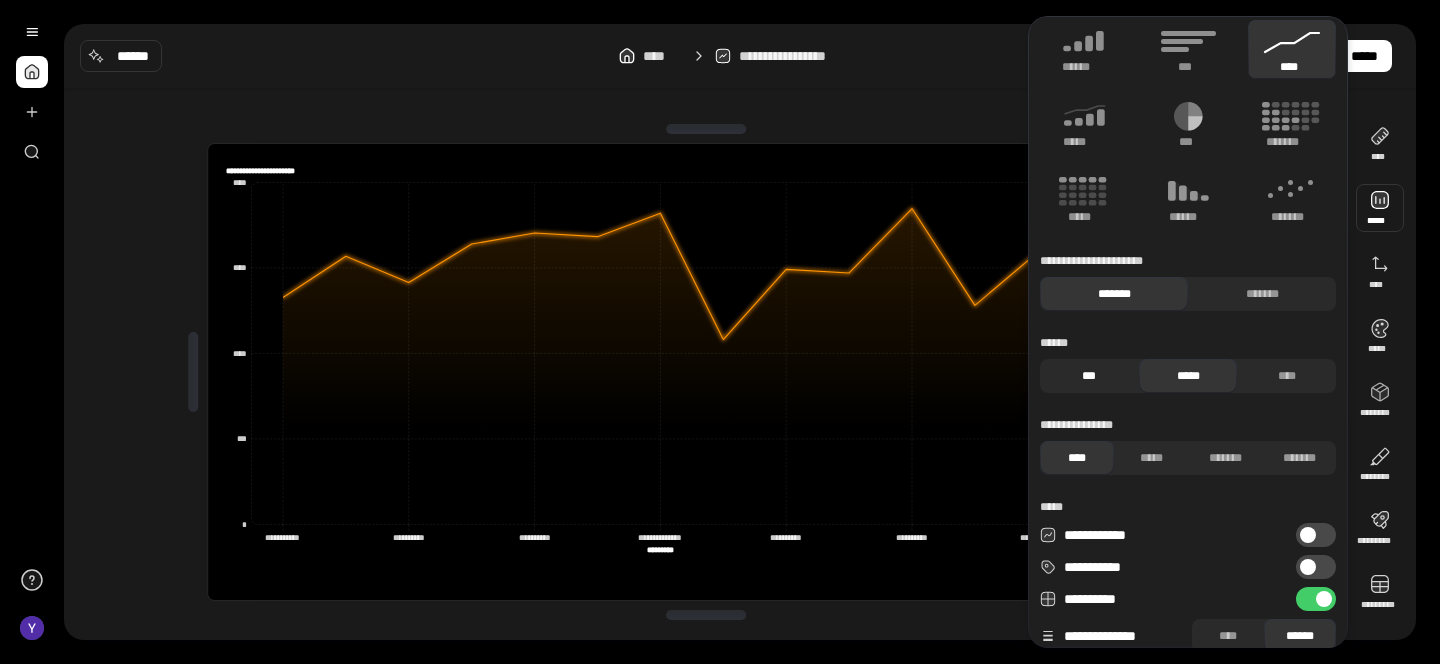 scroll, scrollTop: 0, scrollLeft: 0, axis: both 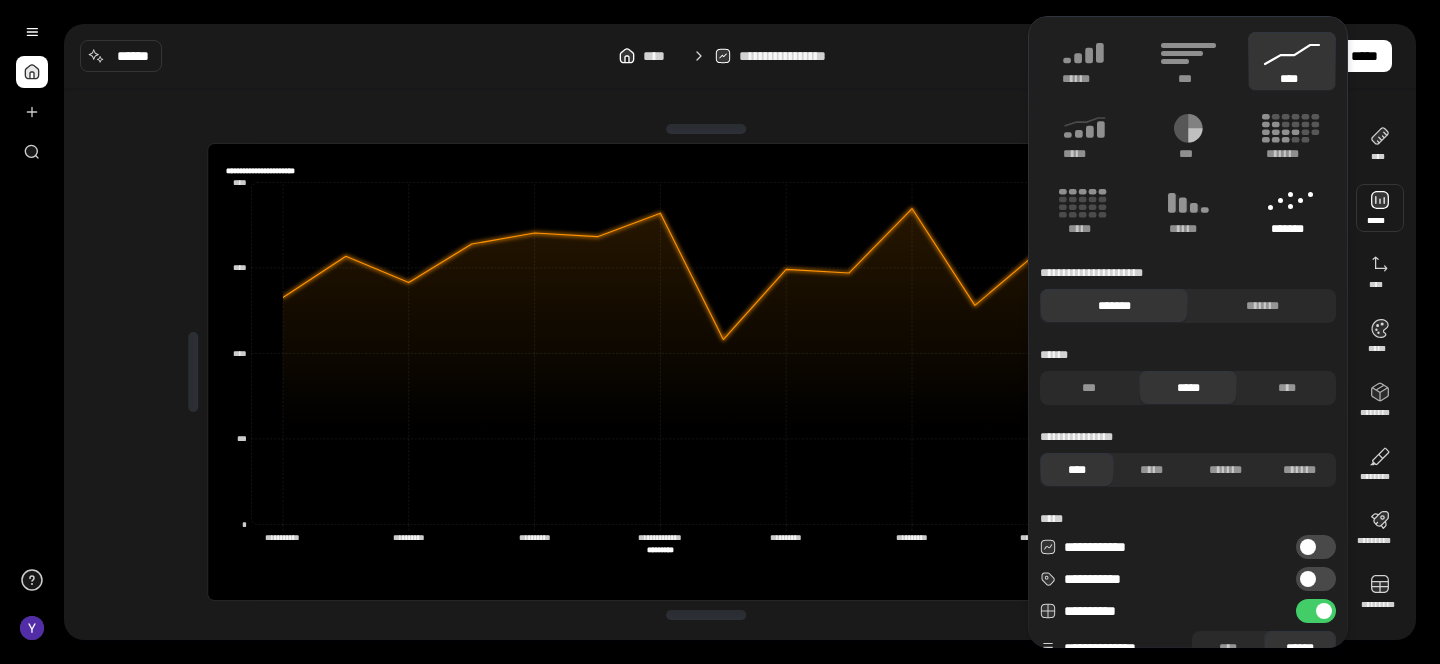 click 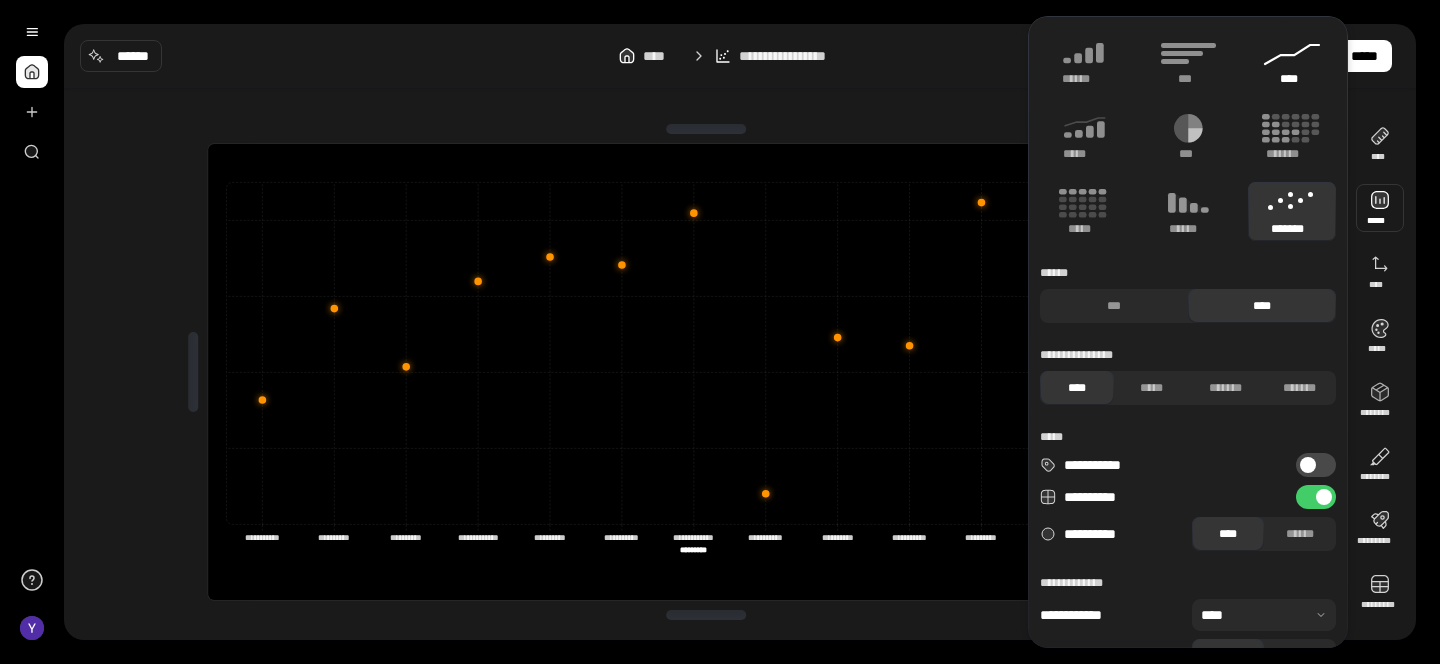 click on "****" at bounding box center [1292, 79] 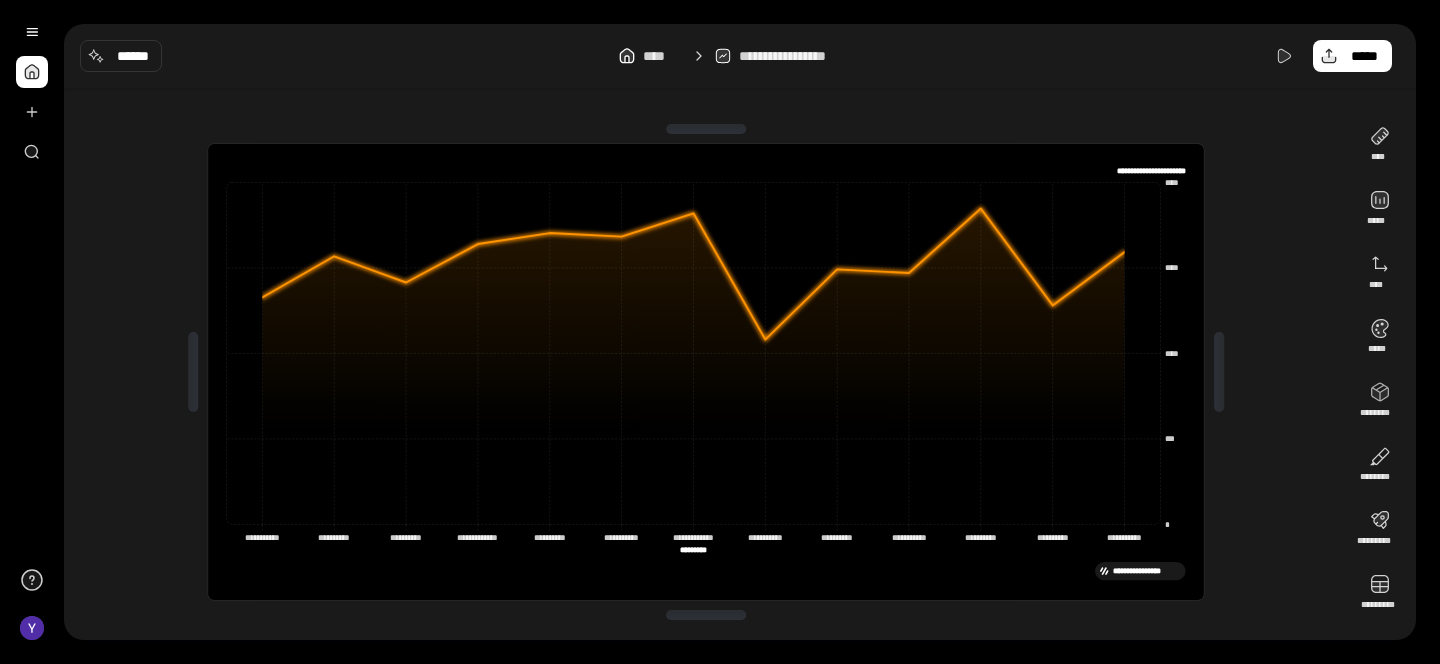 click on "**********" at bounding box center (740, 372) 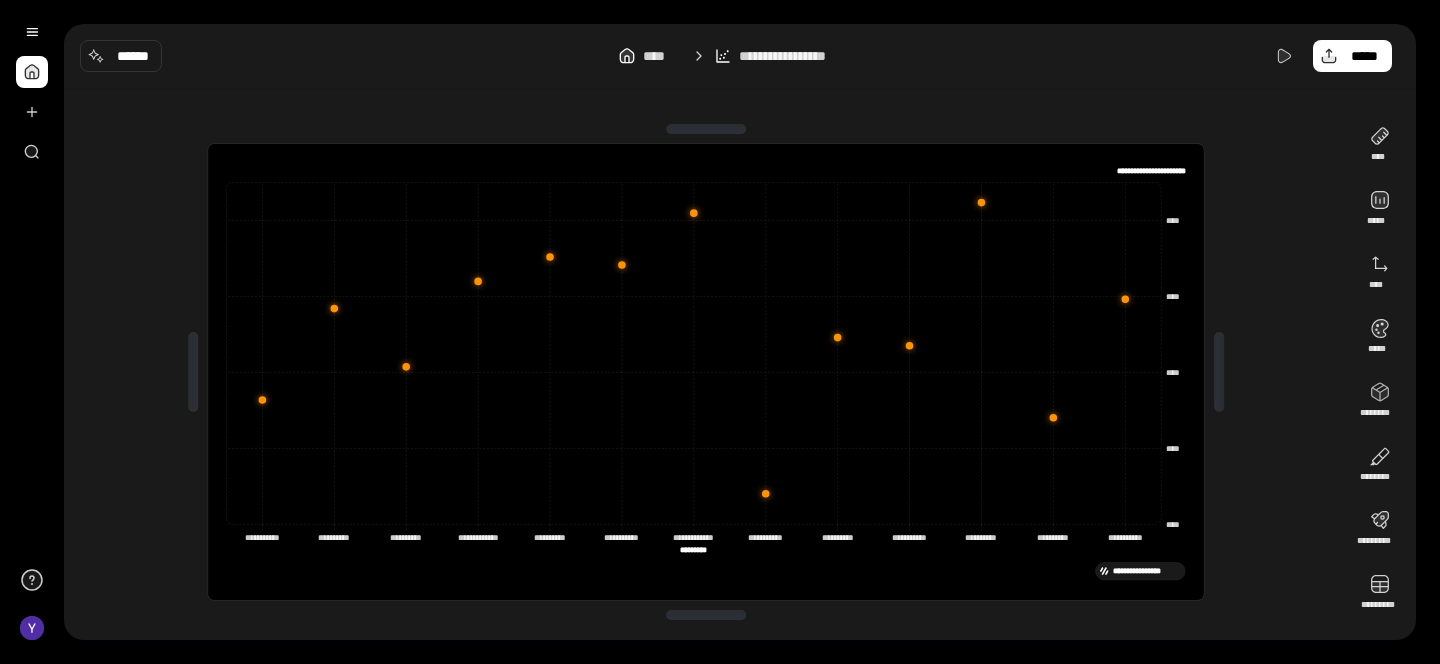 click on "**********" at bounding box center [800, 56] 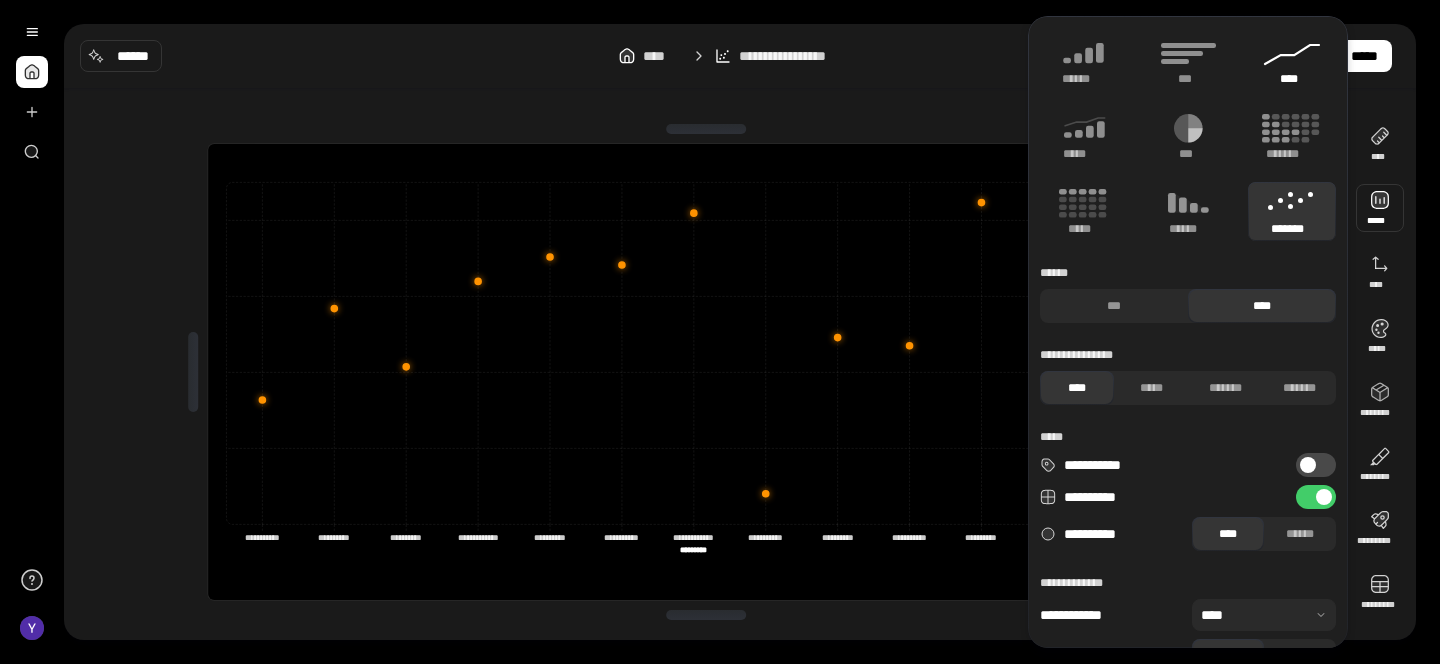 click 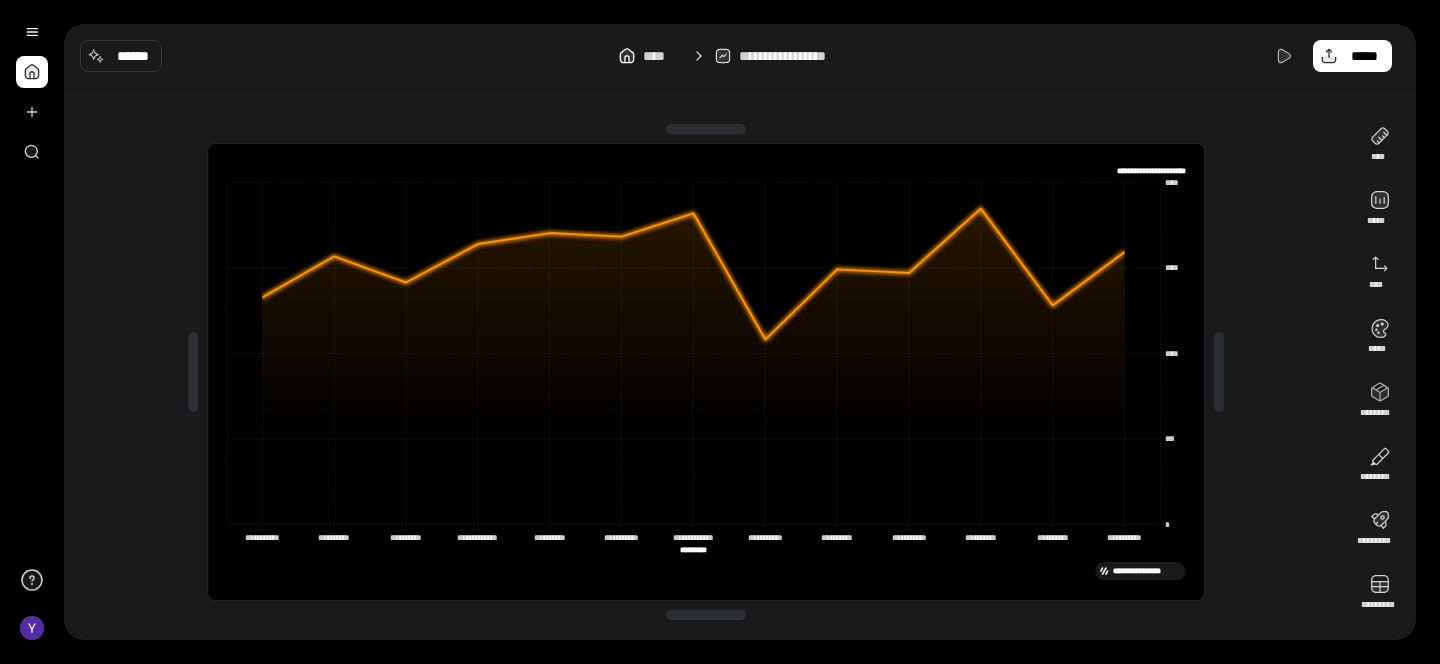 click on "**********" at bounding box center (740, 56) 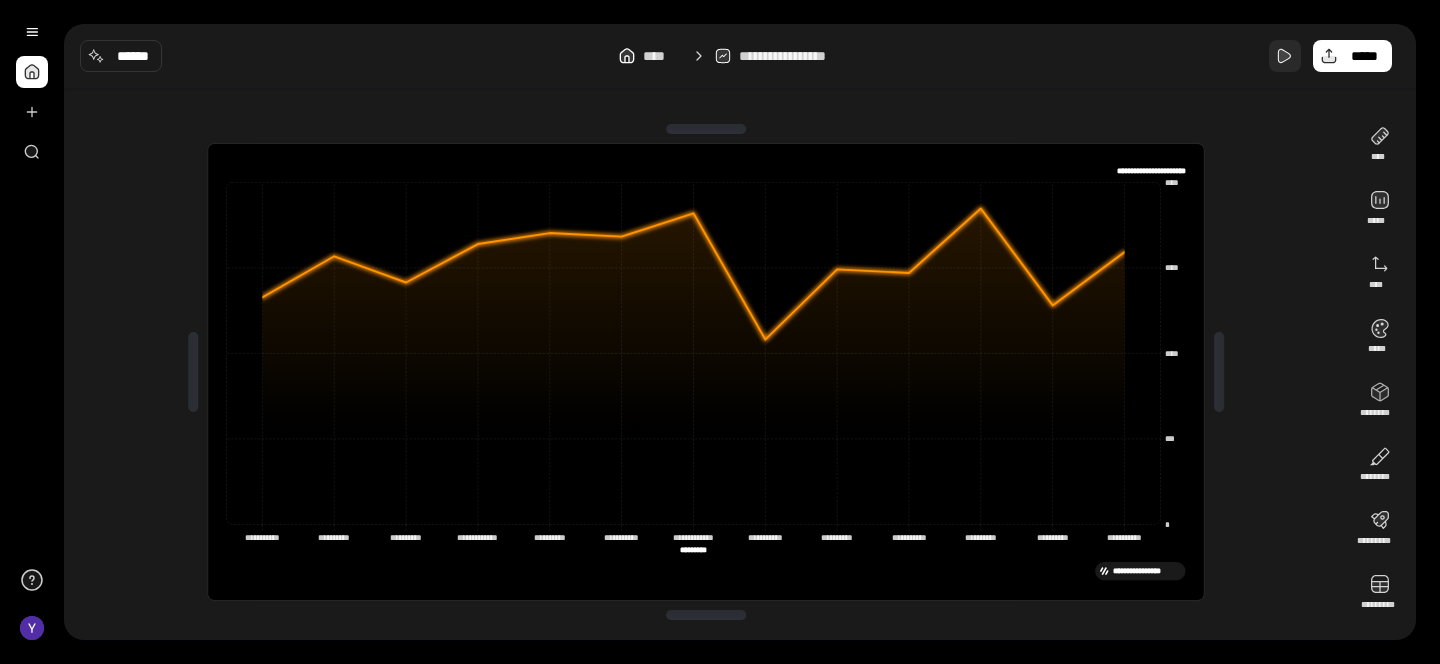 click at bounding box center [1285, 56] 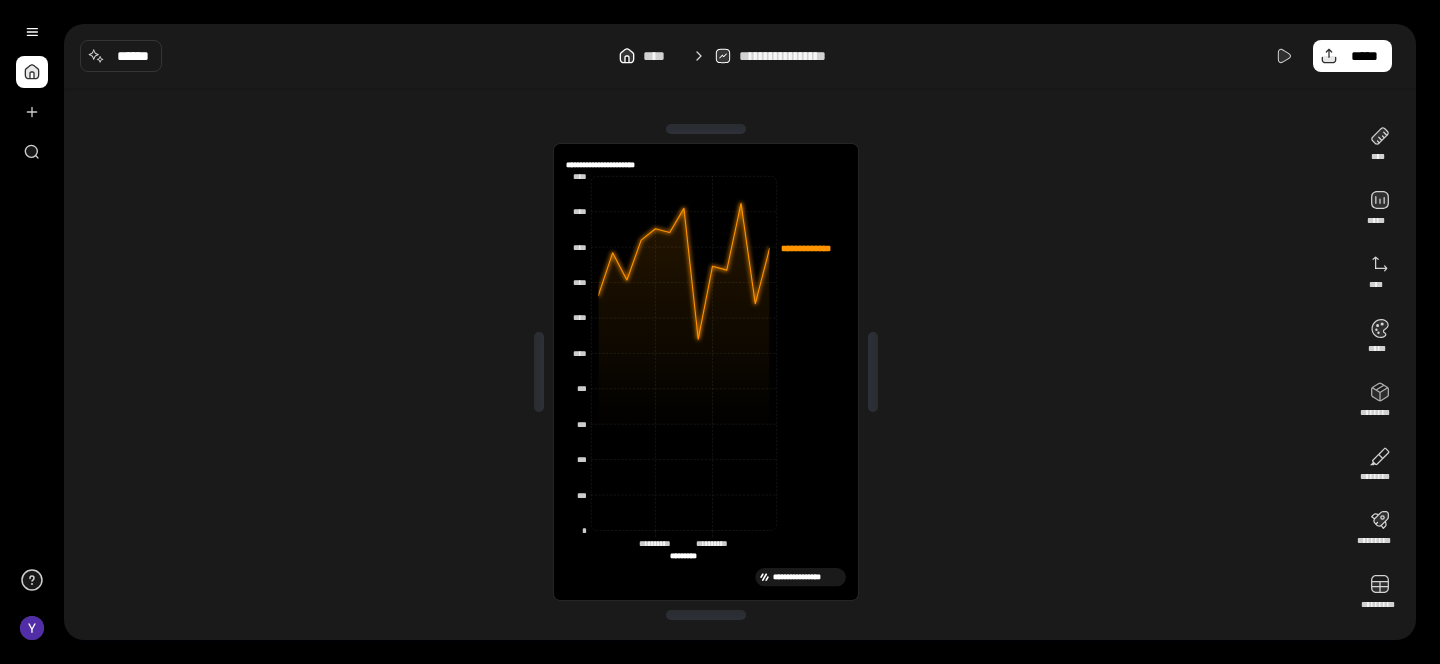 click on "**********" at bounding box center (706, 372) 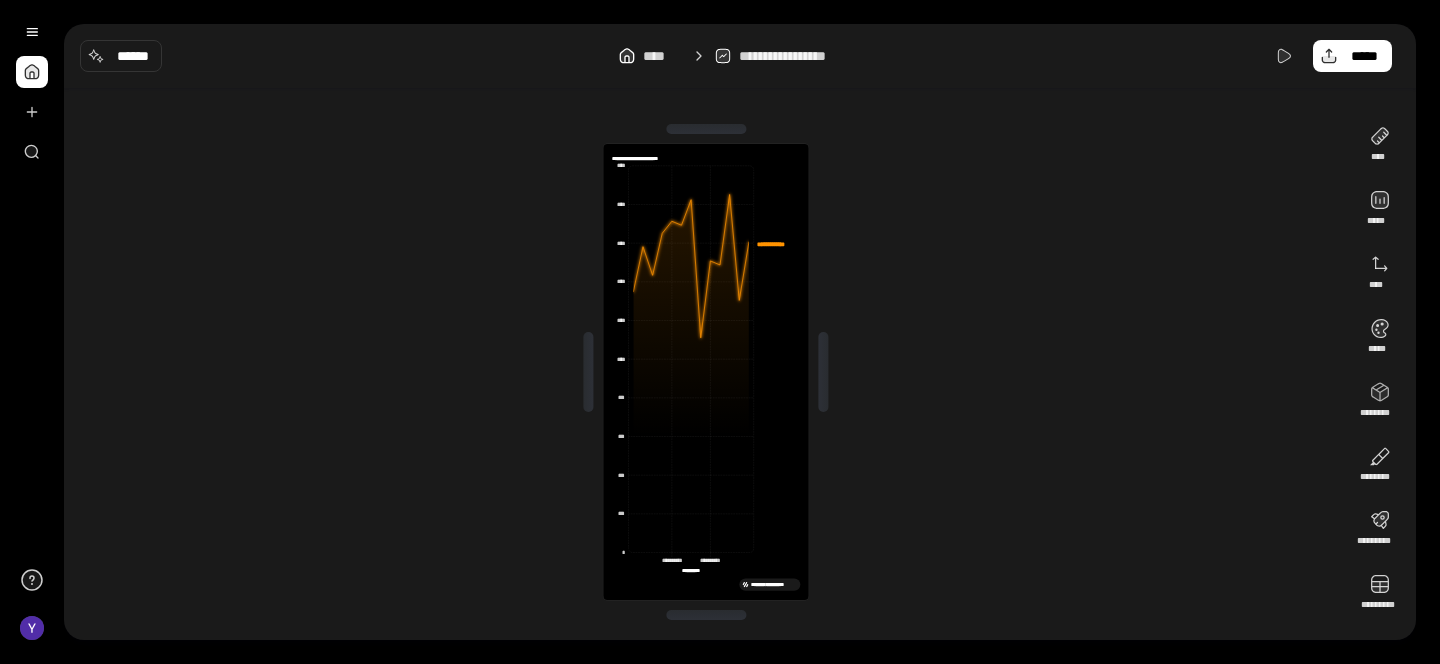 click on "**********" at bounding box center [740, 332] 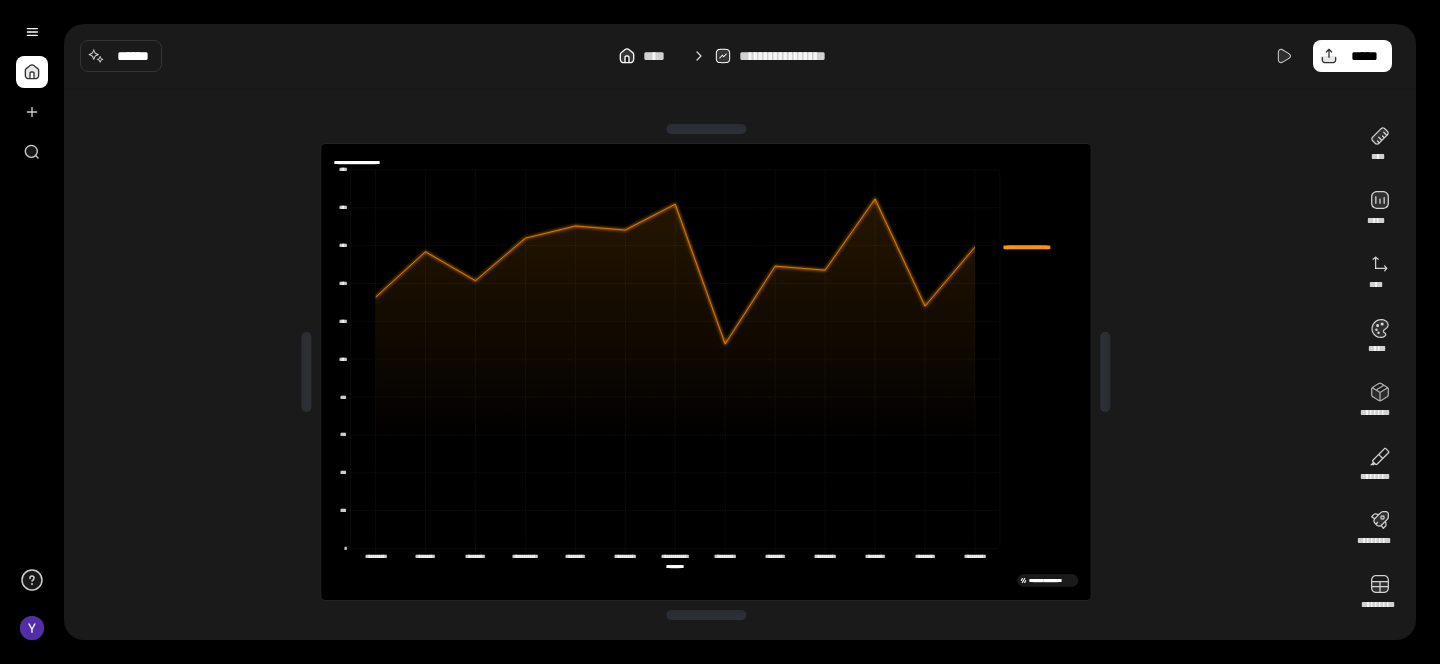 click on "**********" at bounding box center [706, 372] 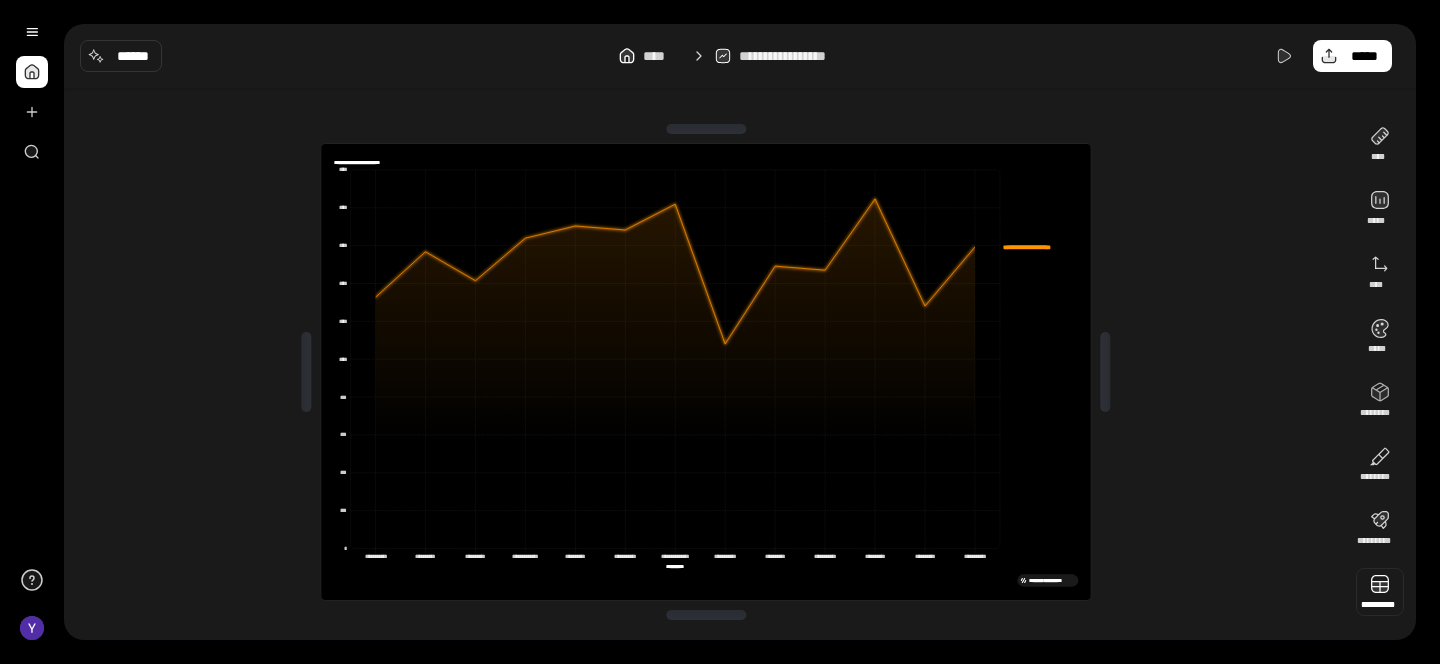 click at bounding box center [1380, 592] 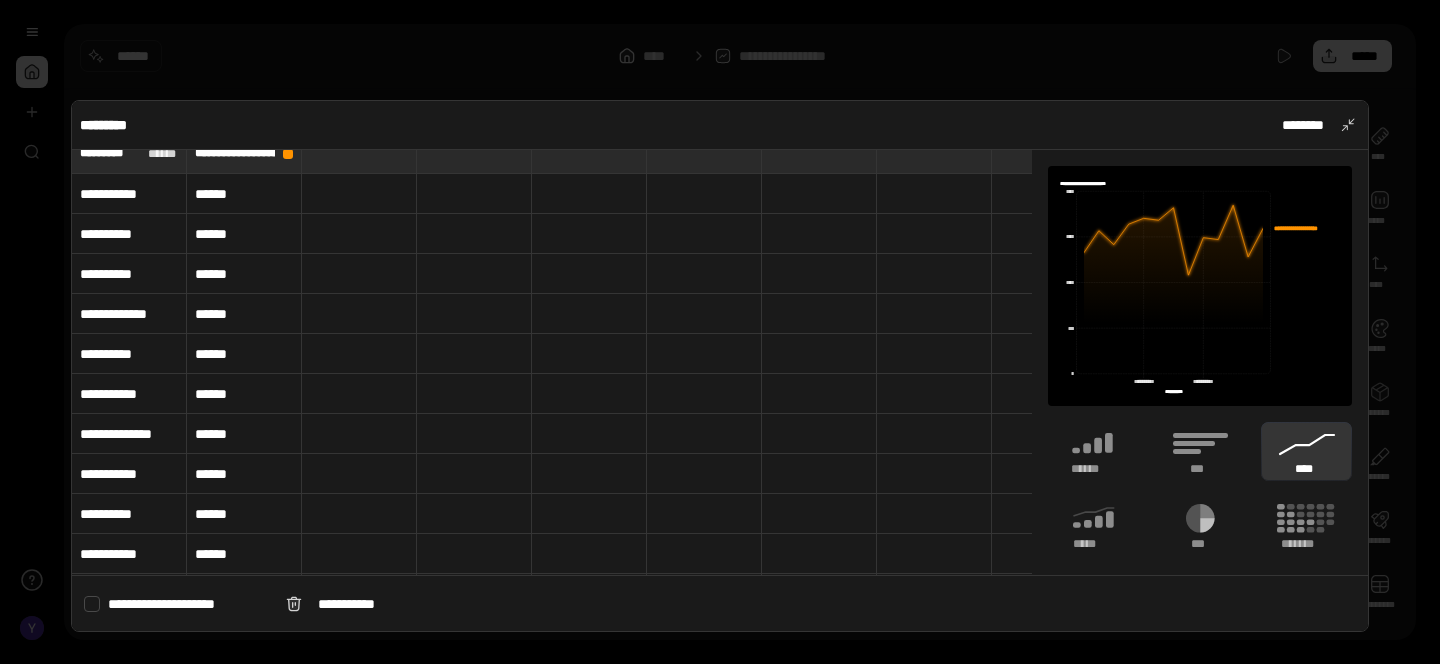 scroll, scrollTop: 0, scrollLeft: 0, axis: both 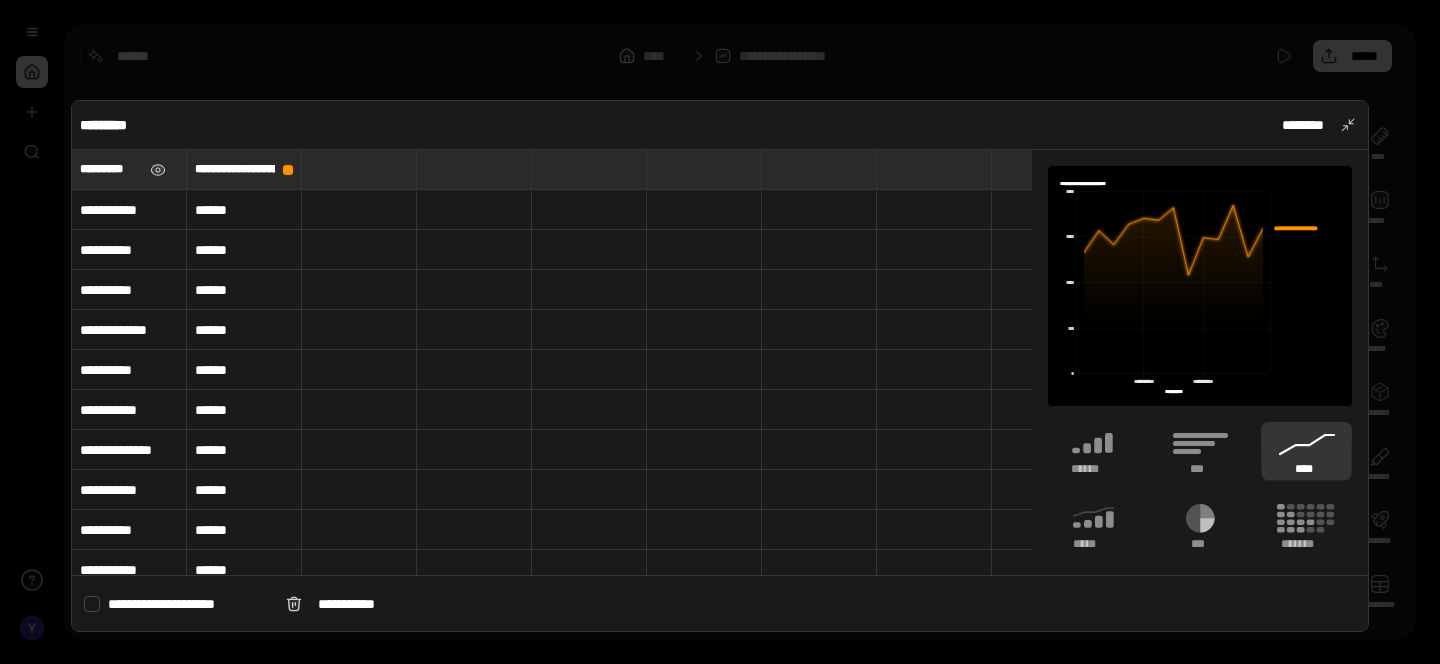 click on "*********" at bounding box center [129, 169] 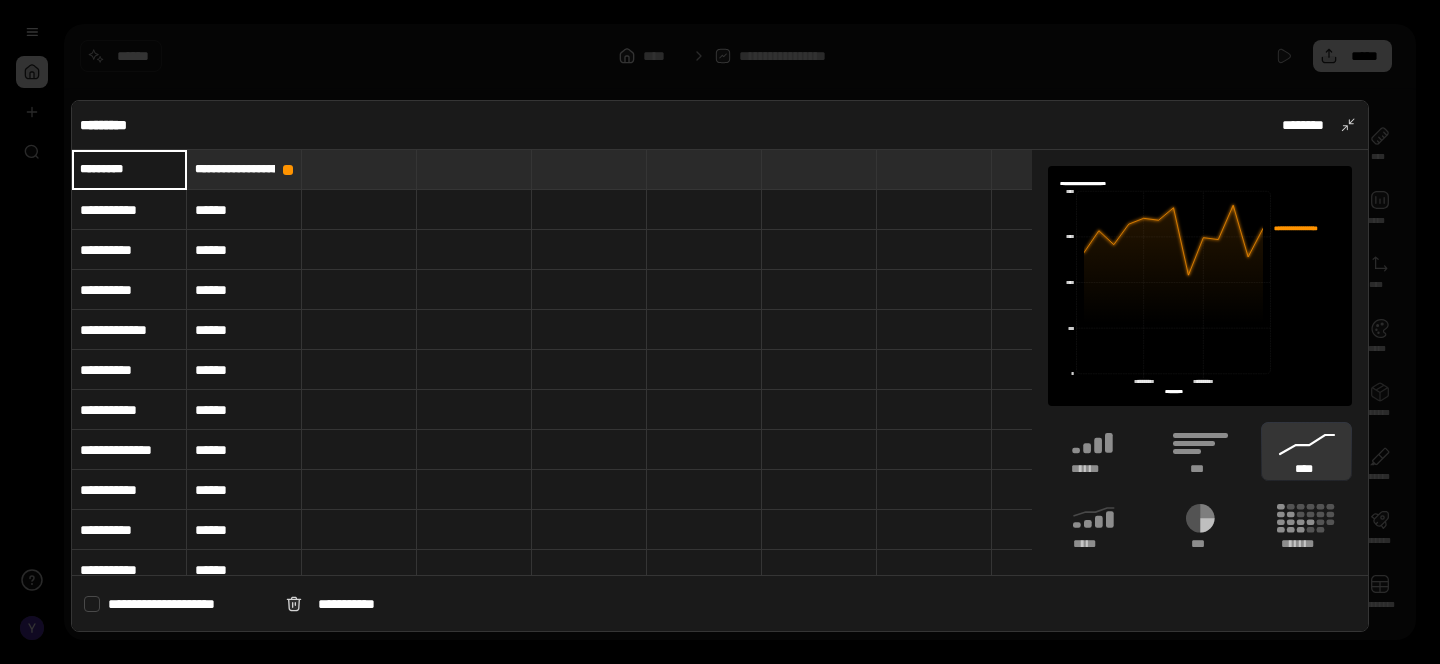 click on "*********" at bounding box center (129, 169) 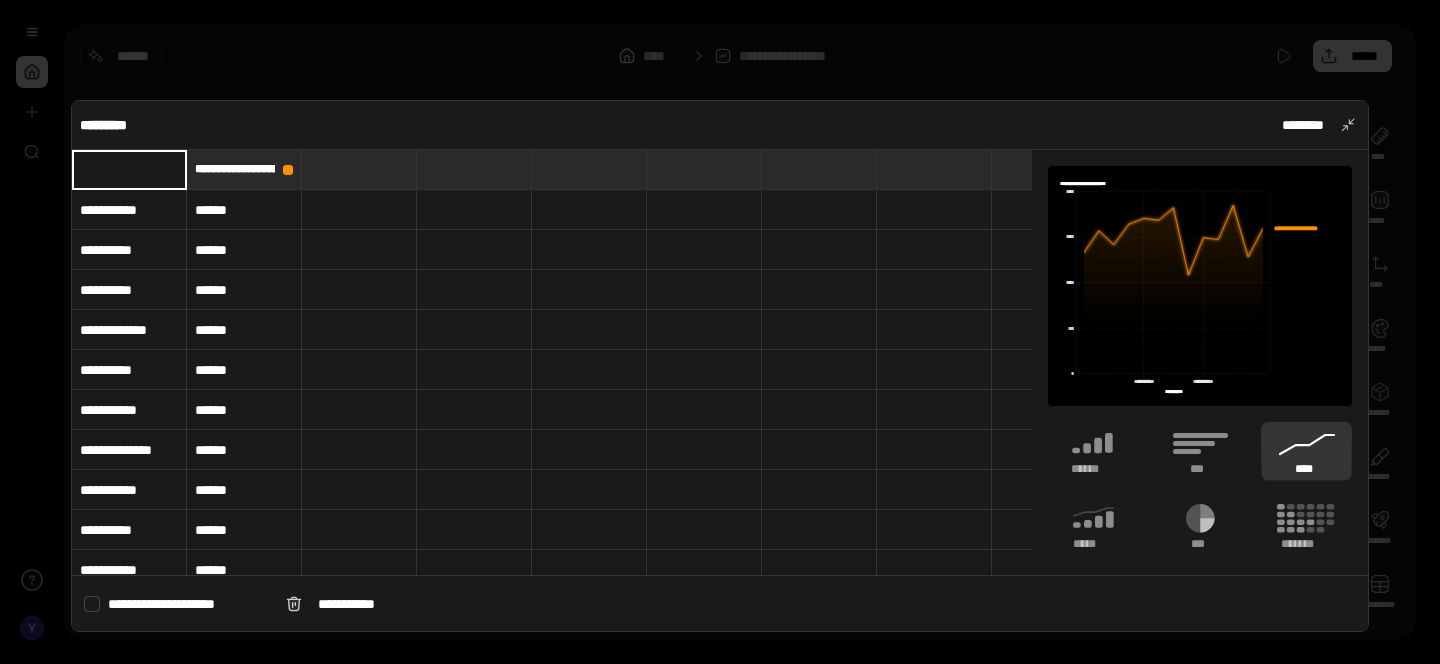 type 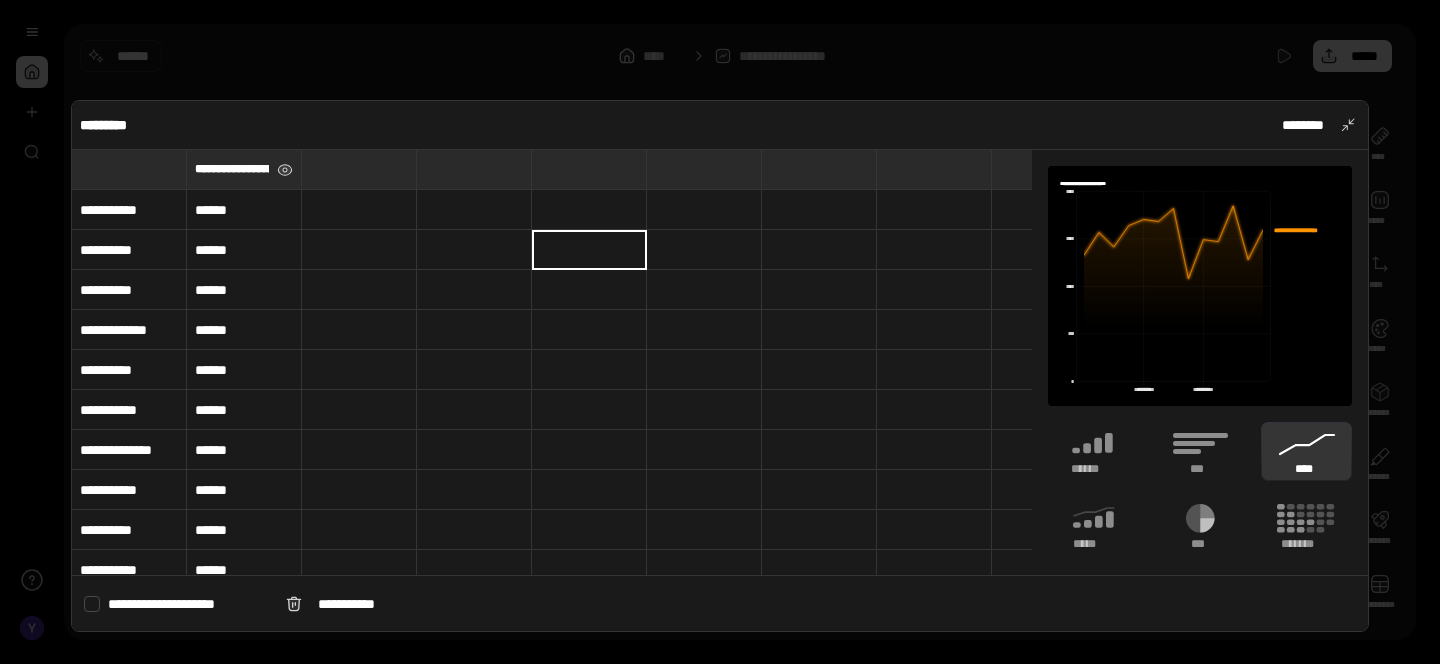 click on "**********" at bounding box center [232, 169] 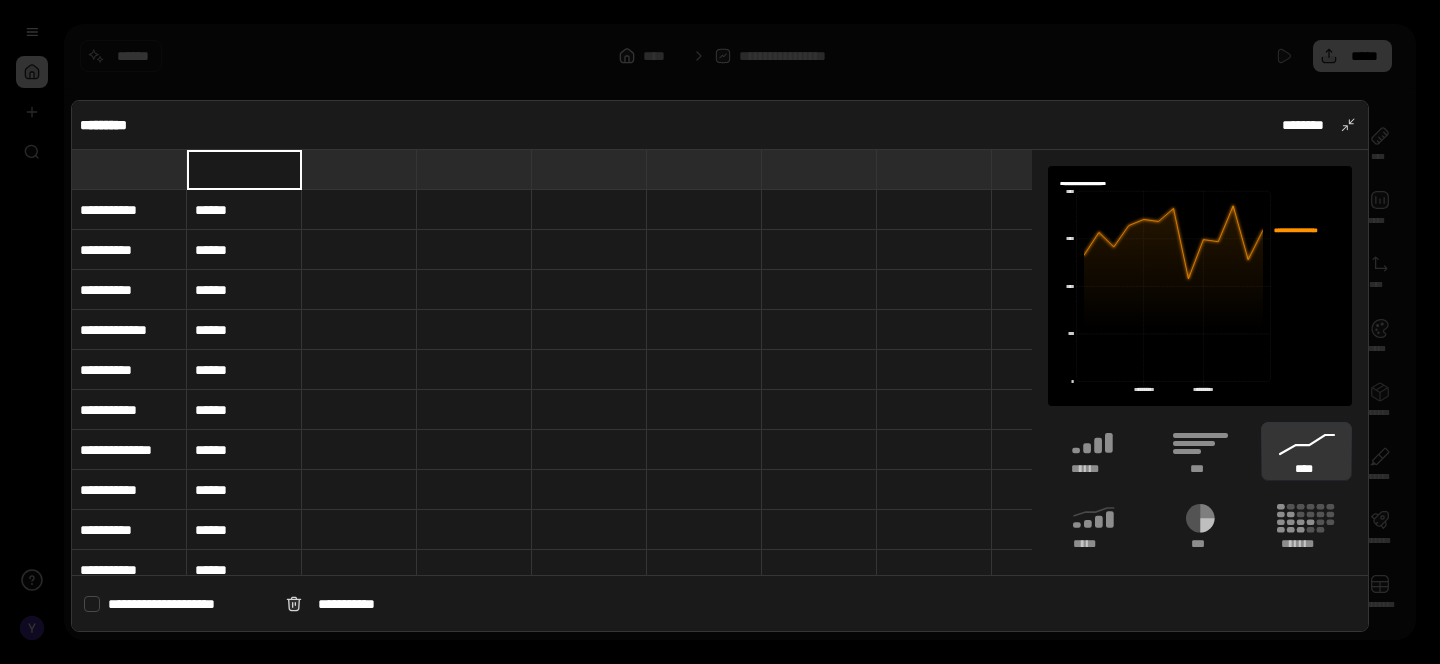 scroll, scrollTop: 0, scrollLeft: 0, axis: both 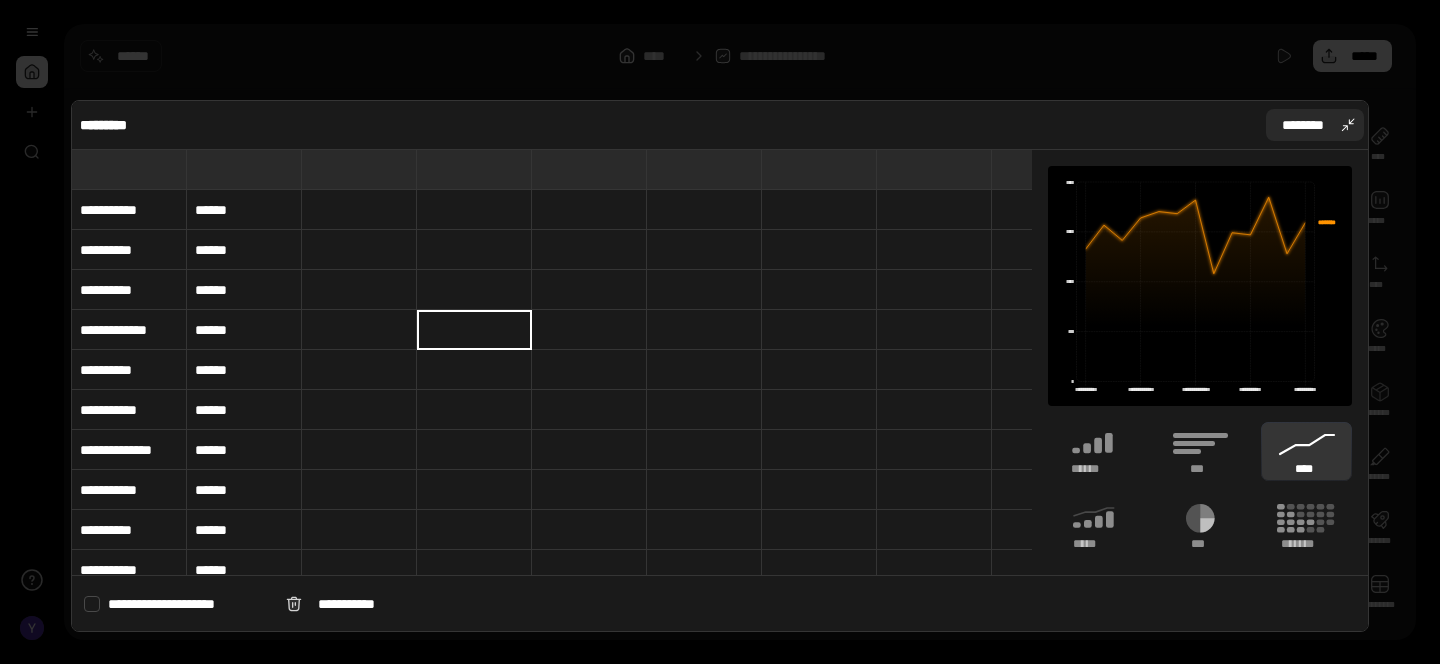 click on "********" at bounding box center [1315, 125] 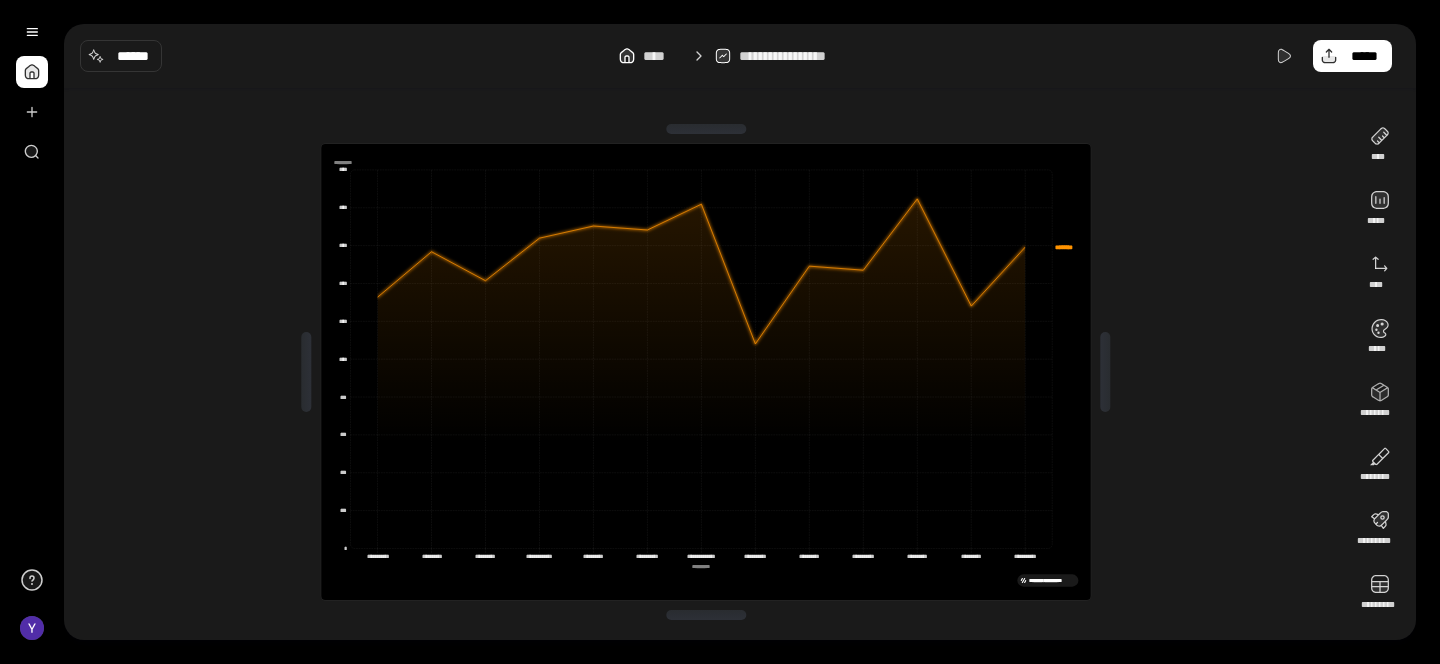 click on "**********" 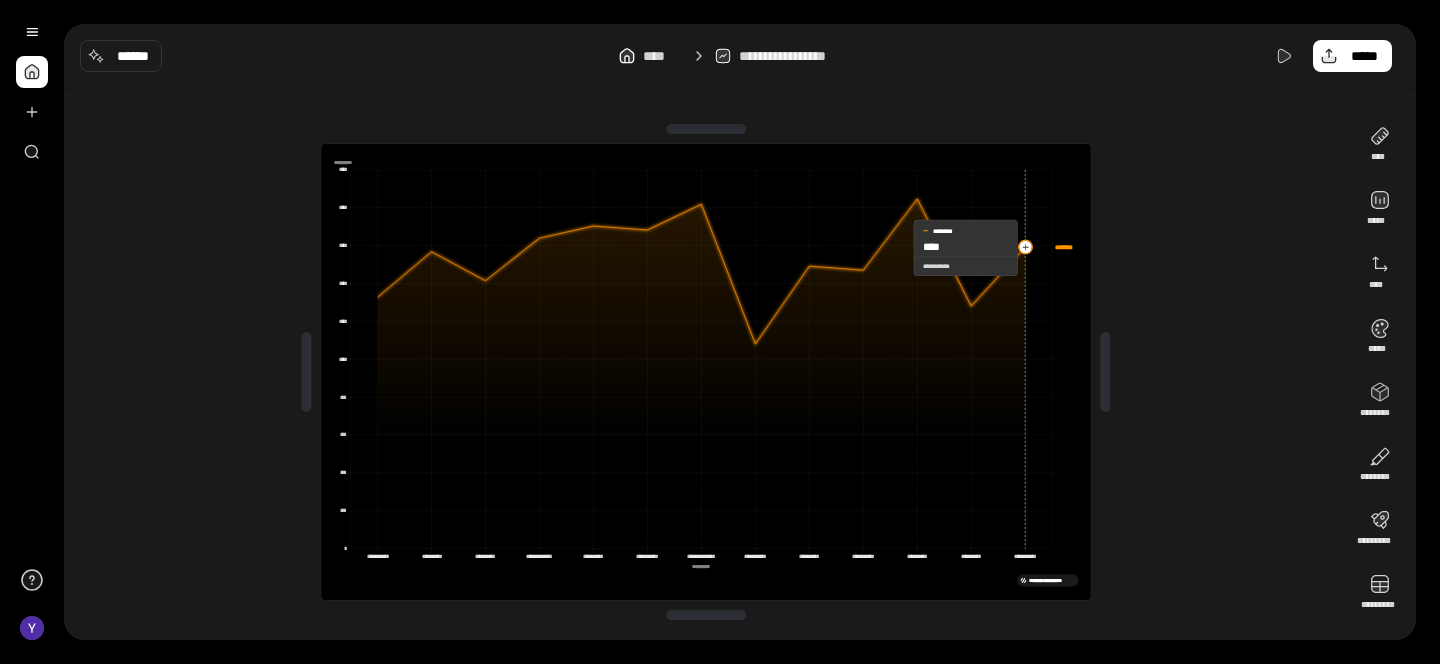 click 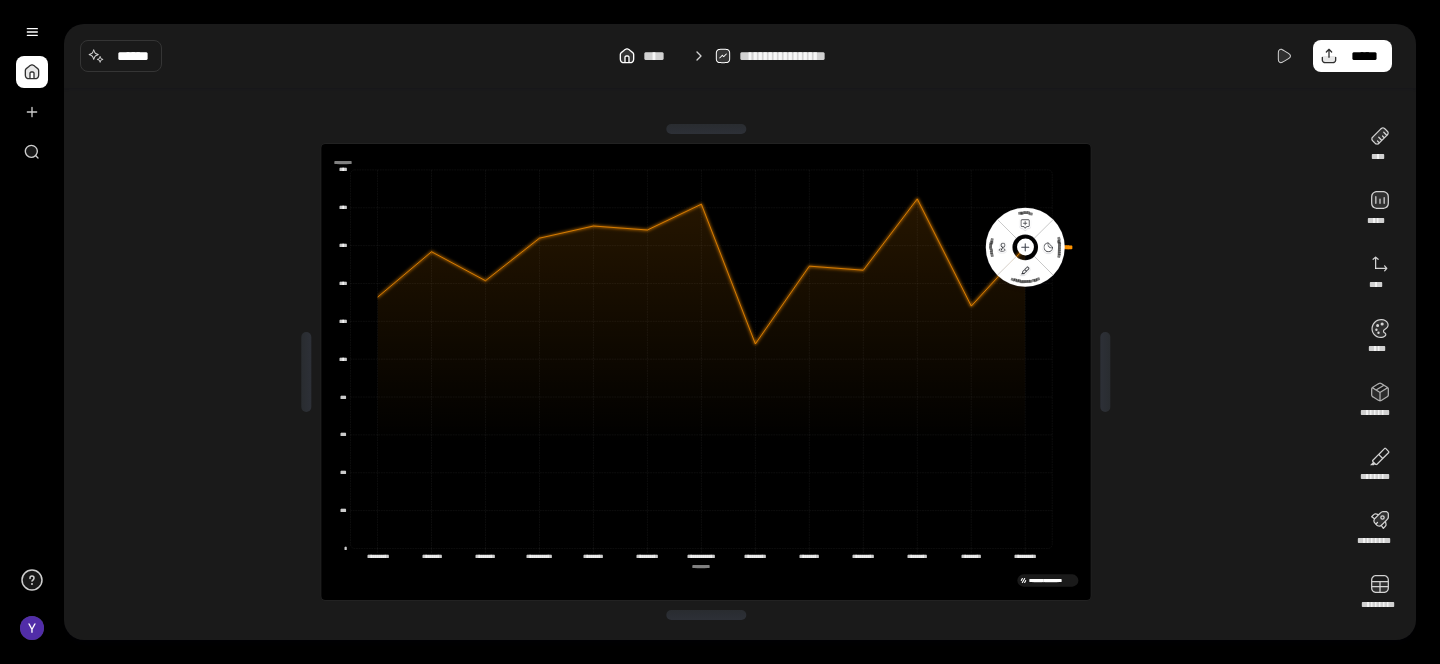 click on "**********" at bounding box center [706, 372] 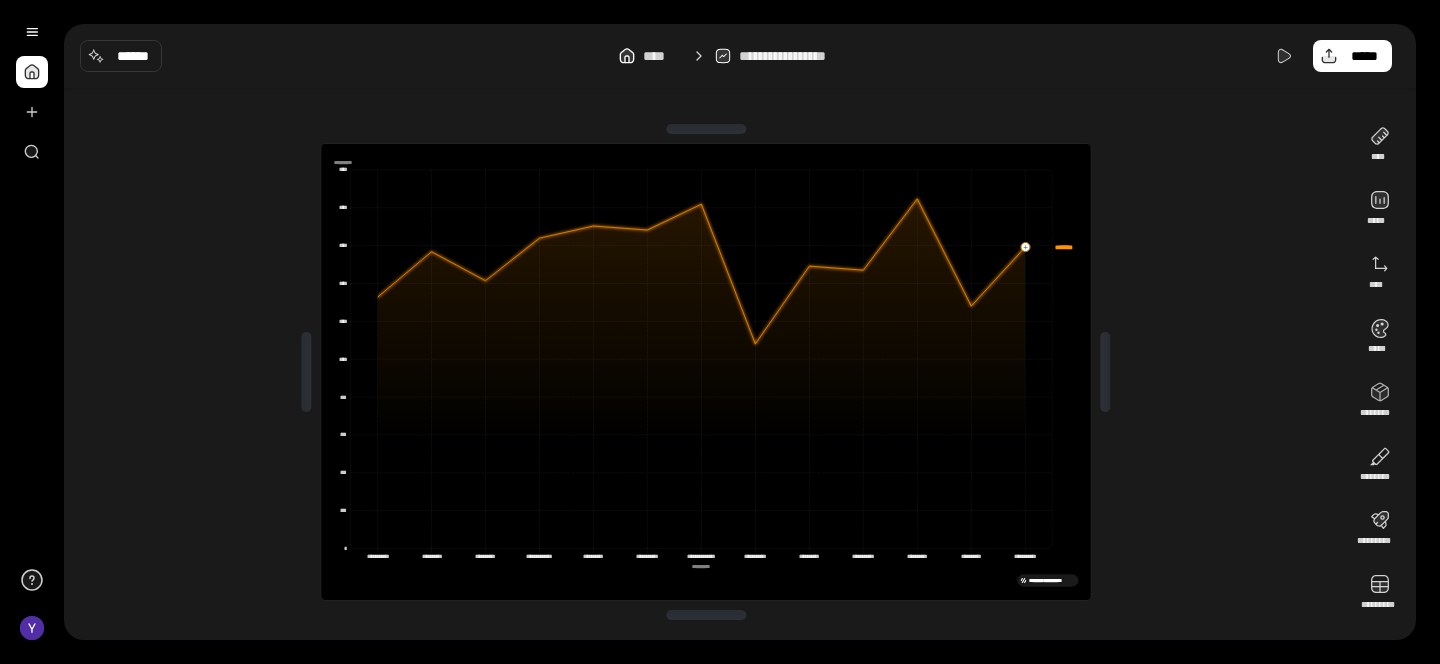 click on "**********" at bounding box center [706, 372] 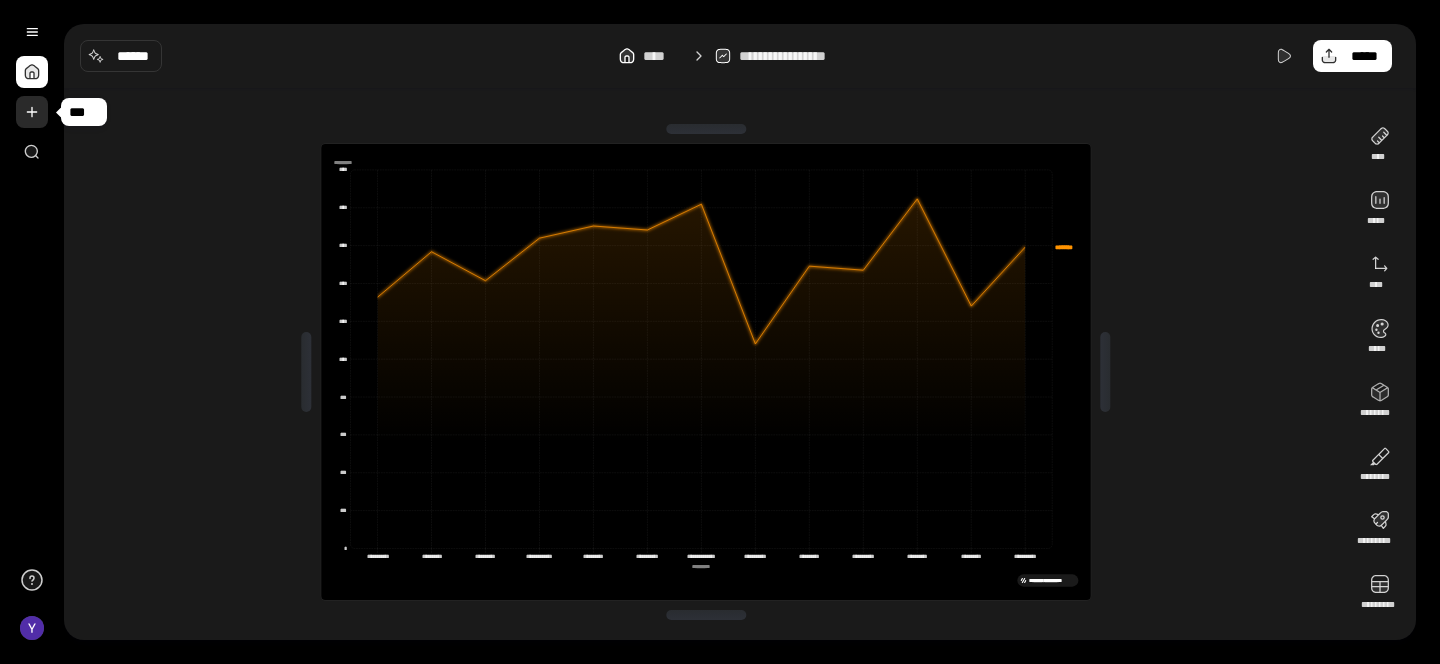 click at bounding box center [32, 112] 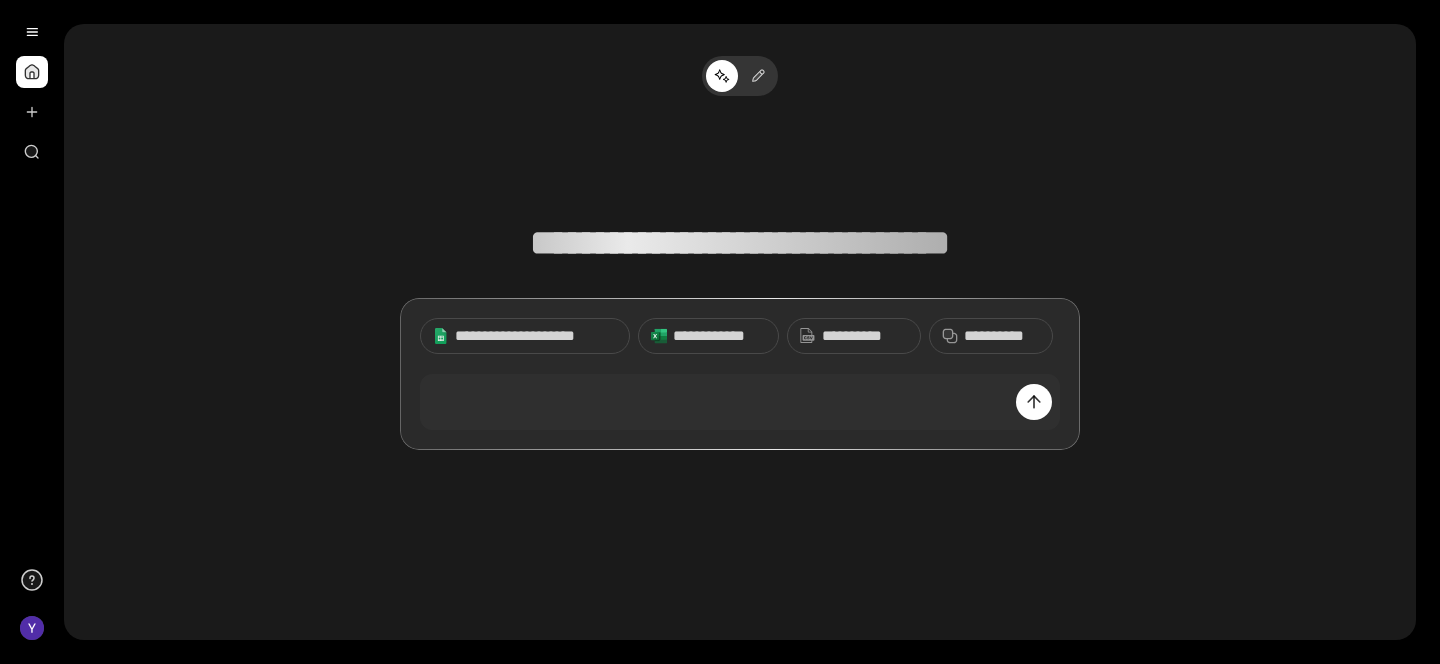 click at bounding box center (32, 72) 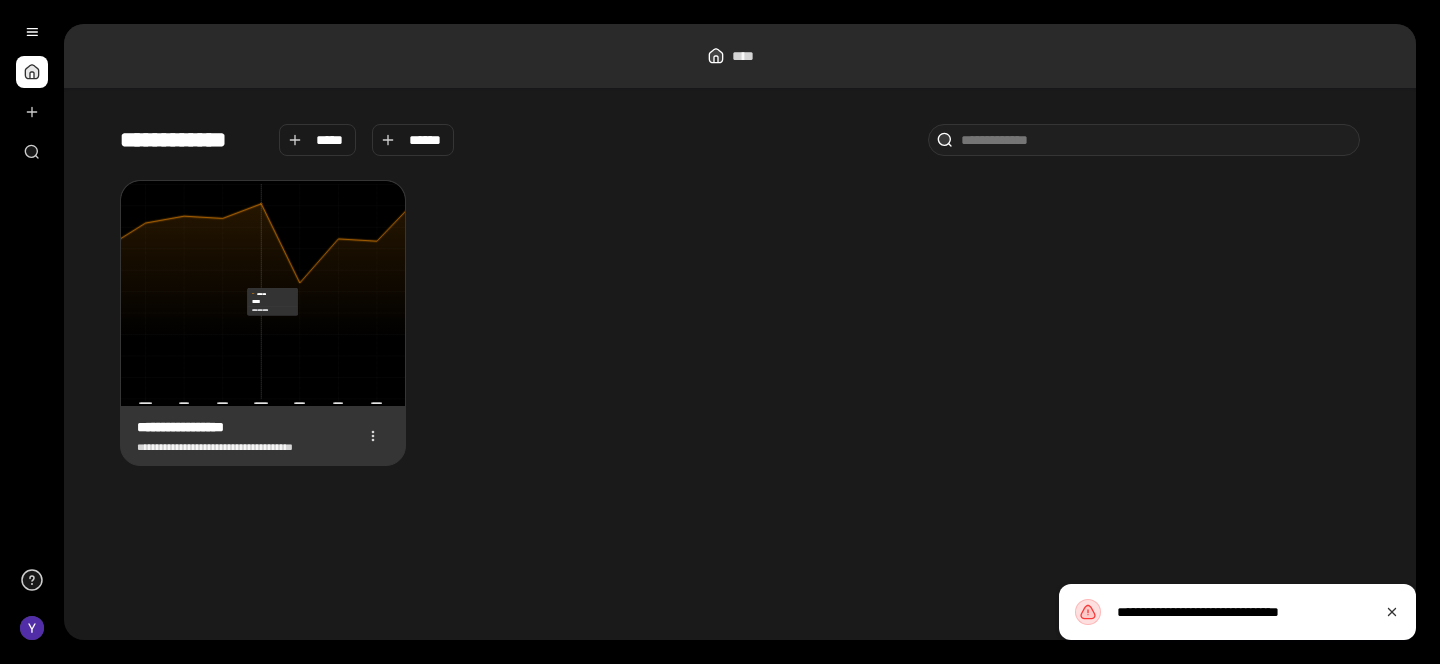 click 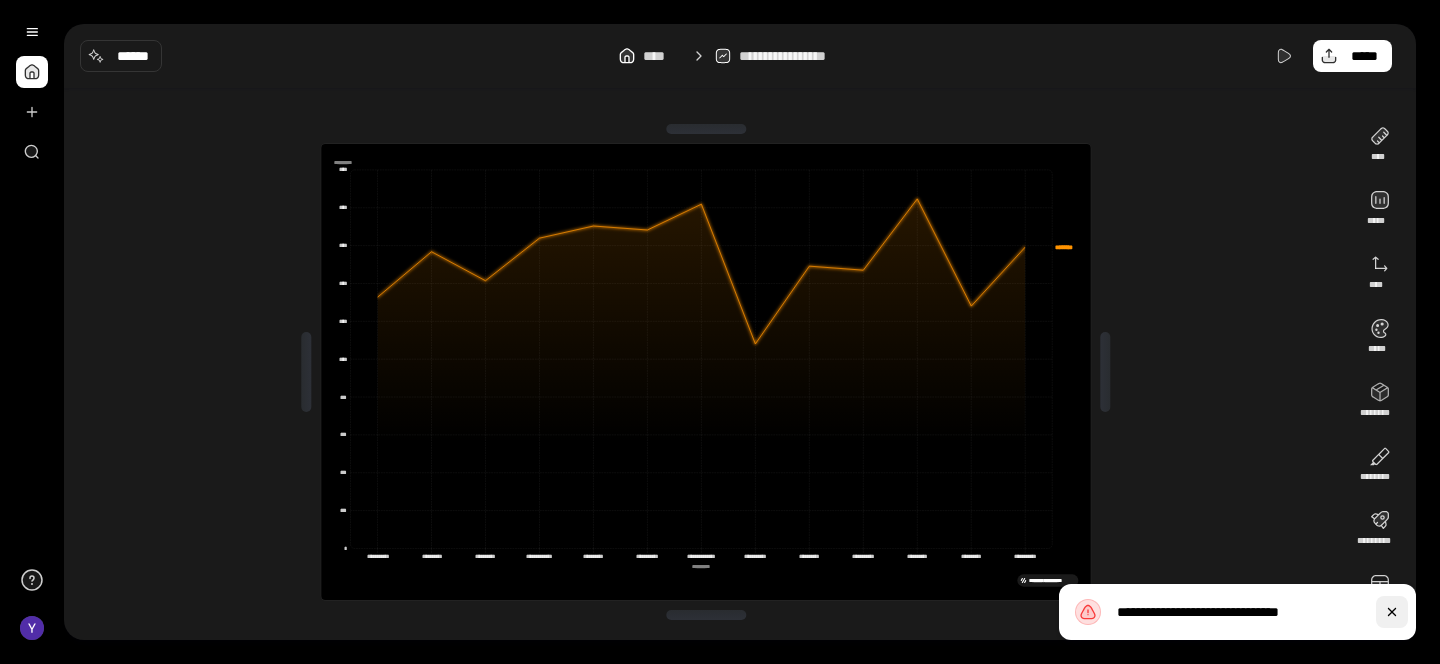 click at bounding box center (1392, 612) 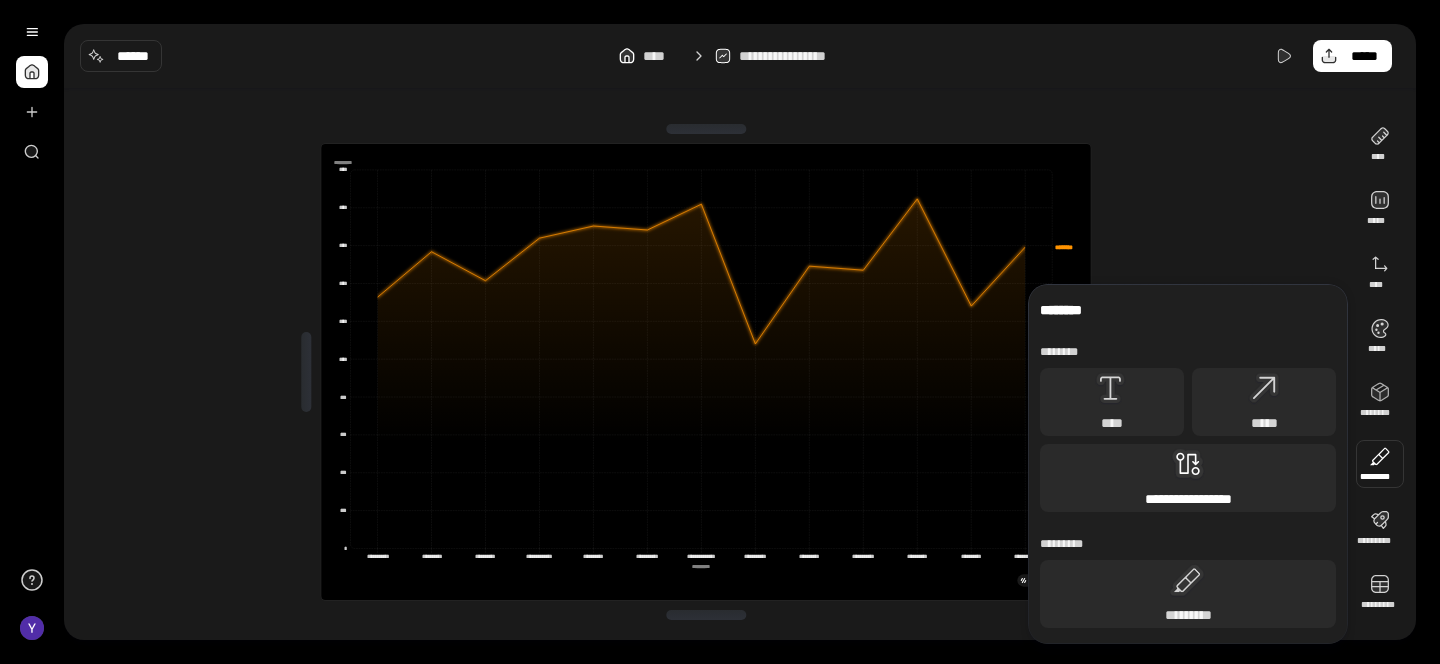 click on "**********" at bounding box center [1188, 499] 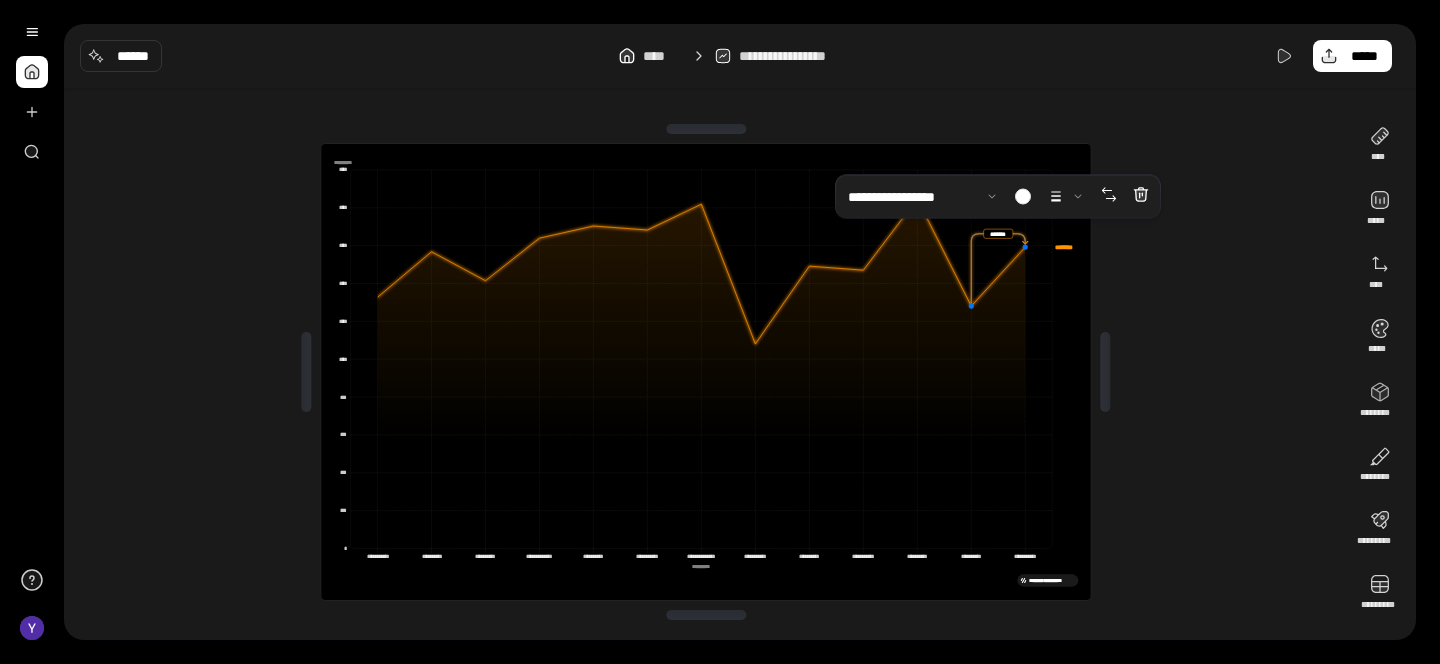 click on "**********" at bounding box center (706, 372) 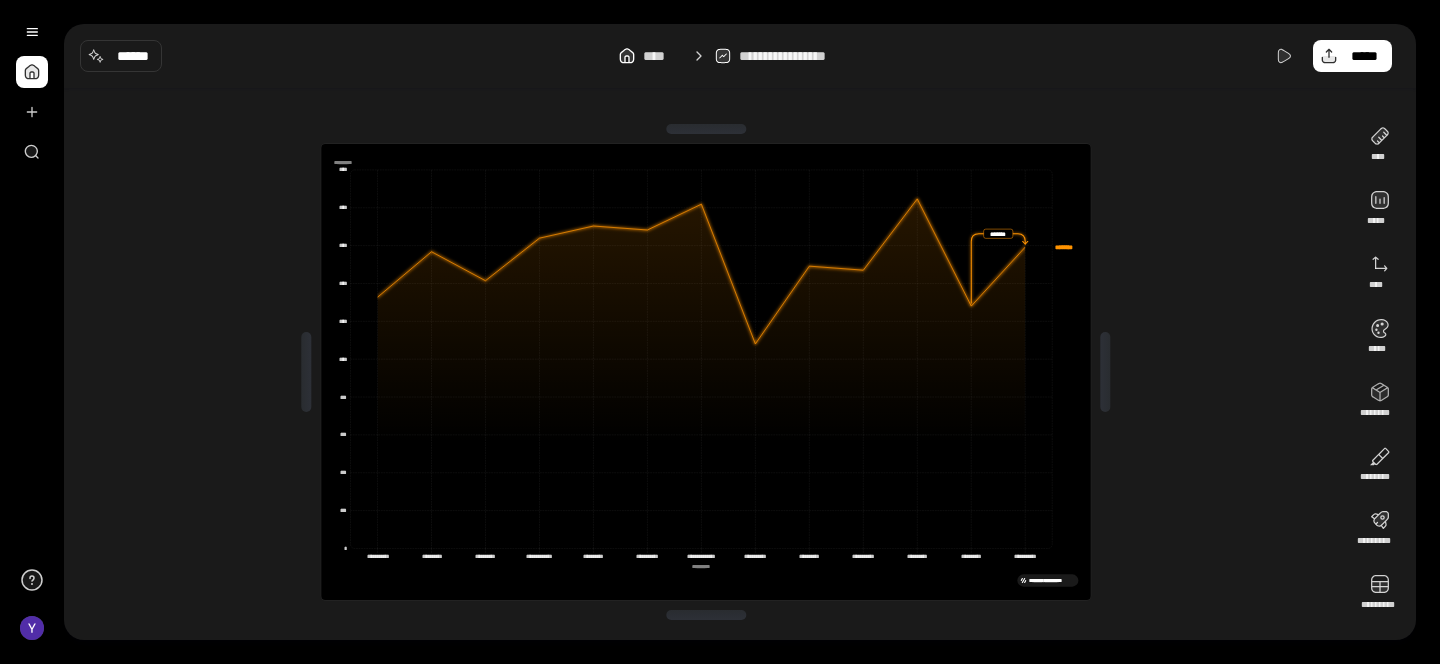 click on "**********" at bounding box center [720, 332] 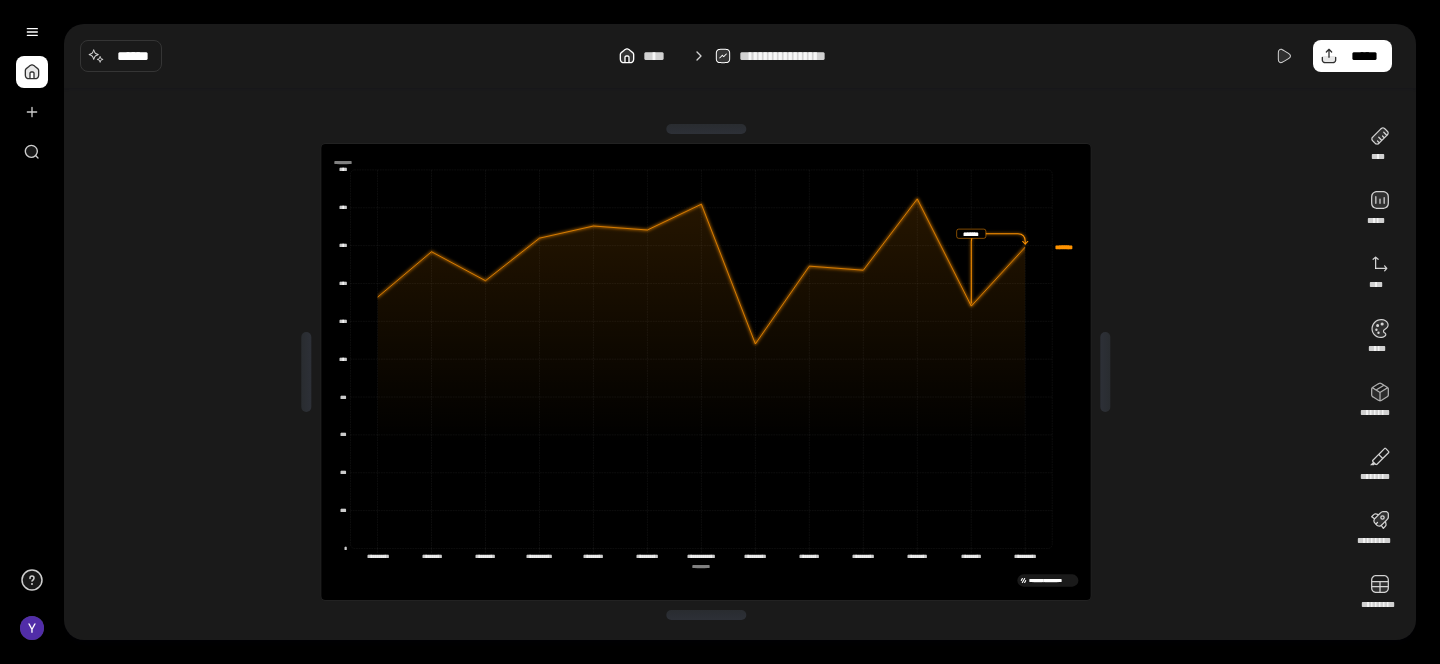 click on "**********" at bounding box center (720, 332) 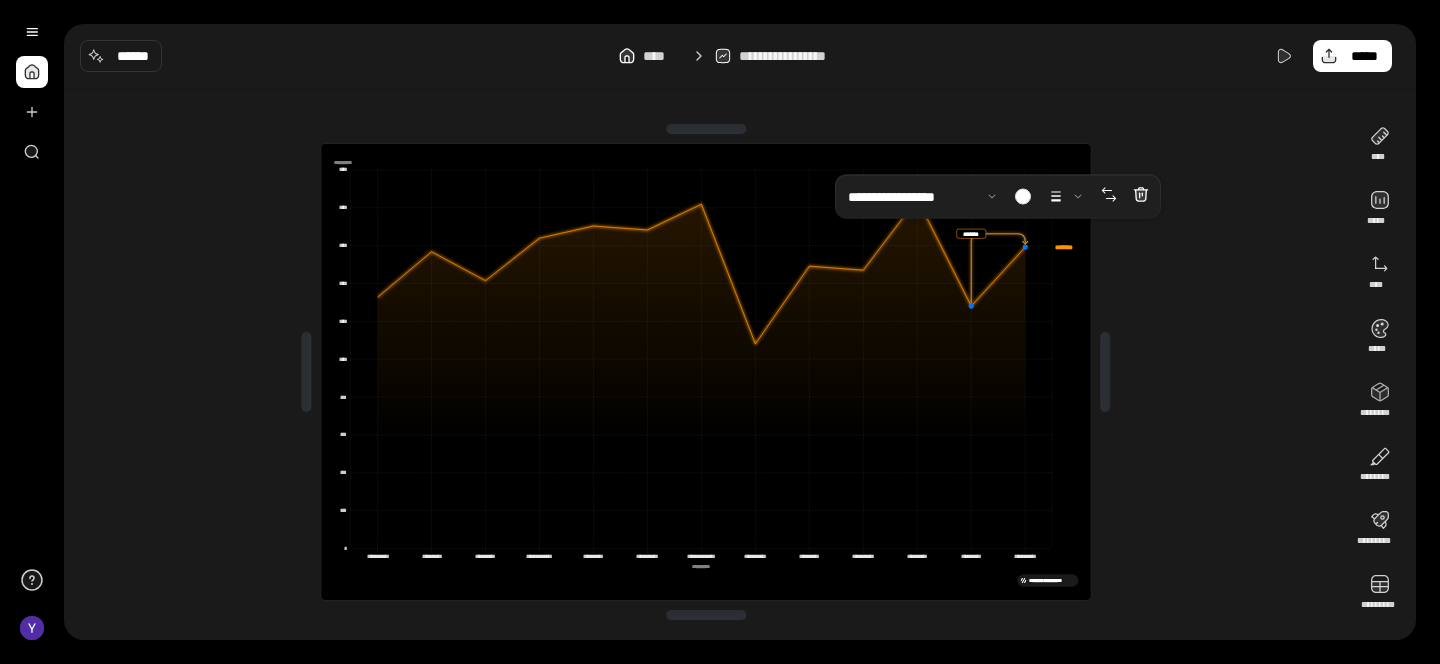 click 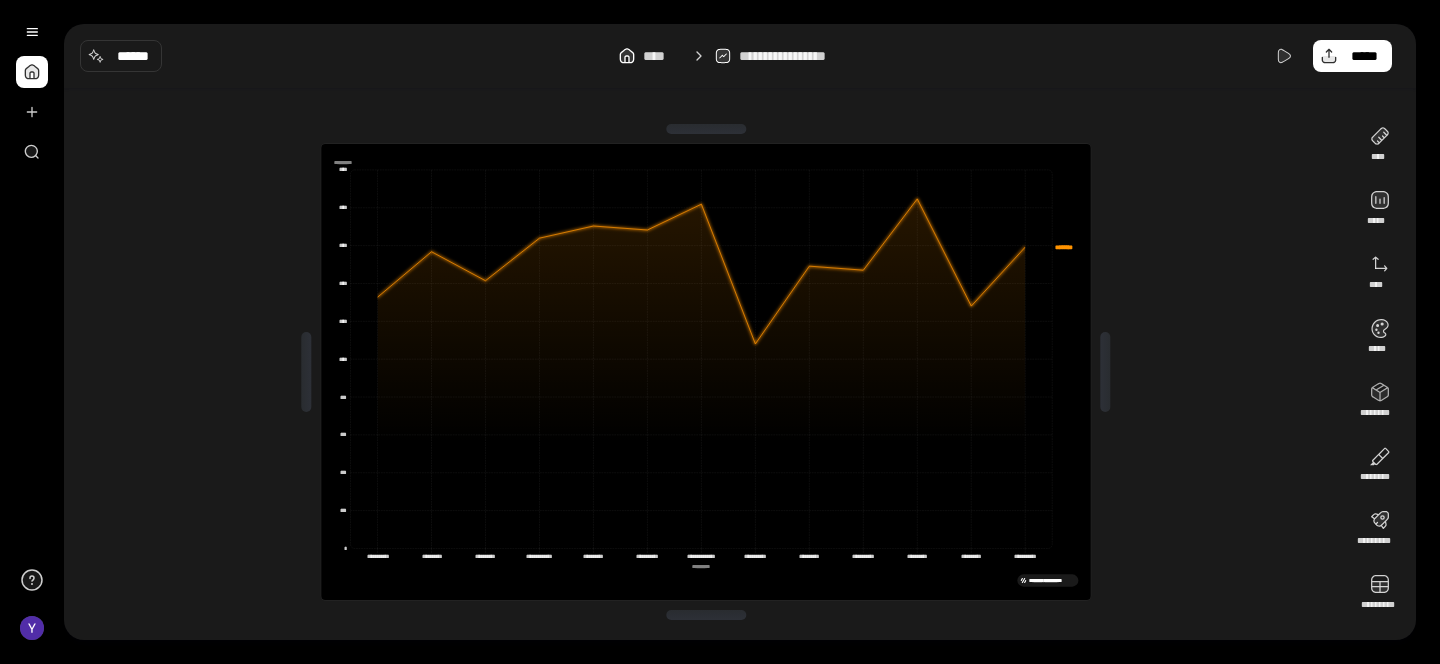 click on "******** ********" 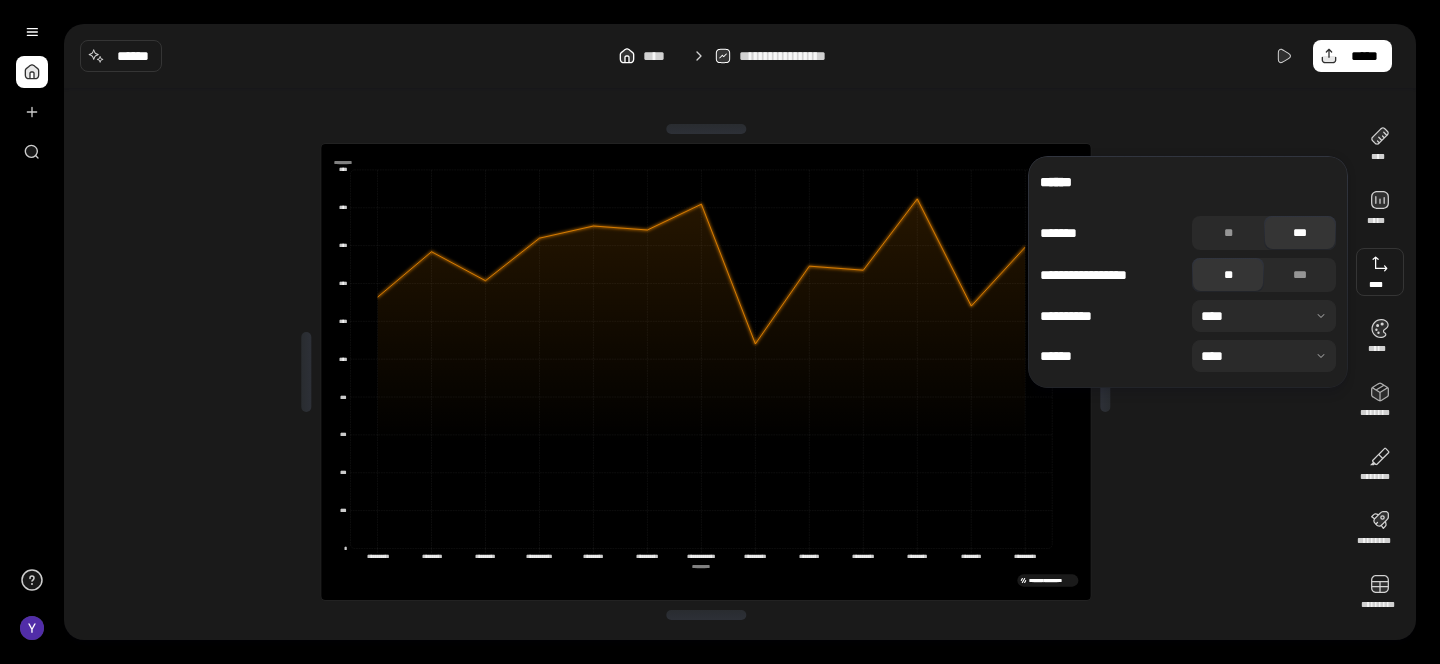 click at bounding box center (1264, 316) 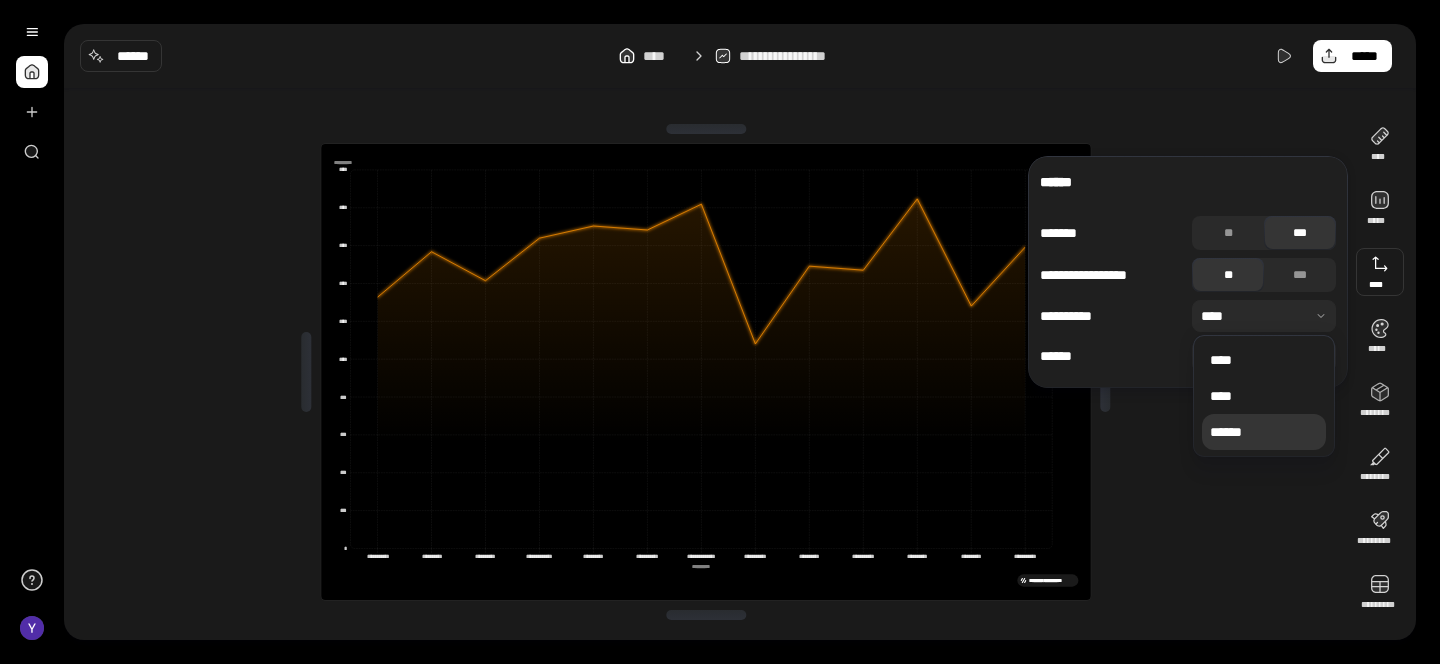 click on "******" at bounding box center [1264, 432] 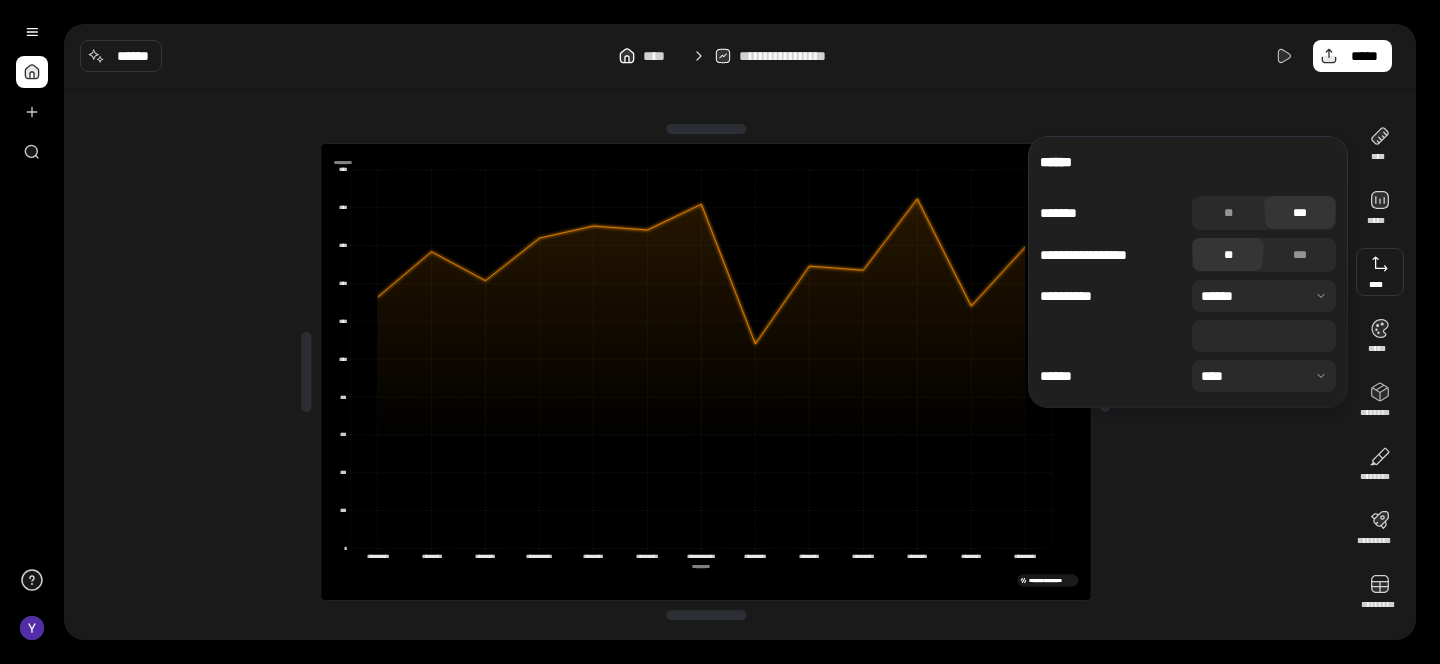 click on "**********" at bounding box center (1188, 294) 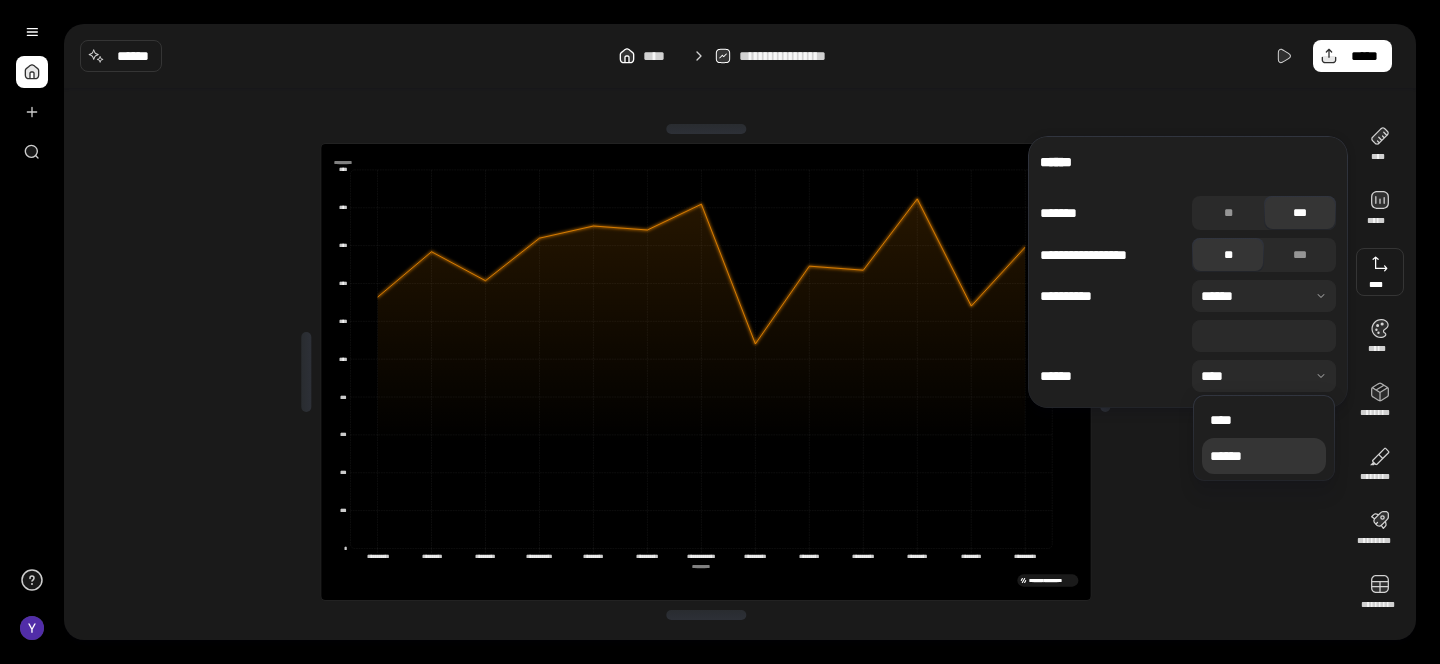 click on "******" at bounding box center (1264, 456) 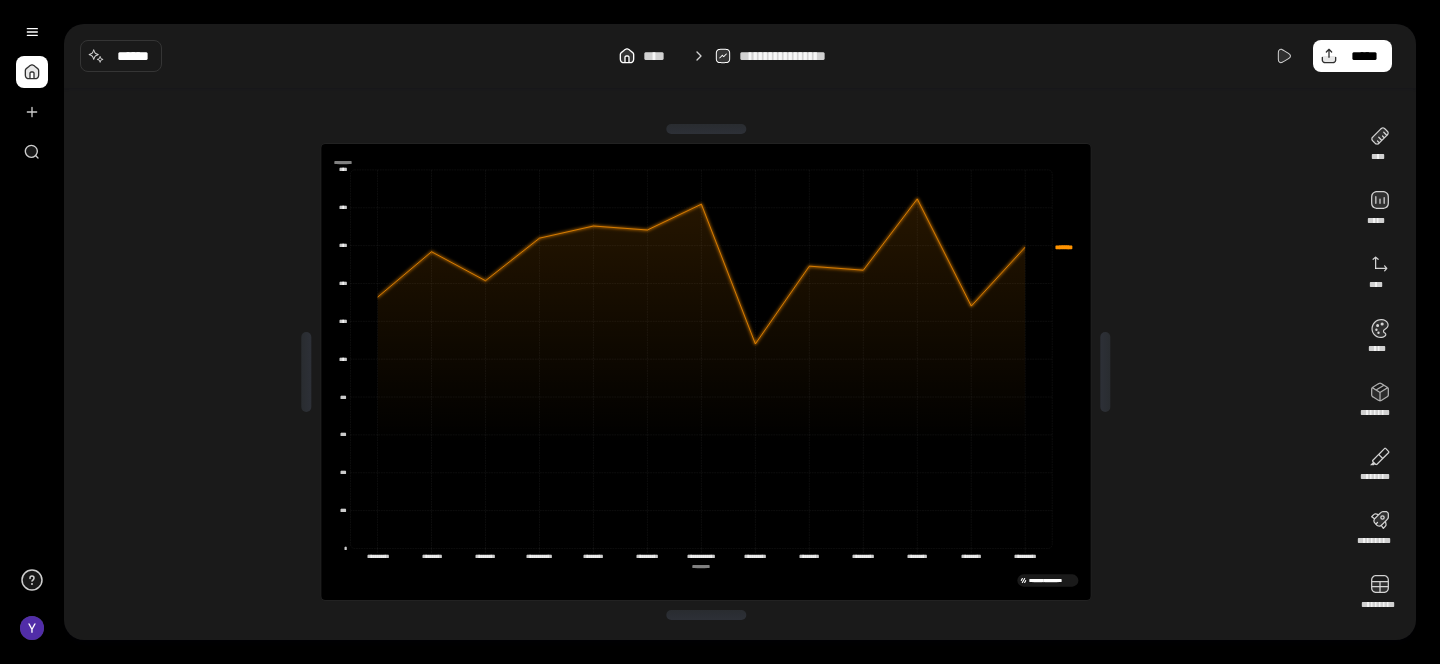 click on "**********" at bounding box center [706, 372] 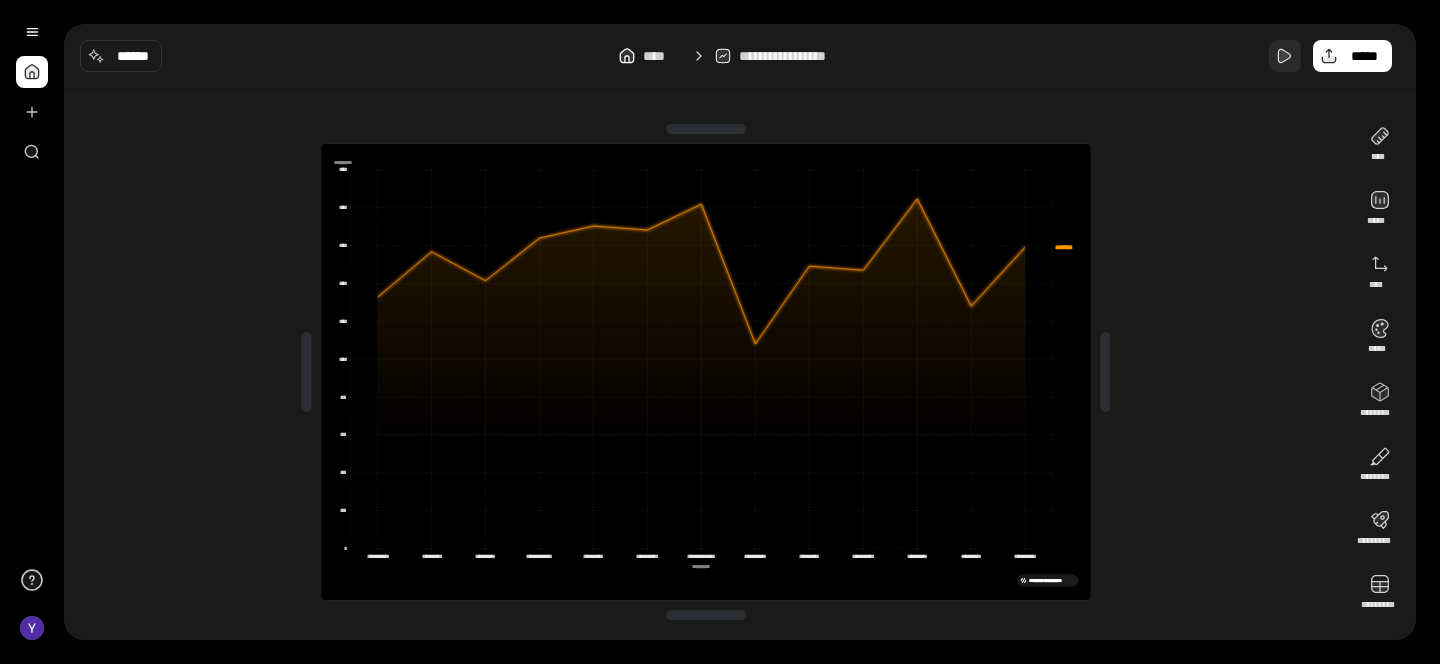 click at bounding box center (1285, 56) 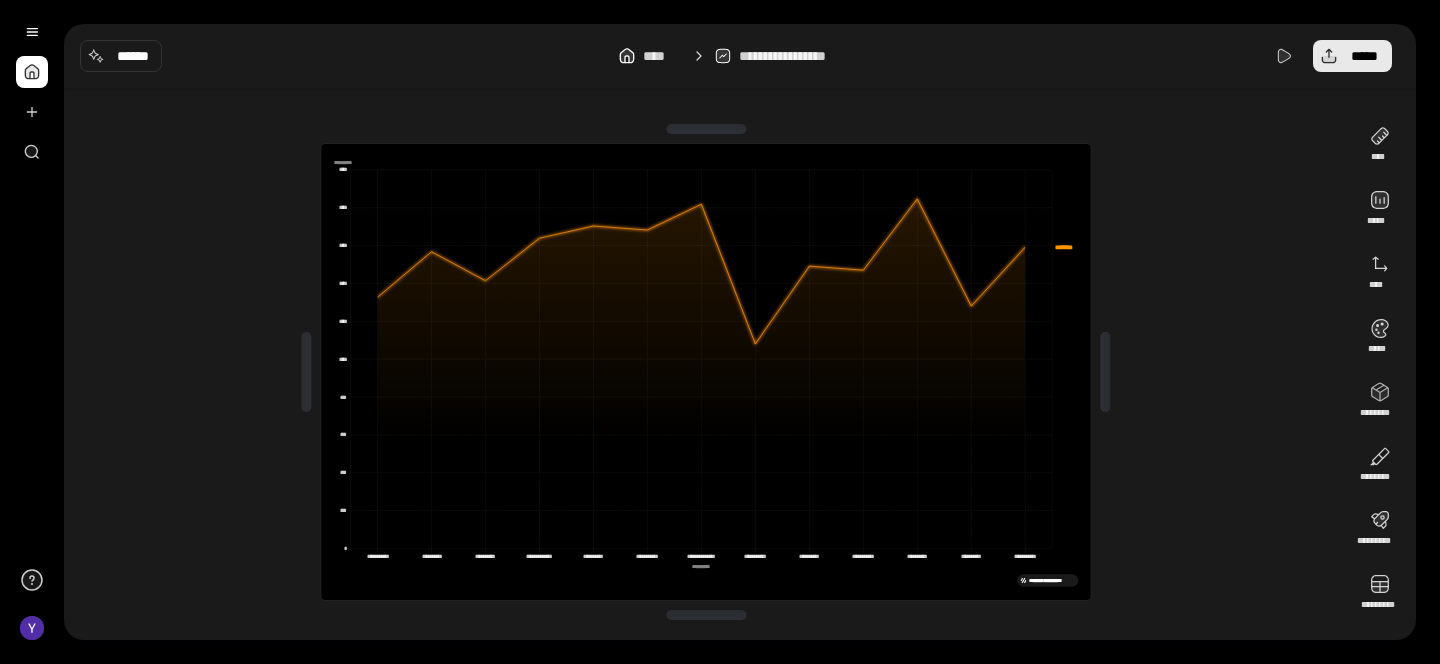click on "*****" at bounding box center (1352, 56) 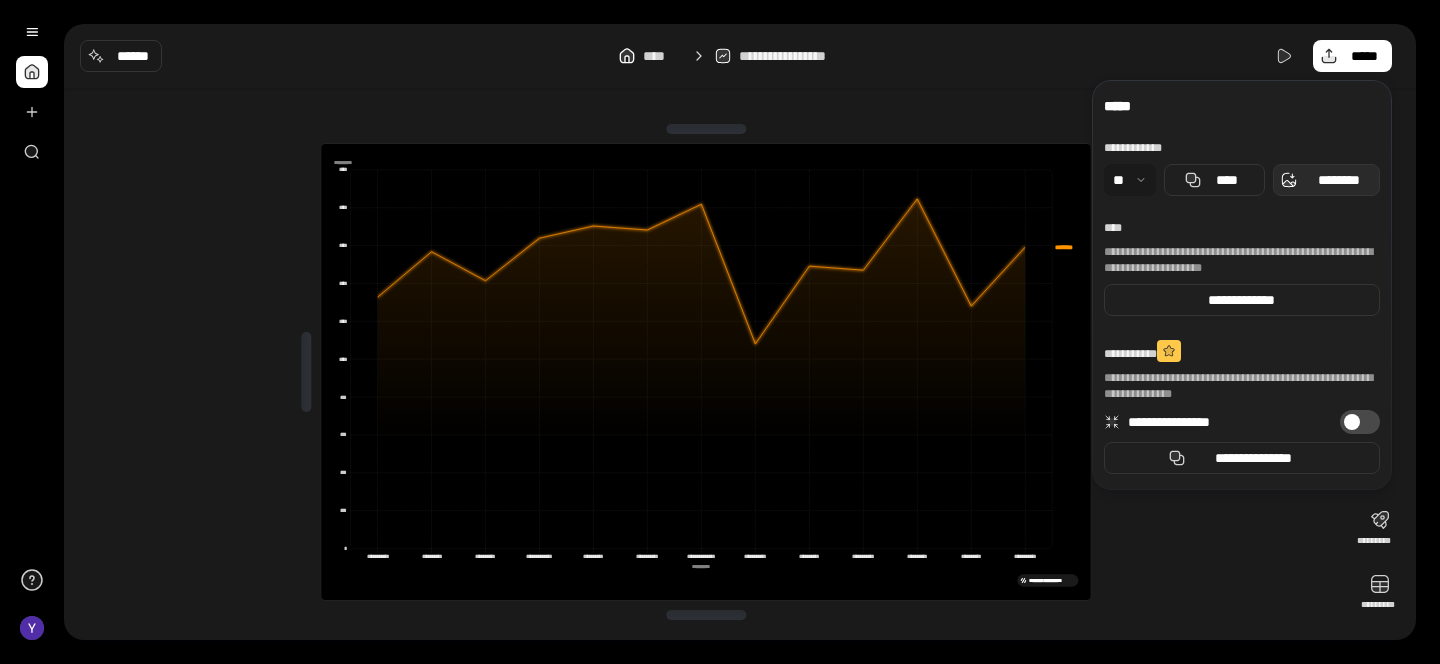 click on "********" at bounding box center (1338, 180) 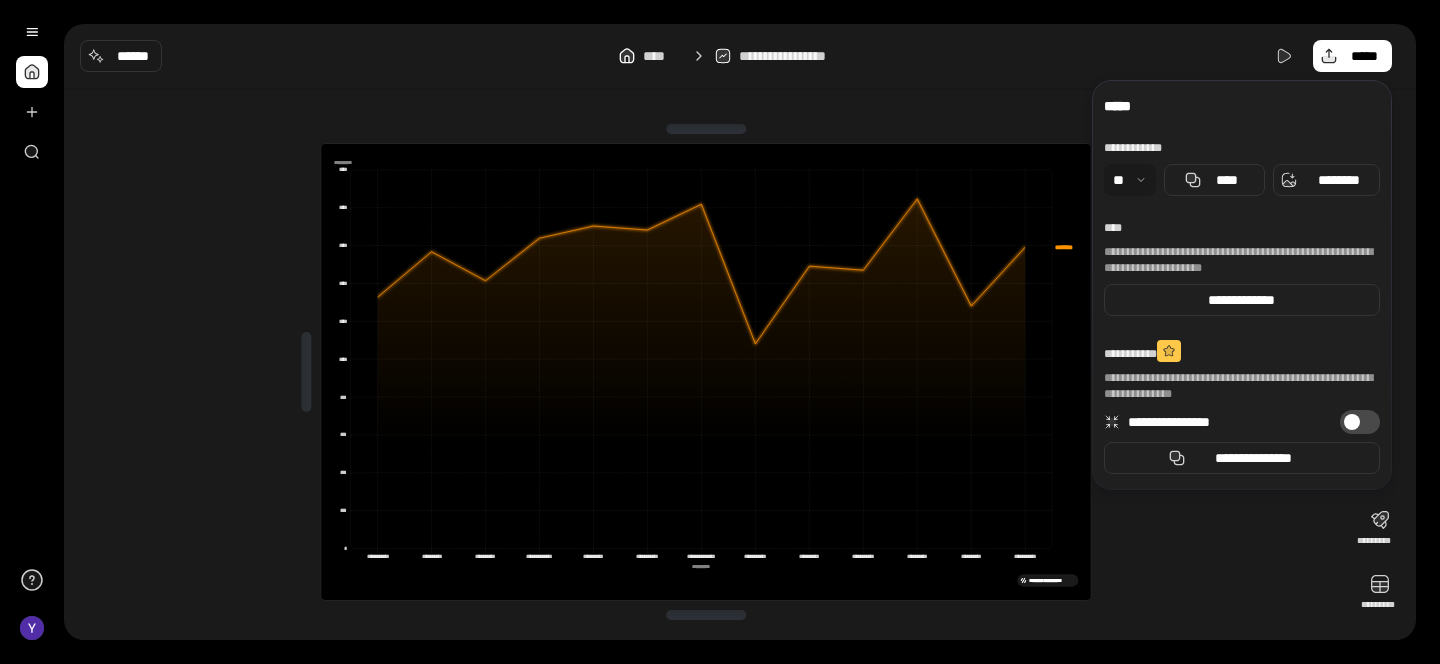 click on "**********" at bounding box center (1242, 285) 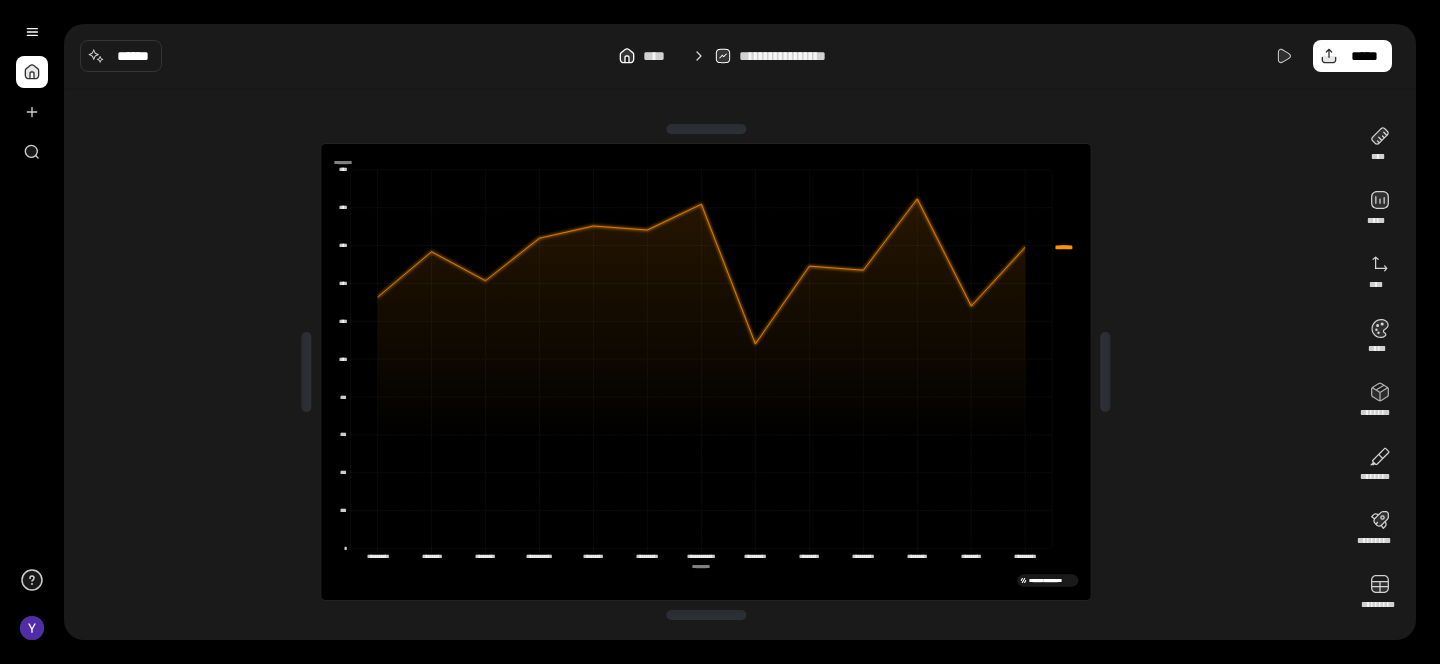 click on "**********" at bounding box center (740, 56) 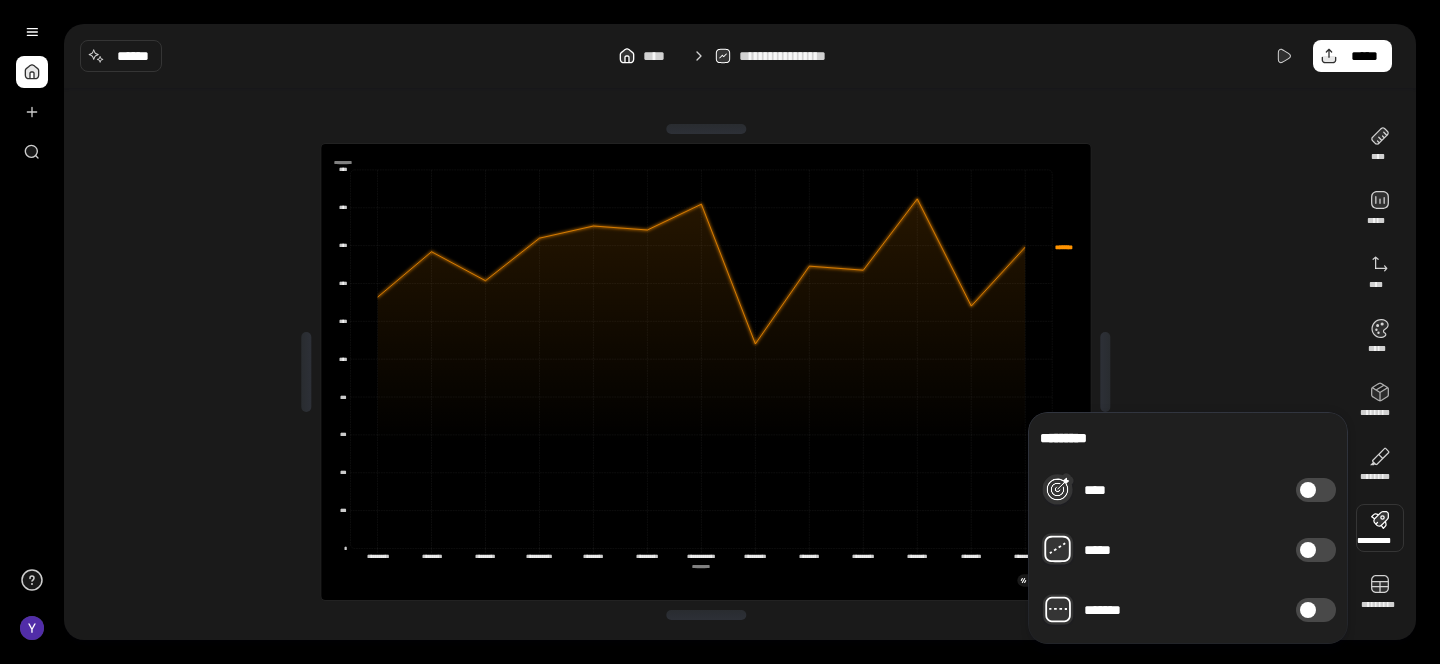 click on "********* **** ***** *******" at bounding box center (1188, 528) 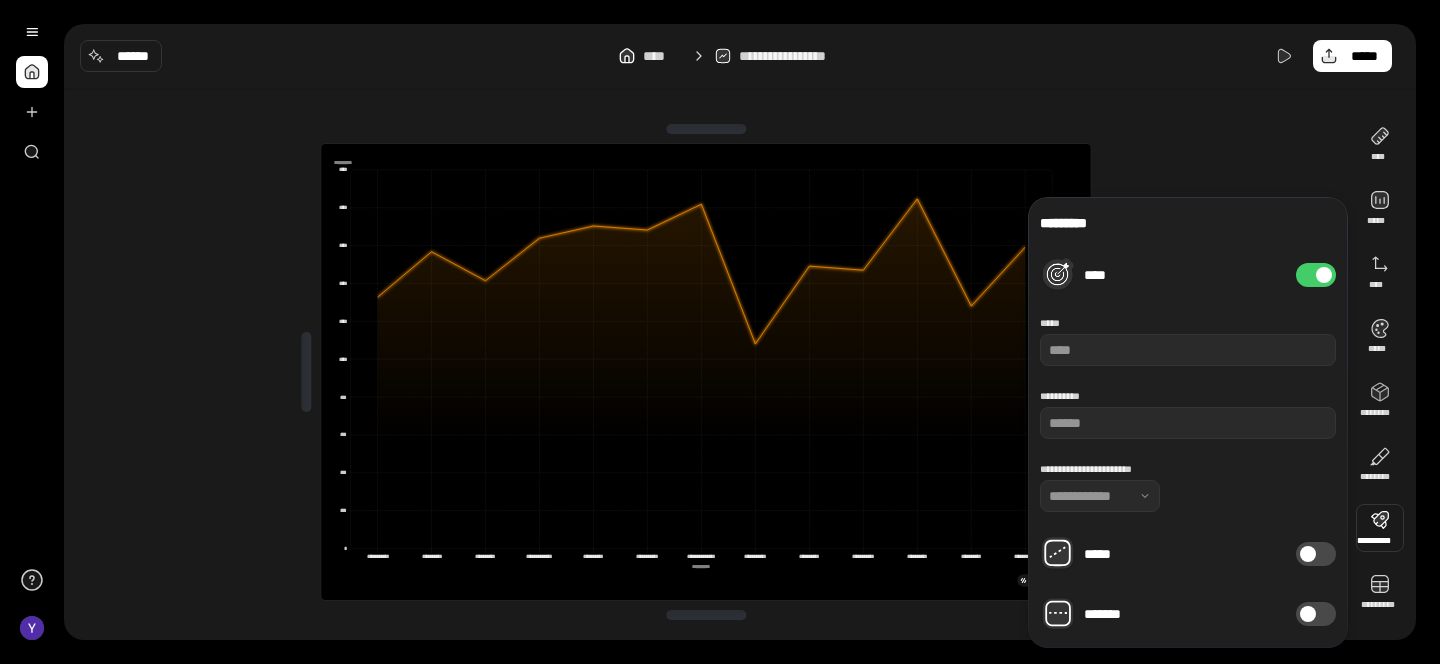 click on "**********" at bounding box center [1188, 487] 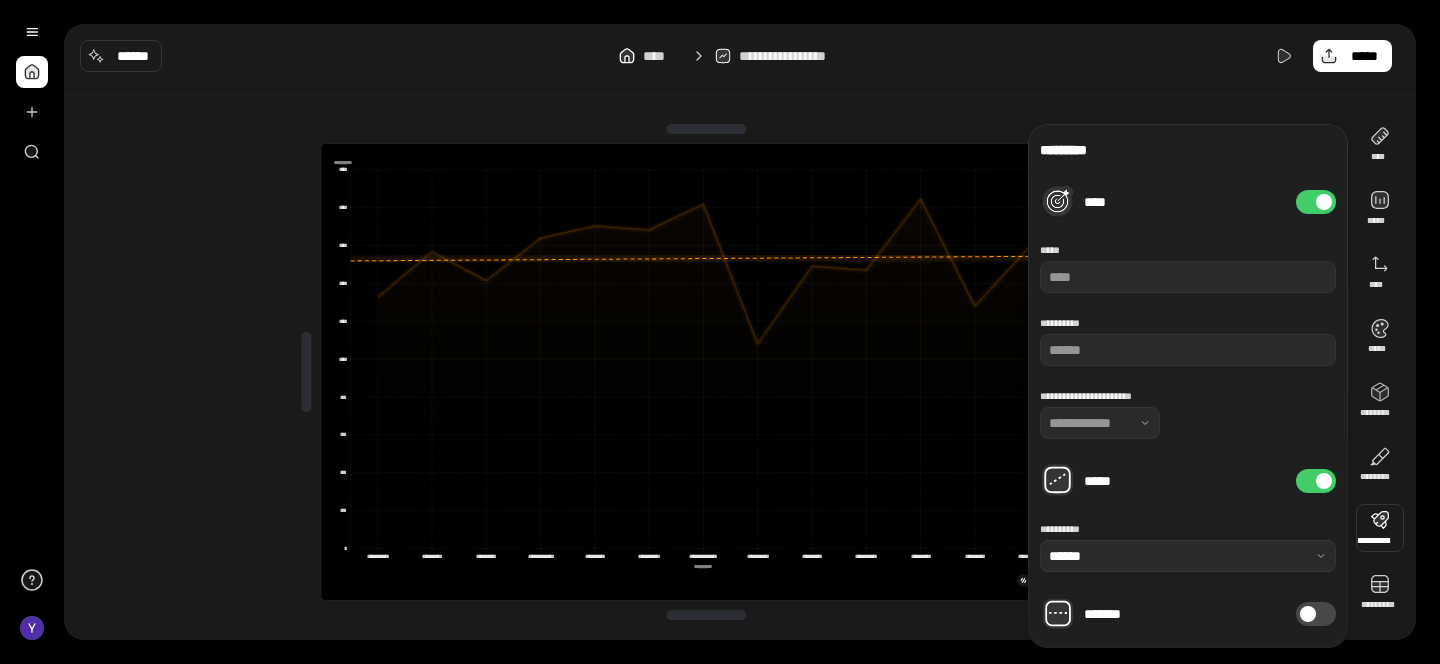 click on "*******" at bounding box center (1316, 614) 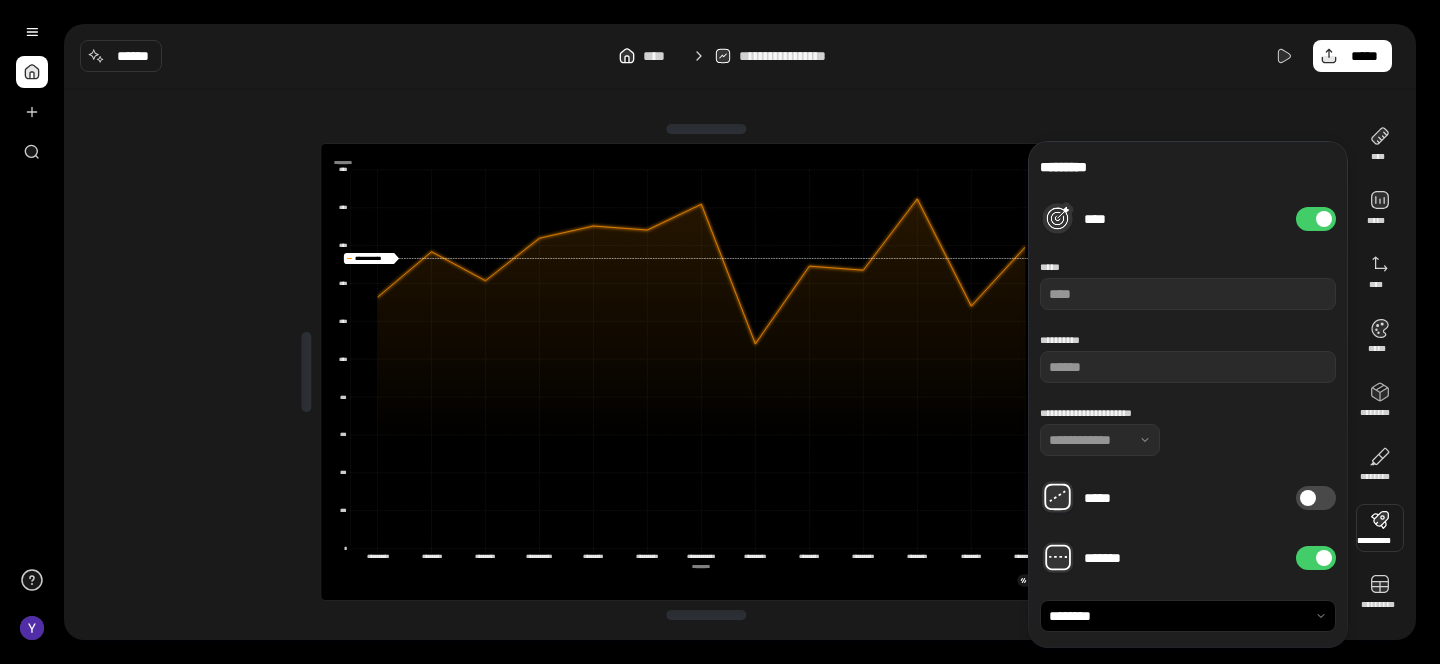 click on "*******" at bounding box center (1316, 558) 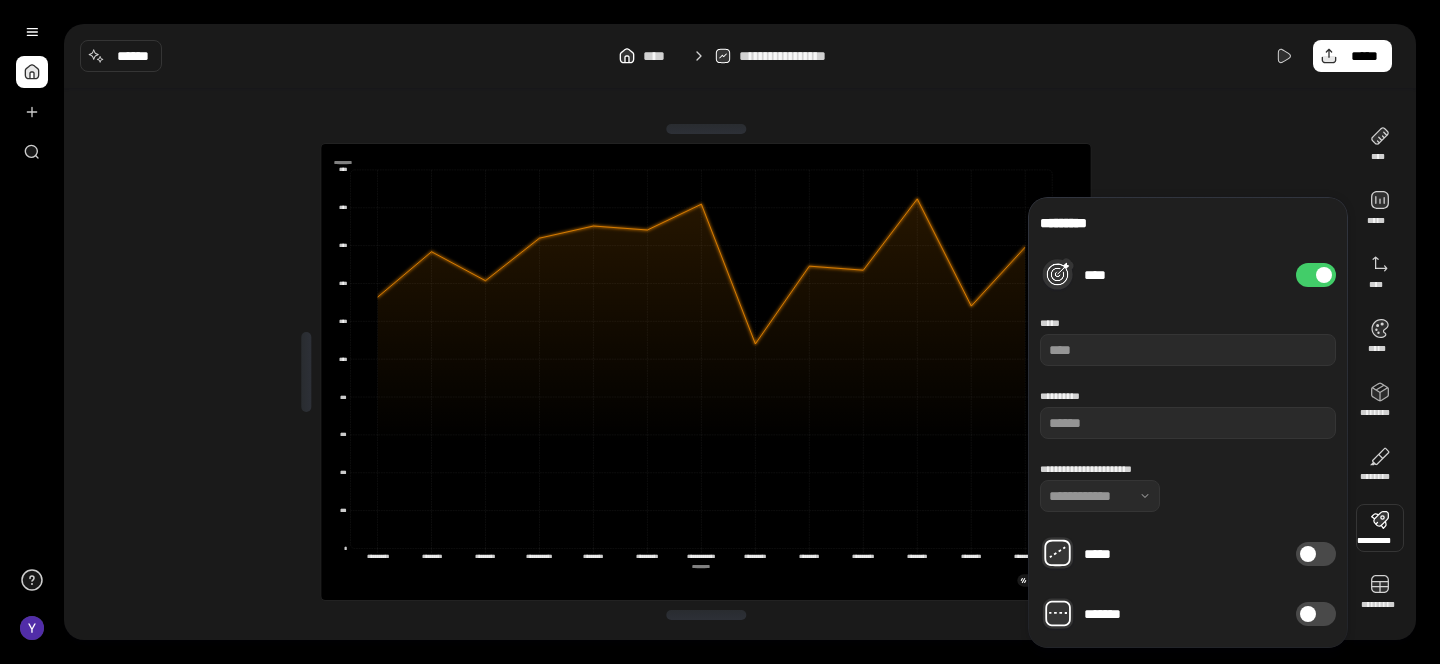 click on "****" at bounding box center (1316, 275) 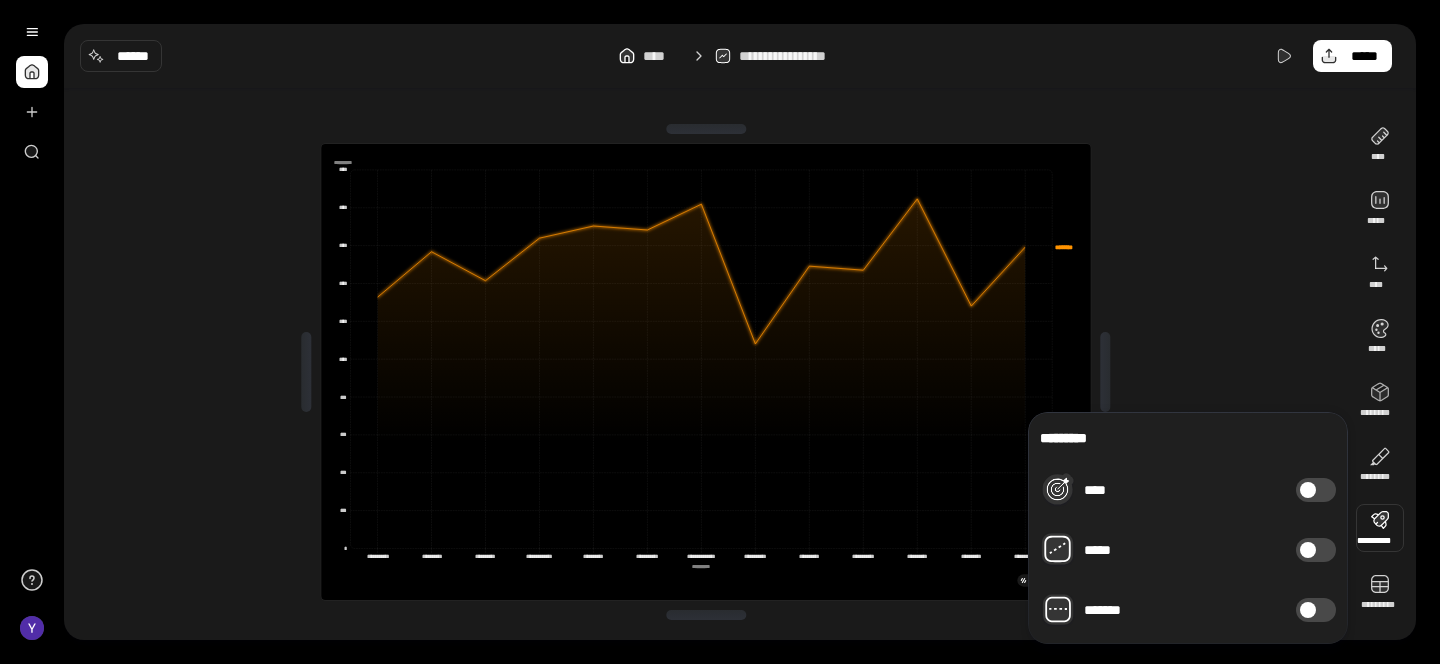 click on "**********" at bounding box center (706, 372) 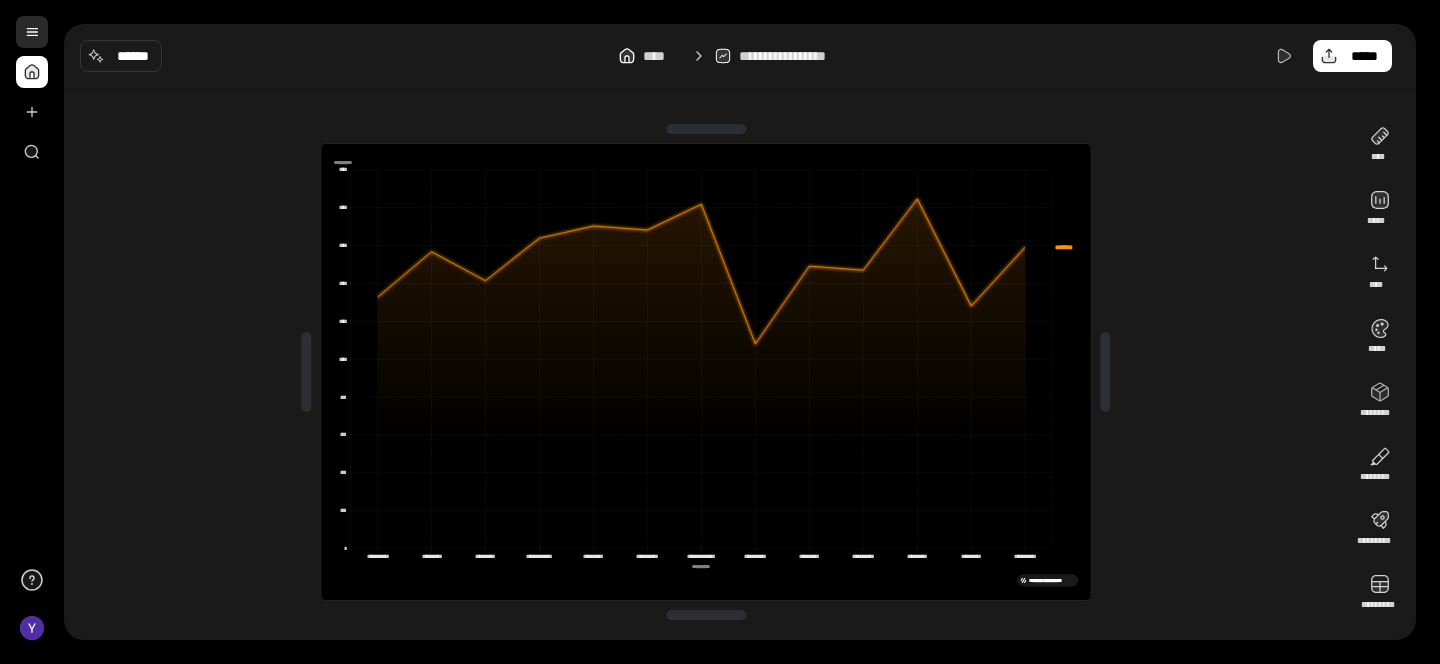 click at bounding box center [32, 32] 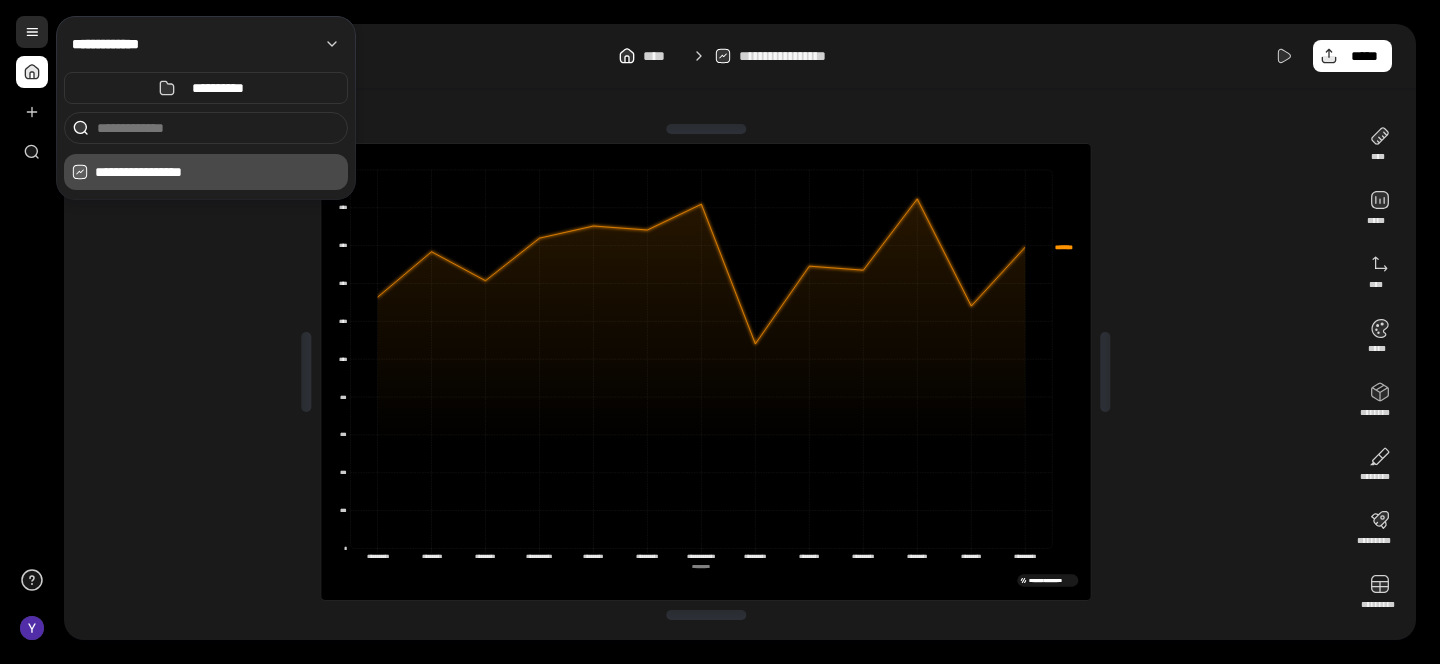 click at bounding box center [32, 32] 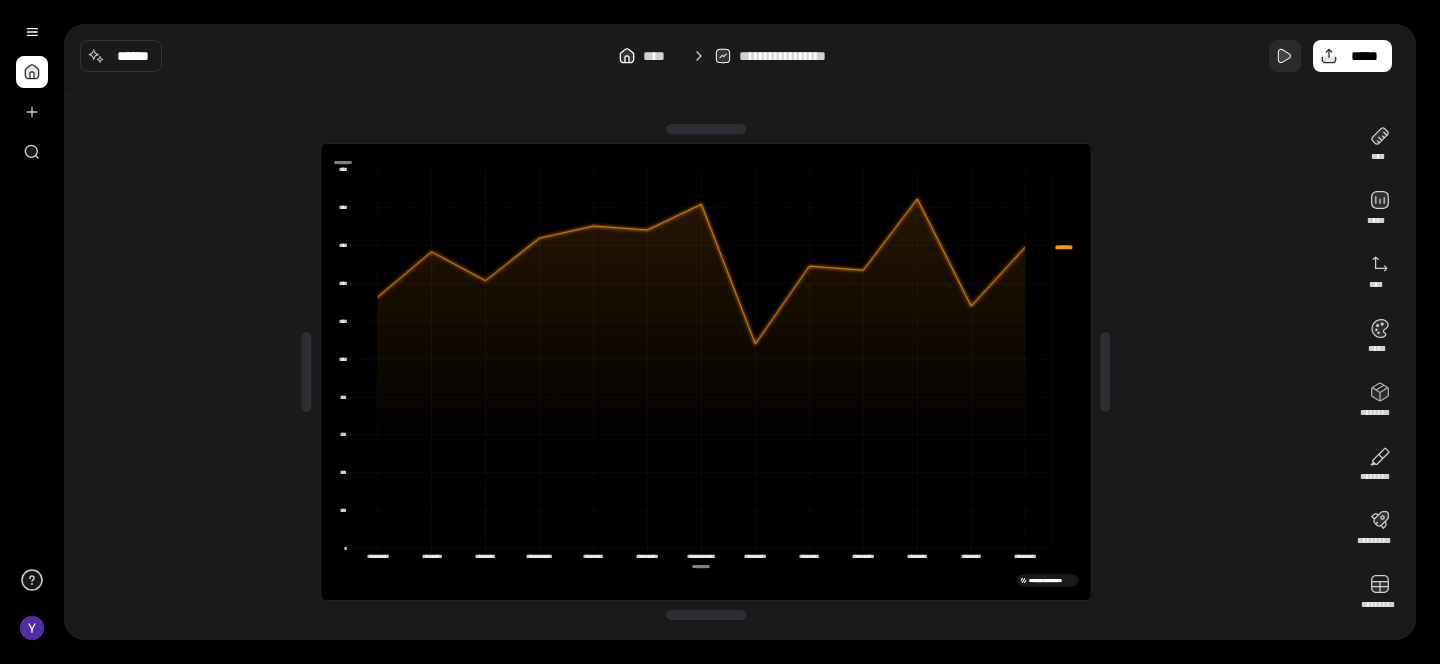 click at bounding box center [1285, 56] 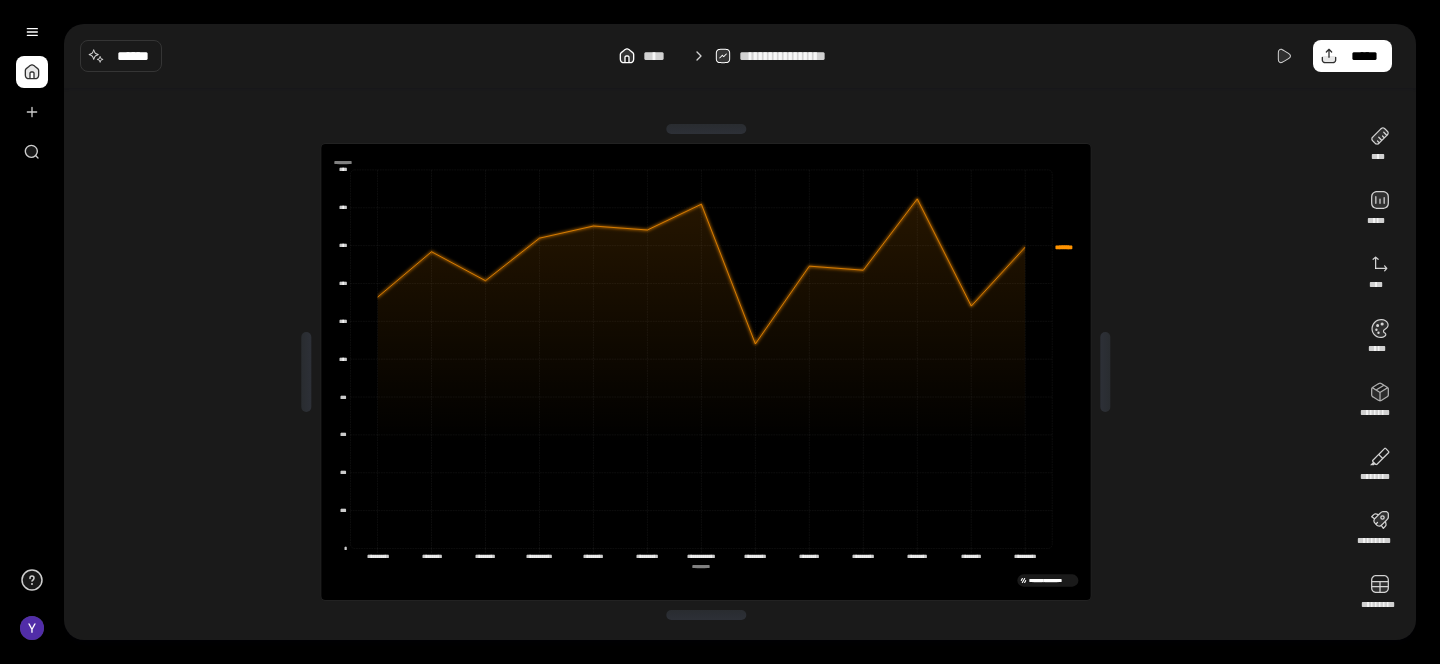 click on "**********" at bounding box center [706, 372] 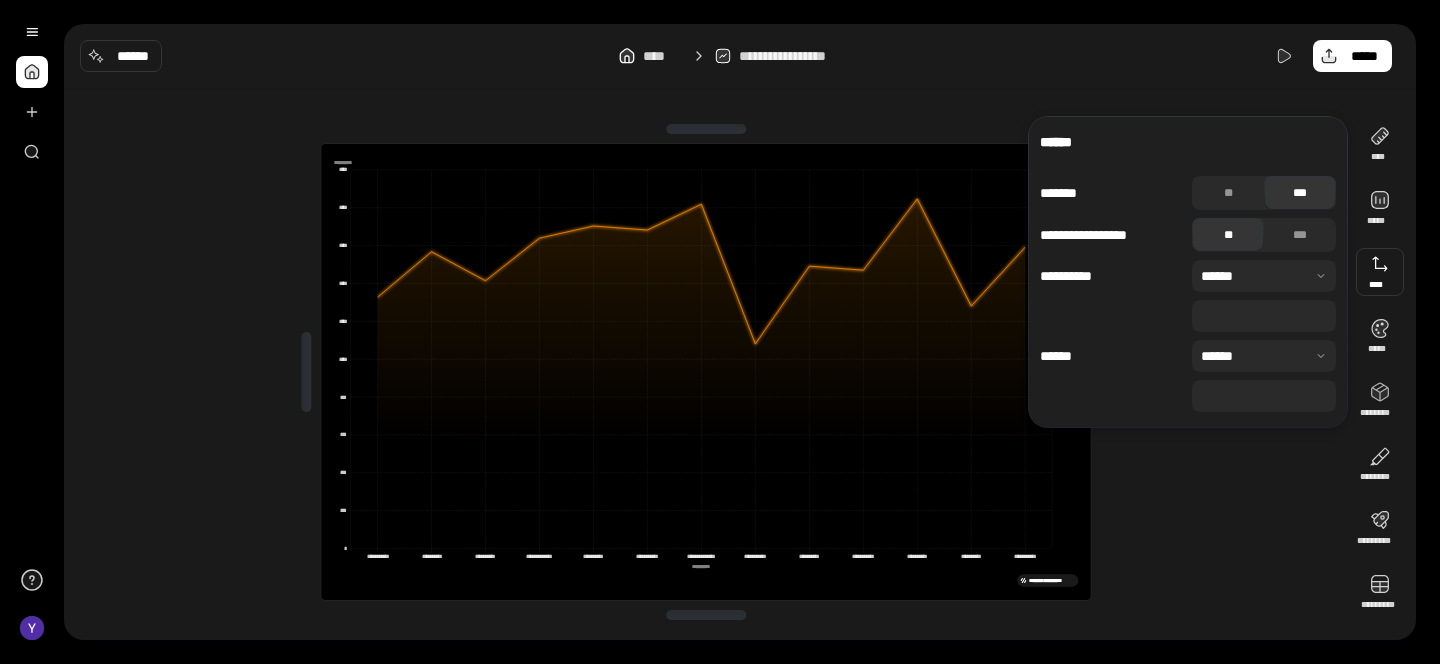 click at bounding box center [1380, 272] 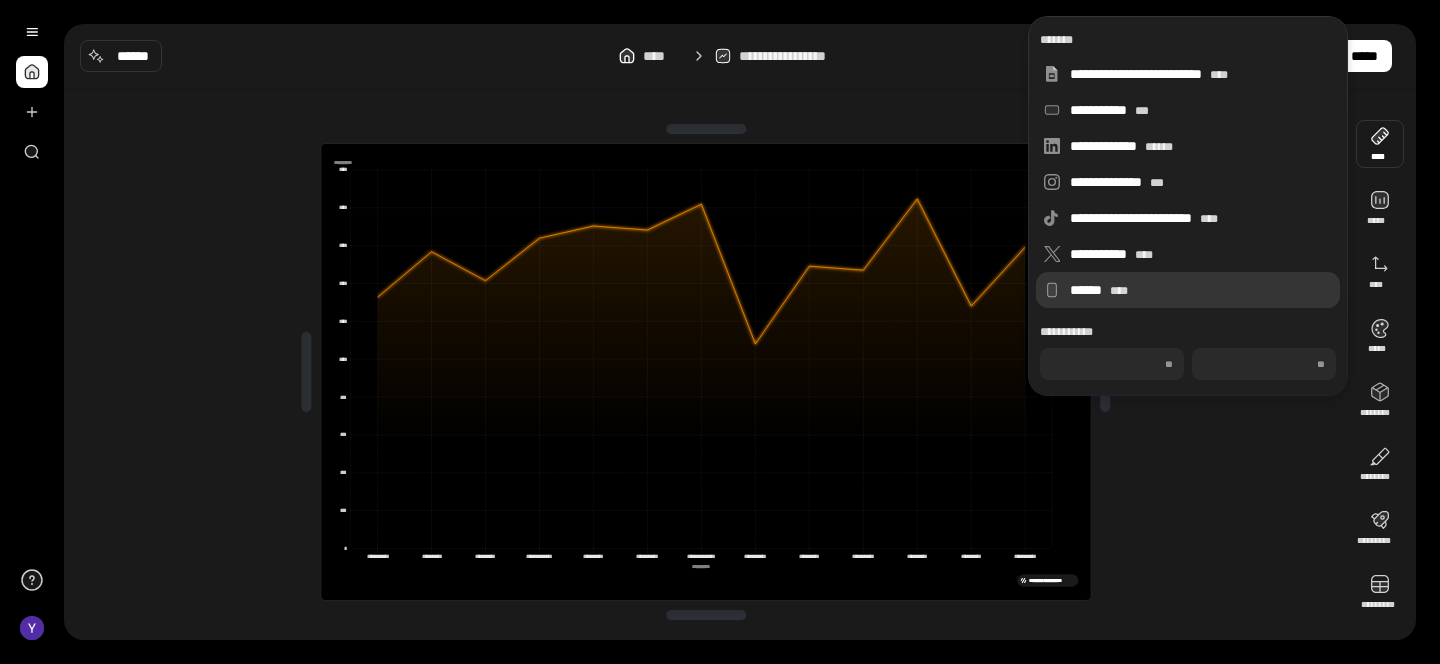 click on "****** ****" at bounding box center (1201, 290) 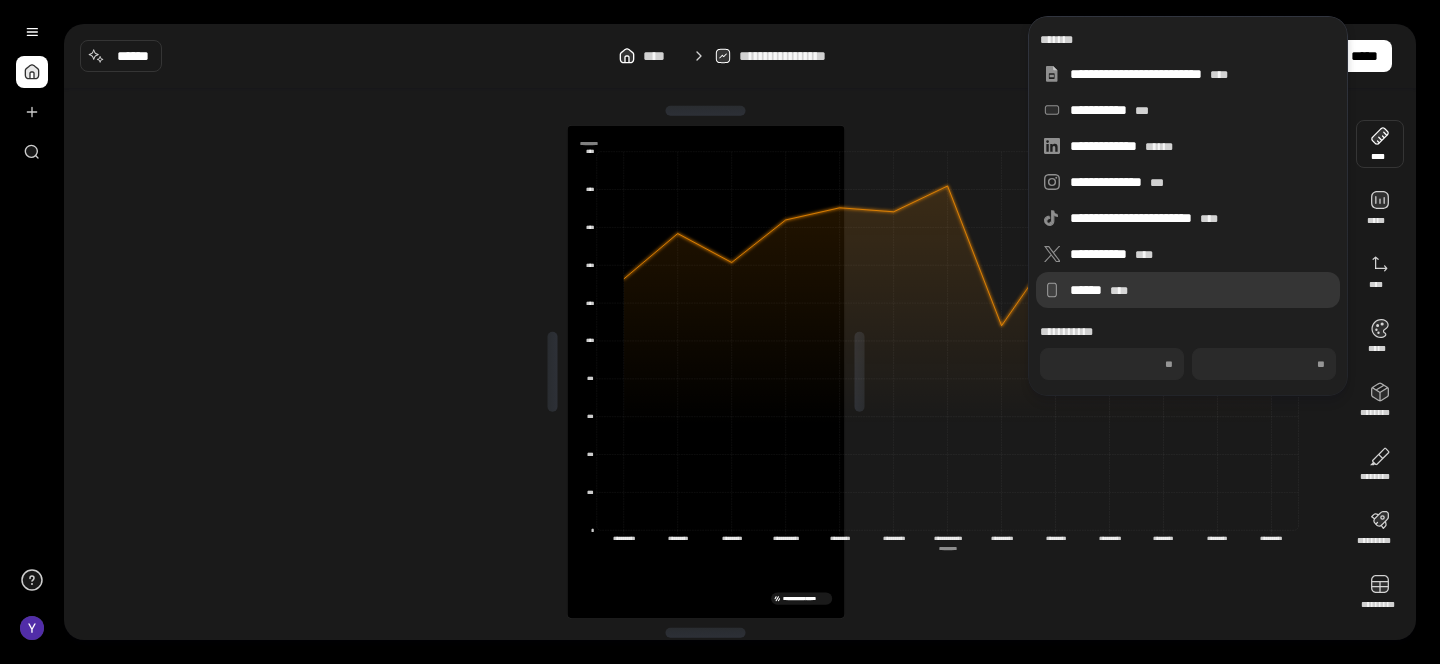 type on "***" 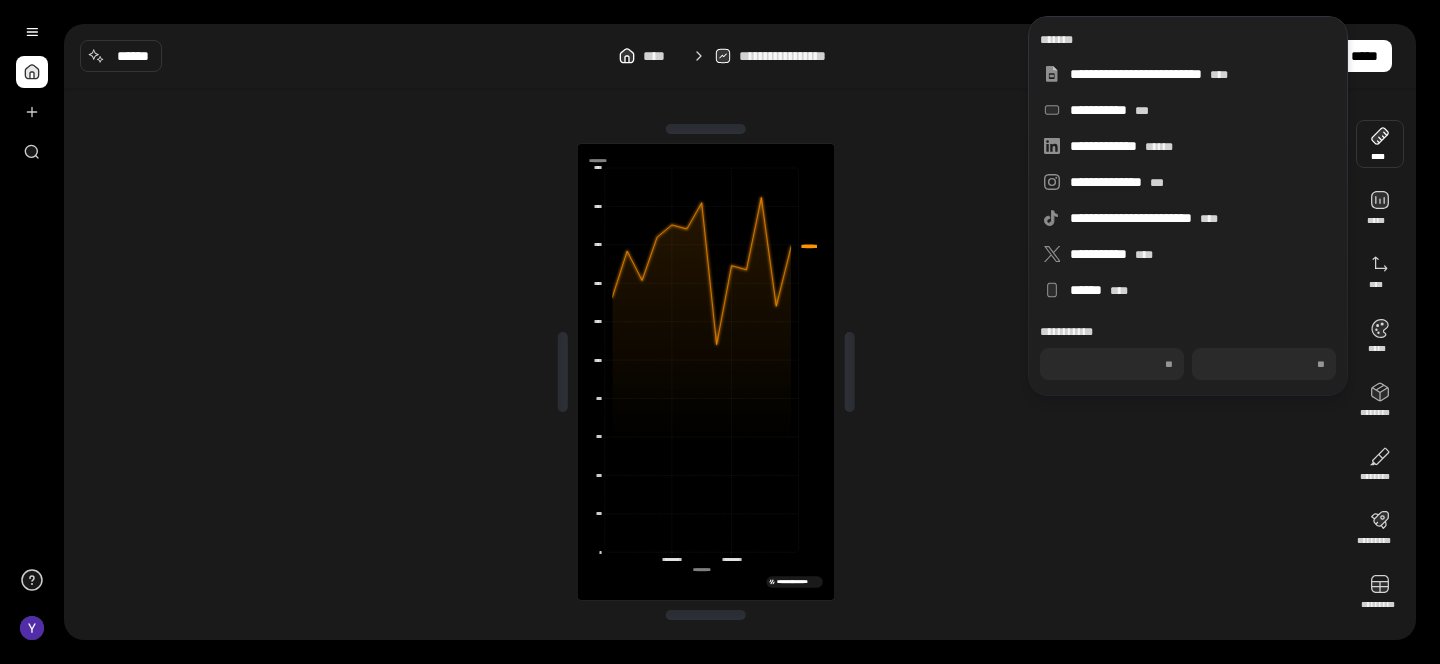 click on "***" at bounding box center [1112, 364] 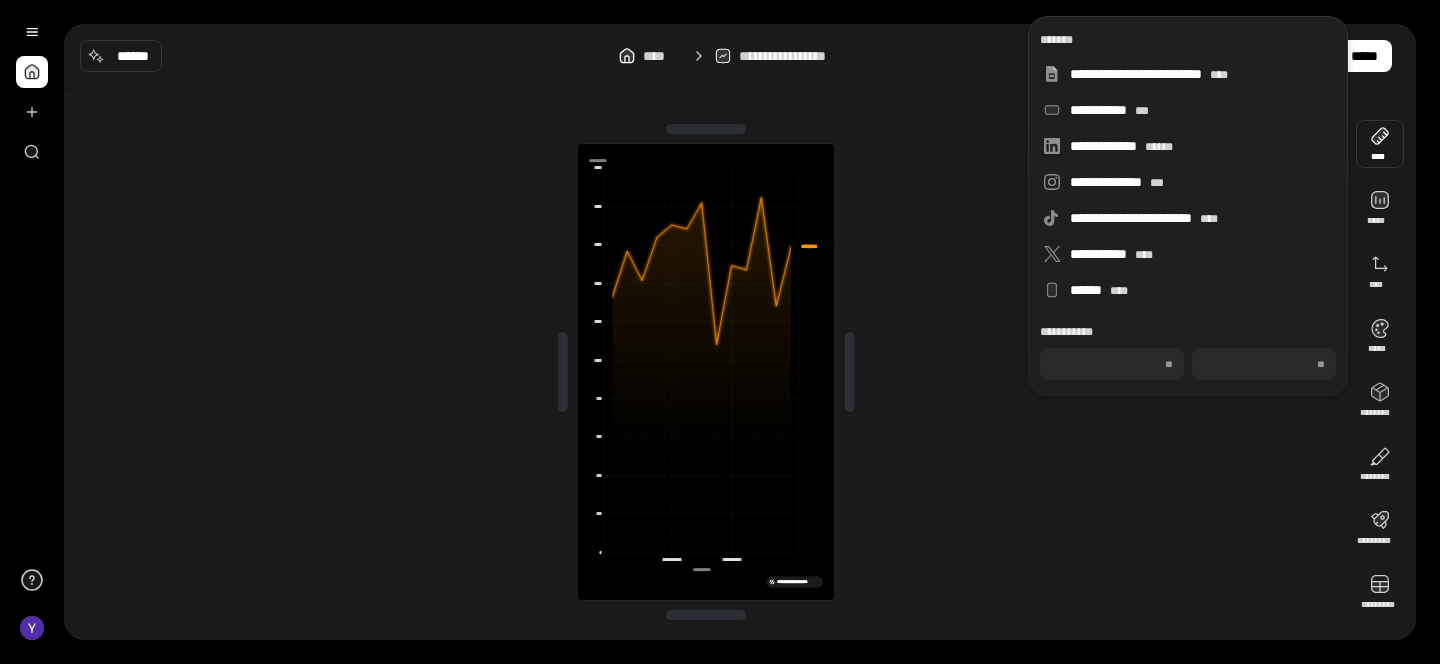 type on "****" 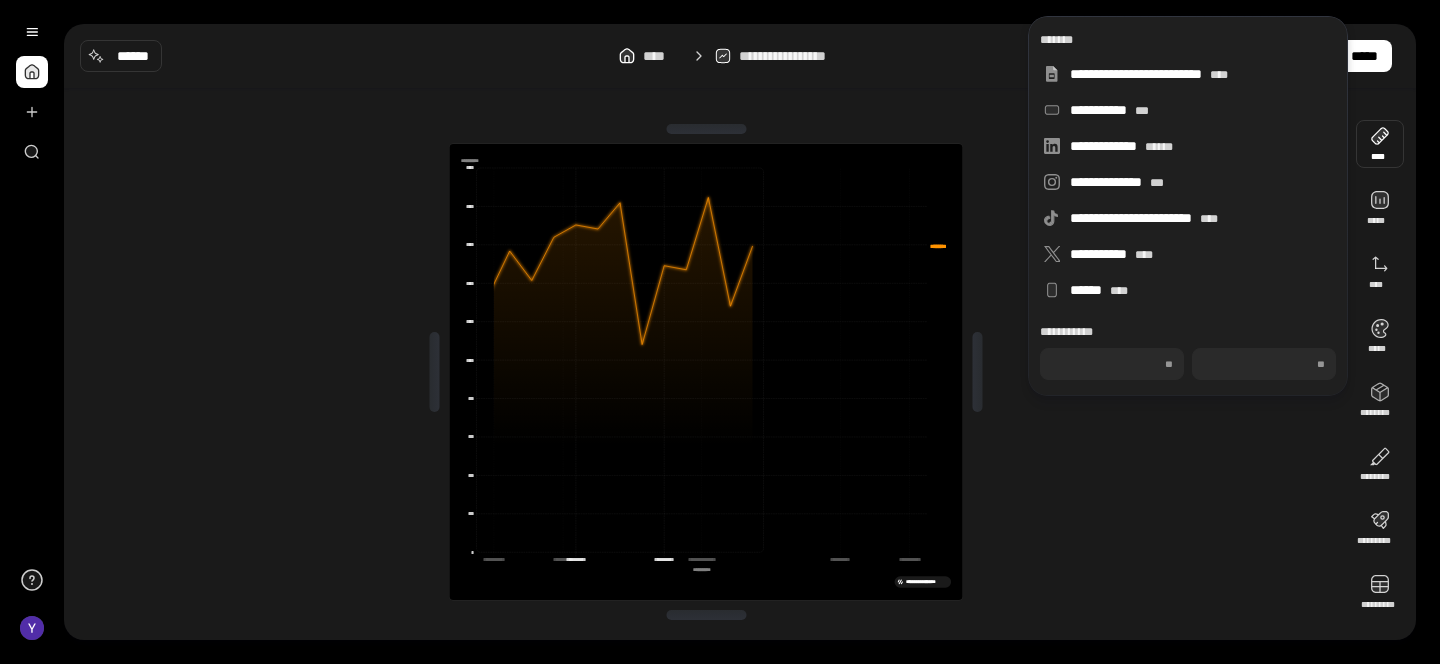 click on "***" at bounding box center (1264, 364) 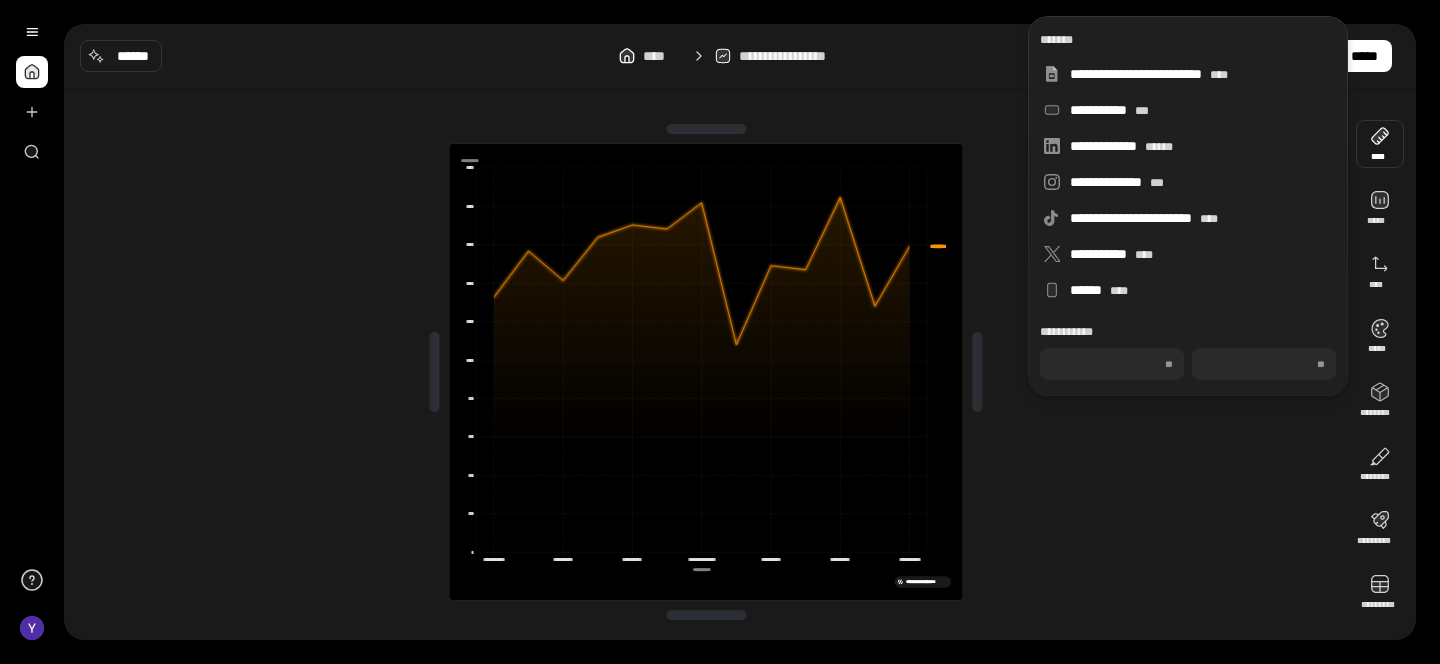 type on "****" 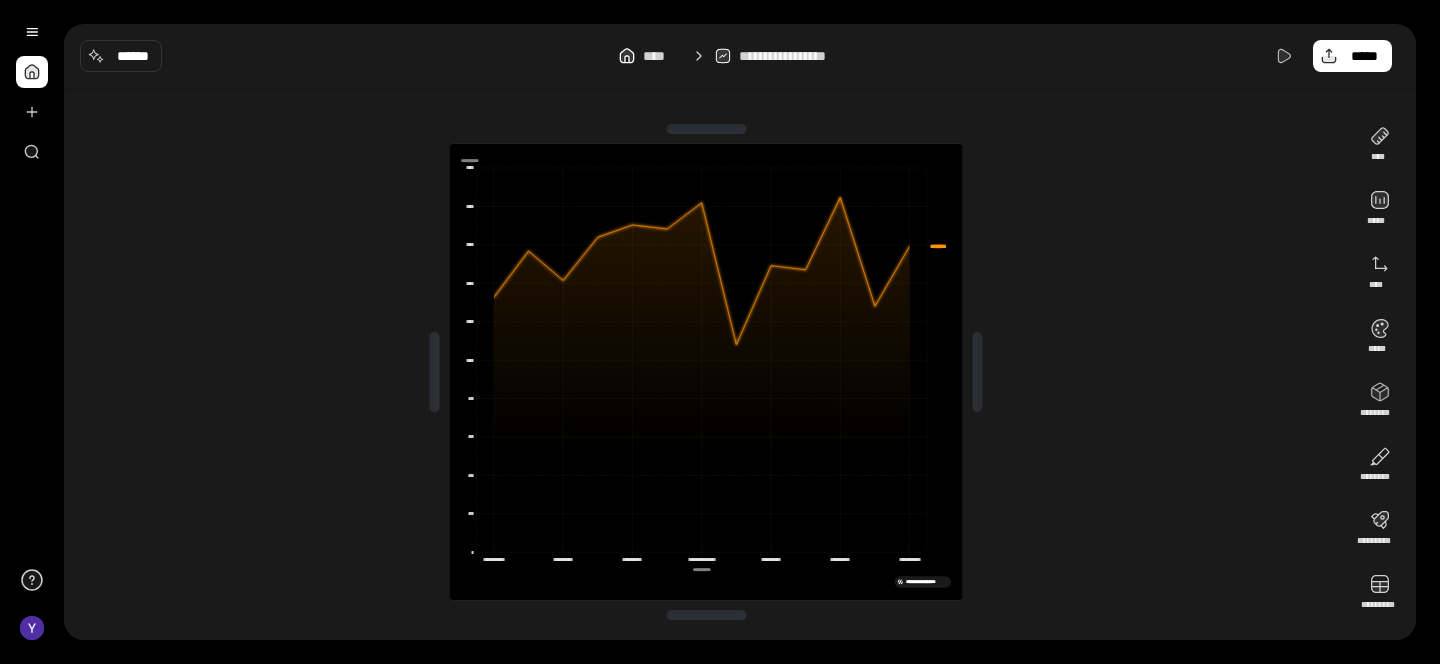 click on "**********" at bounding box center [706, 372] 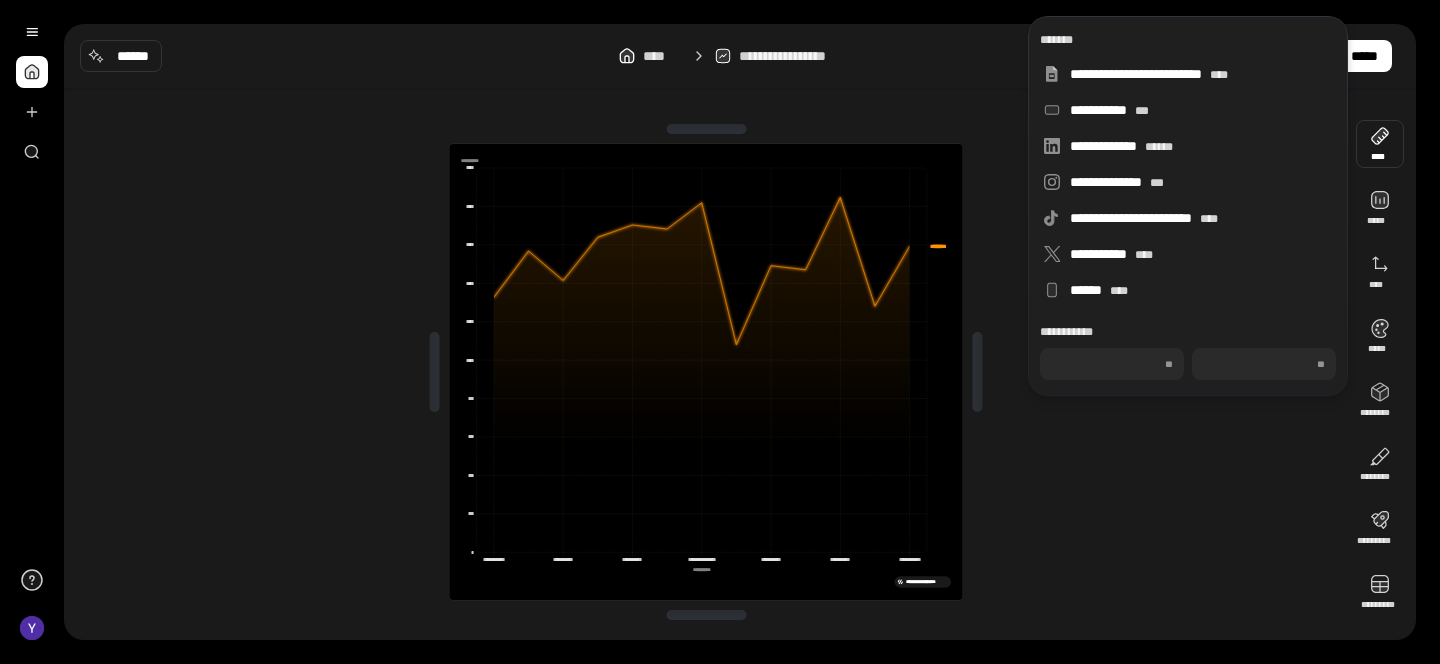 click on "***" at bounding box center [1264, 364] 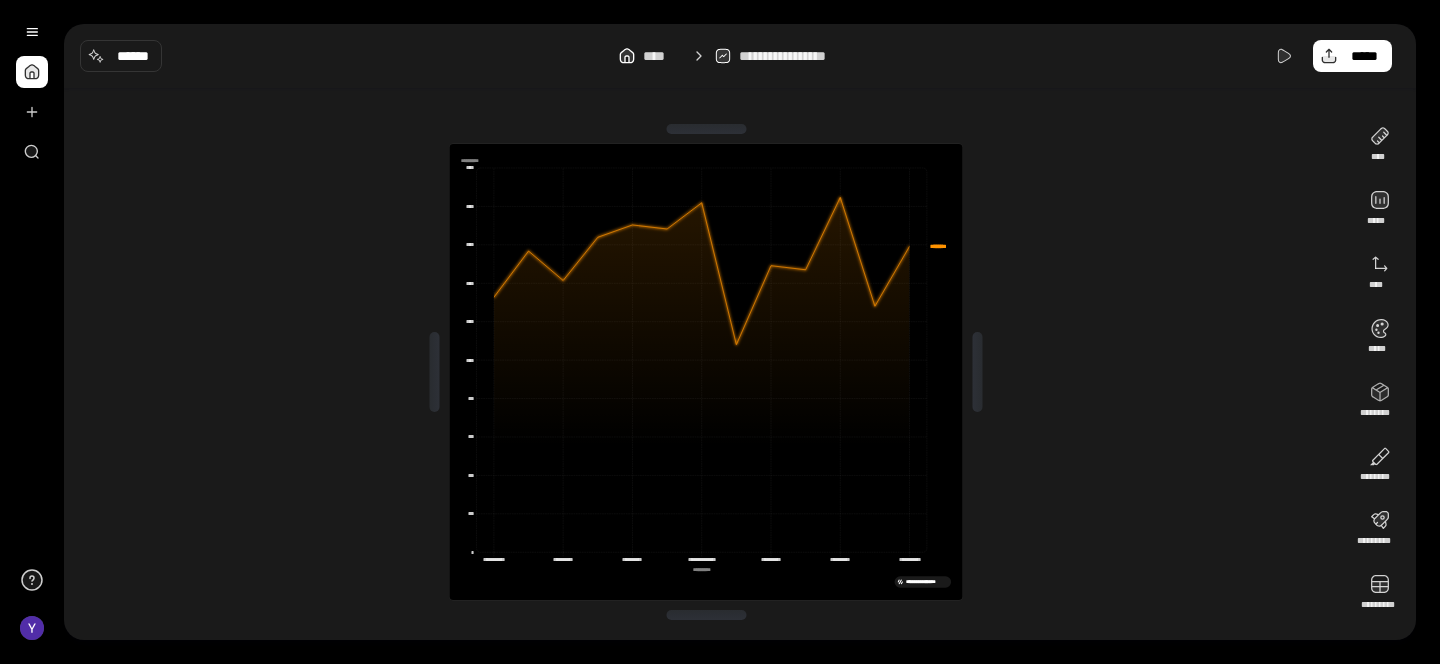 click on "**********" at bounding box center (706, 372) 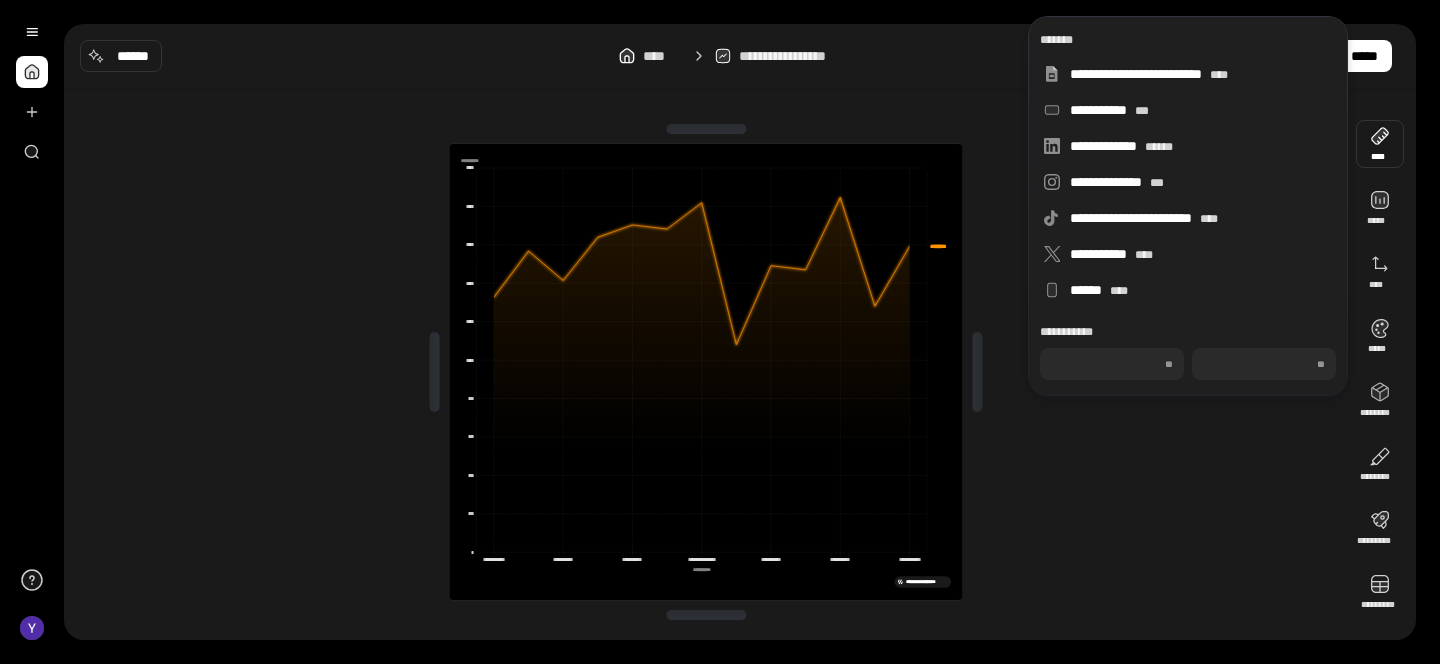 click at bounding box center [1380, 144] 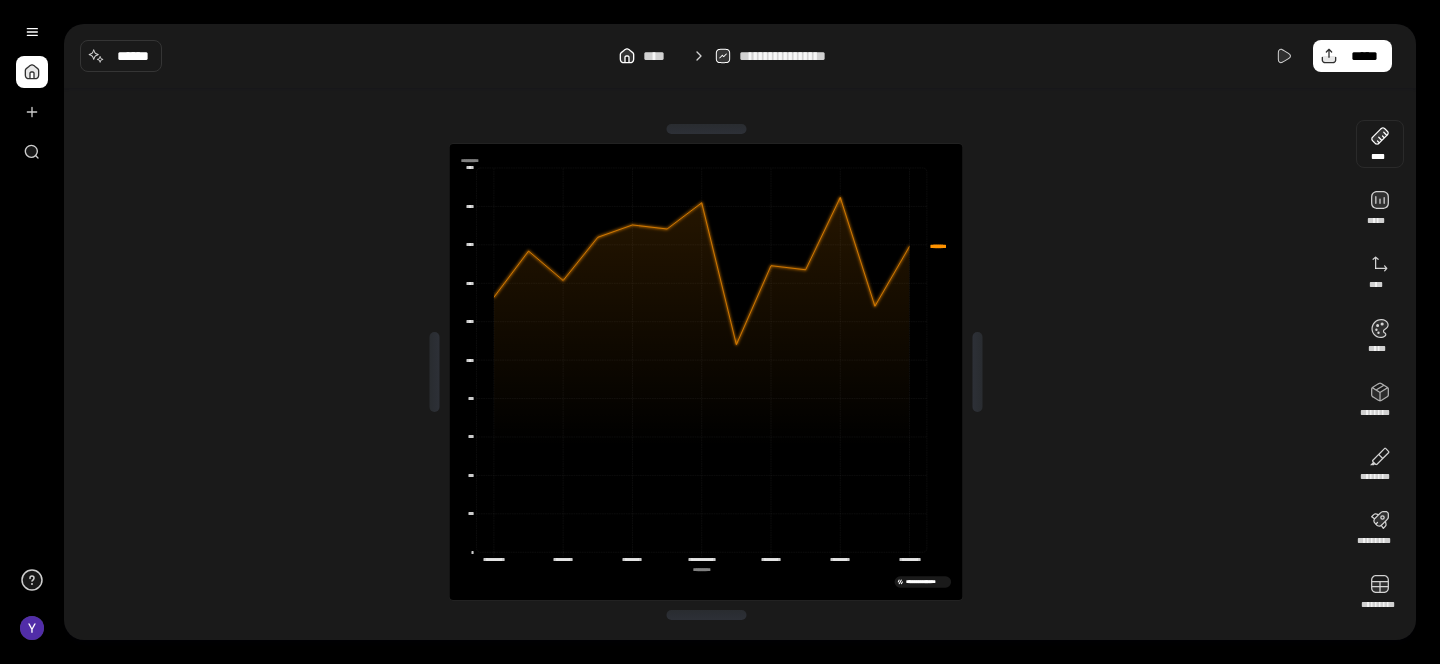 click at bounding box center [1380, 144] 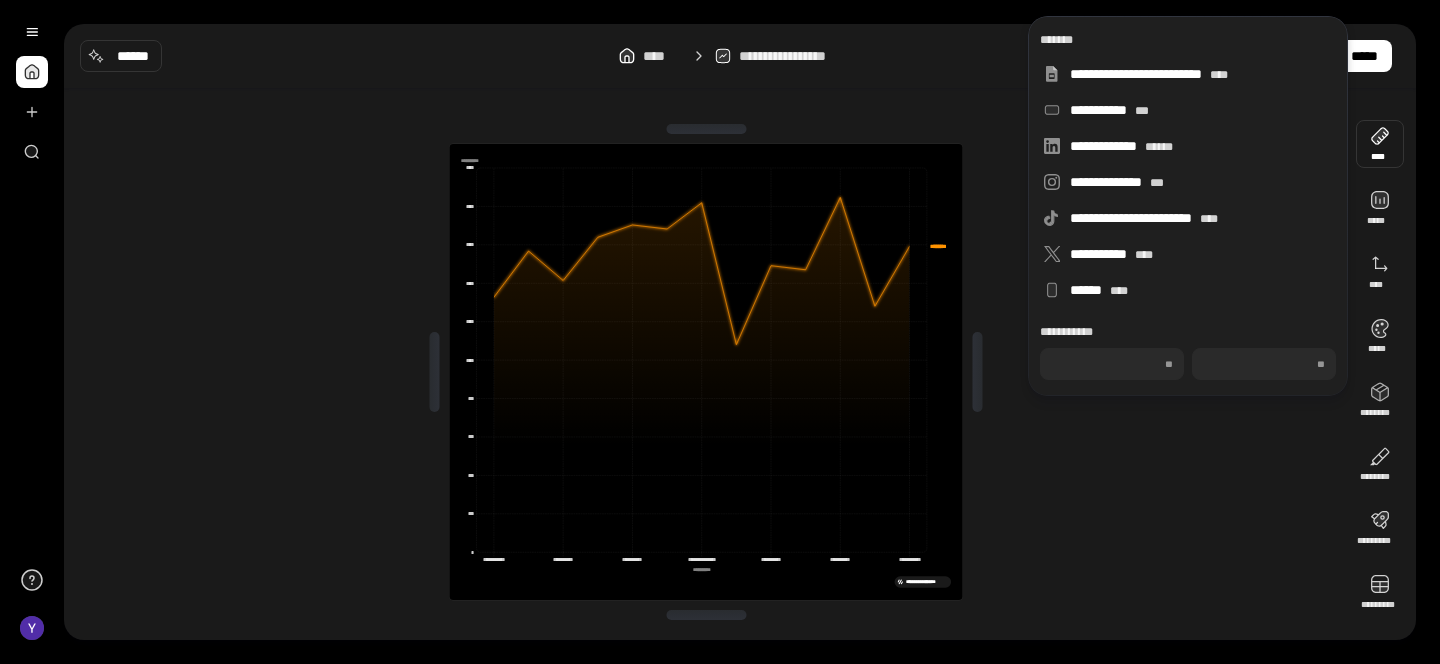 click on "****" at bounding box center (1112, 364) 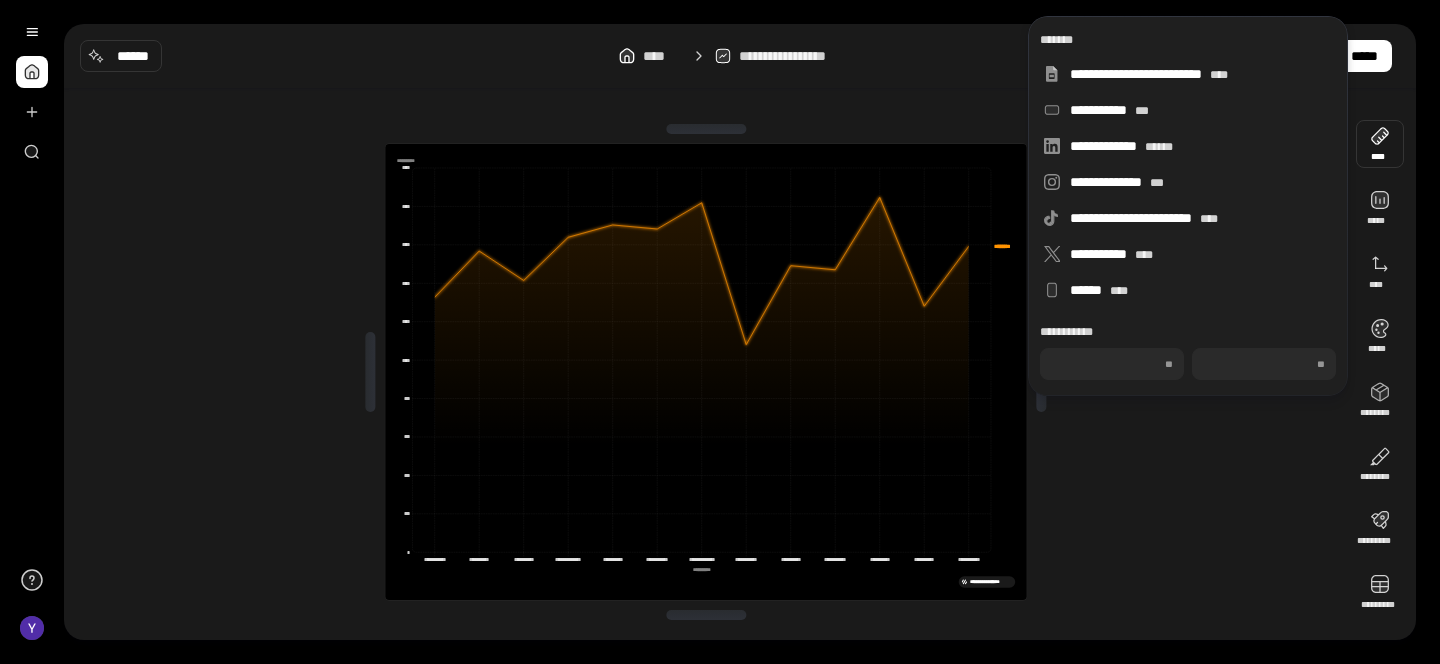 click on "***" at bounding box center (1264, 364) 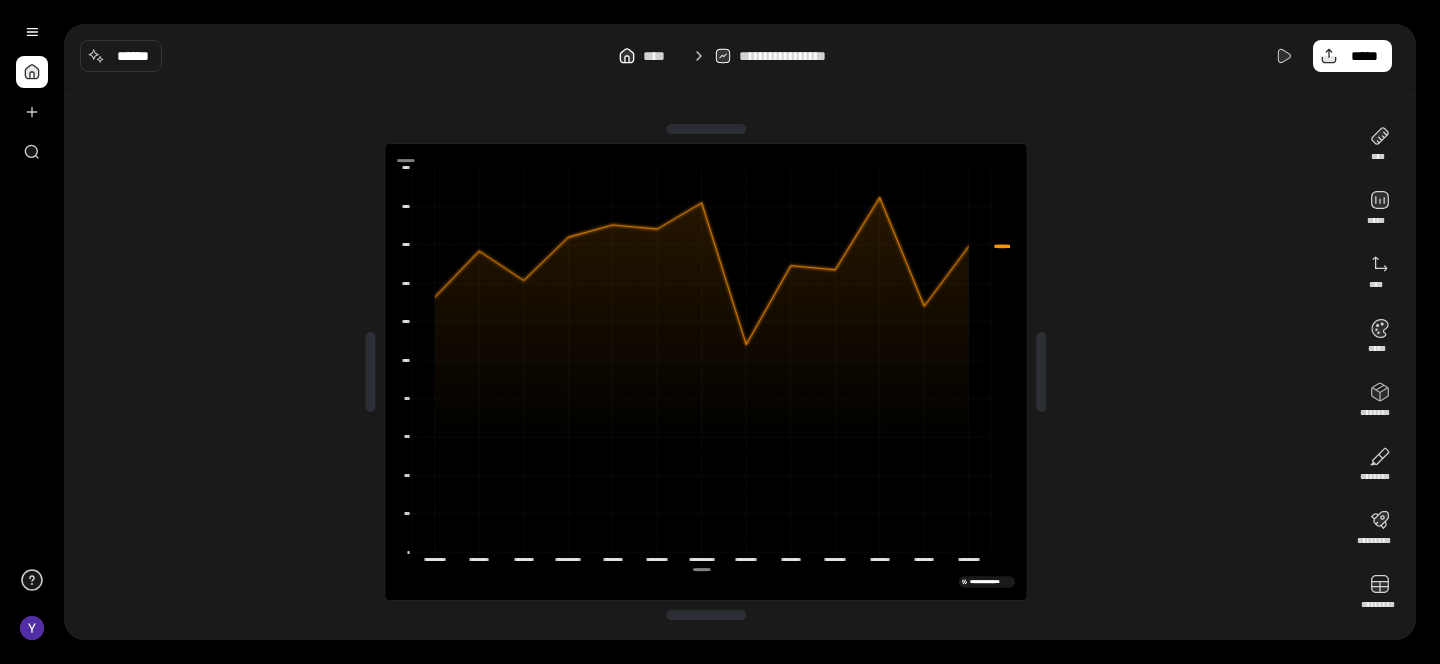 click on "**********" at bounding box center (706, 372) 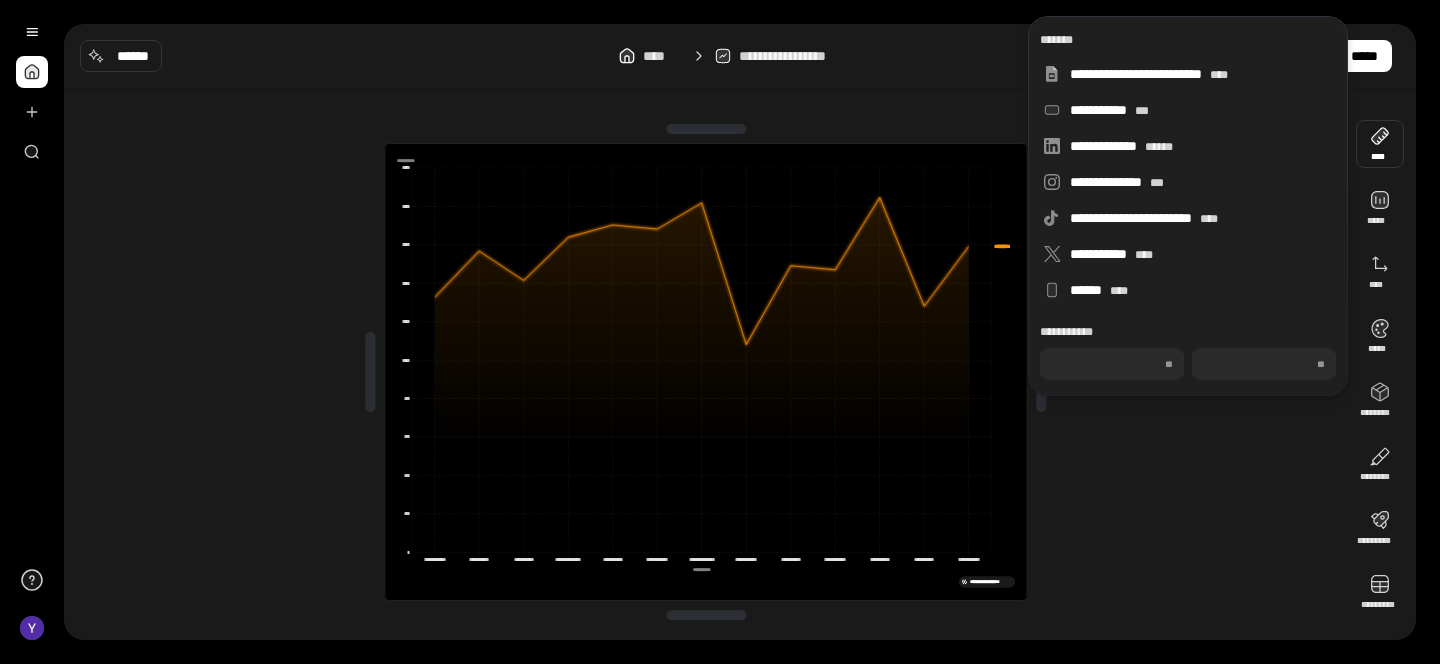 click at bounding box center (1380, 144) 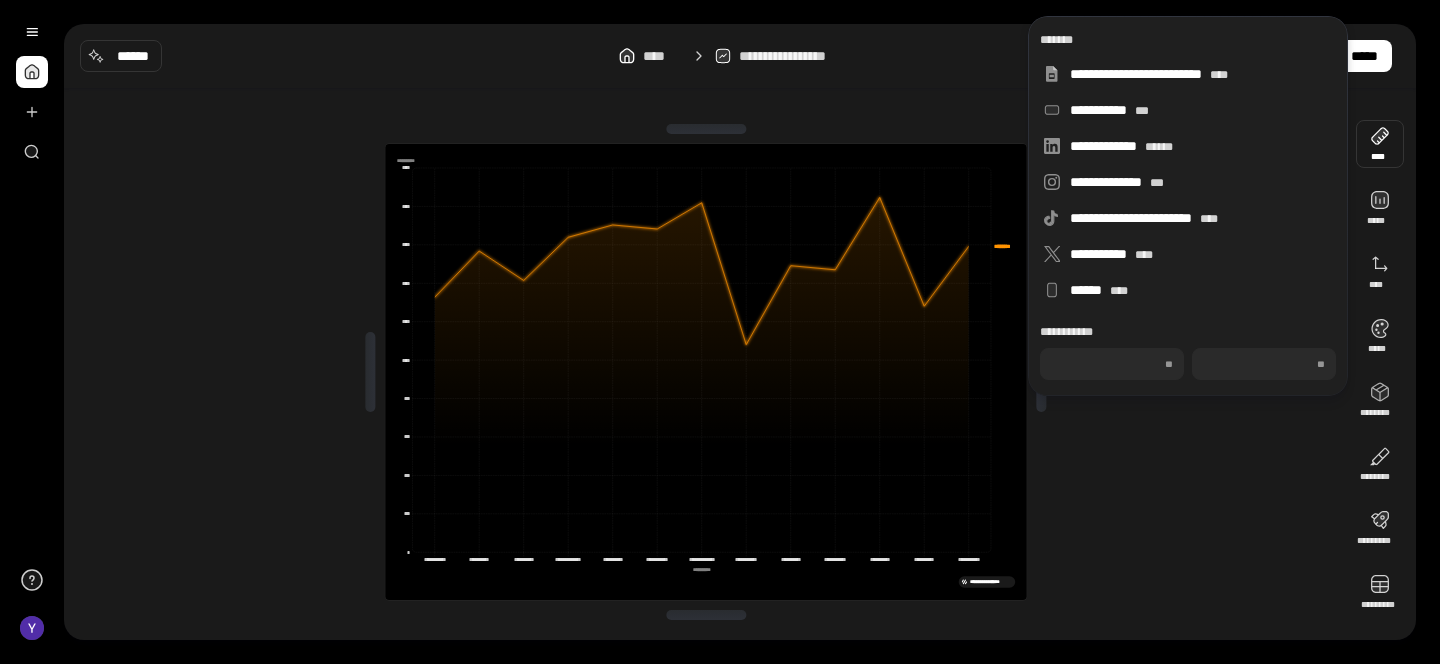 type on "****" 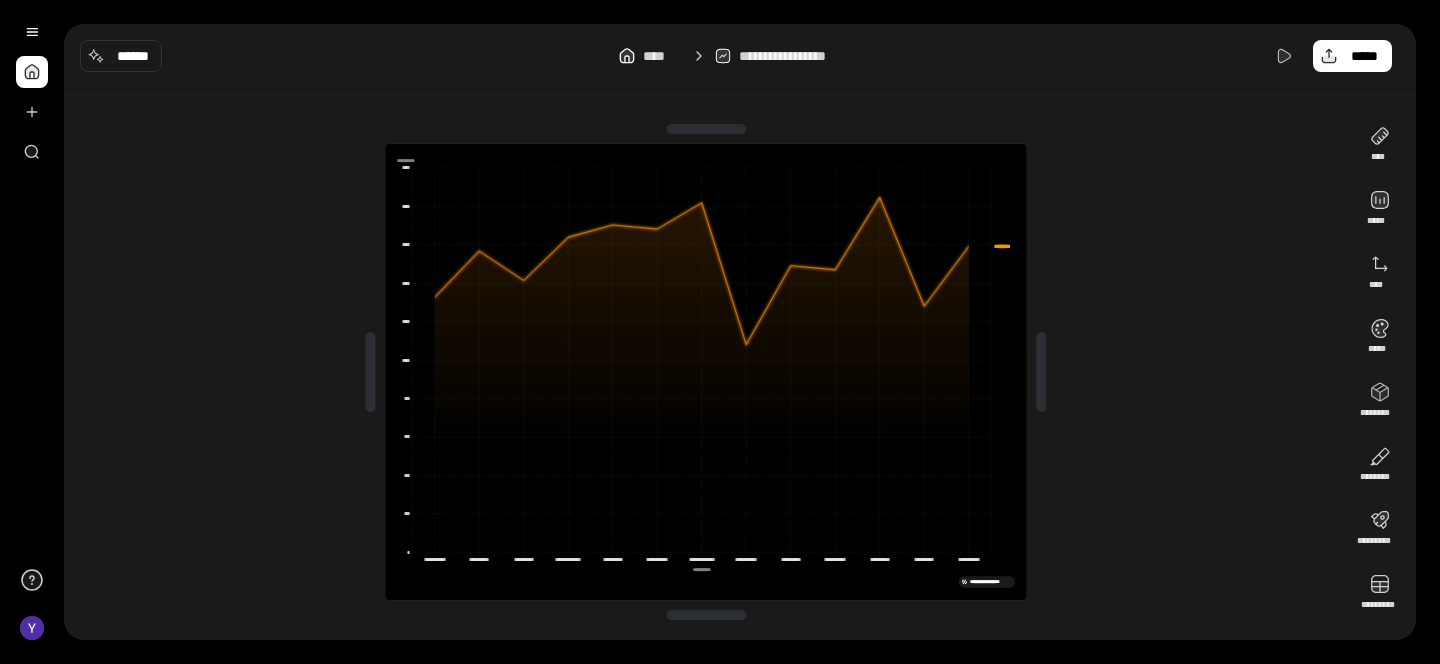 click on "**********" at bounding box center (706, 372) 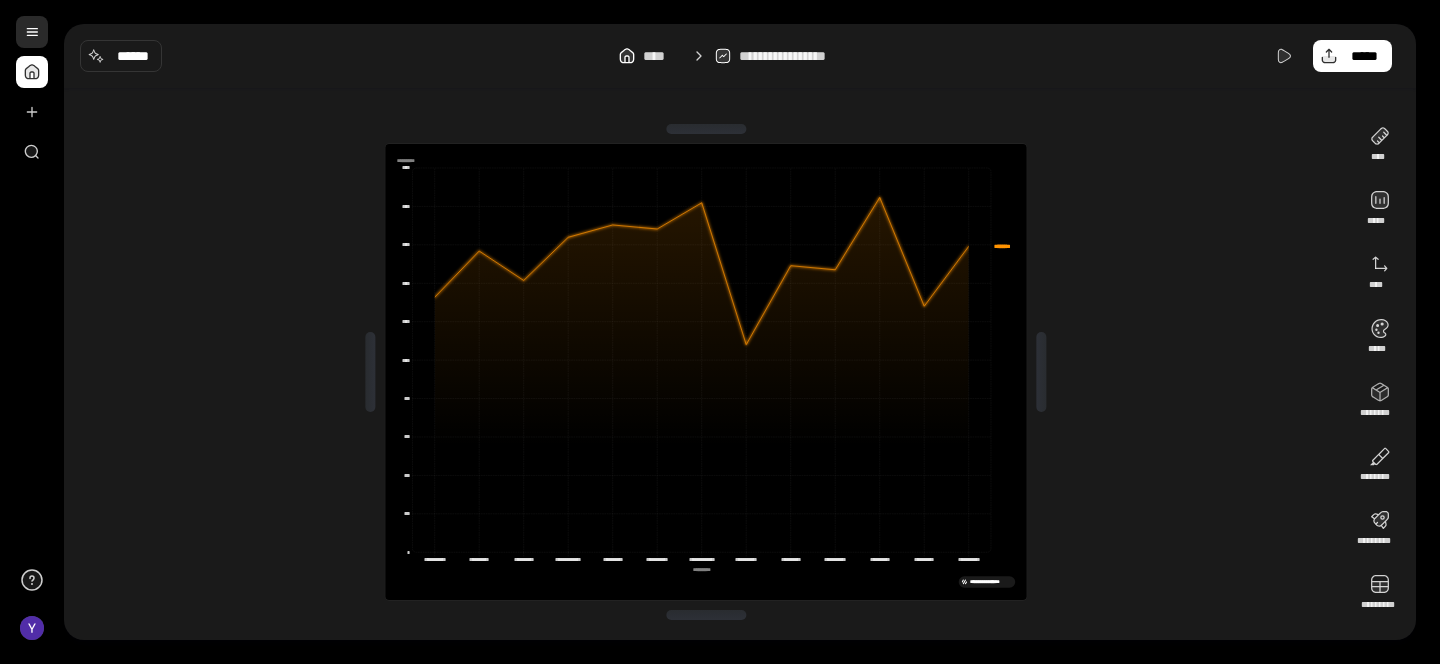 click at bounding box center [32, 32] 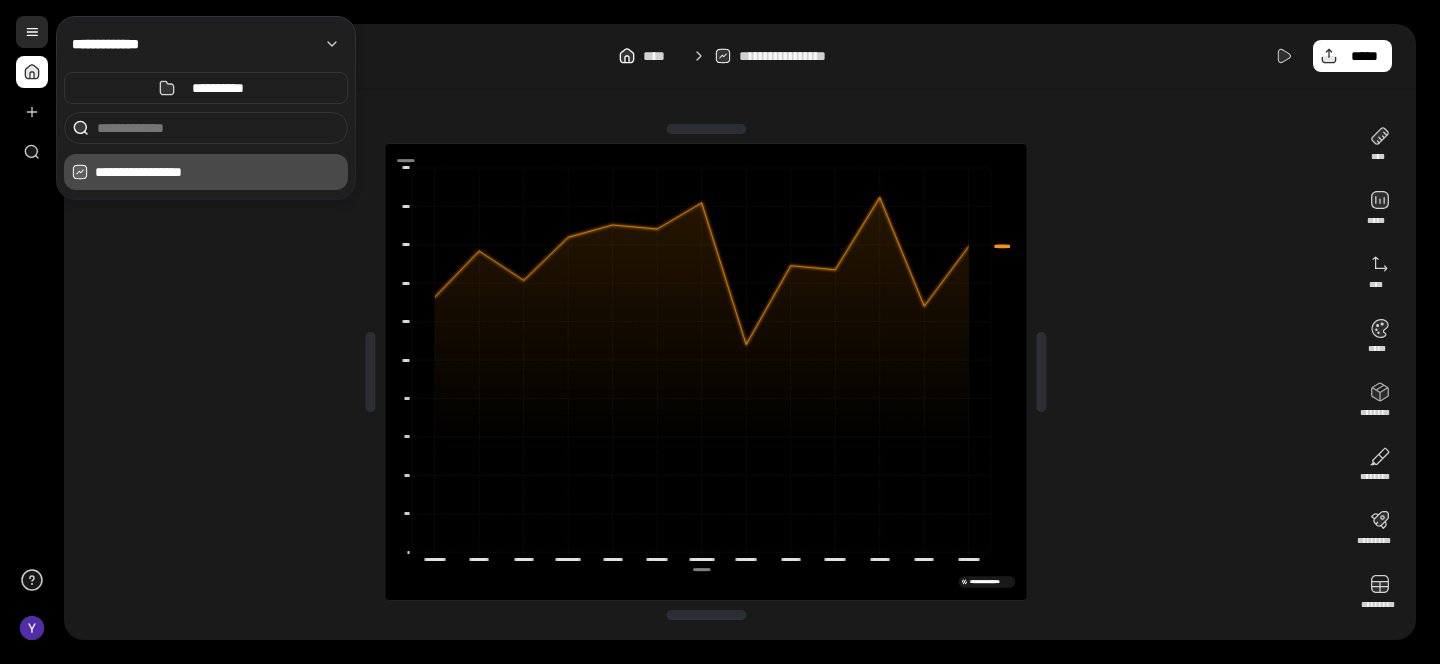 click at bounding box center [32, 32] 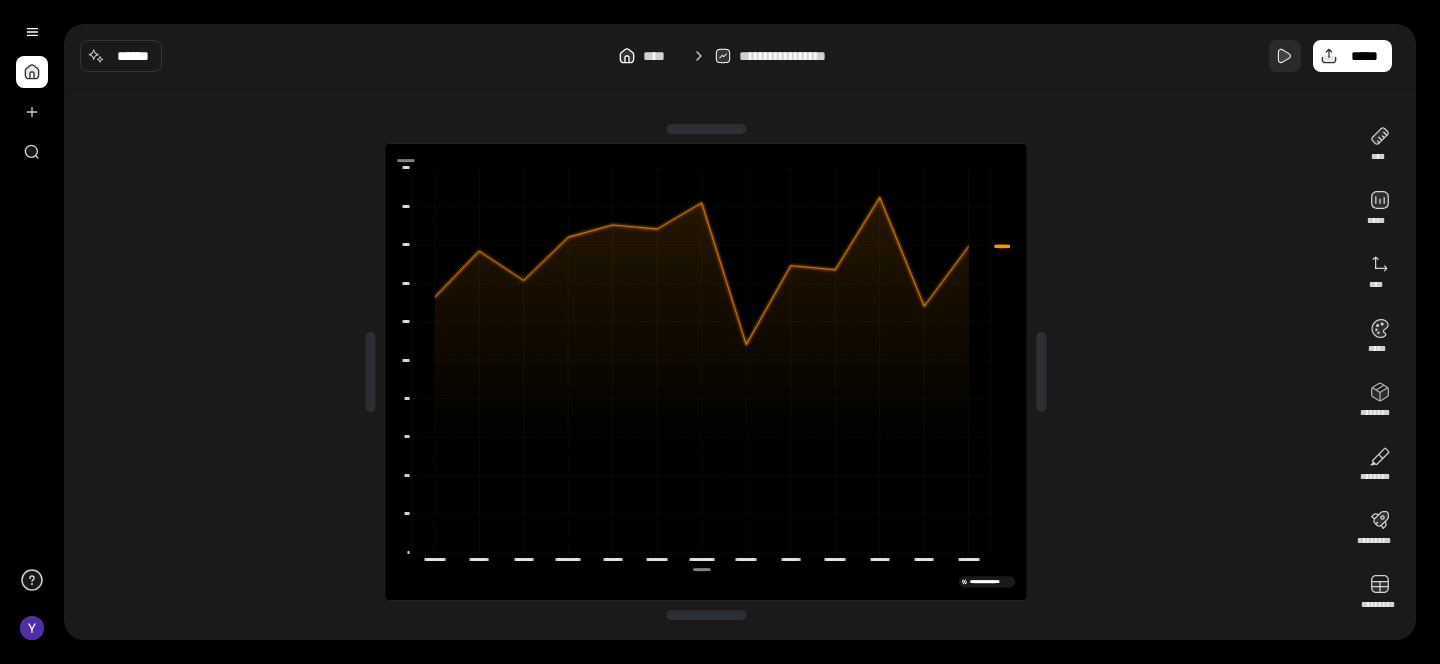 click at bounding box center (1285, 56) 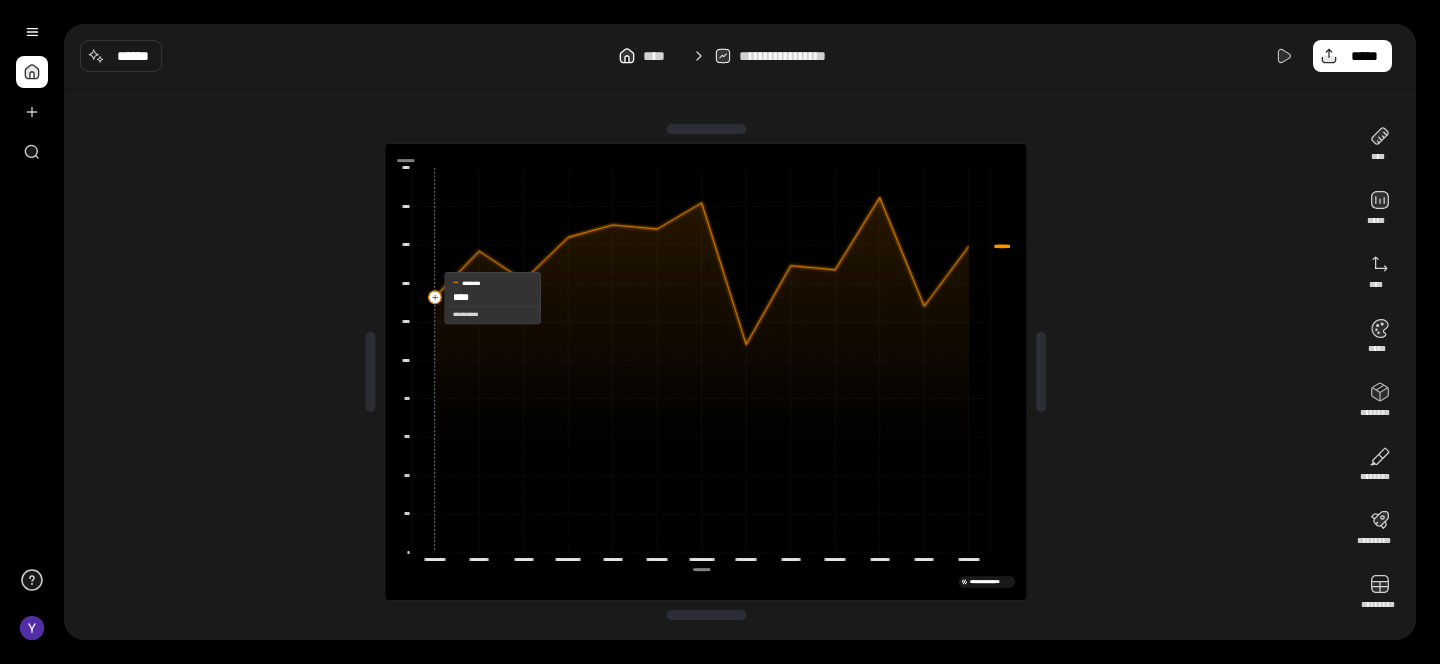click 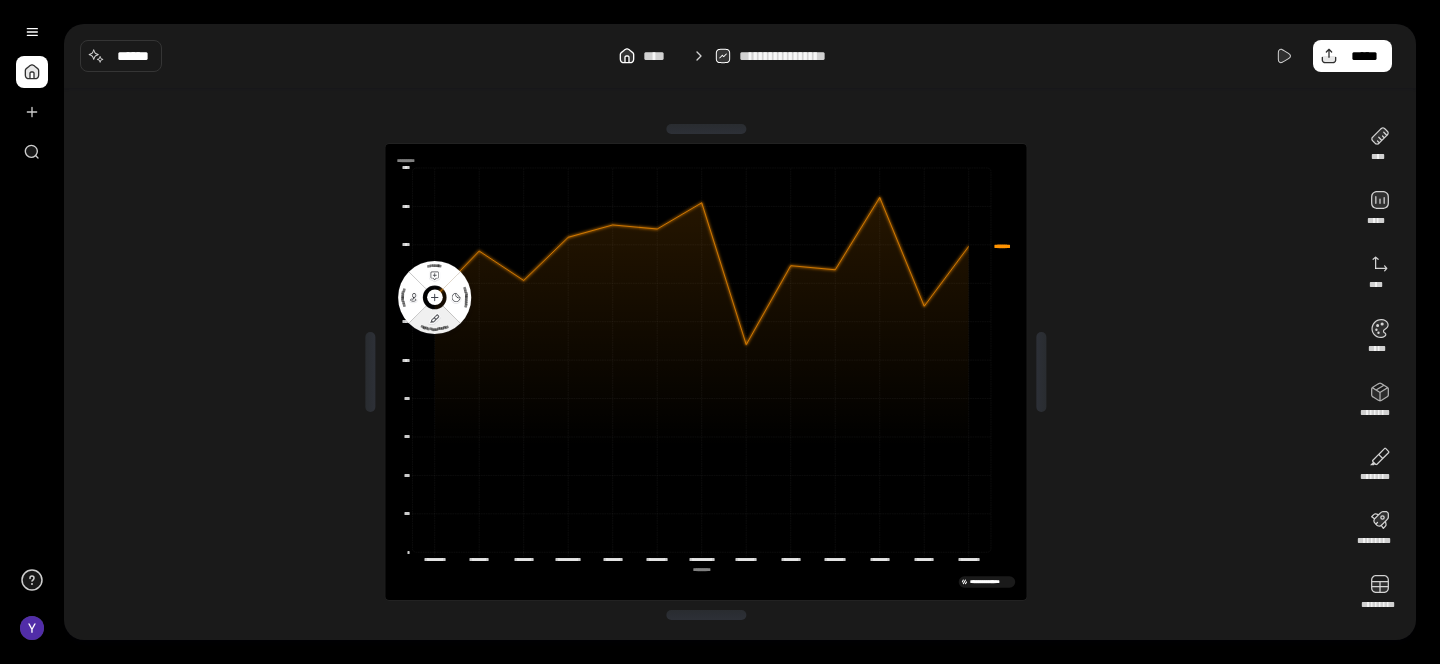 click 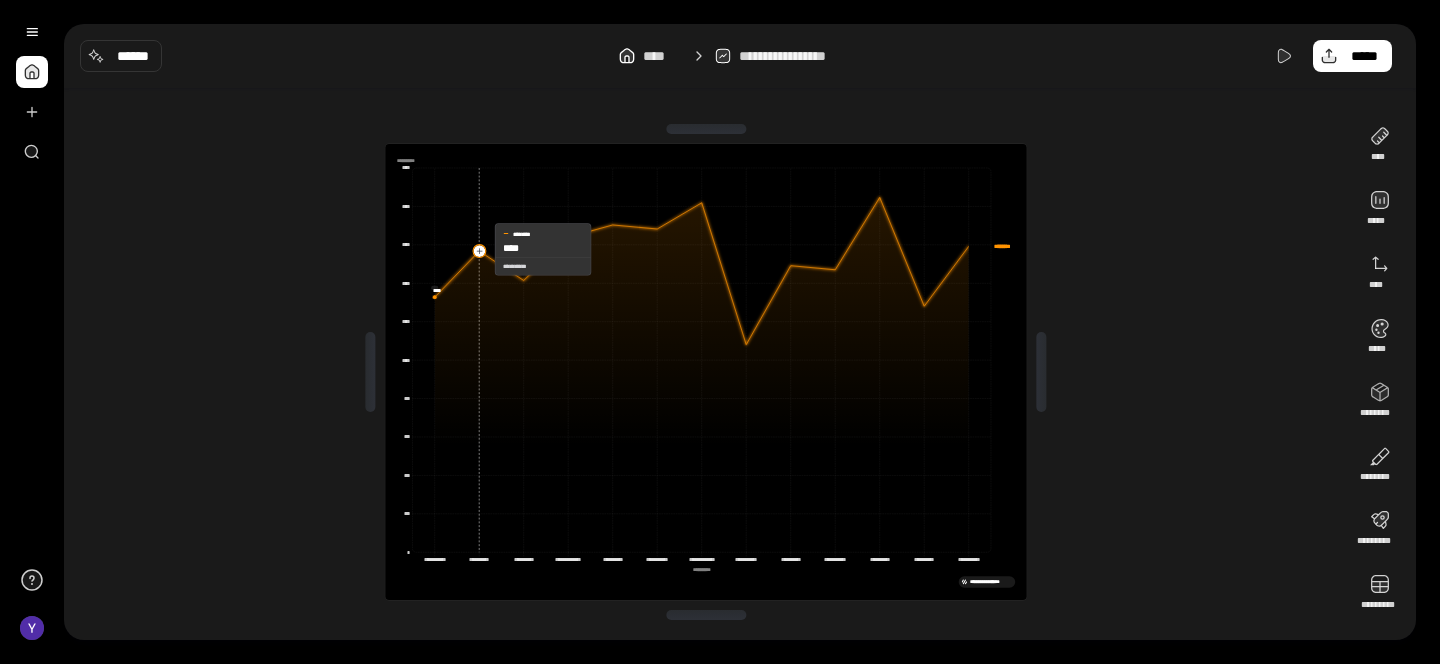 click 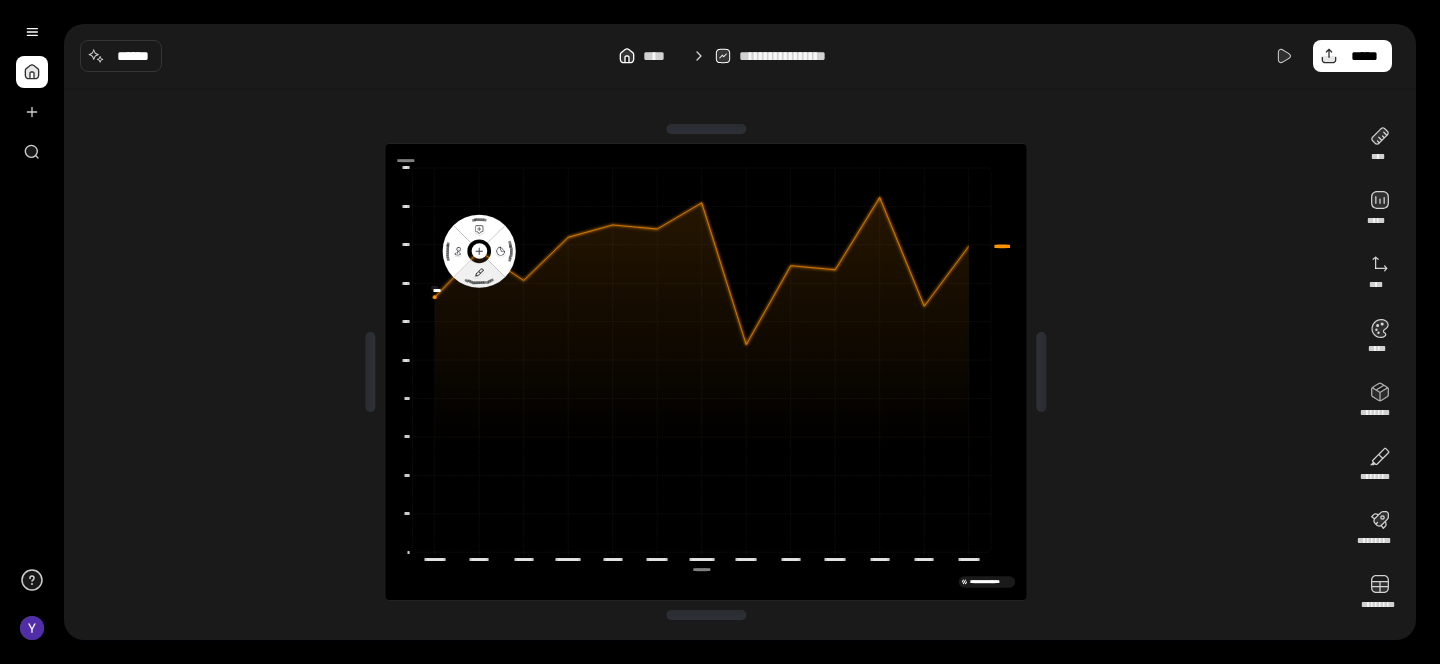 click 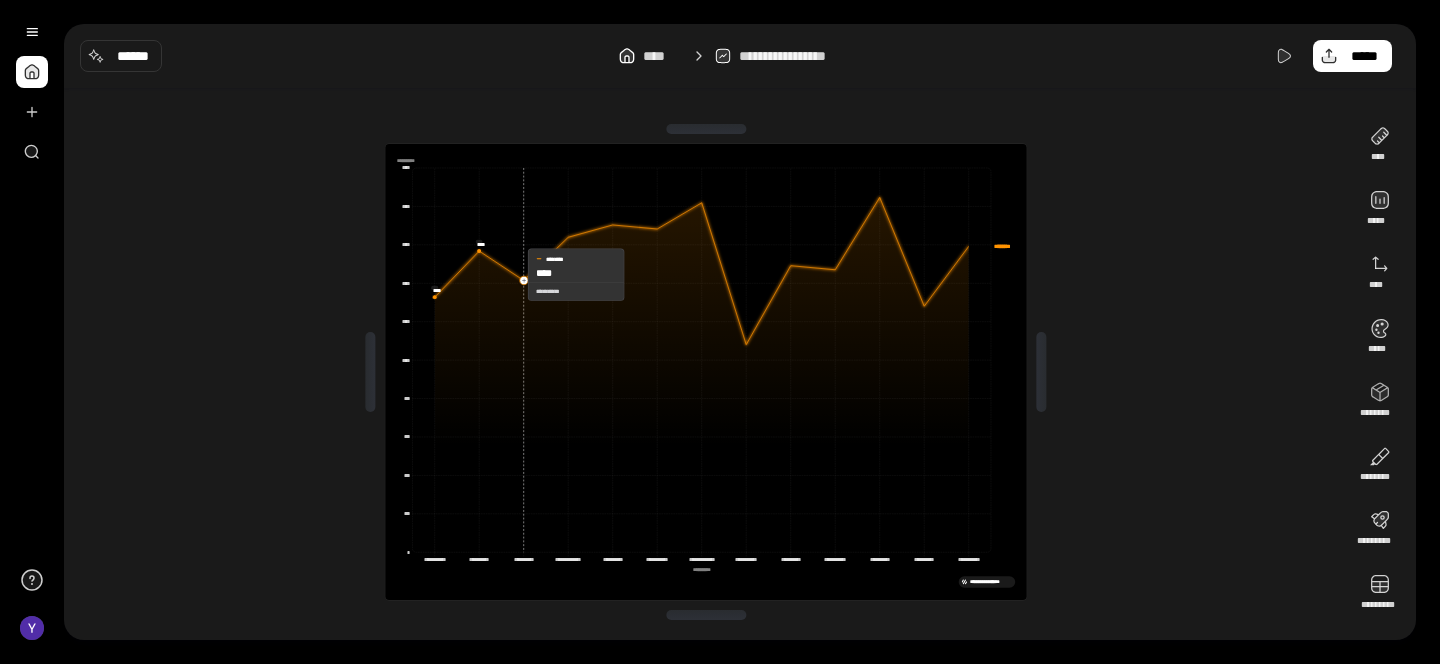 click 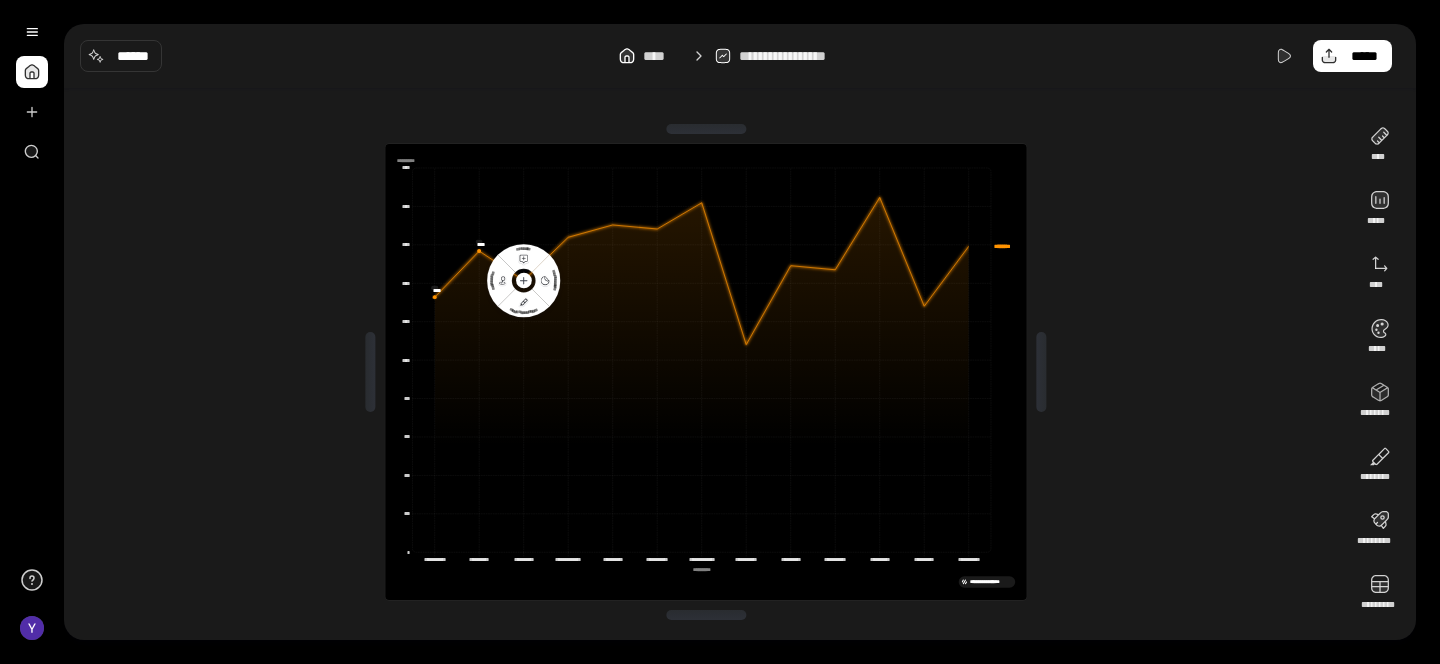 click on "**********" 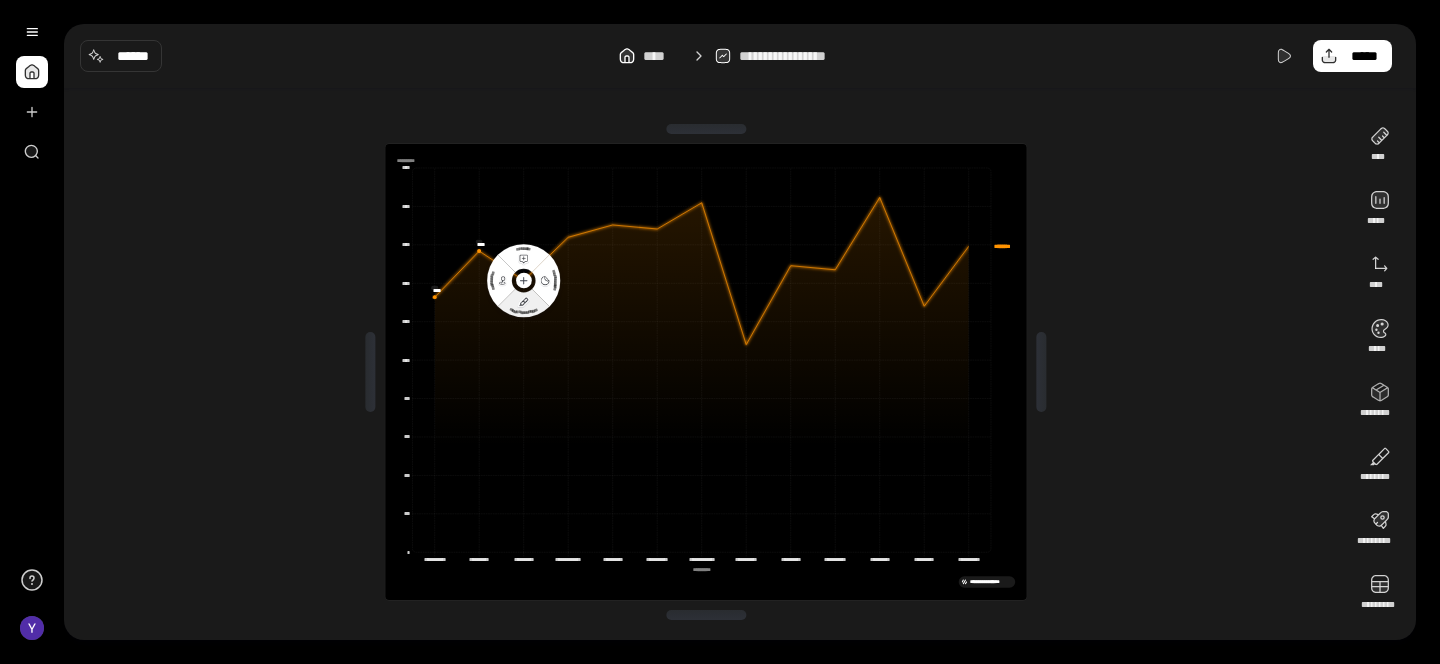 click 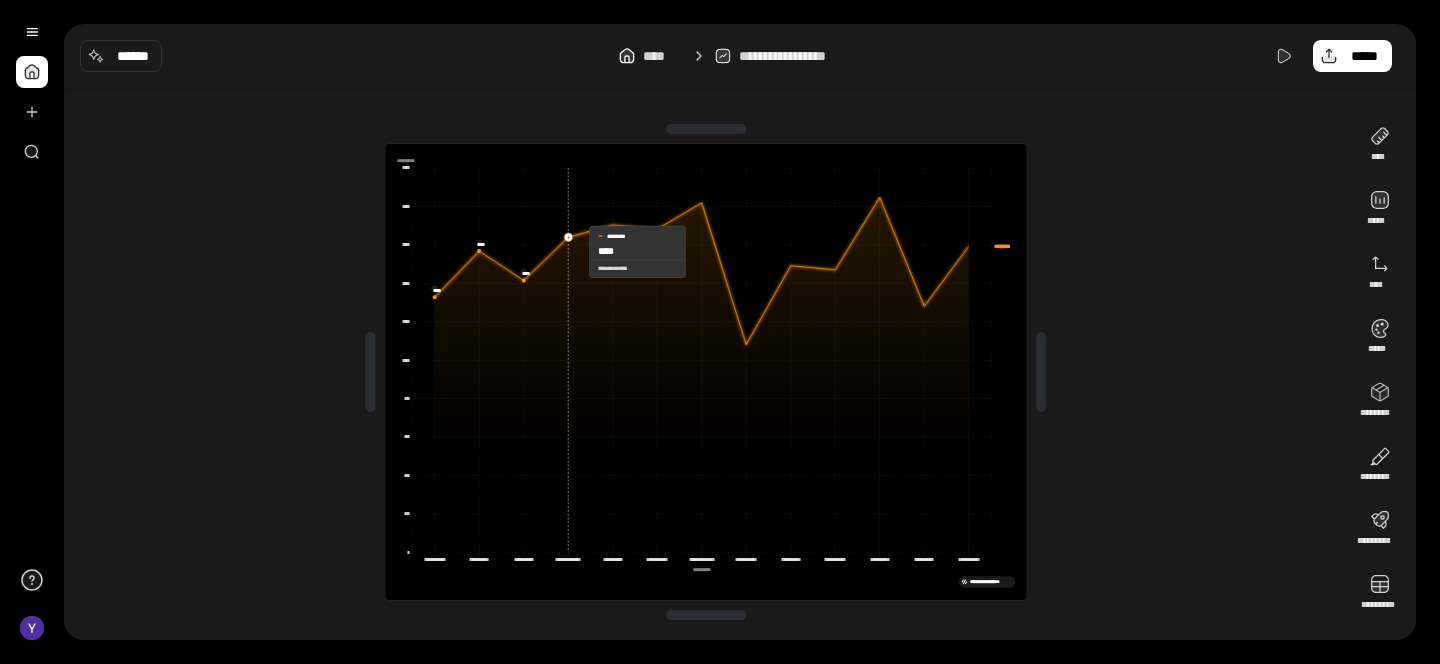 click 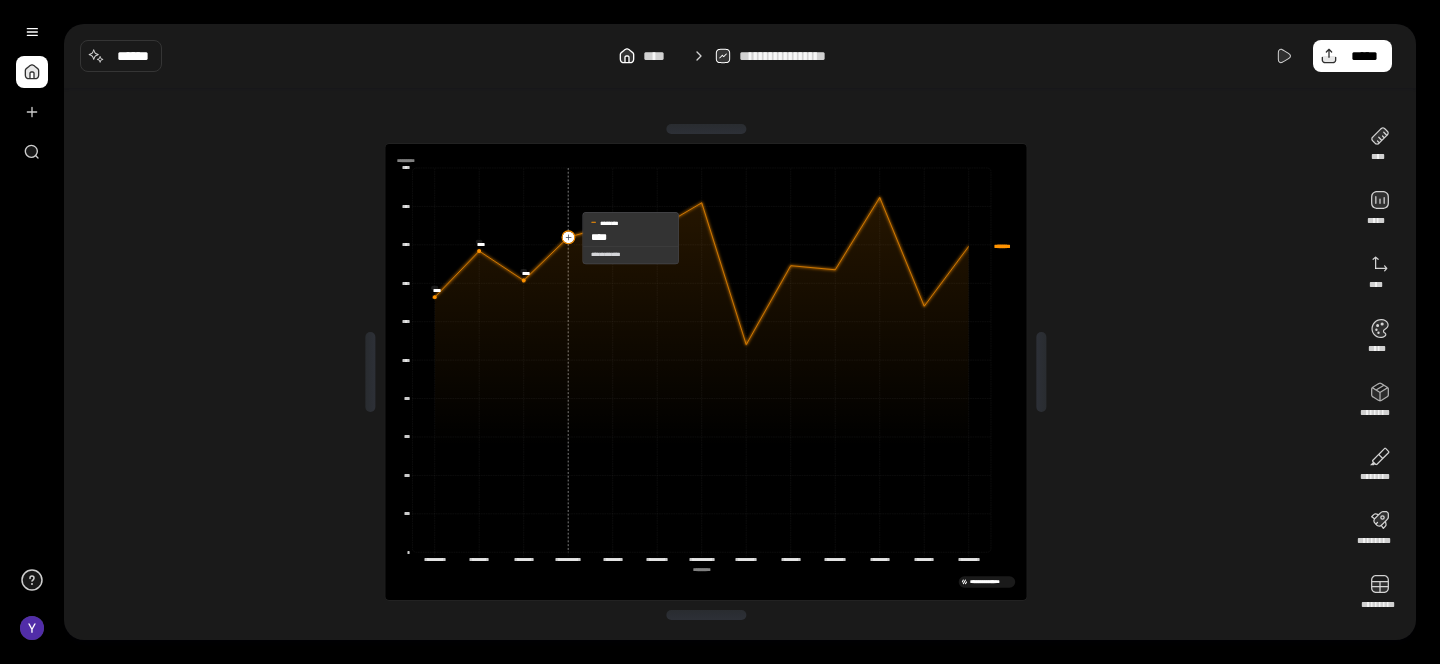 click 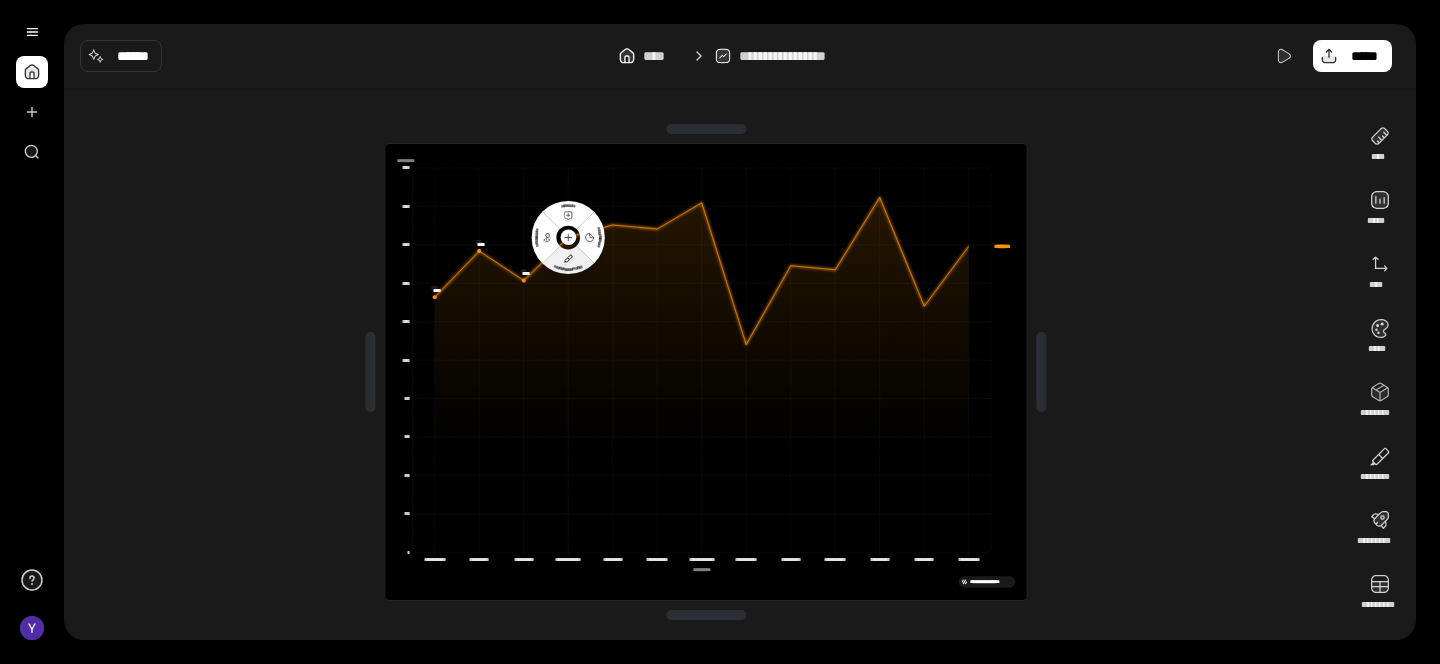 click 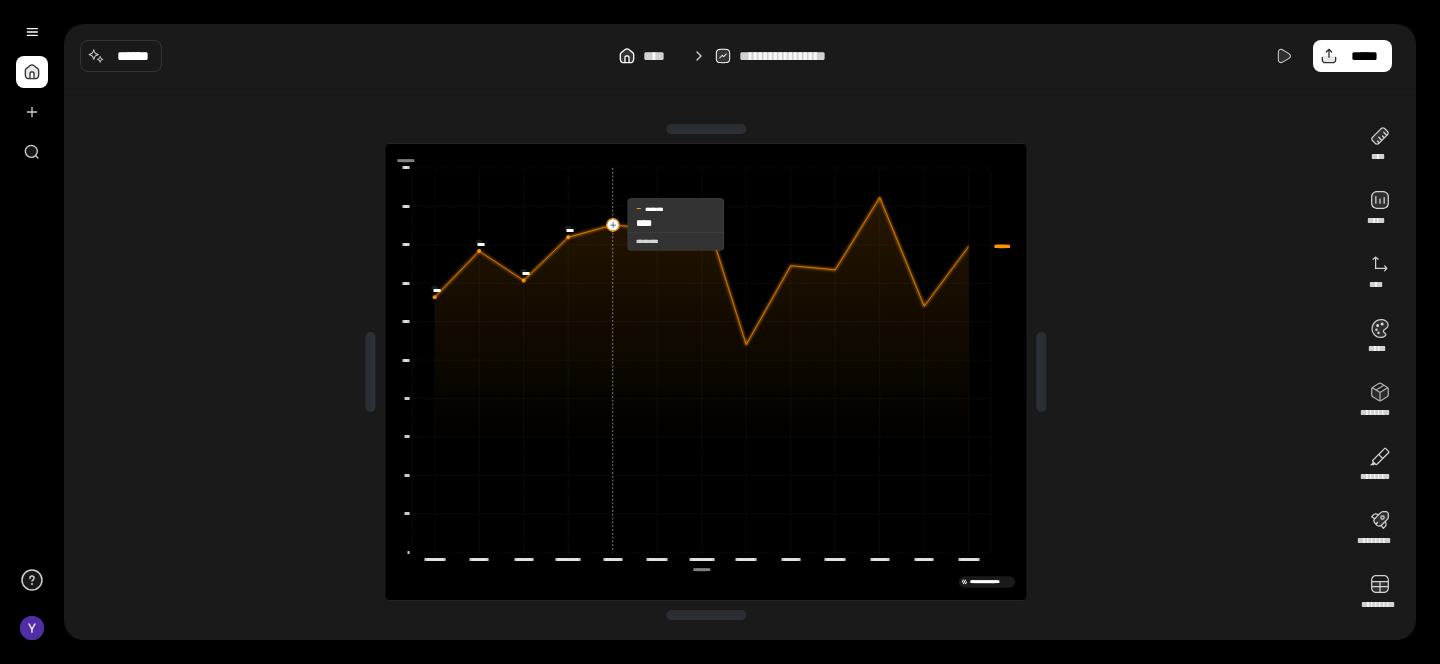 click 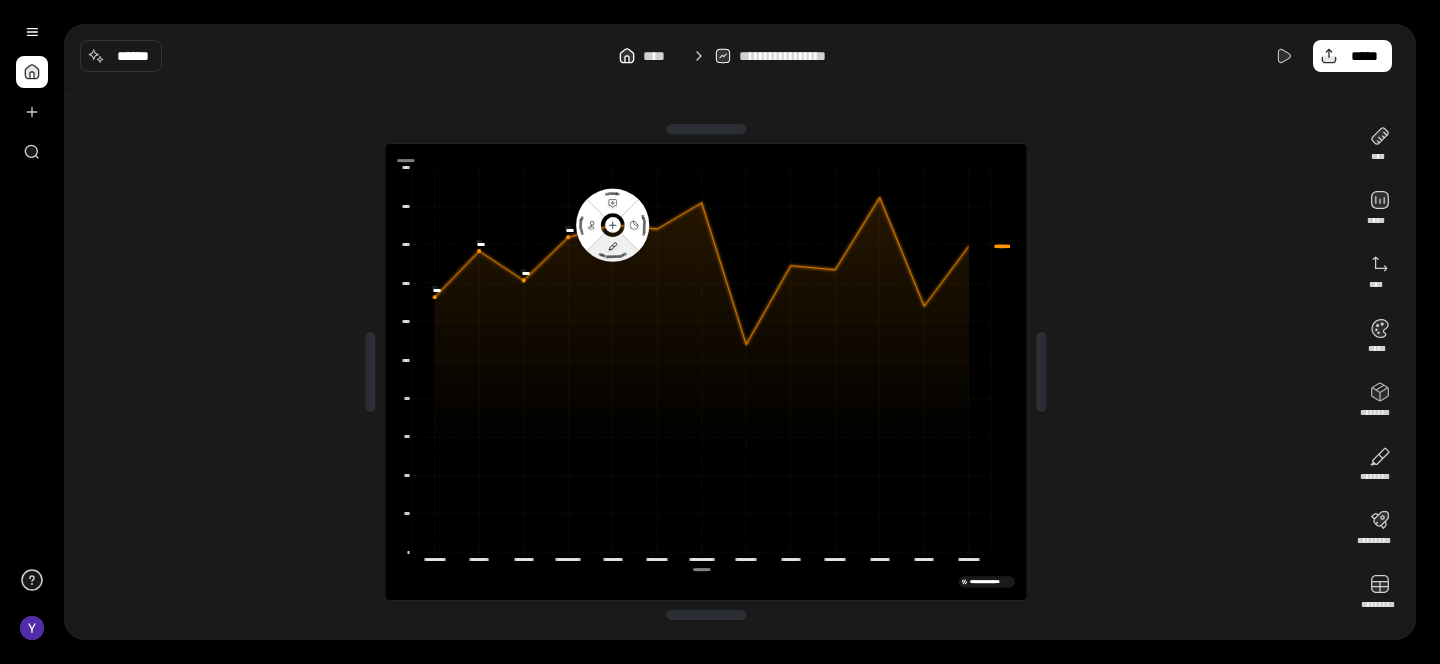 click 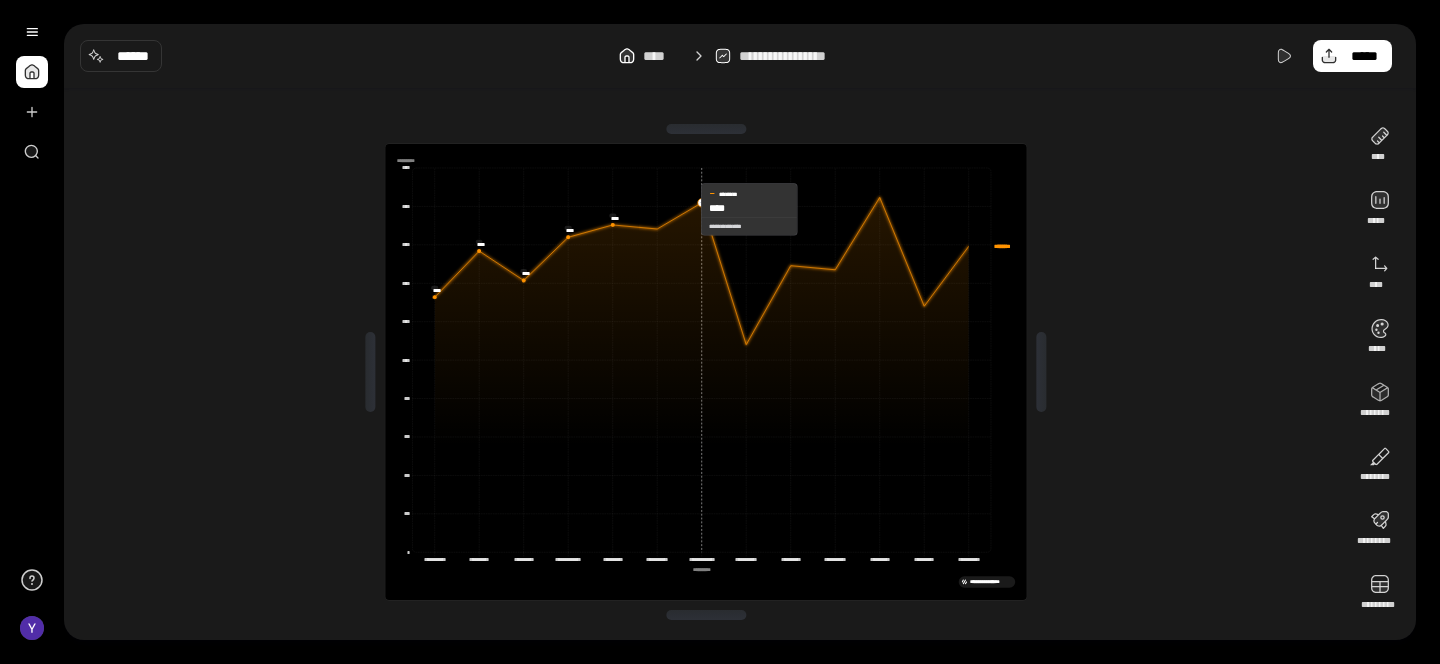 click 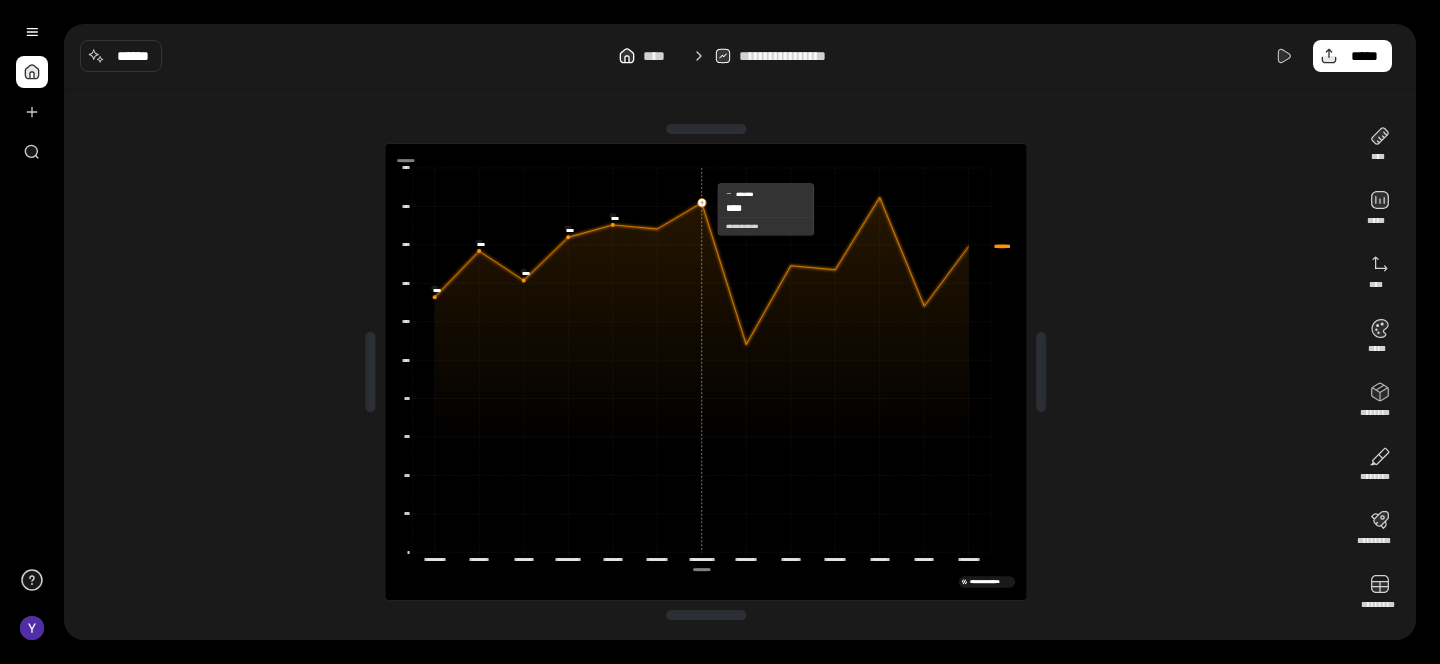 click 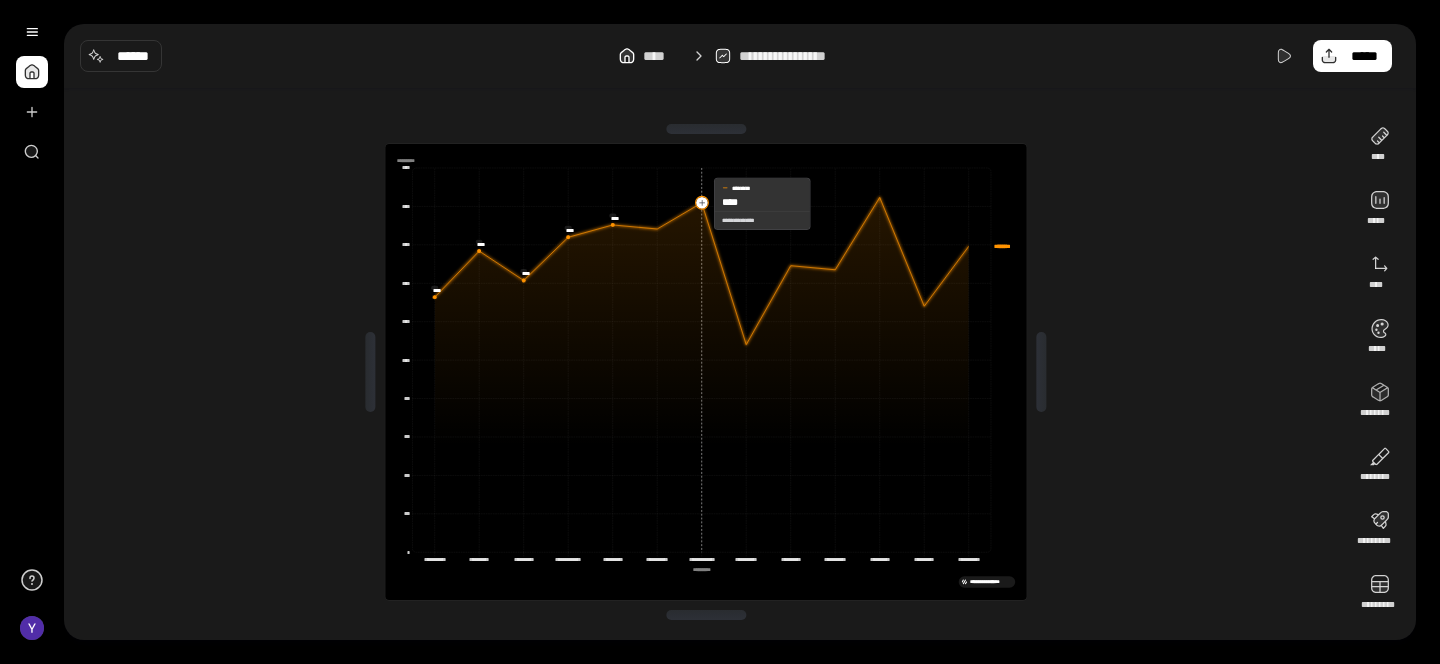click 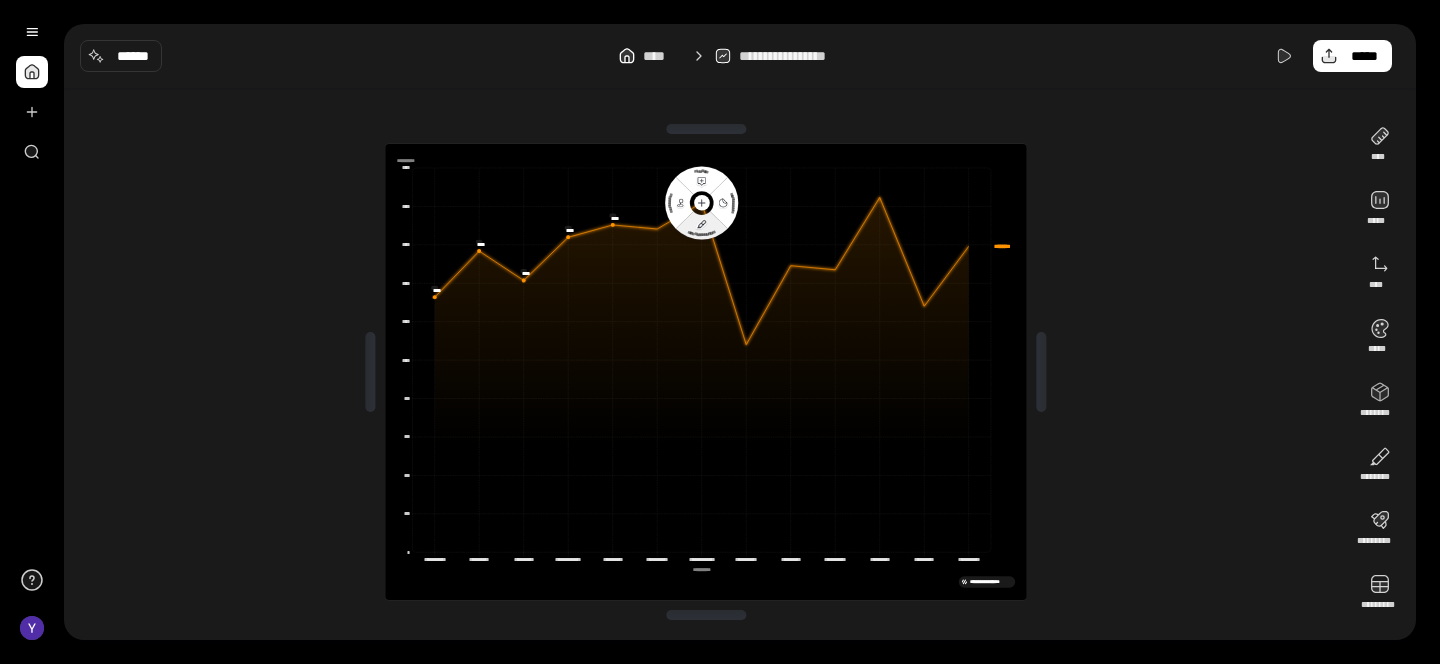 click 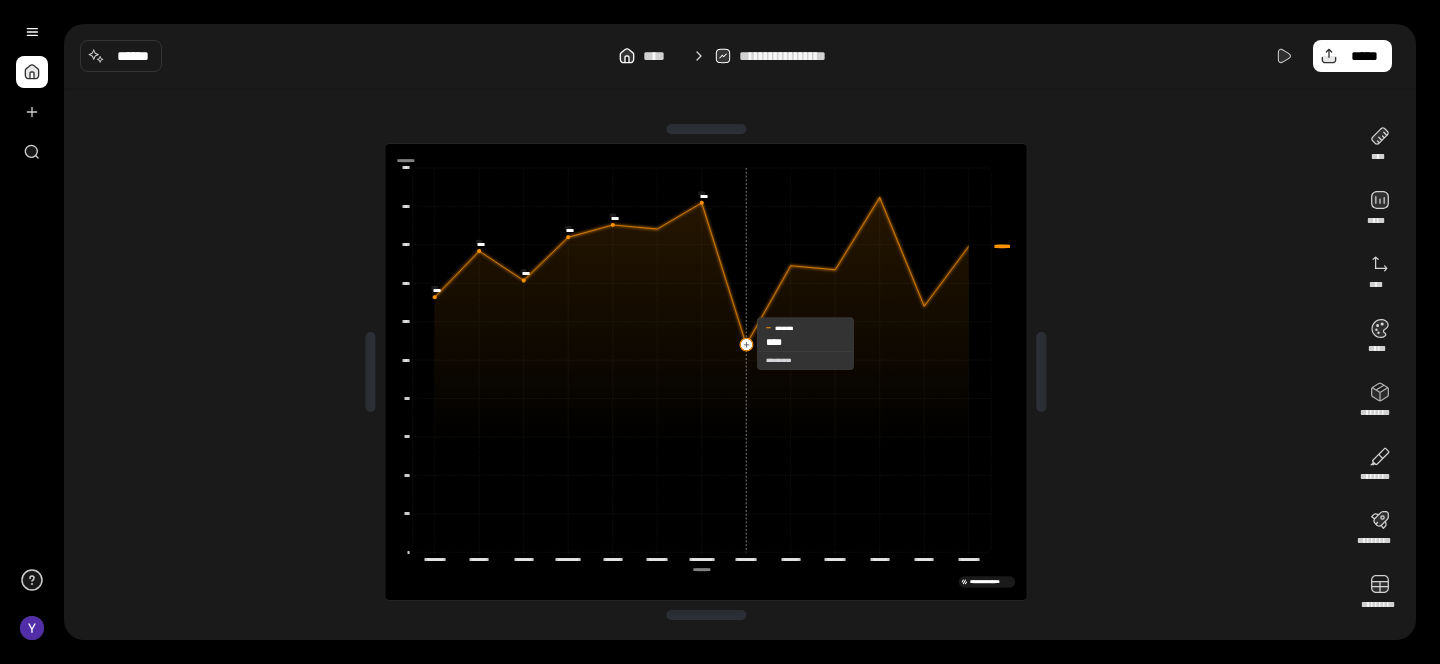 click 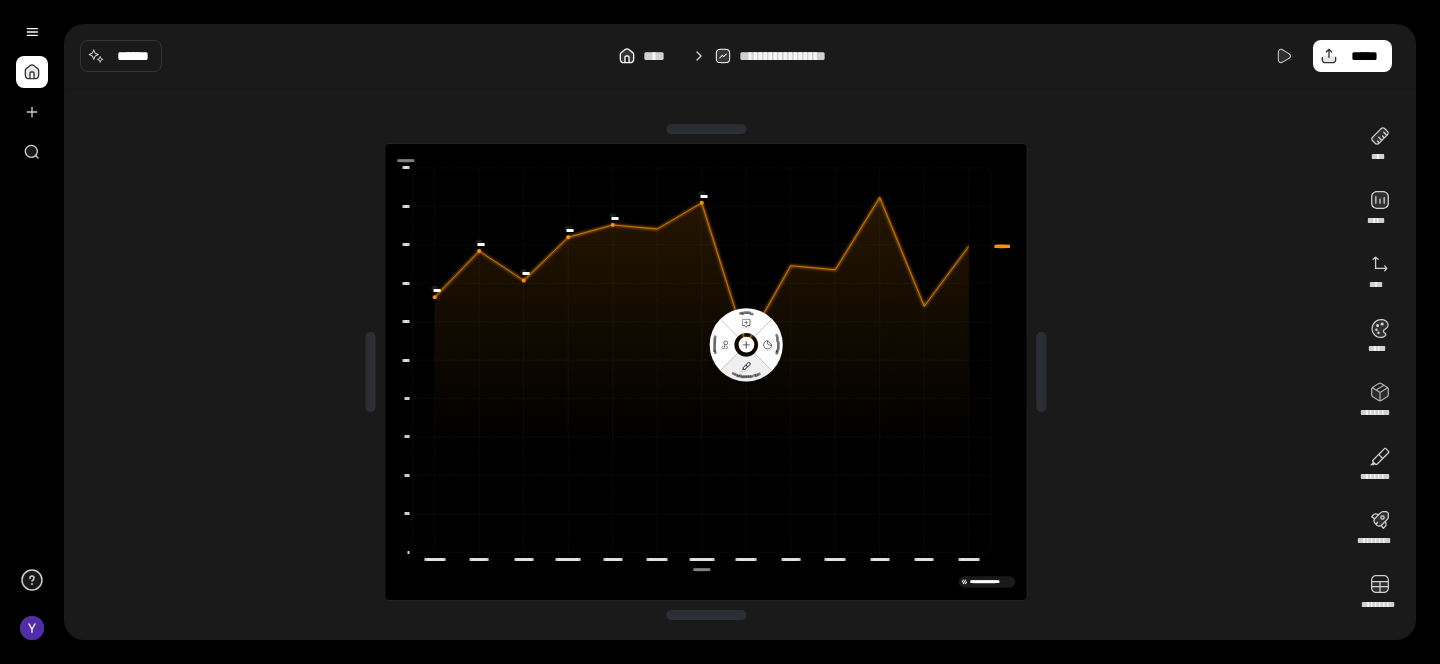 click 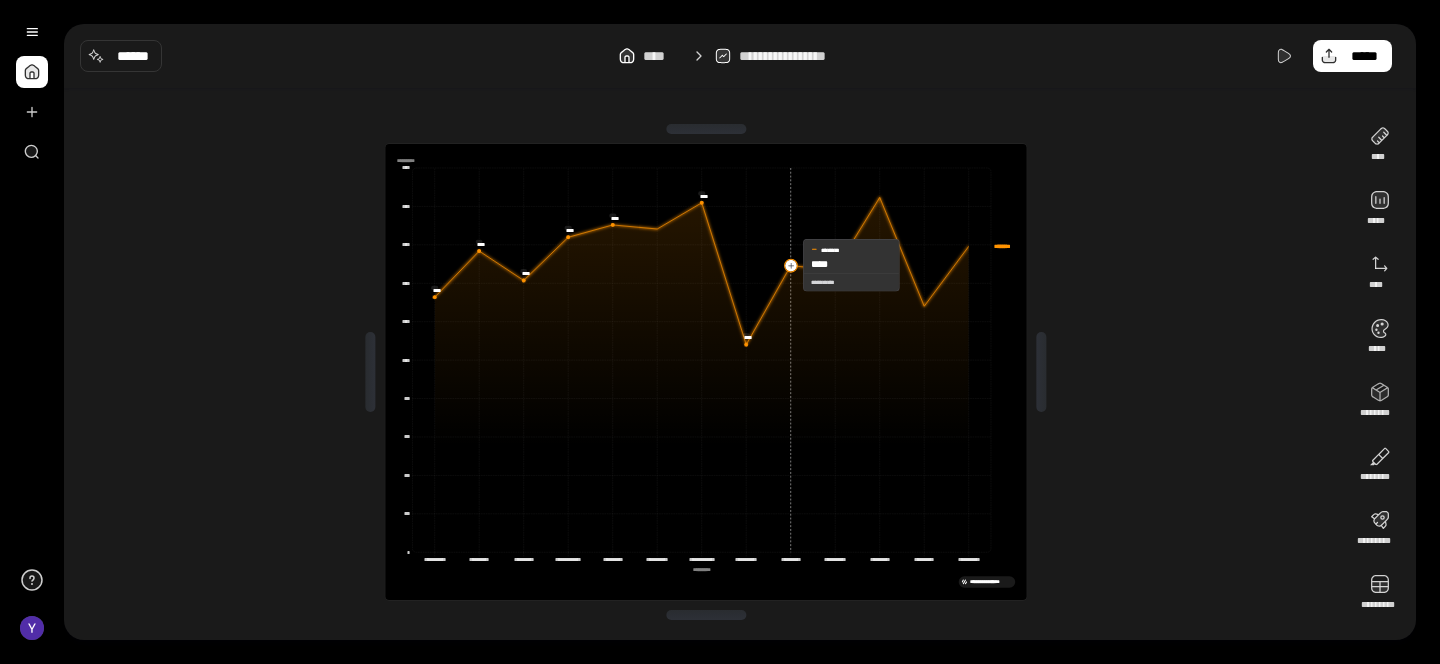 click 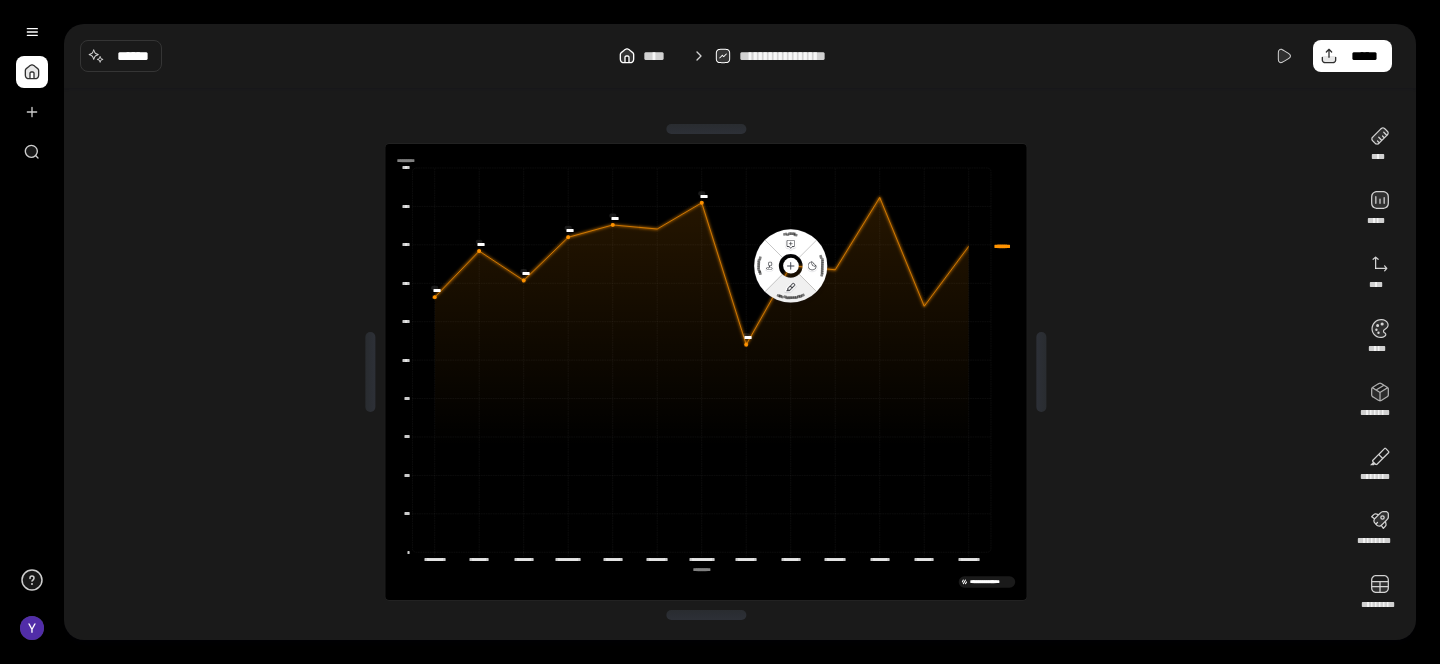 click 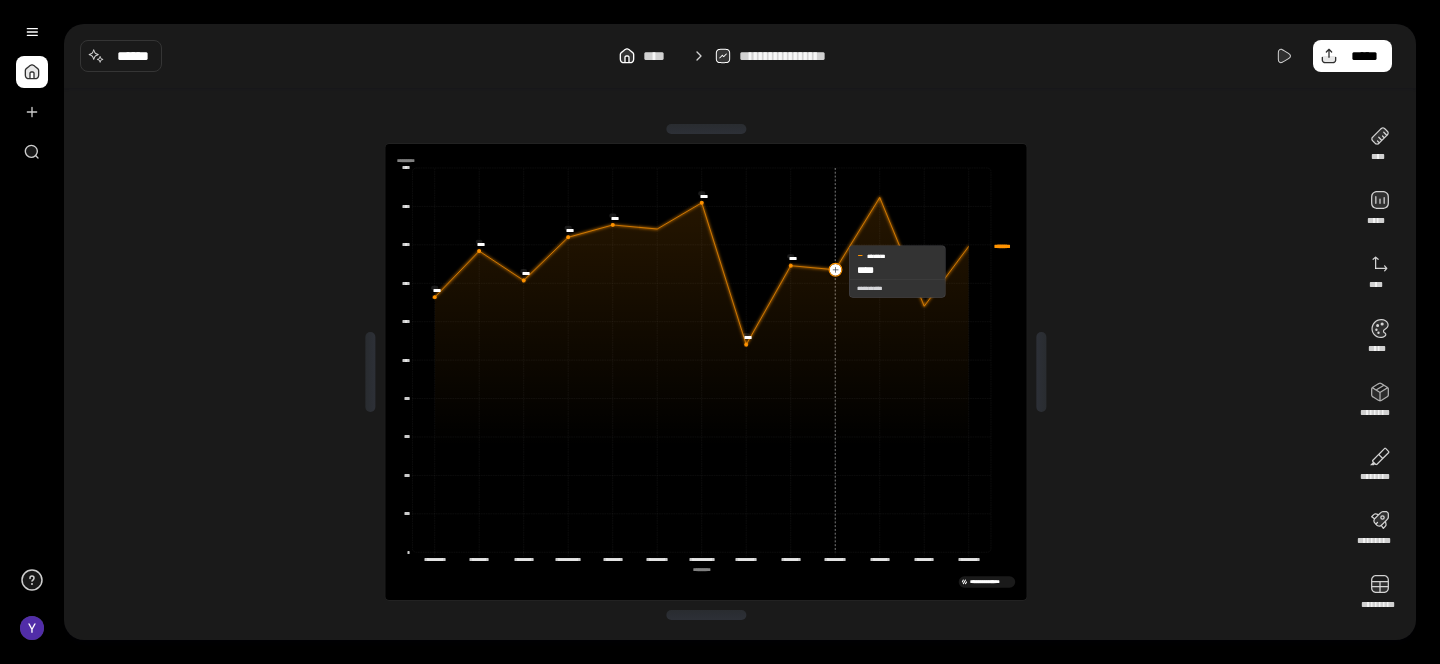 click 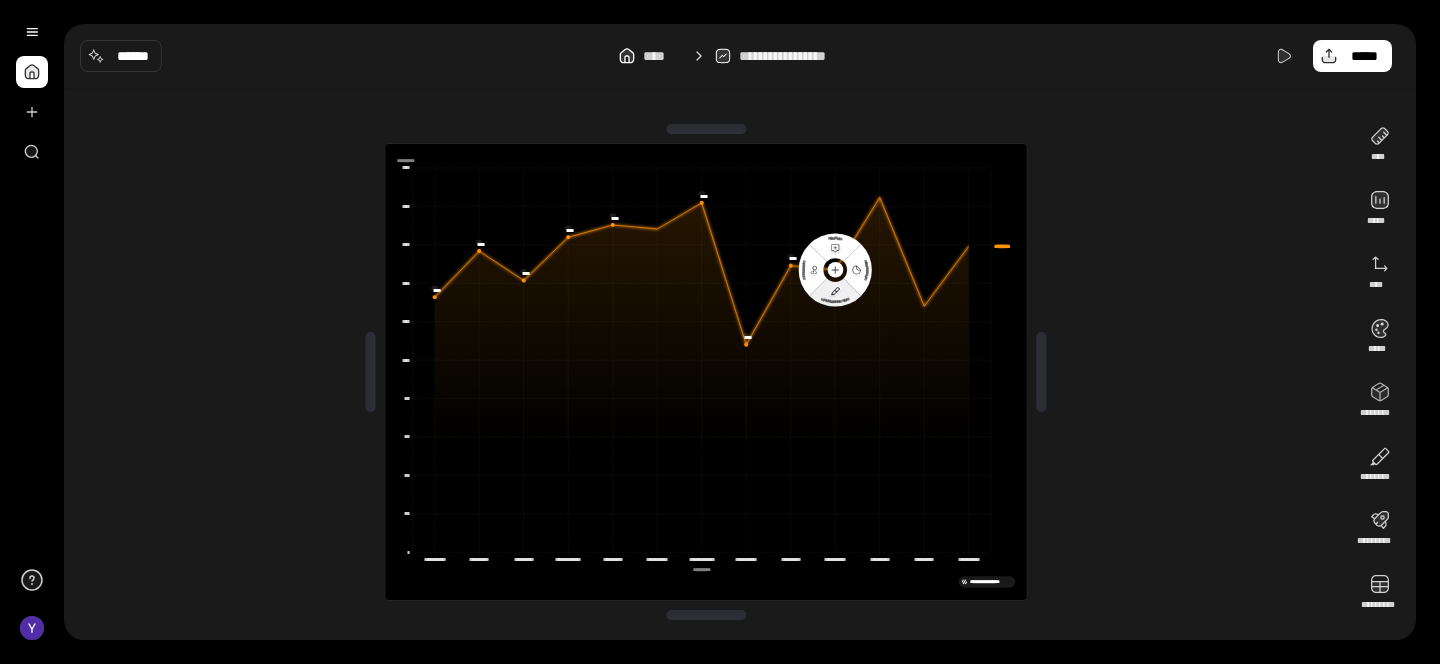 click 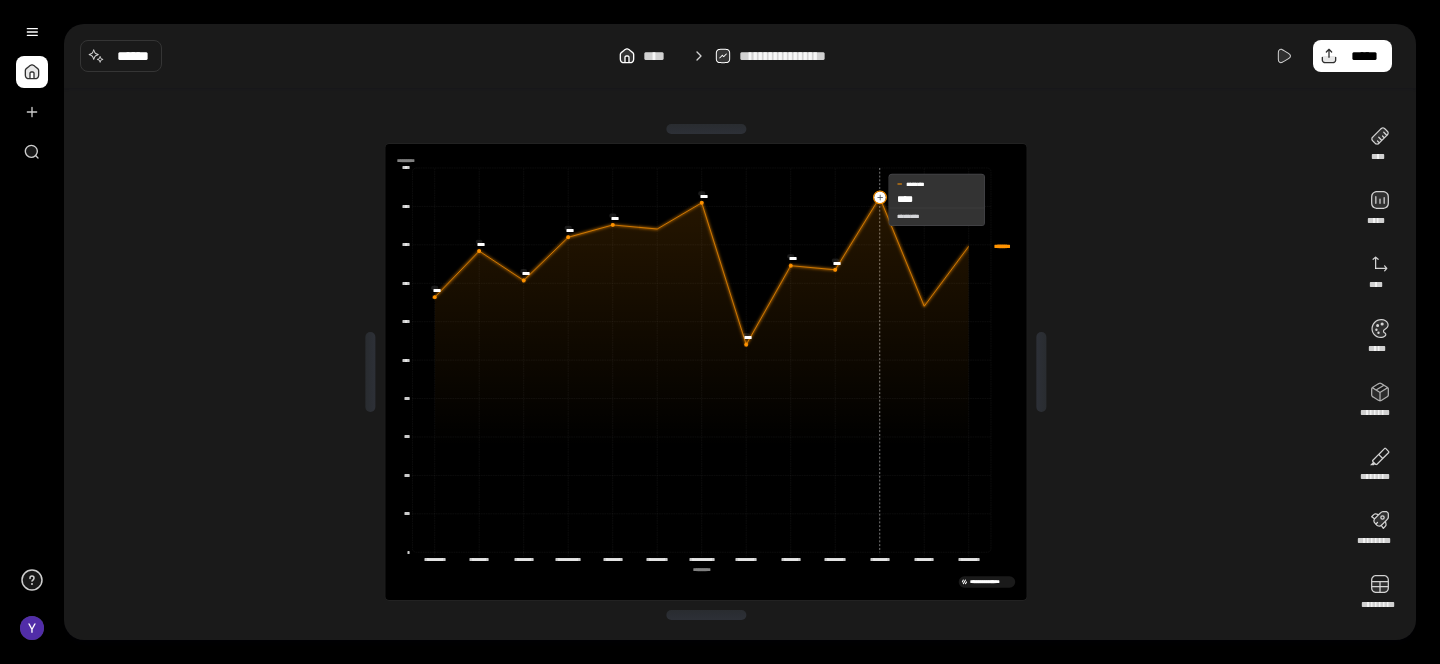 click 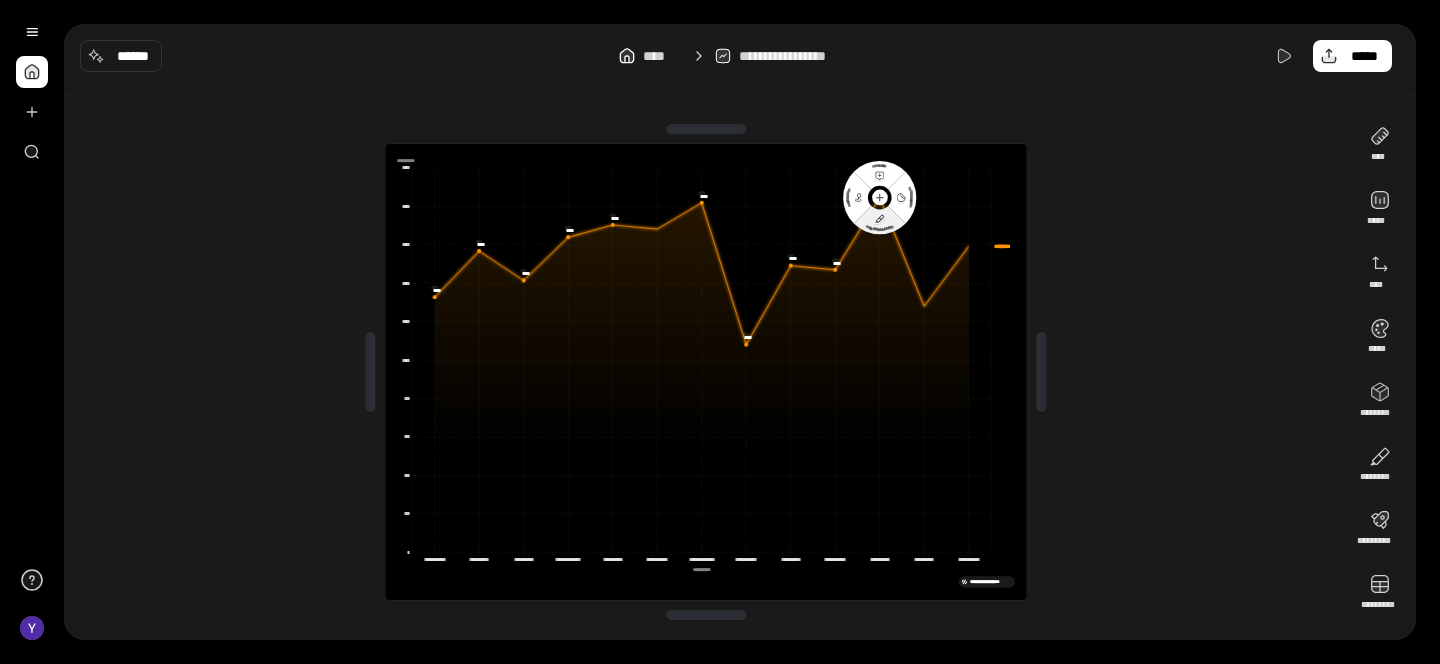 click on "**********" 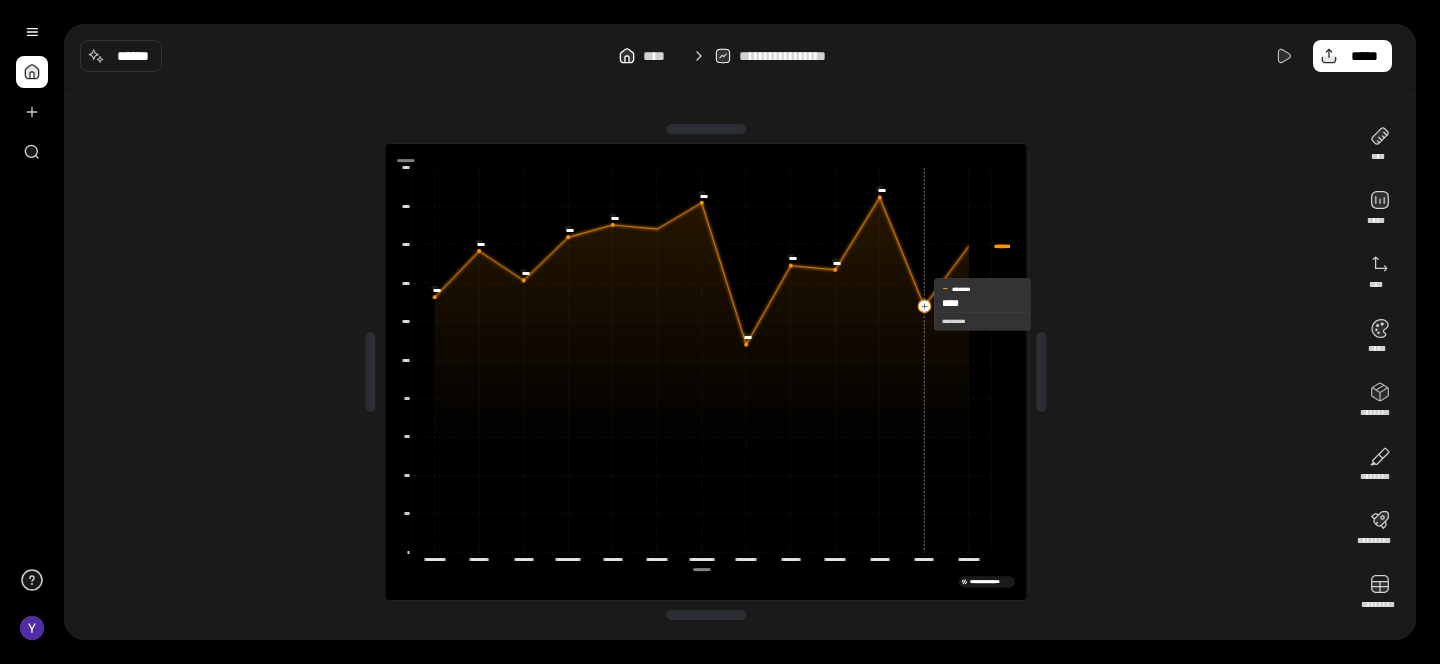click 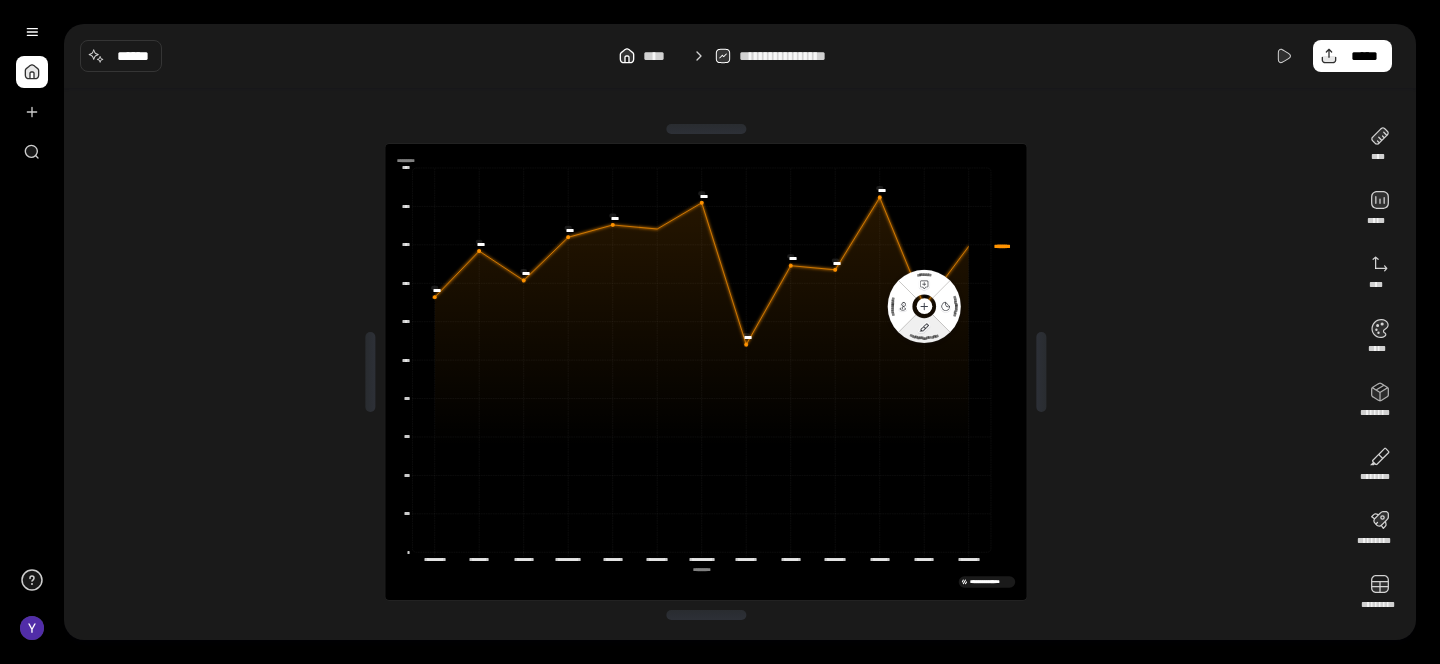 click 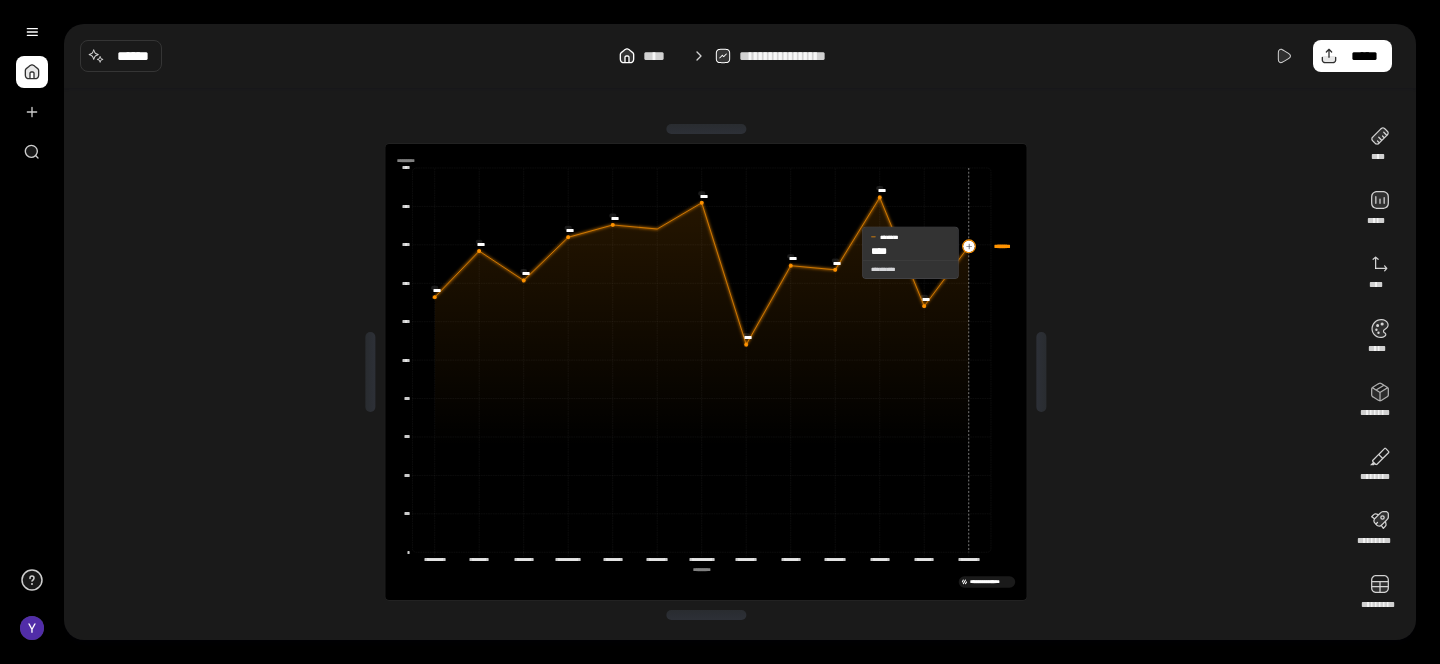 click 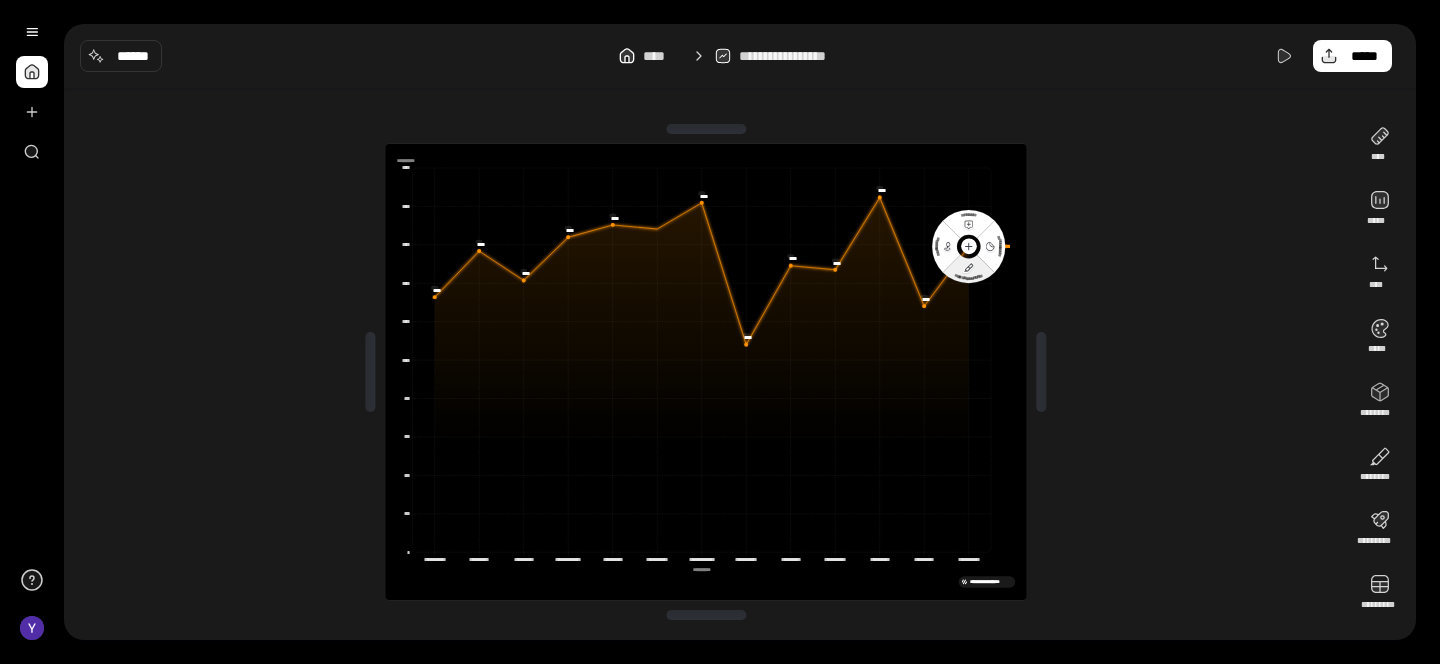click 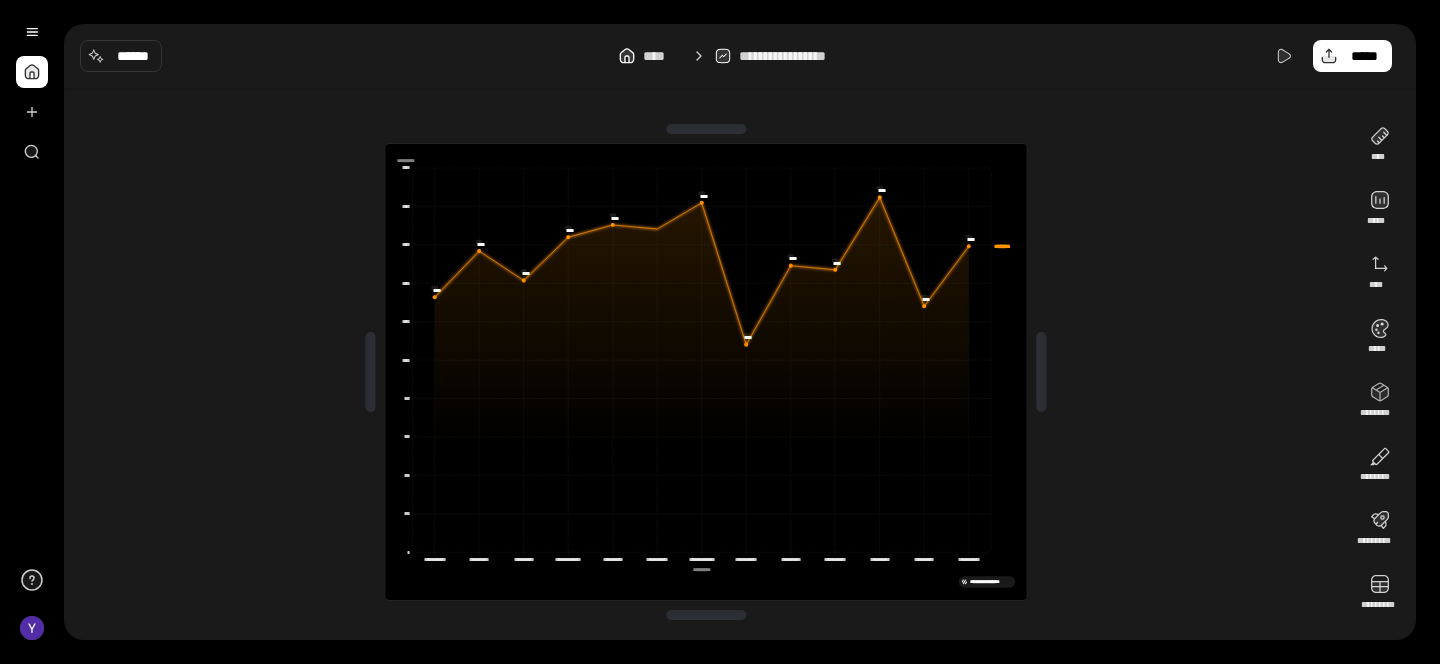 click on "**********" at bounding box center (706, 372) 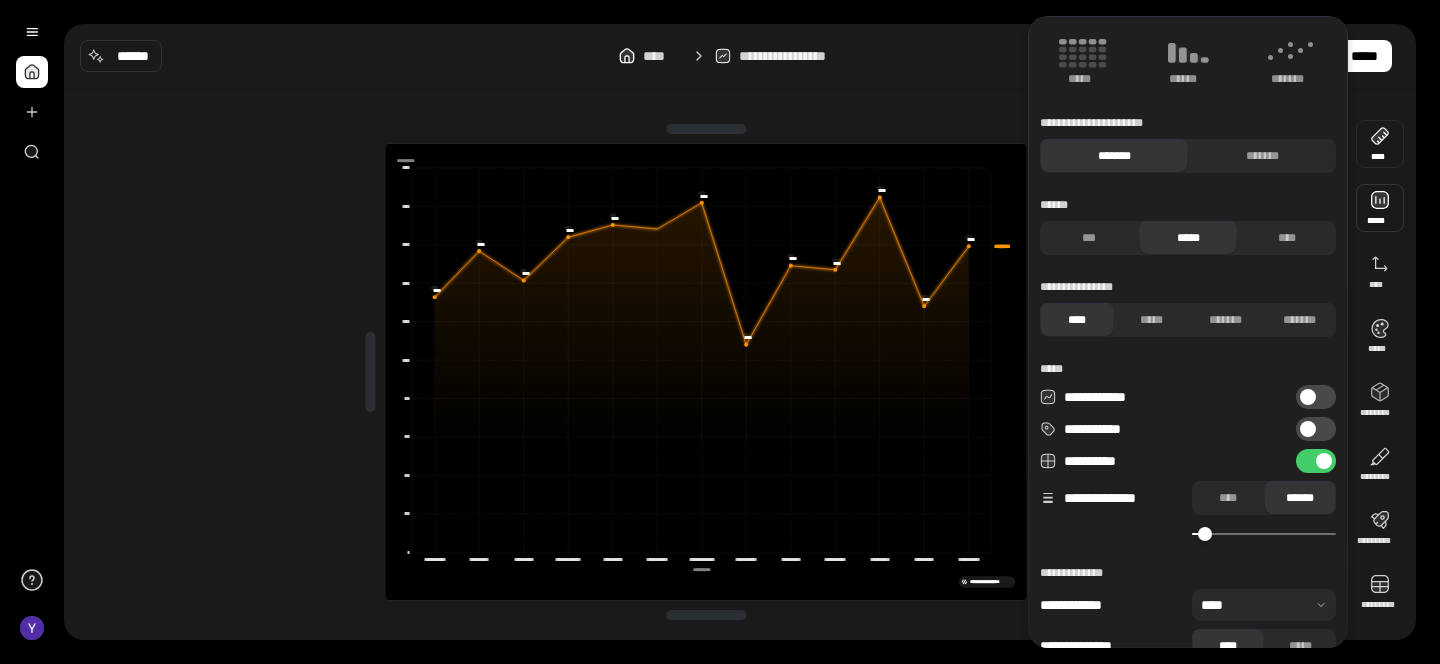 scroll, scrollTop: 181, scrollLeft: 0, axis: vertical 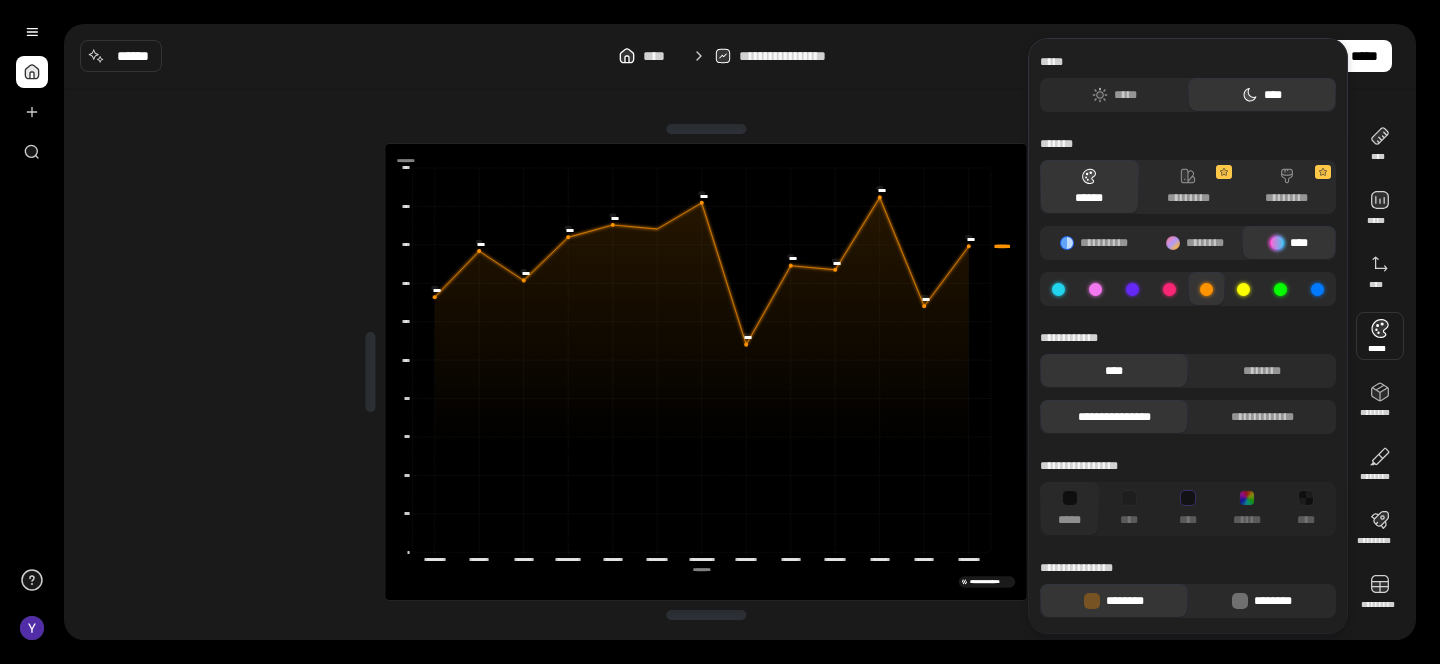 click at bounding box center (1240, 601) 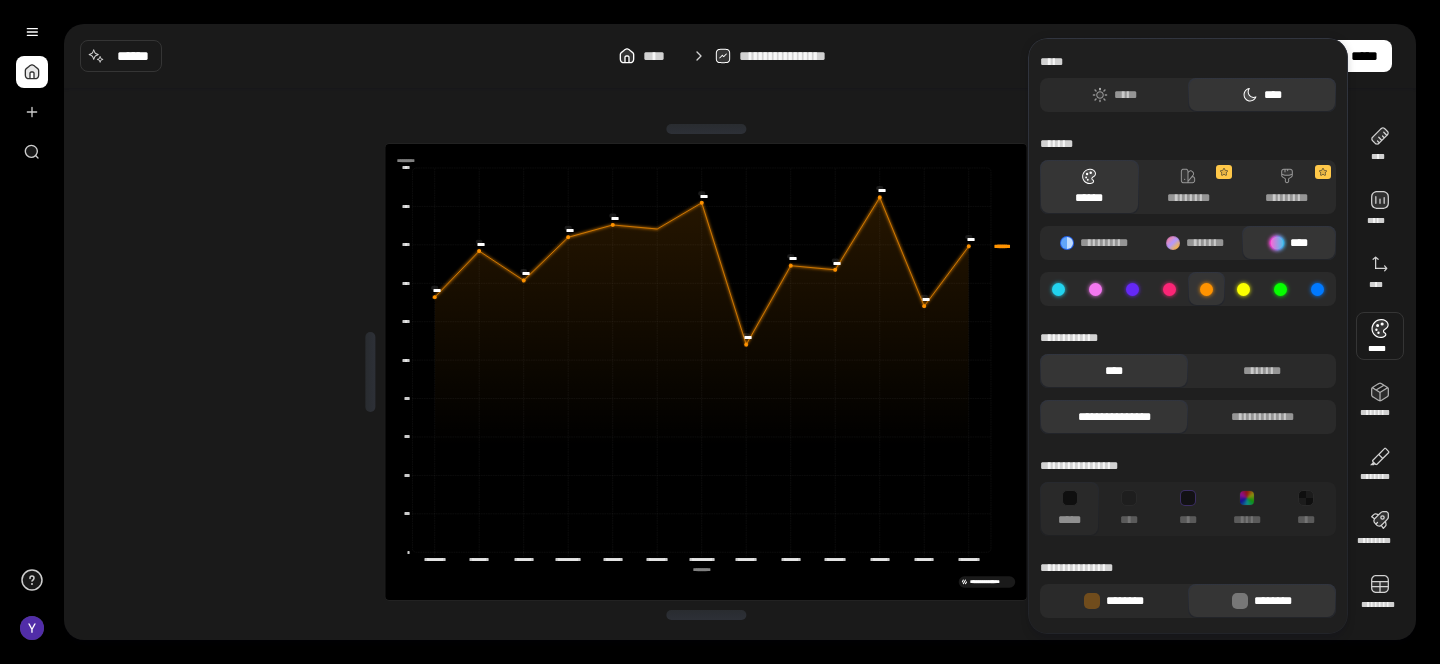 click on "********" at bounding box center [1114, 601] 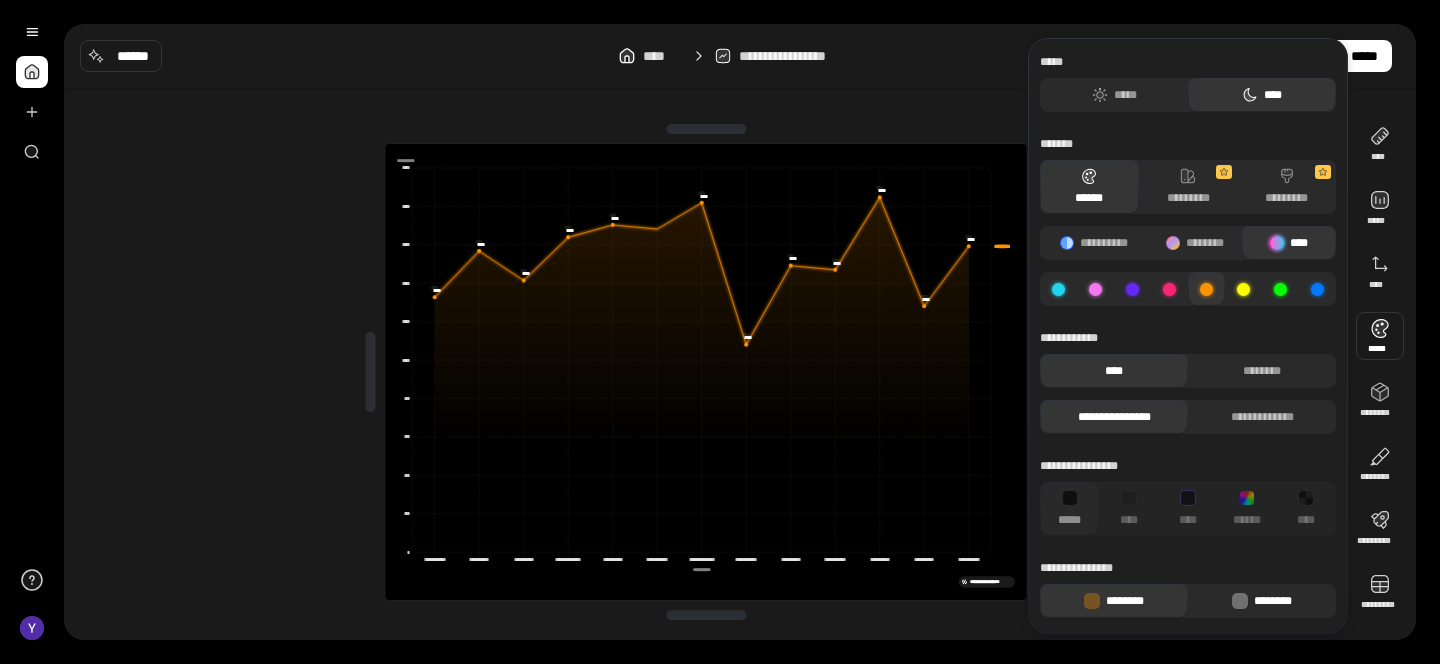 click on "********" at bounding box center (1262, 601) 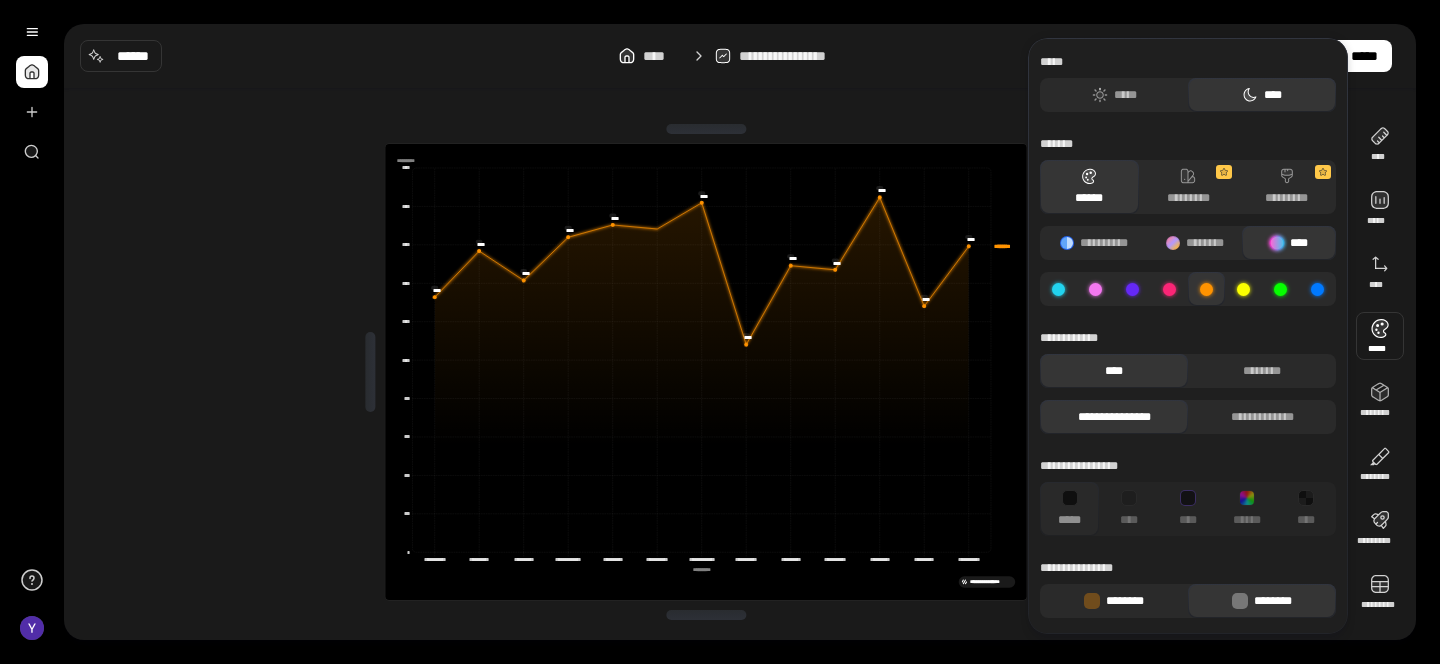 click on "********" at bounding box center [1114, 601] 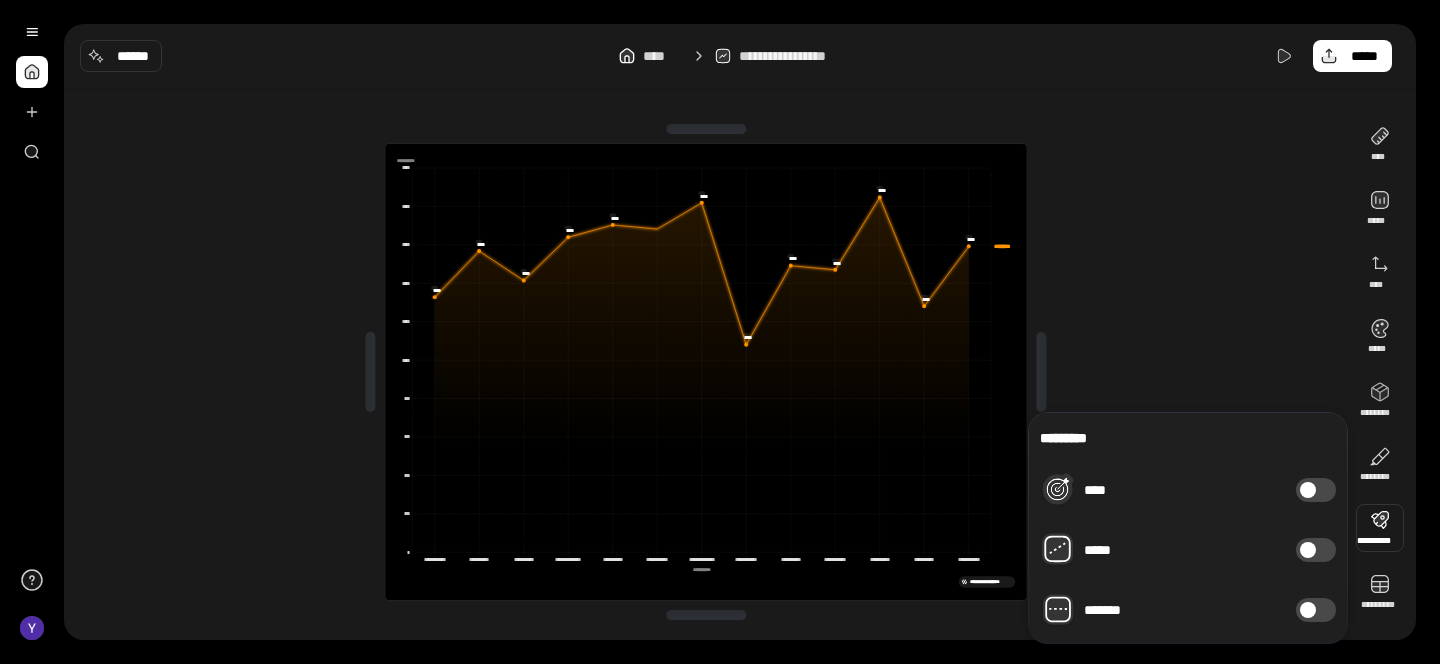 click at bounding box center (1308, 550) 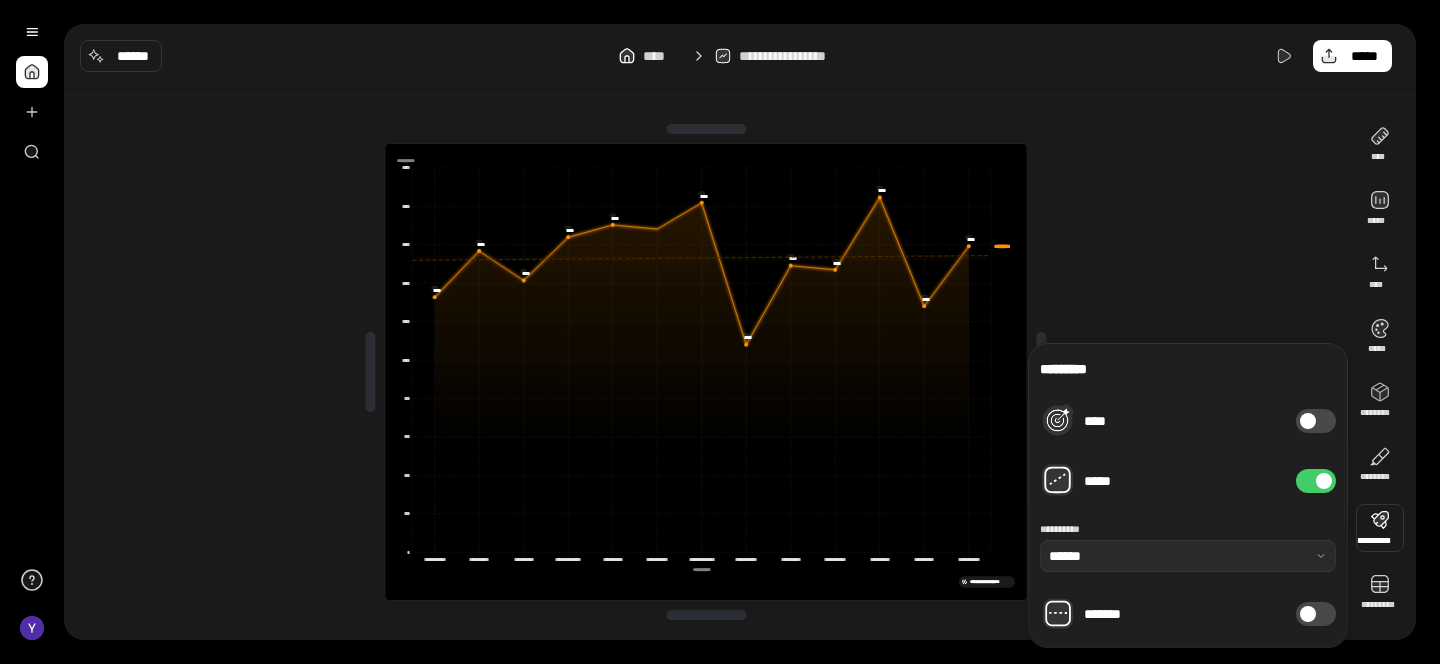 click on "*****" at bounding box center (1316, 481) 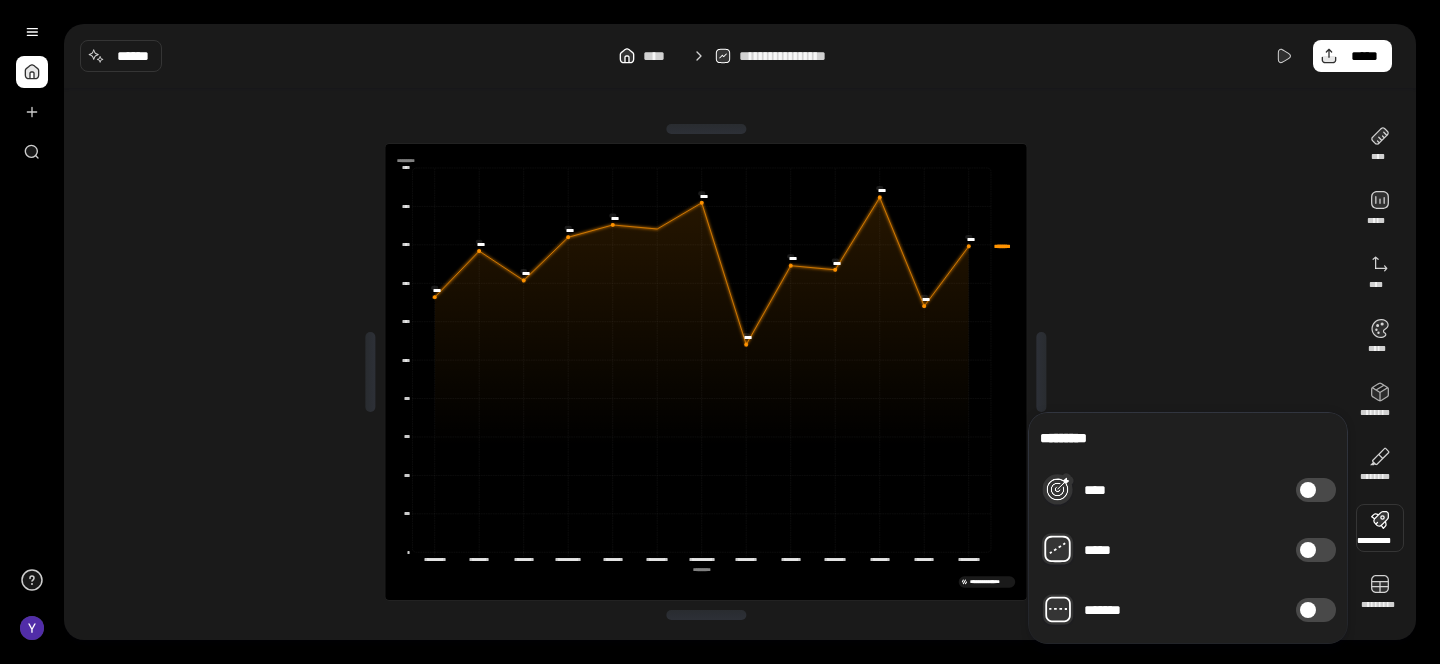 click at bounding box center [1308, 490] 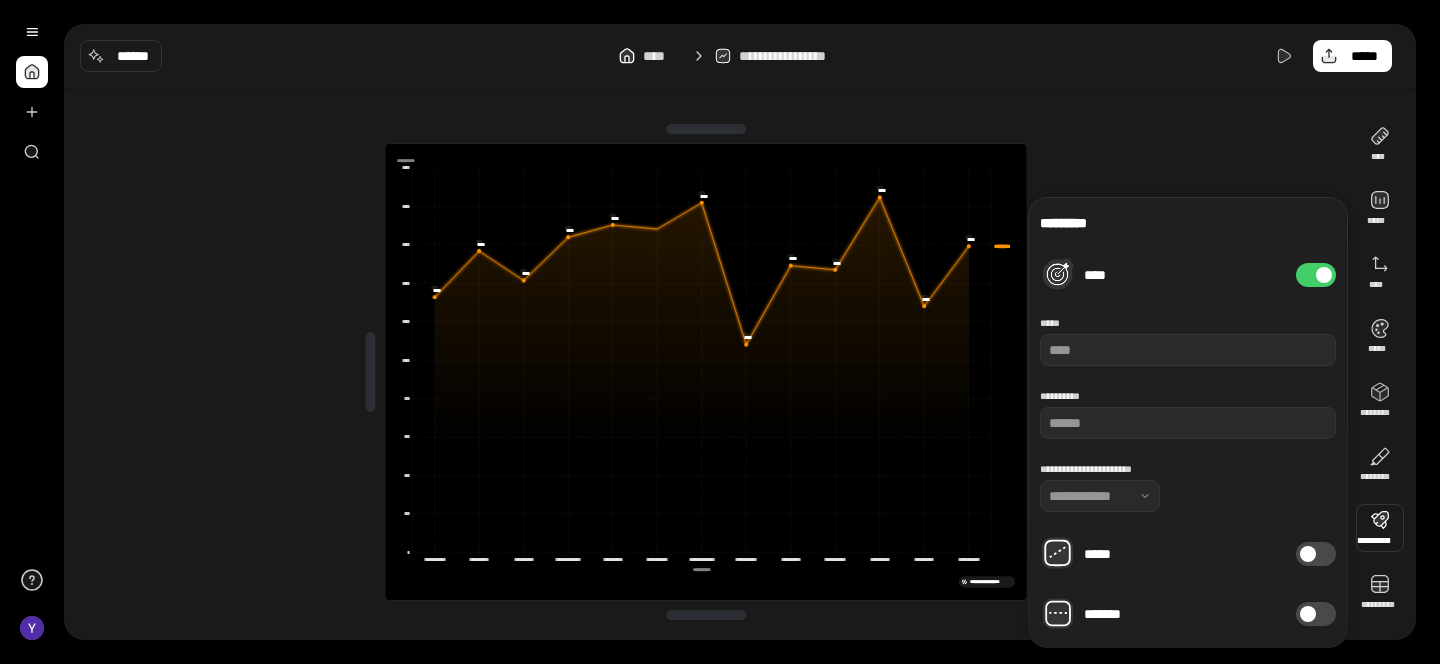click on "****" at bounding box center [1316, 275] 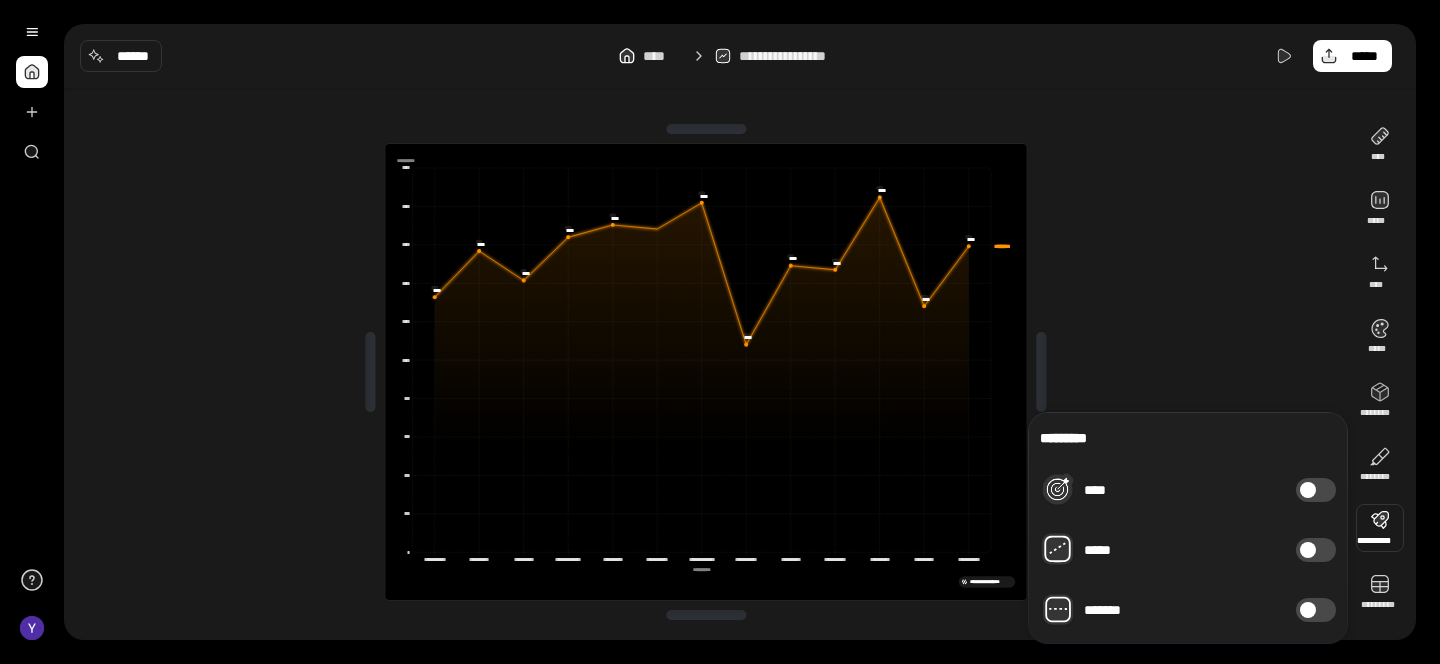 click at bounding box center [1308, 610] 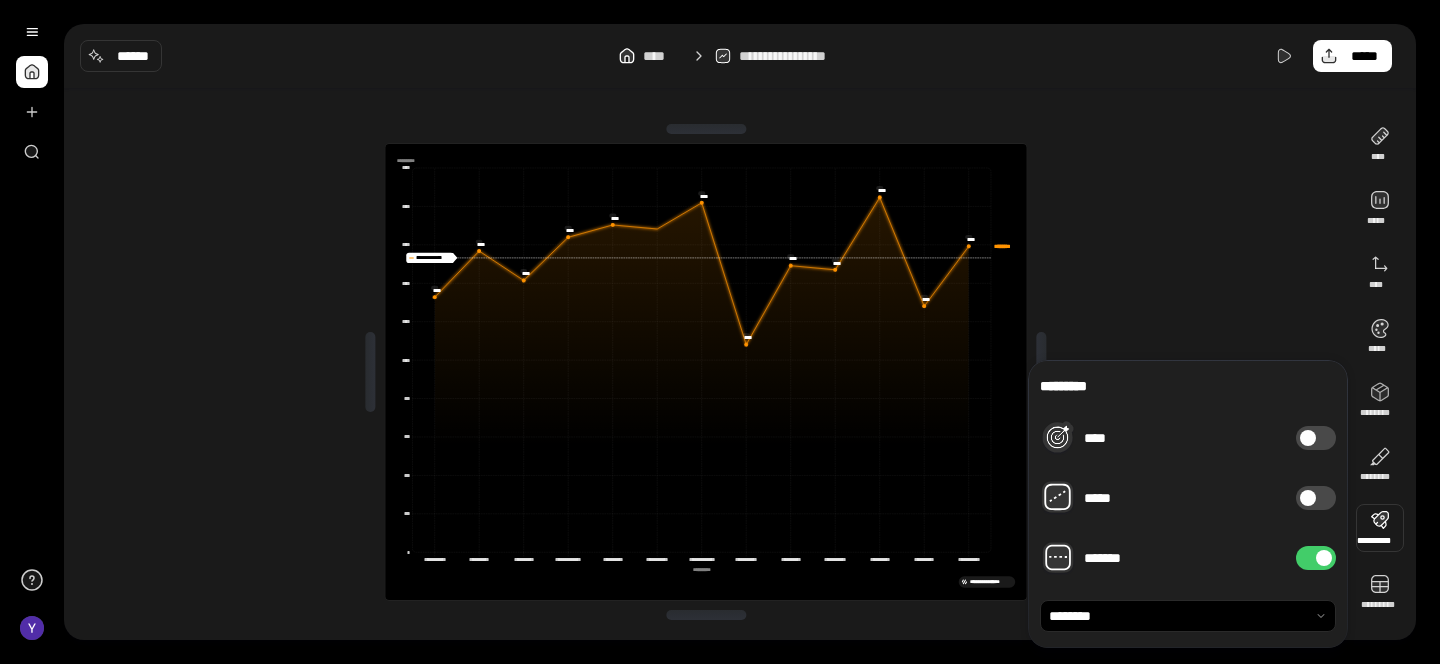click at bounding box center [1324, 558] 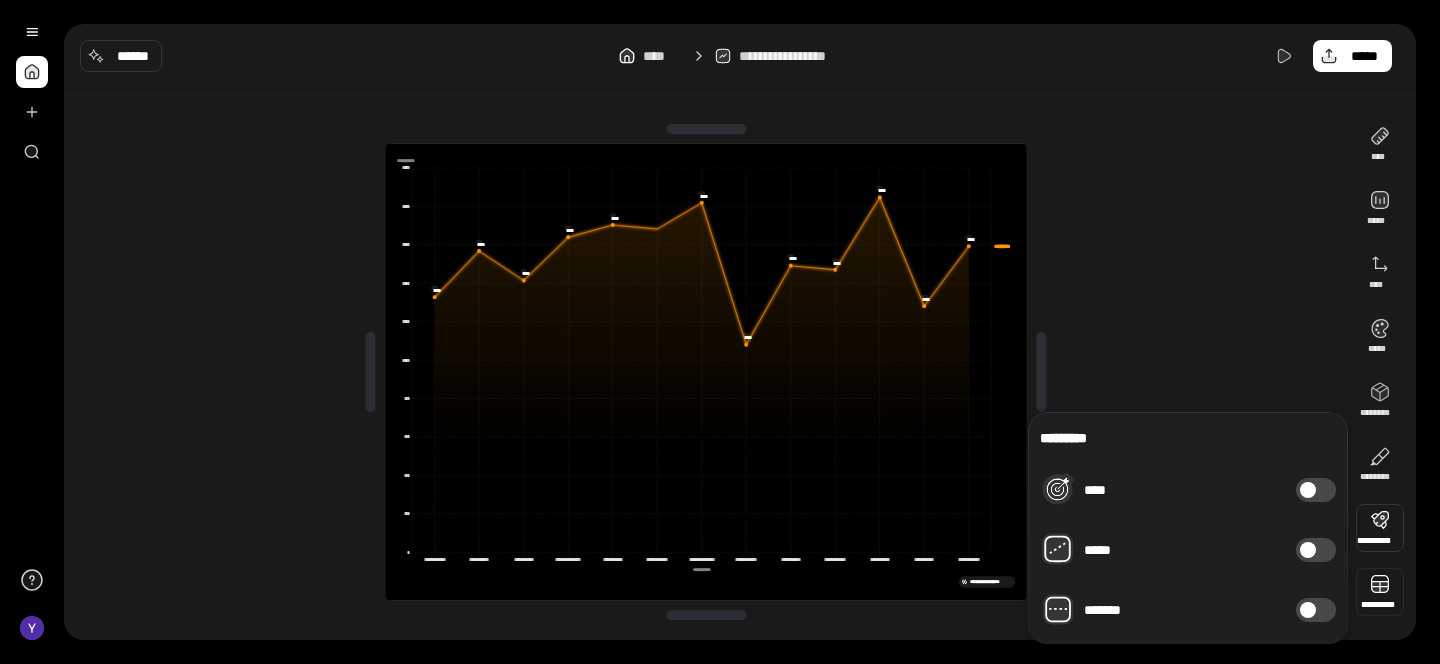 click at bounding box center [1380, 592] 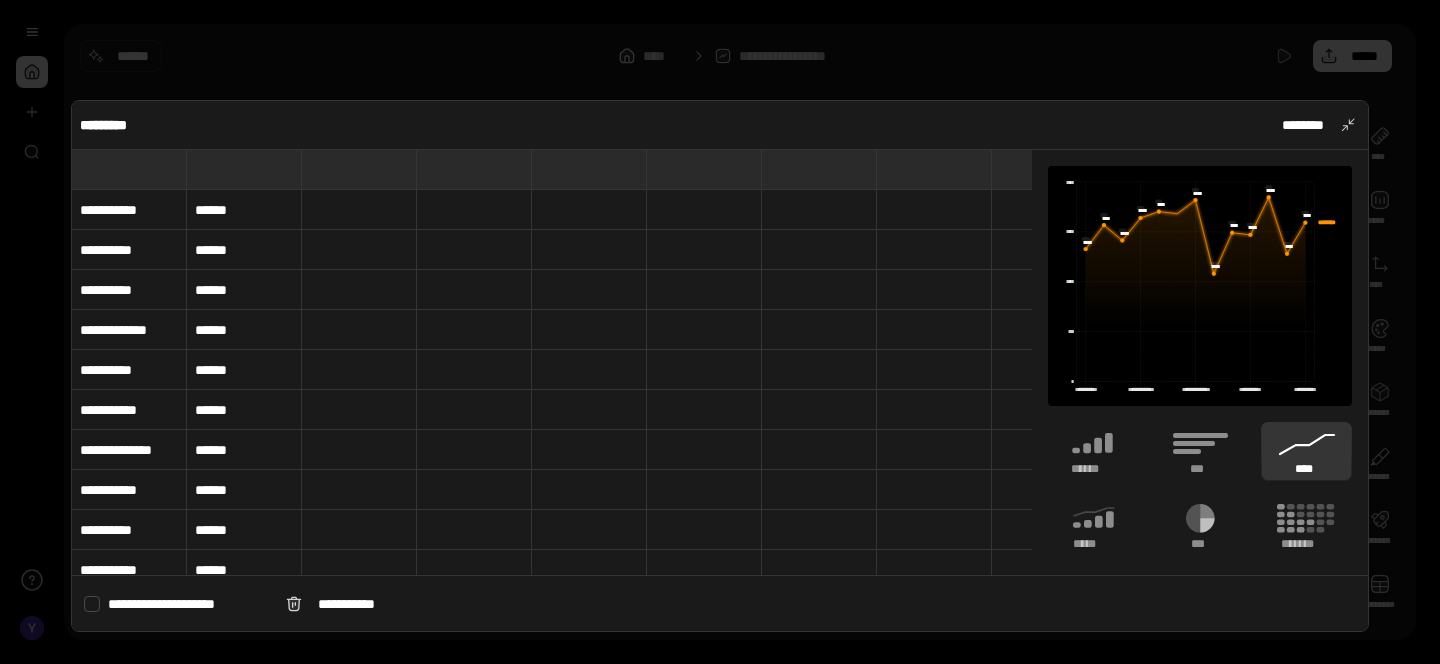 click at bounding box center (720, 332) 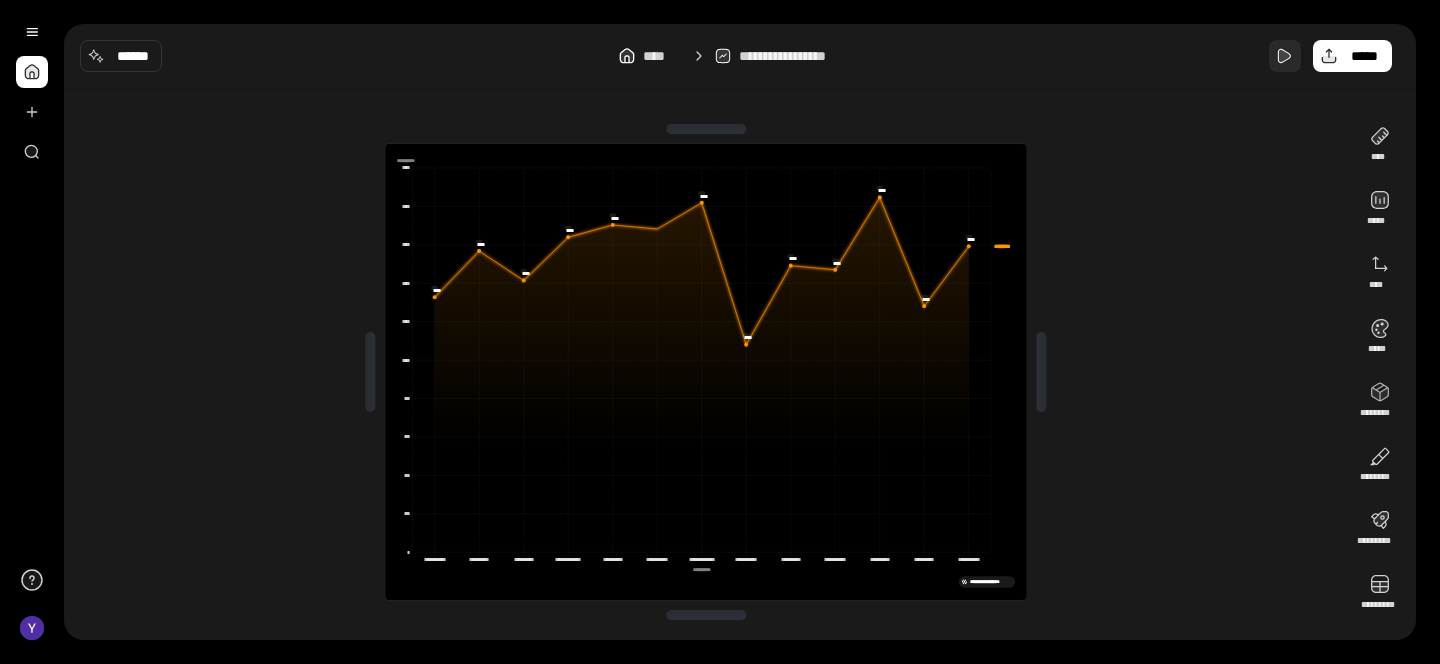 click at bounding box center [1285, 56] 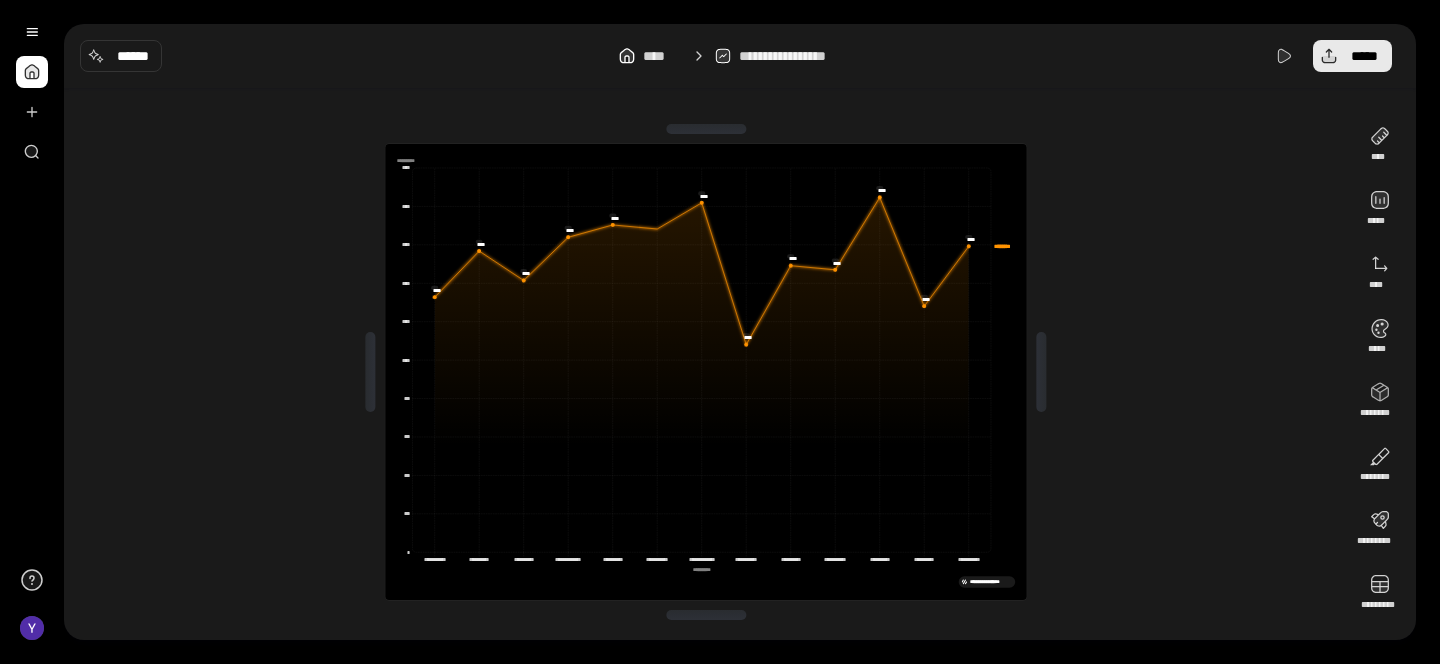click on "*****" at bounding box center (1352, 56) 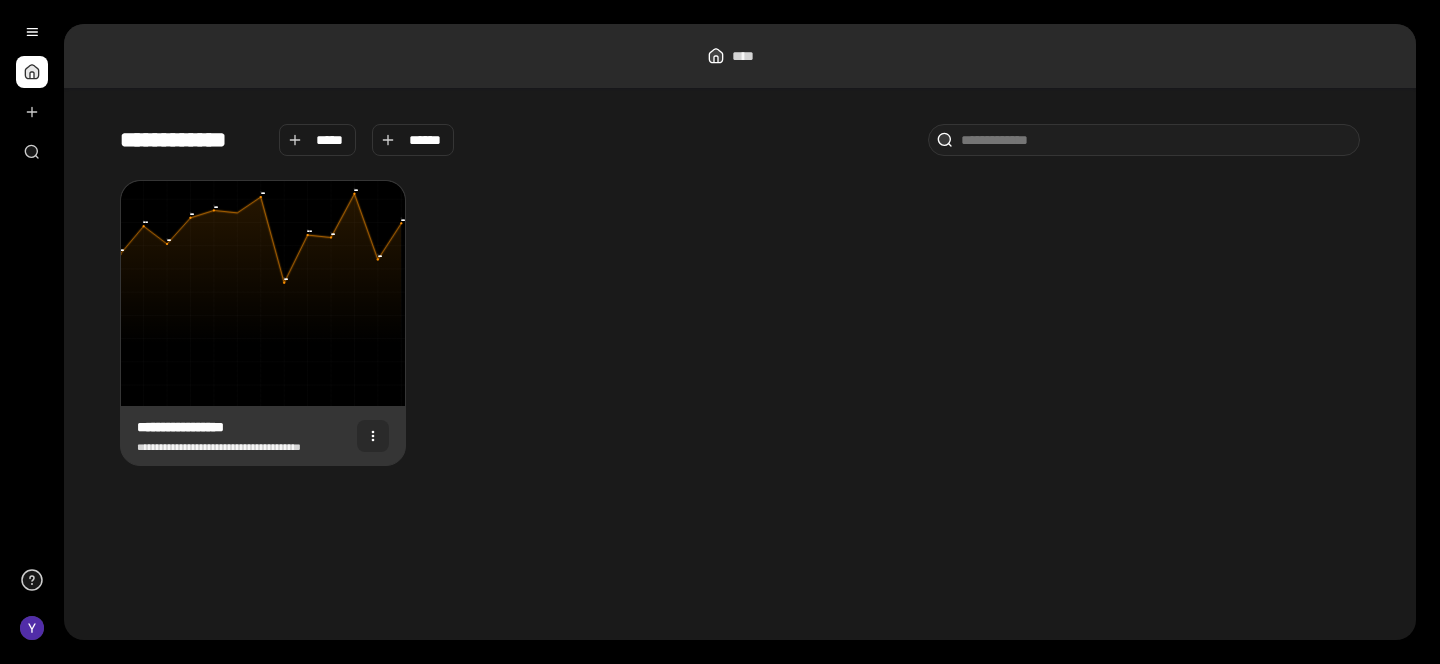 click at bounding box center (373, 436) 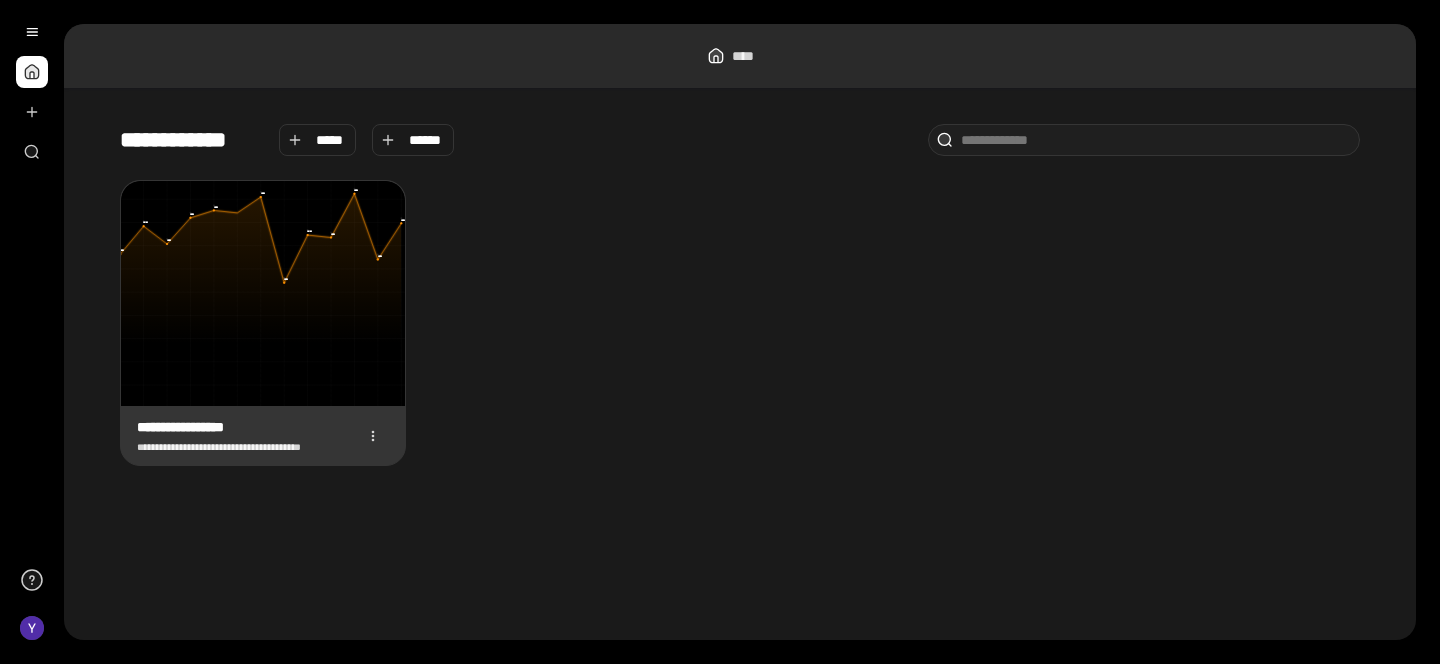 click 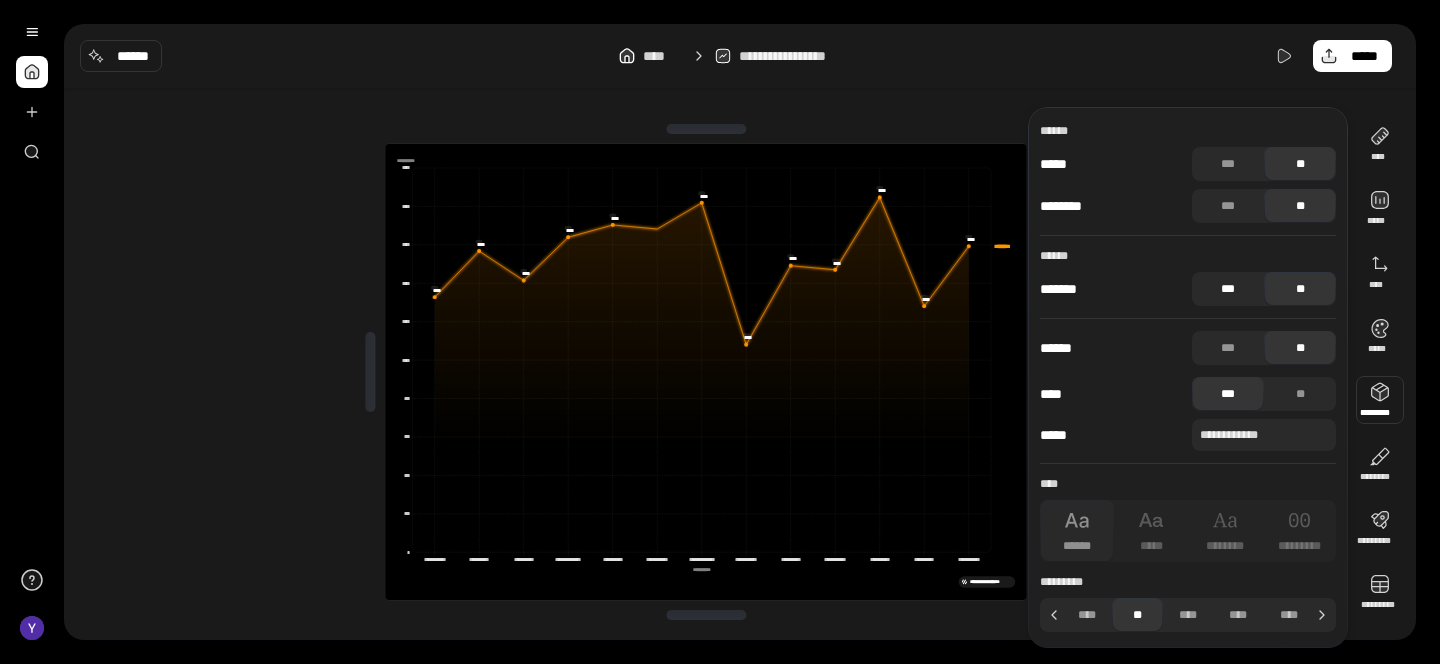 click on "***" at bounding box center (1228, 289) 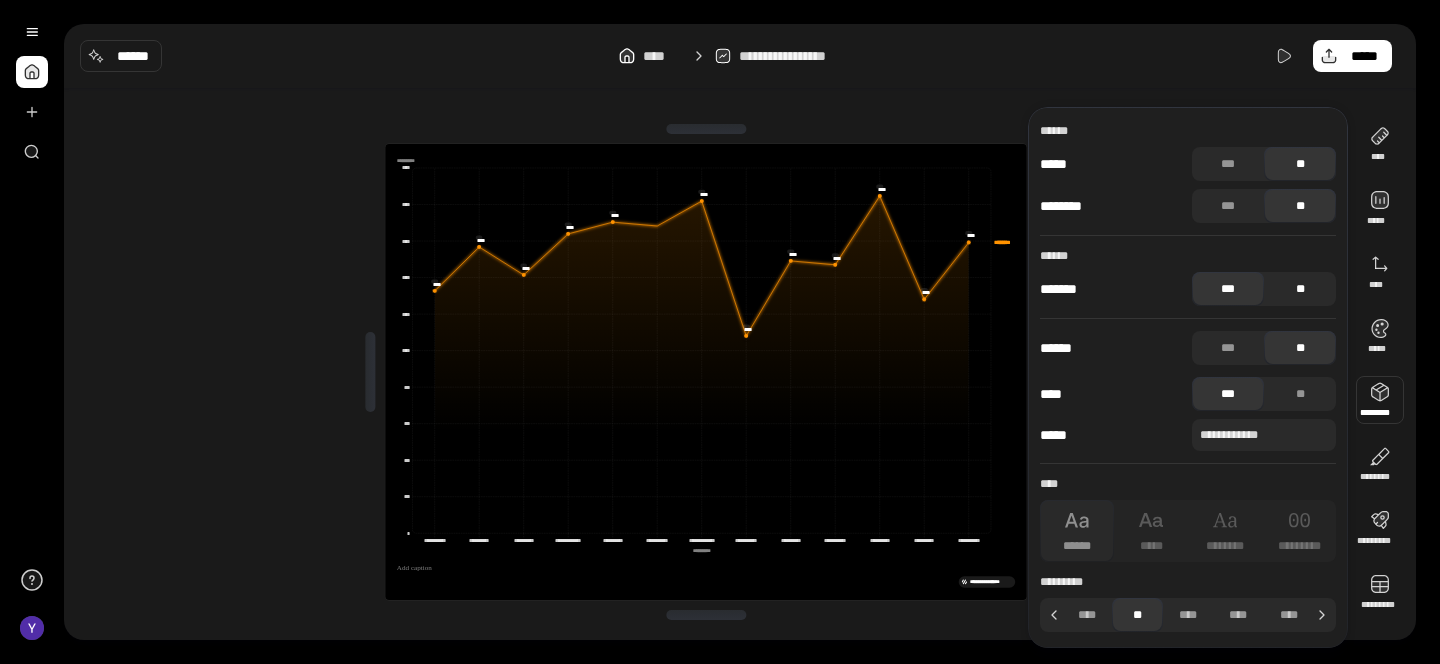 click on "**" at bounding box center (1300, 289) 